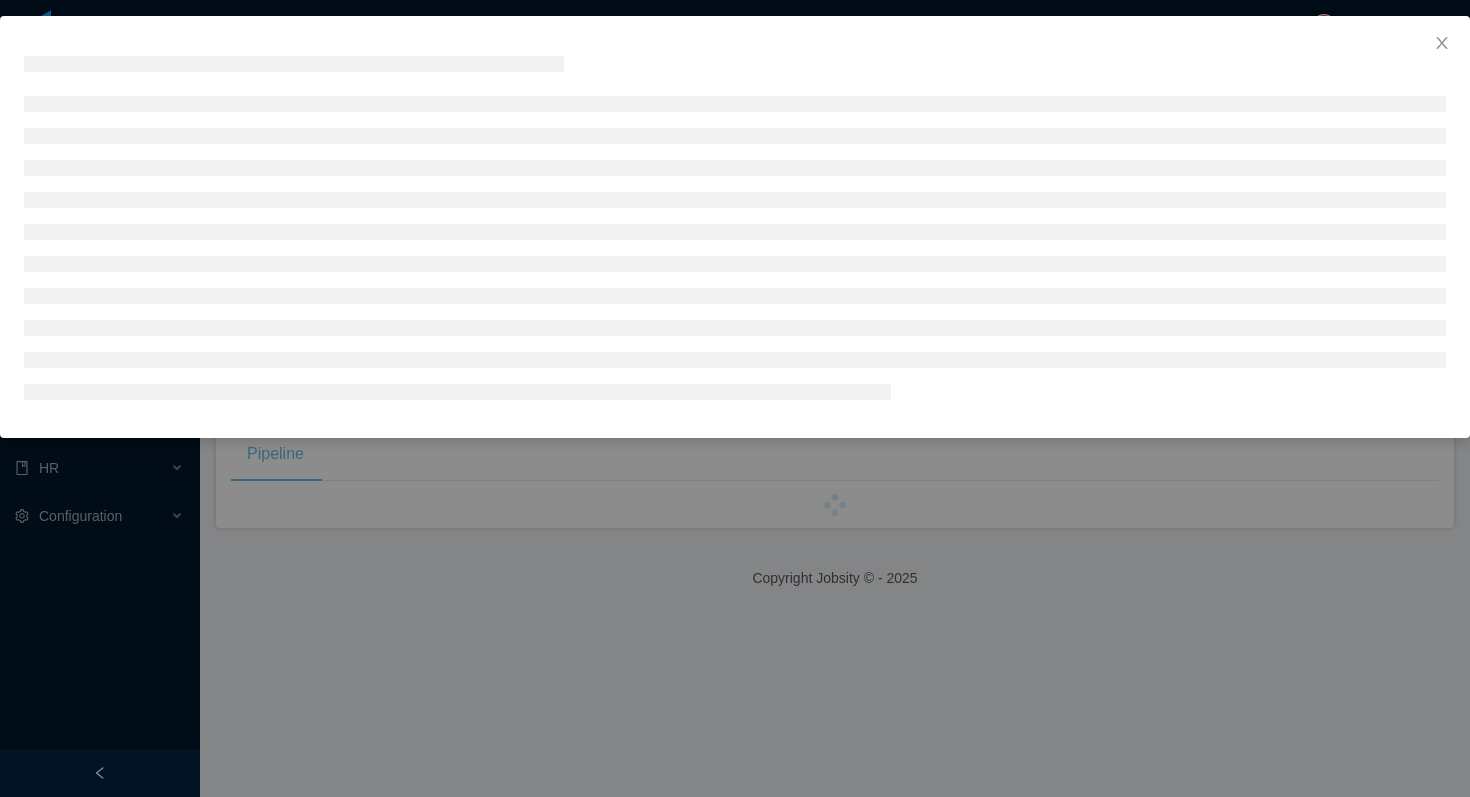 scroll, scrollTop: 0, scrollLeft: 0, axis: both 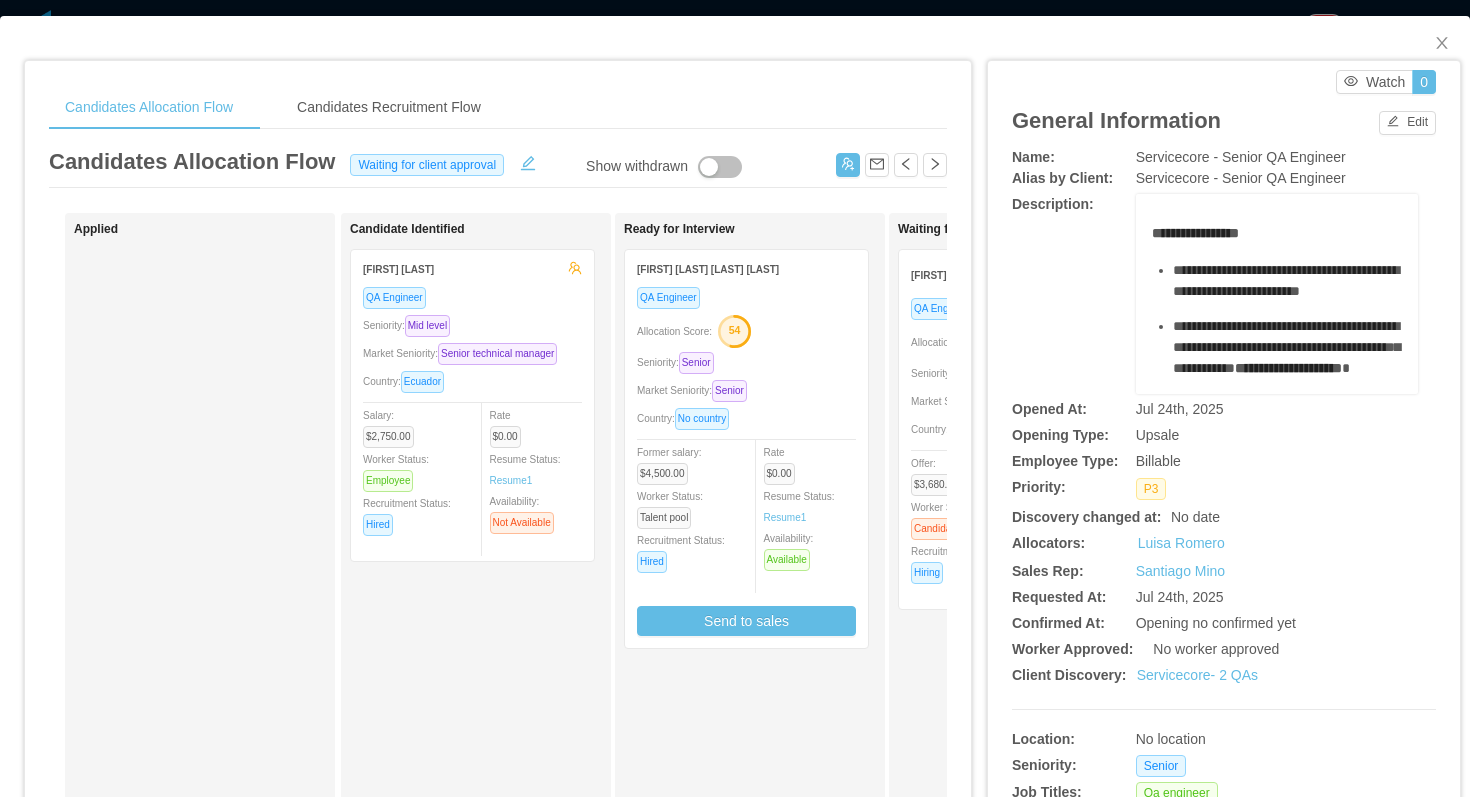 click on "Allocation Score:   54" at bounding box center [746, 330] 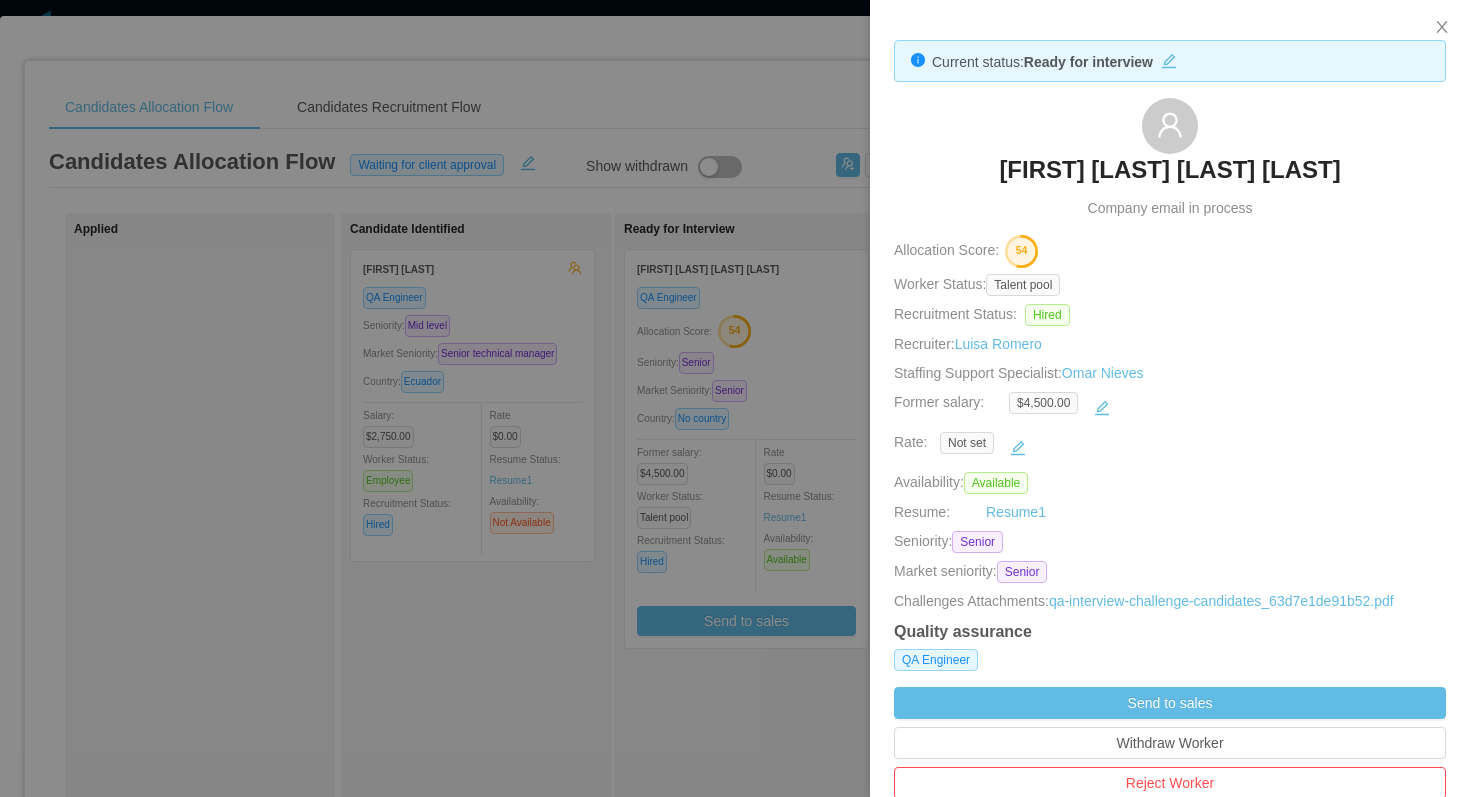 click at bounding box center [735, 398] 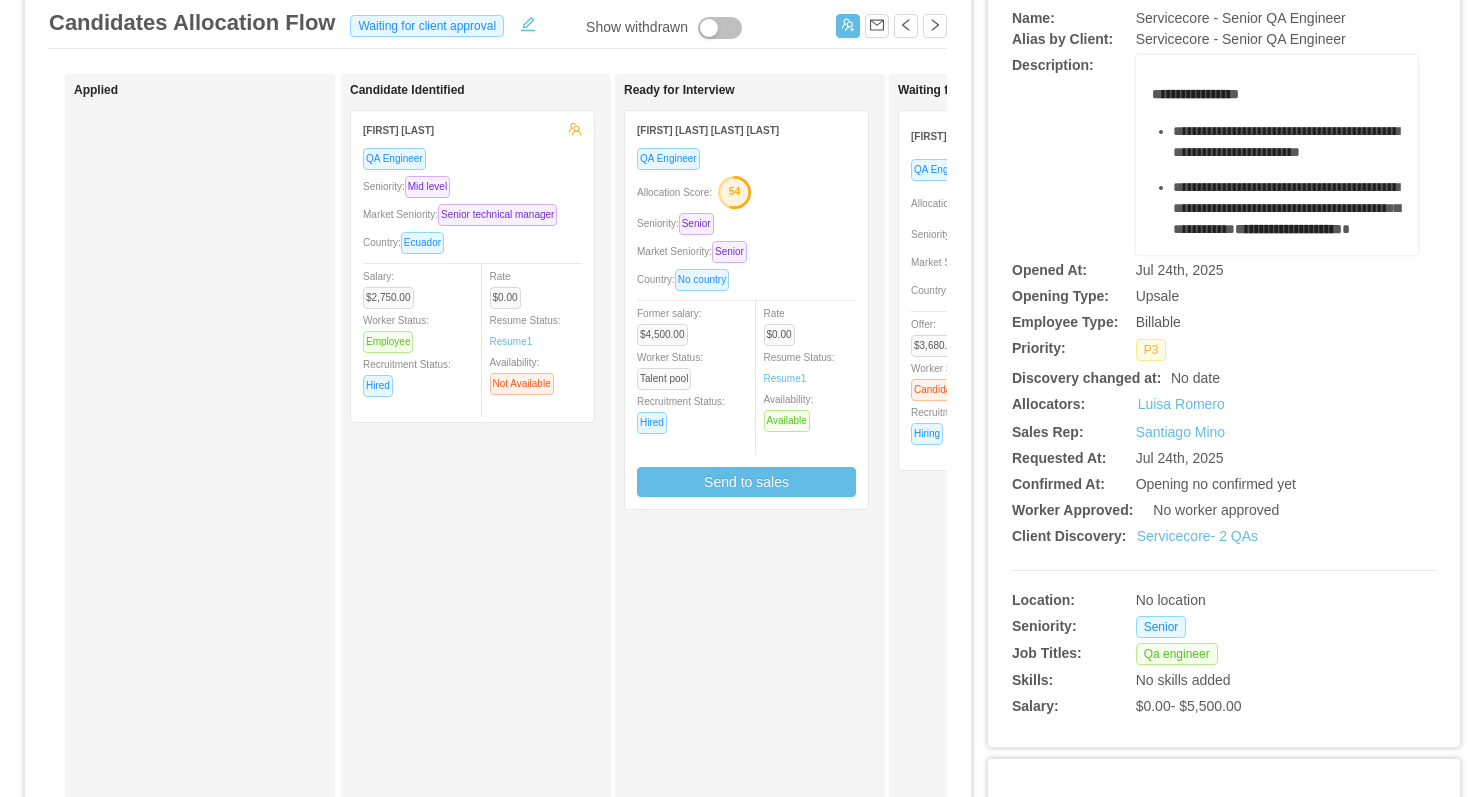 scroll, scrollTop: 138, scrollLeft: 0, axis: vertical 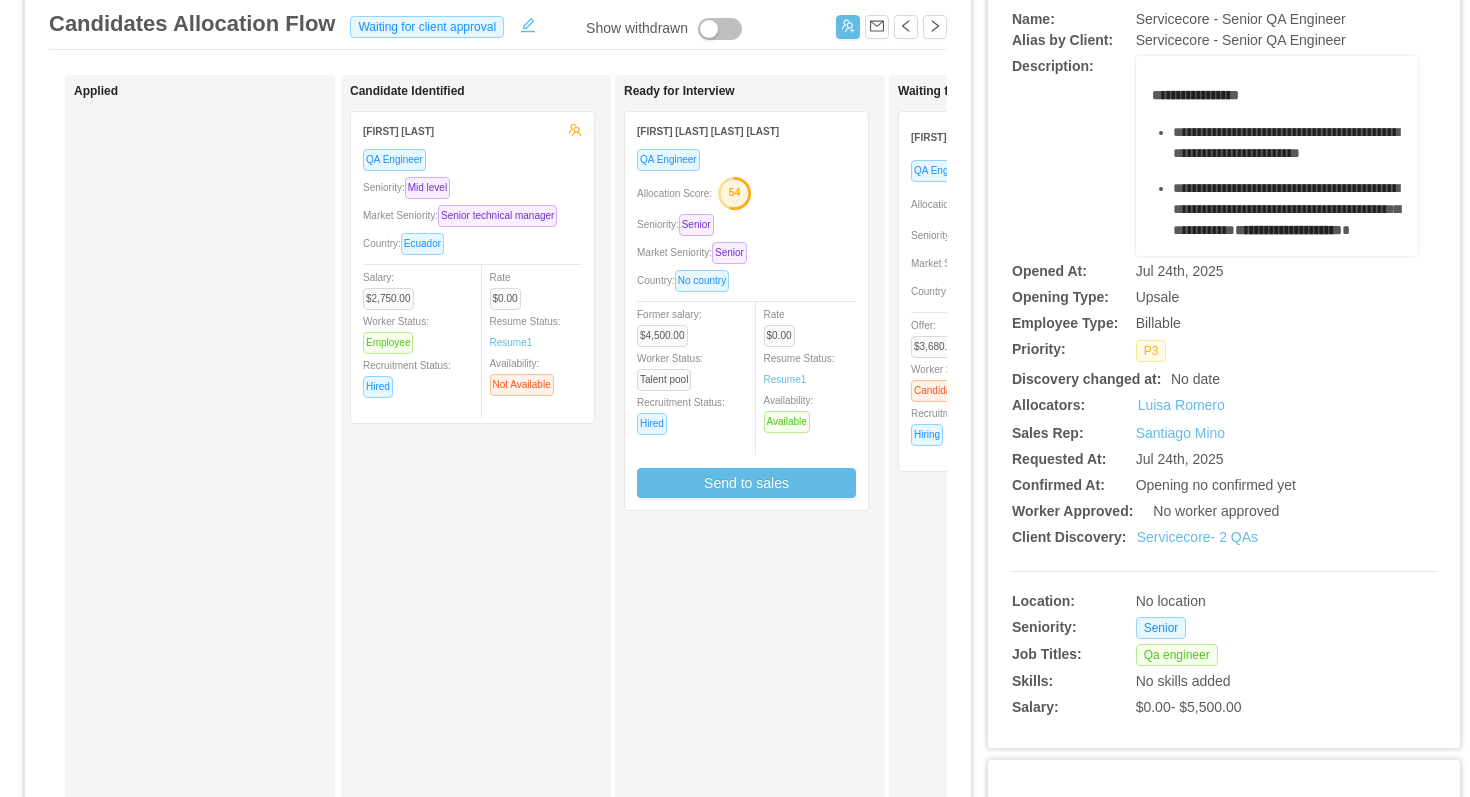 click on "Seniority:   Senior" at bounding box center [746, 224] 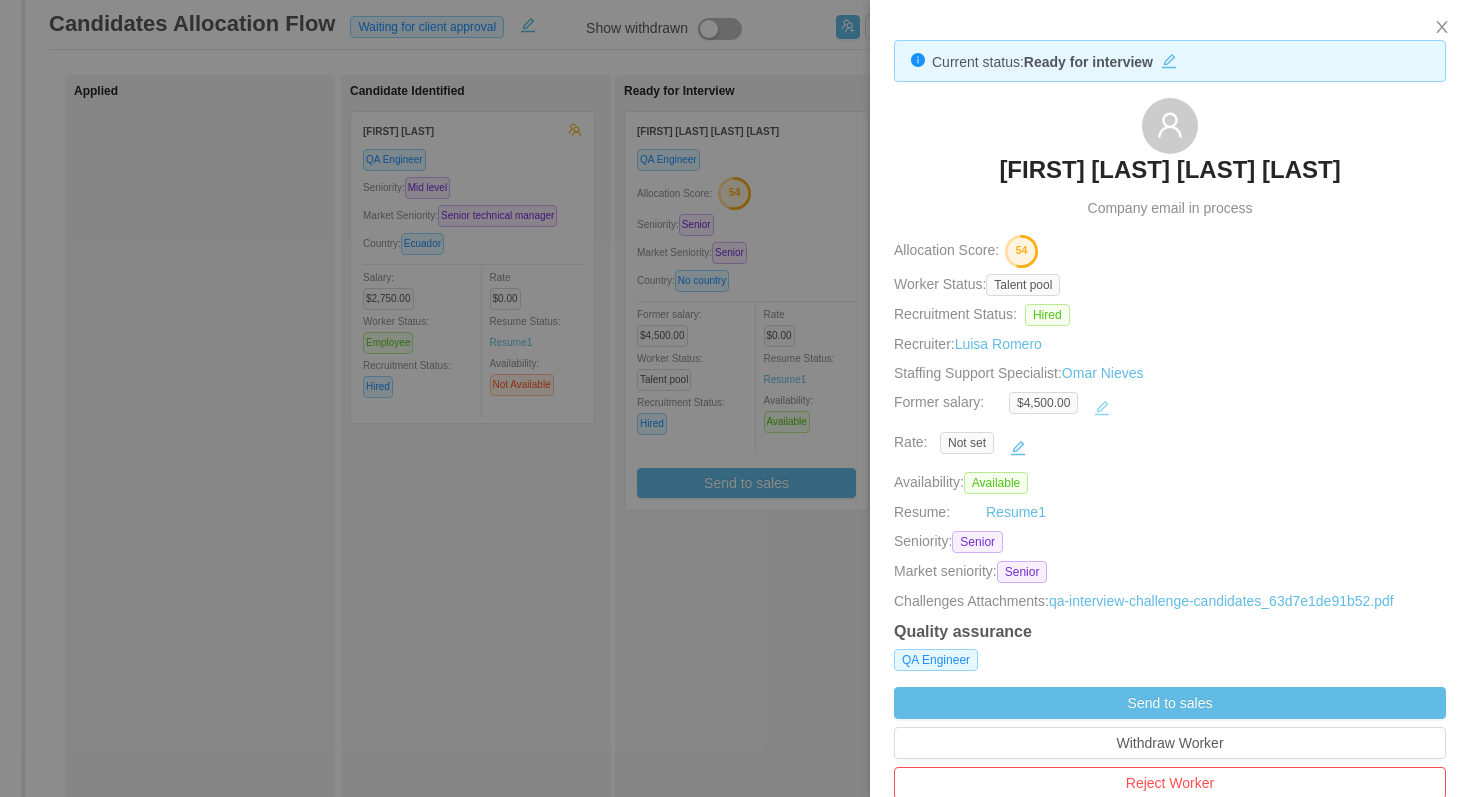 click at bounding box center [1102, 408] 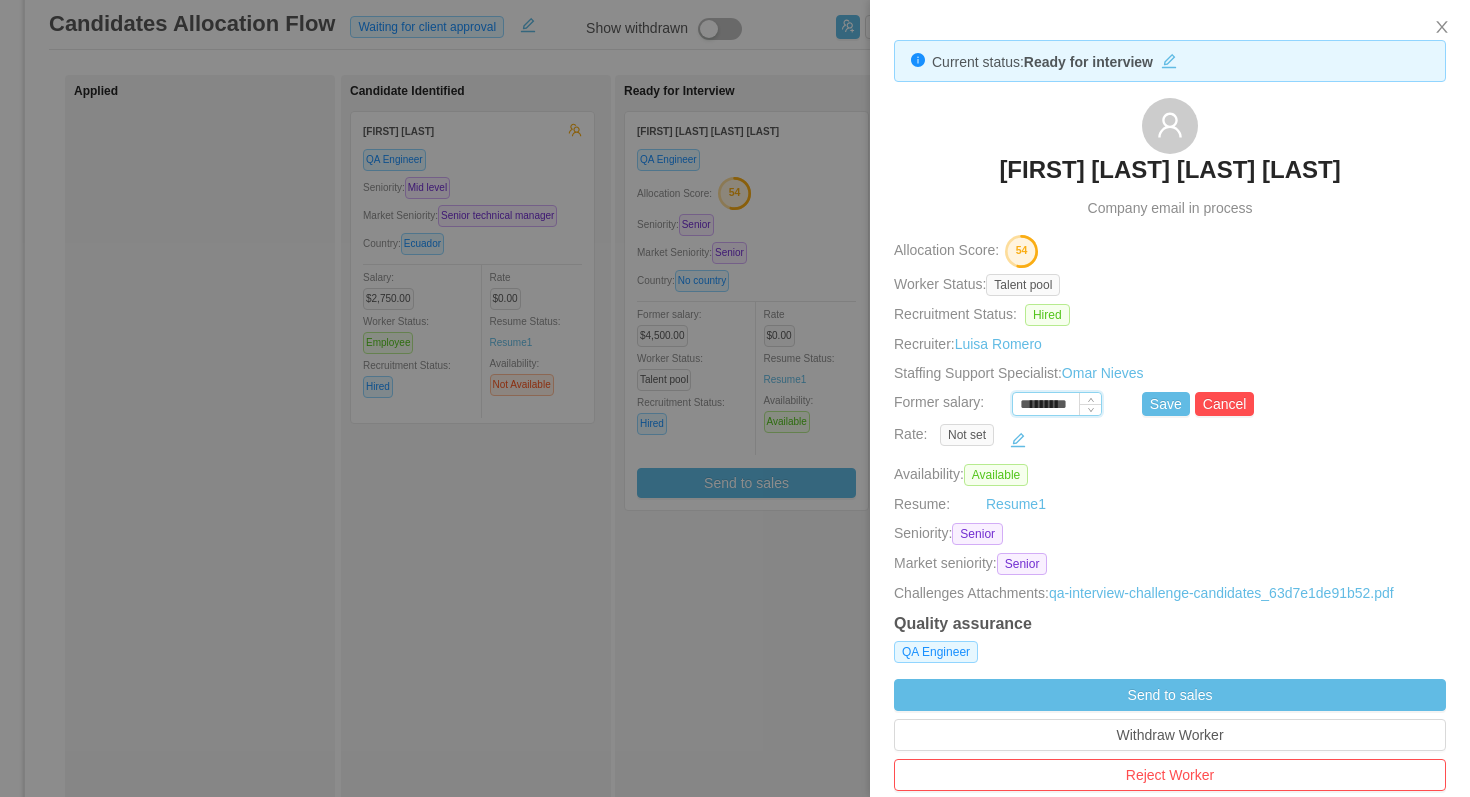 drag, startPoint x: 1048, startPoint y: 407, endPoint x: 1030, endPoint y: 408, distance: 18.027756 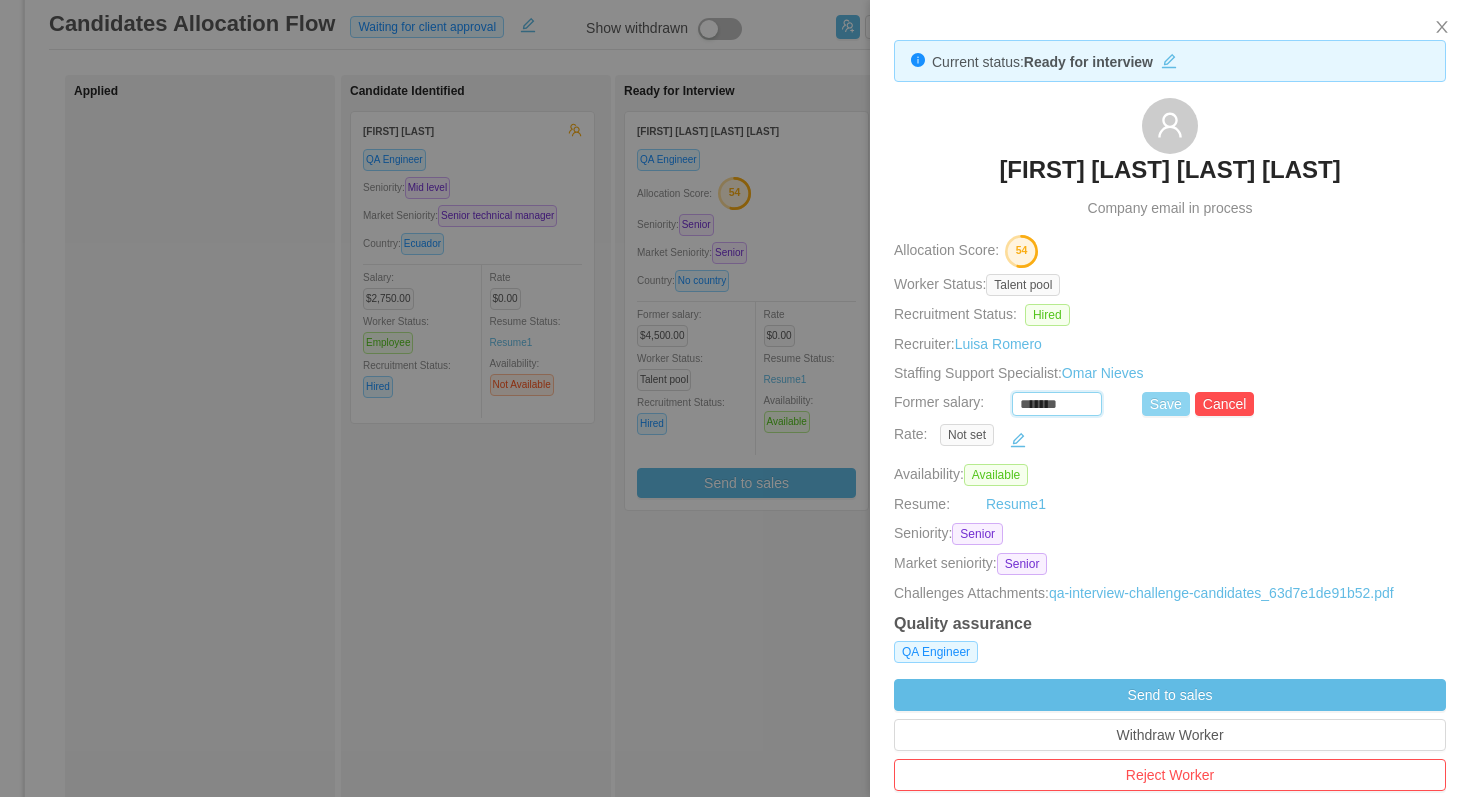 click on "Save" at bounding box center [1166, 404] 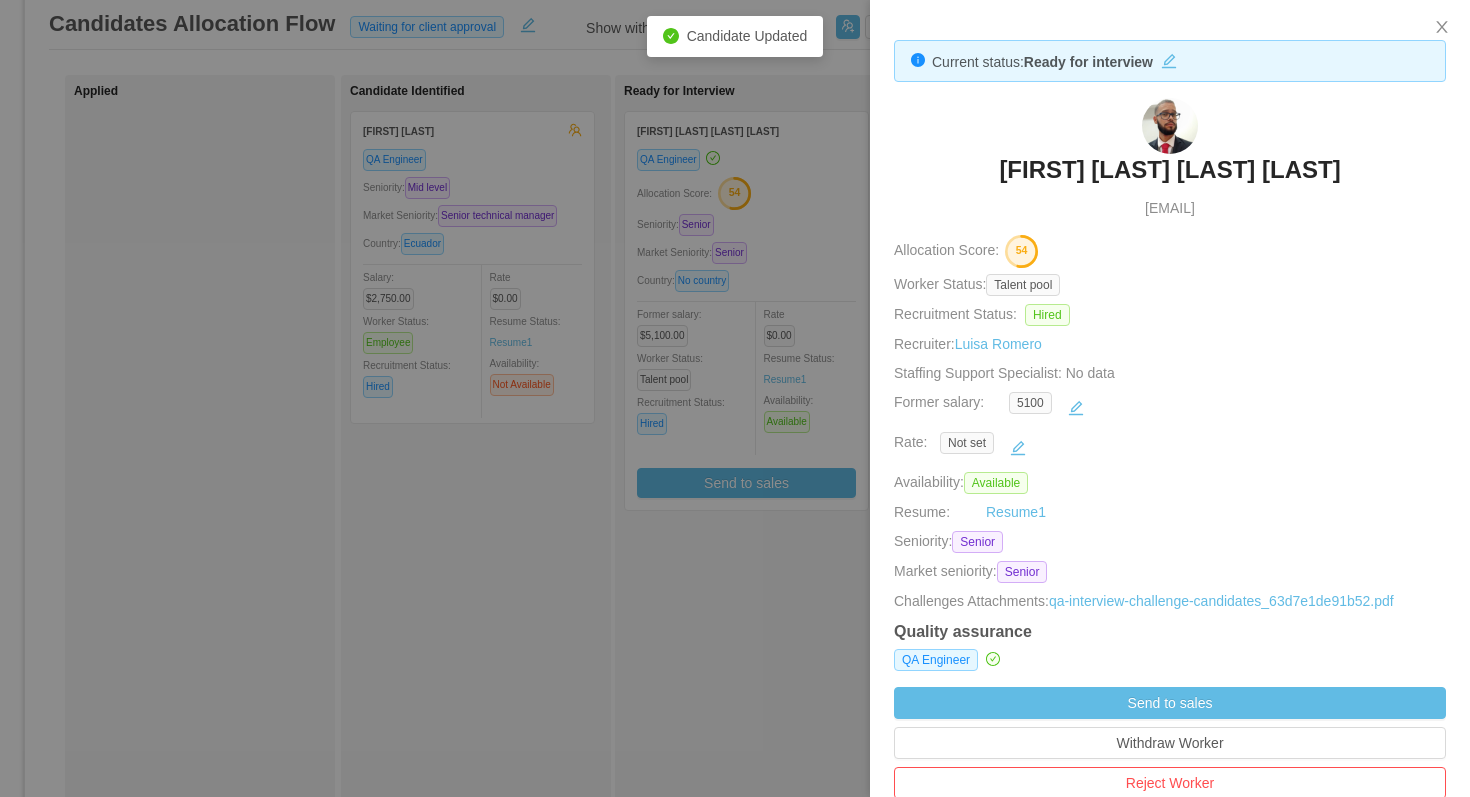 click at bounding box center [735, 398] 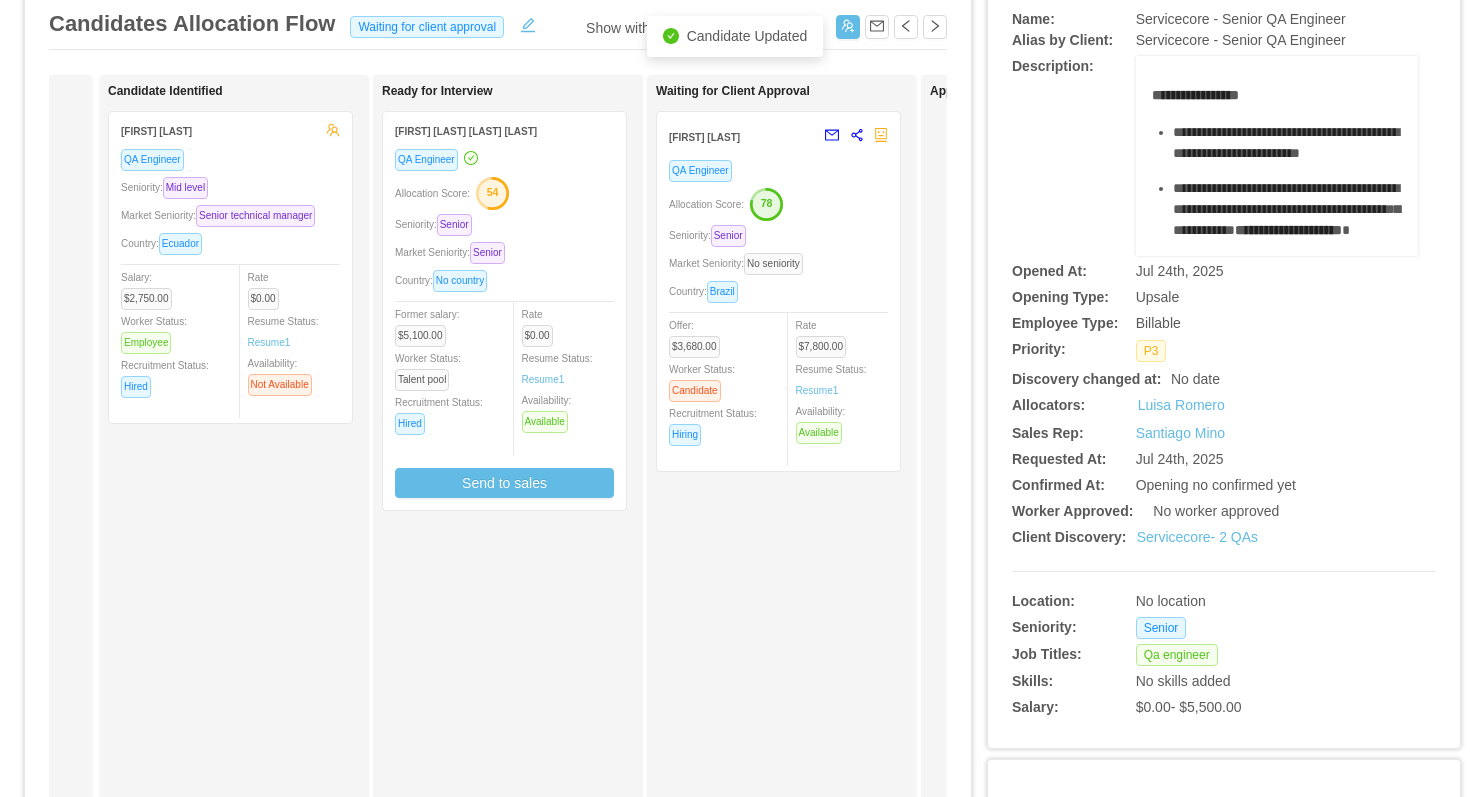 scroll, scrollTop: 0, scrollLeft: 244, axis: horizontal 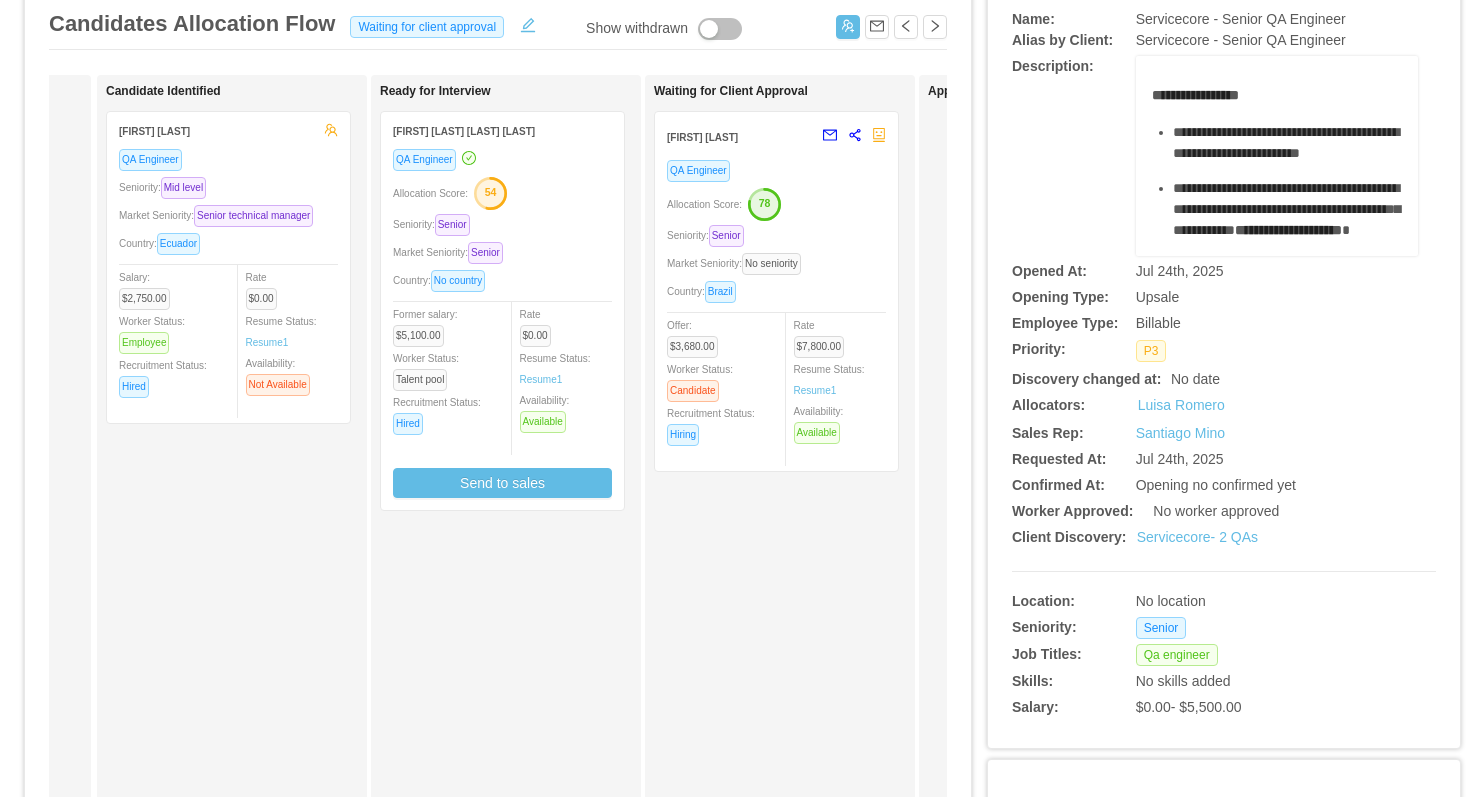 click on "Seniority:   Senior" at bounding box center (502, 224) 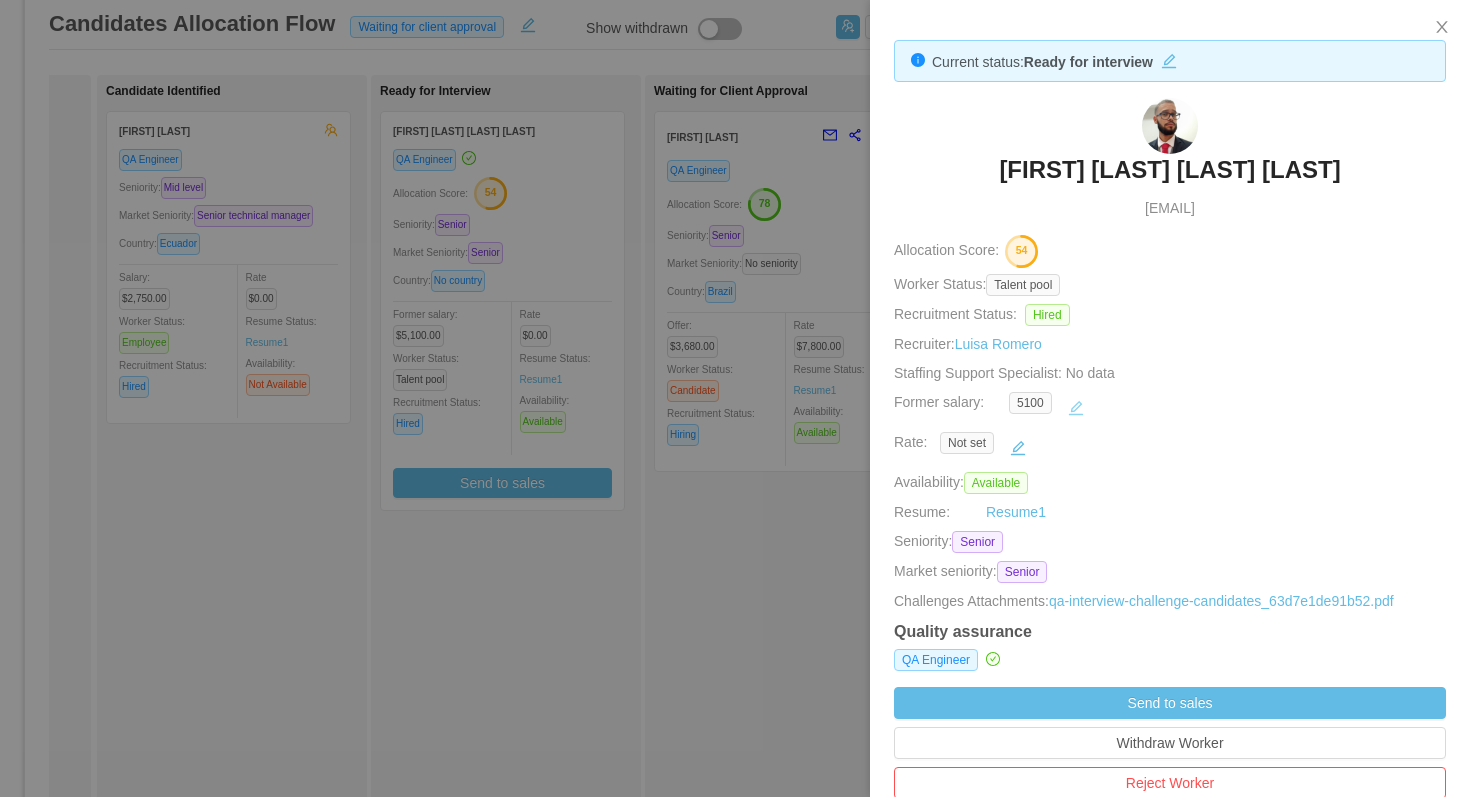 click at bounding box center [1076, 408] 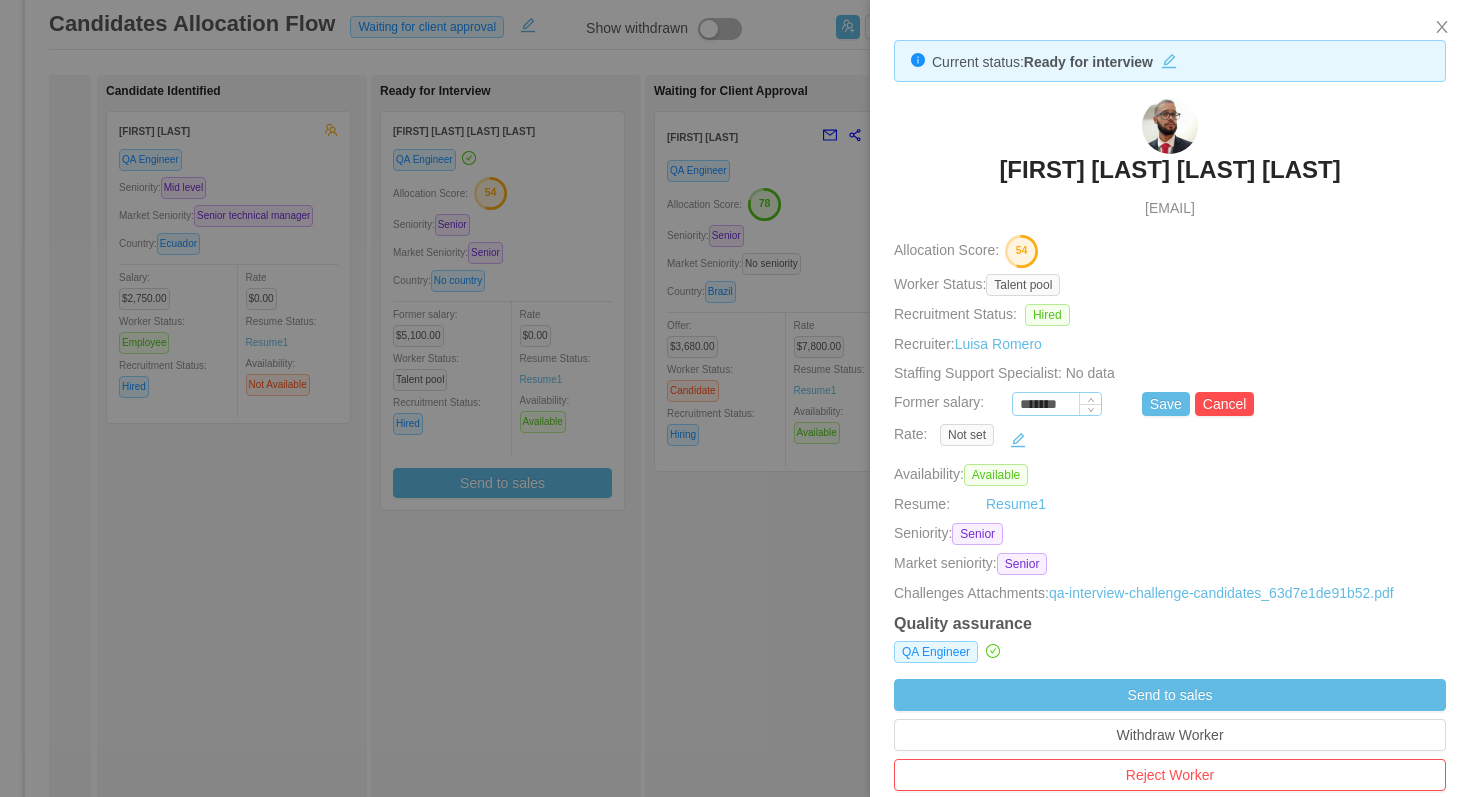 click on "*******" at bounding box center [1057, 405] 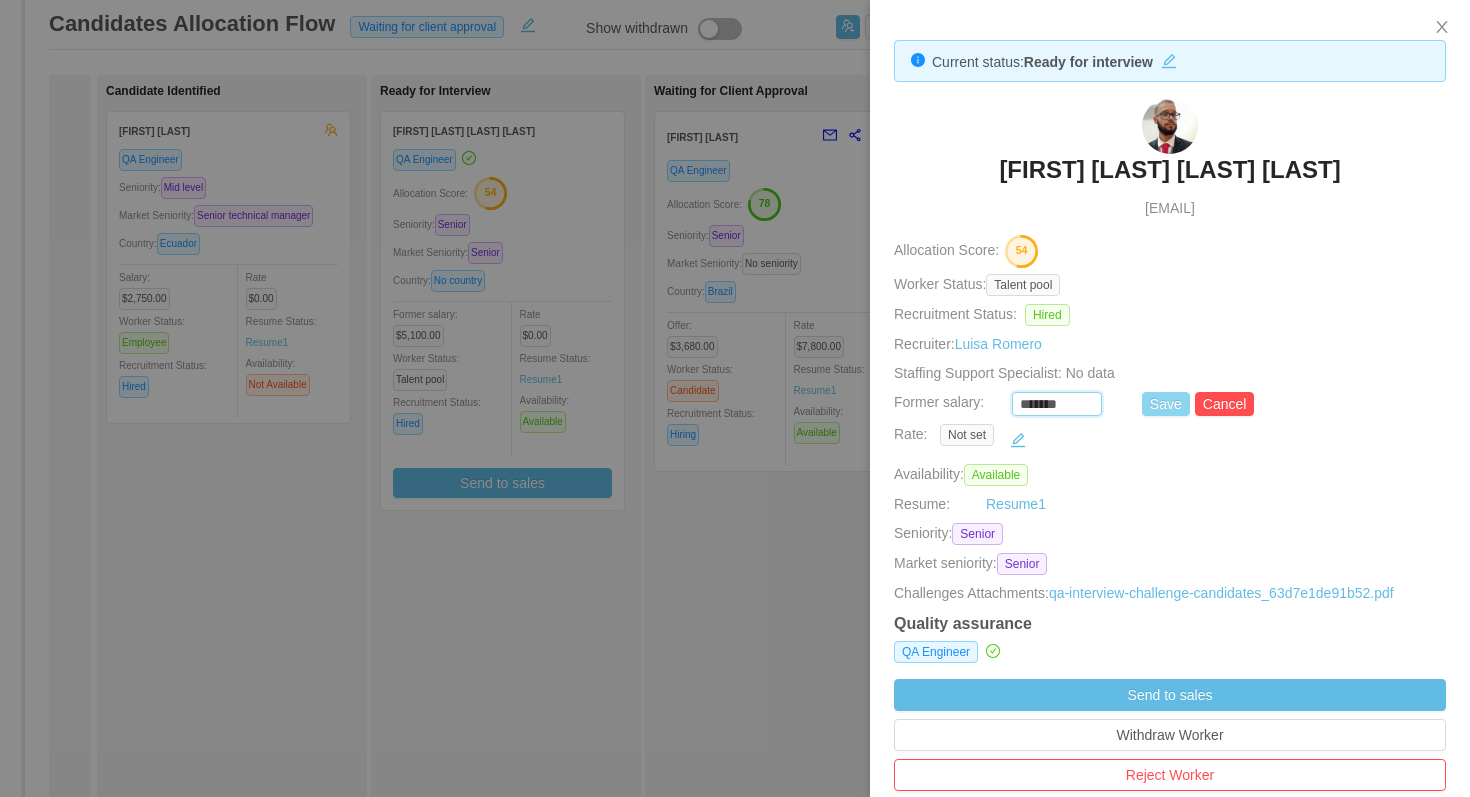 click on "Save" at bounding box center (1166, 404) 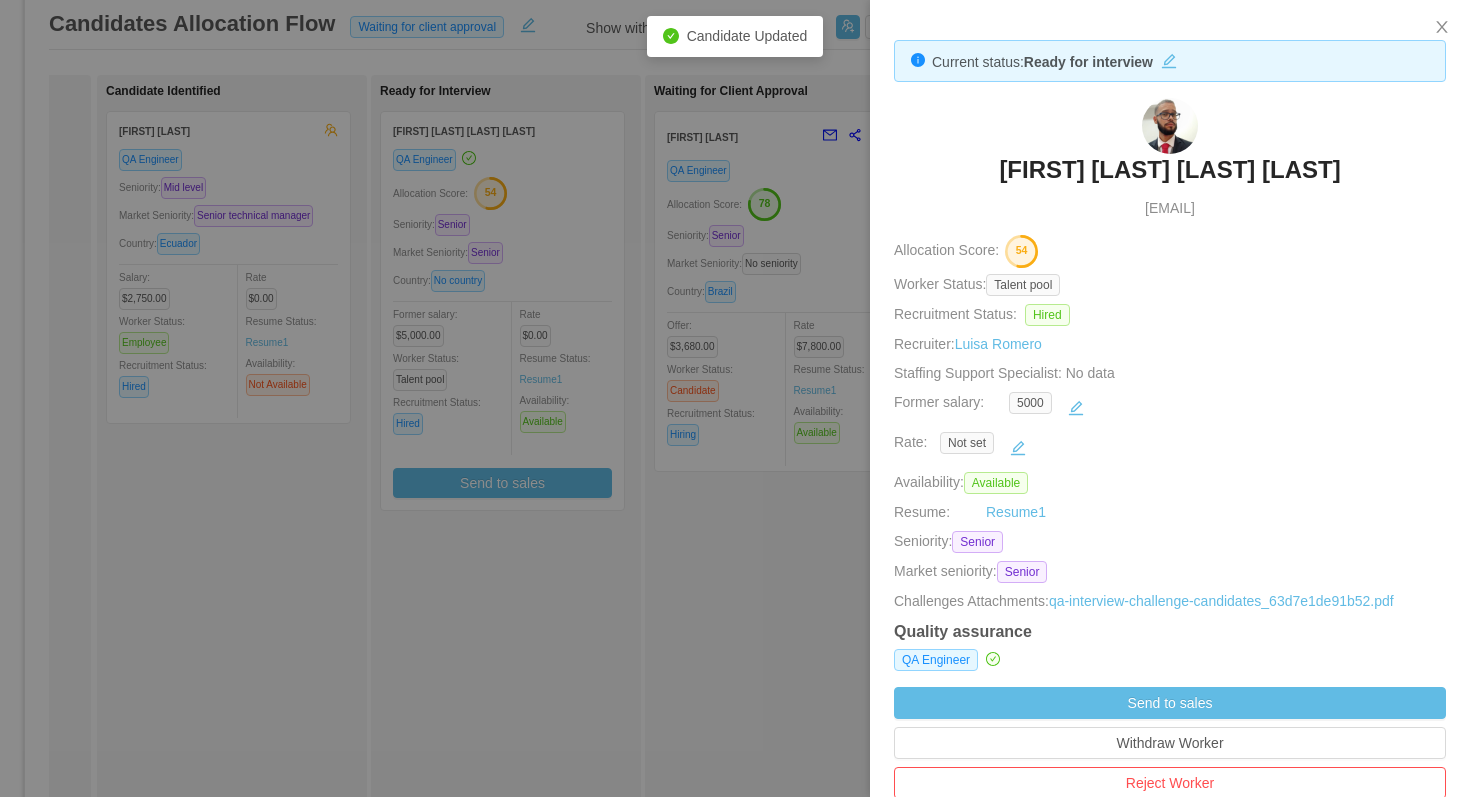 click at bounding box center [735, 398] 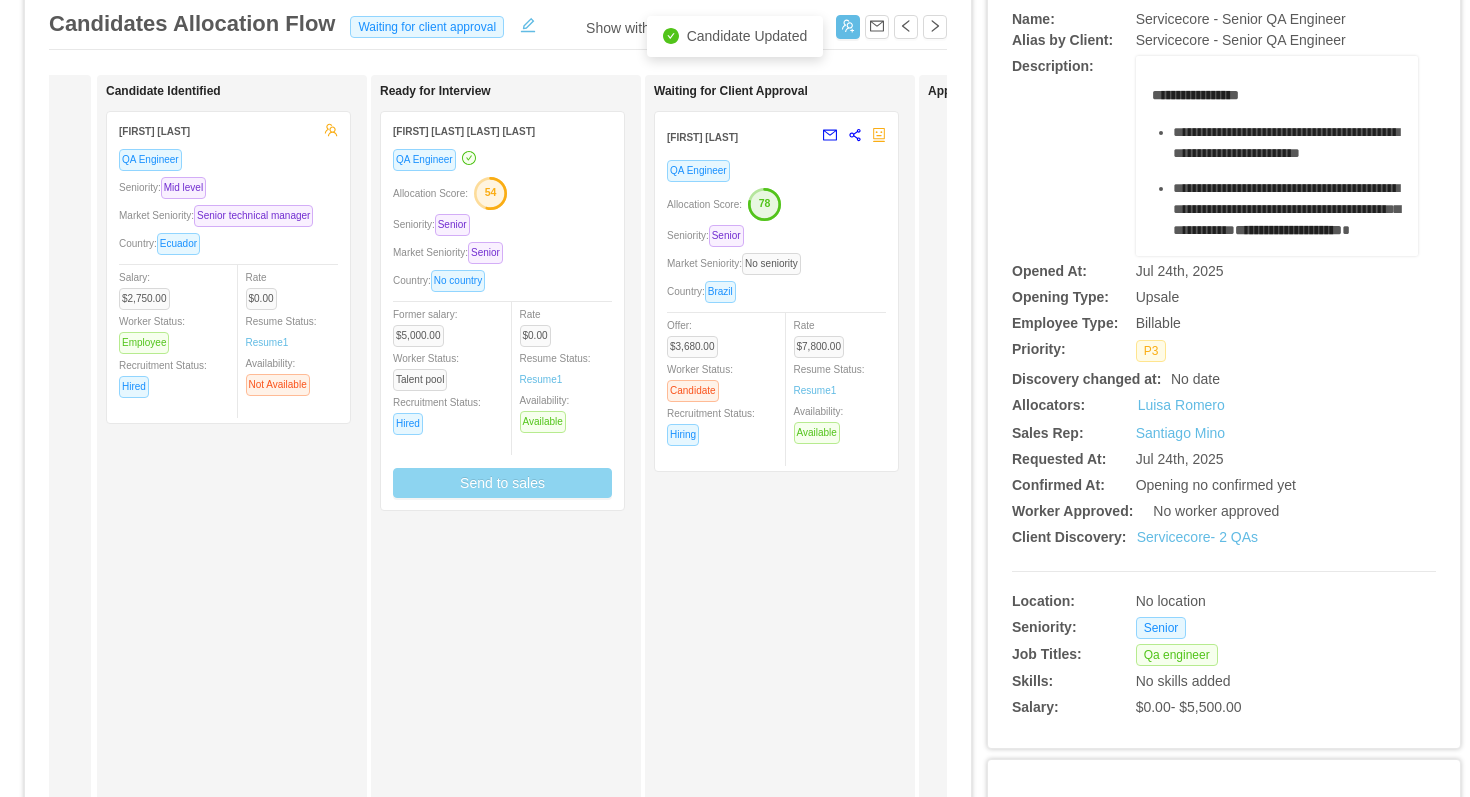 click on "Send to sales" at bounding box center [502, 483] 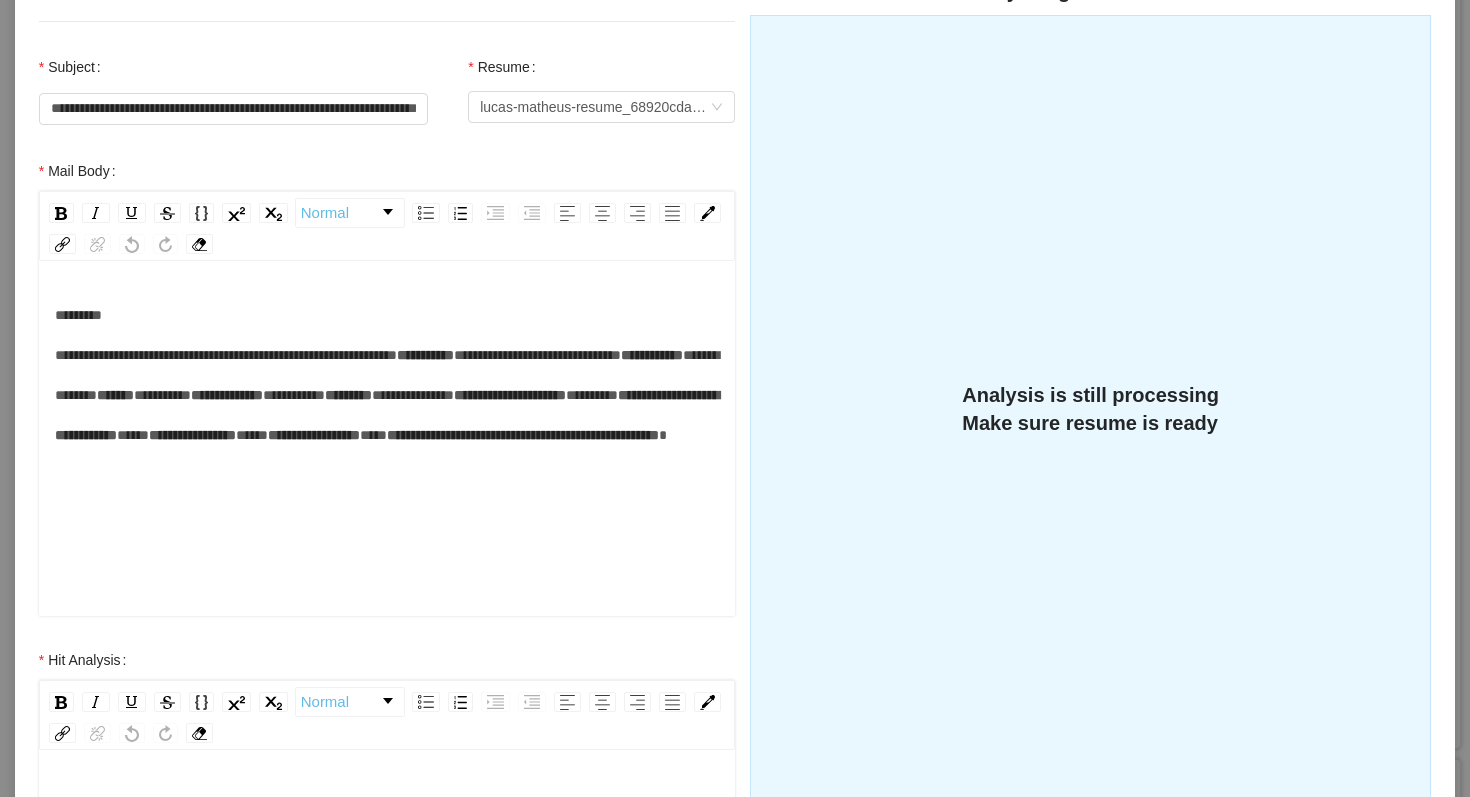 scroll, scrollTop: 375, scrollLeft: 0, axis: vertical 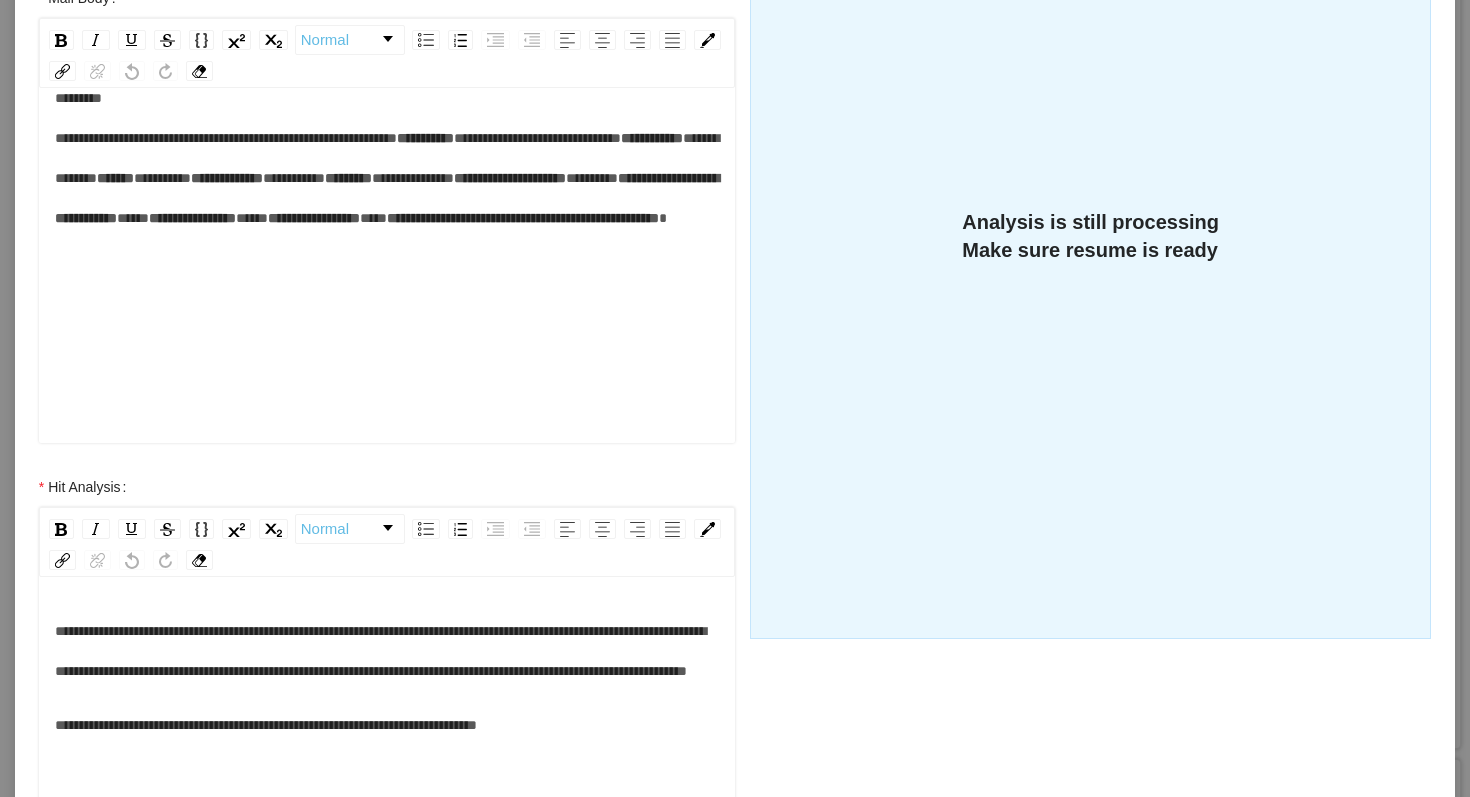 click on "**********" at bounding box center [413, 178] 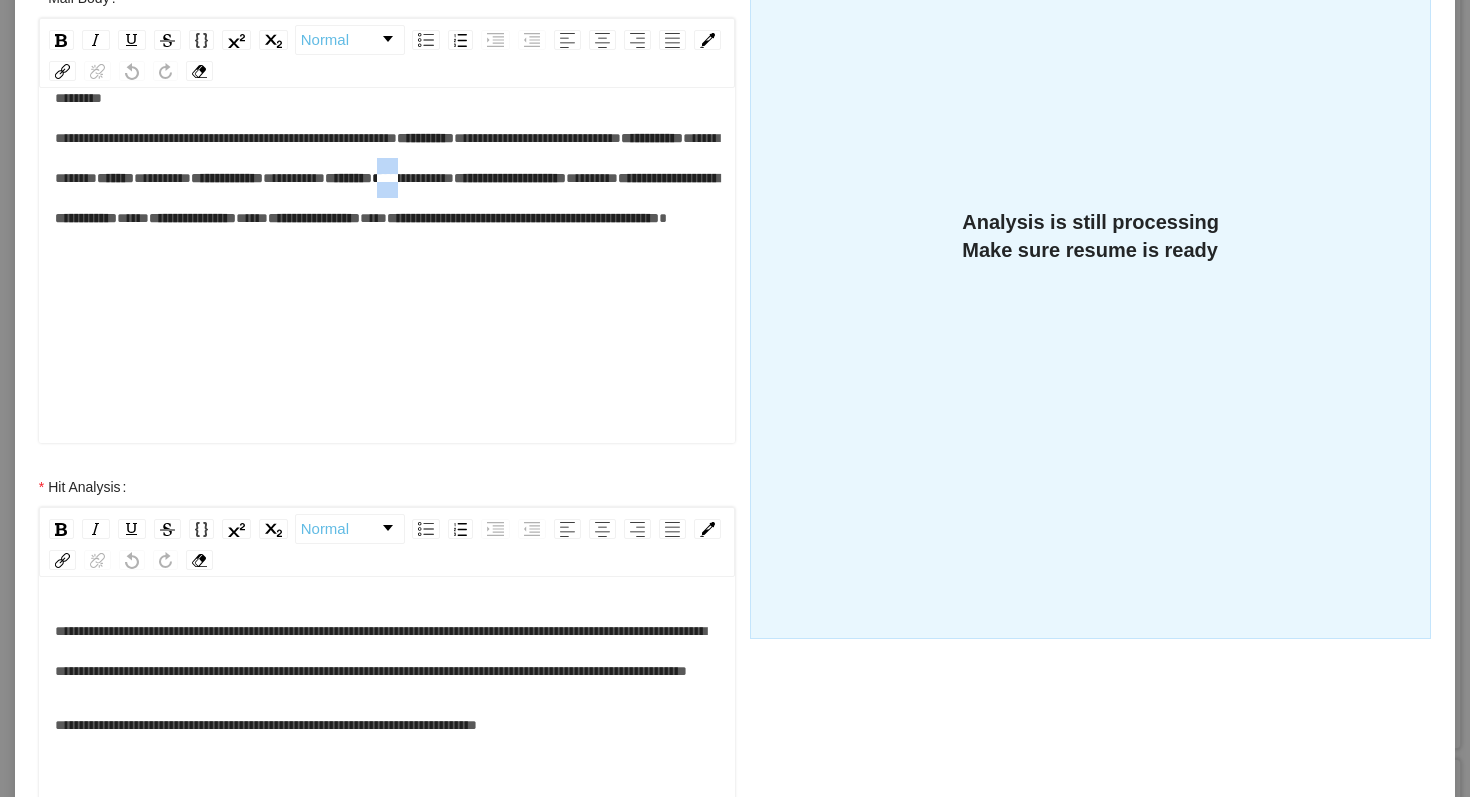 click on "**********" at bounding box center [413, 178] 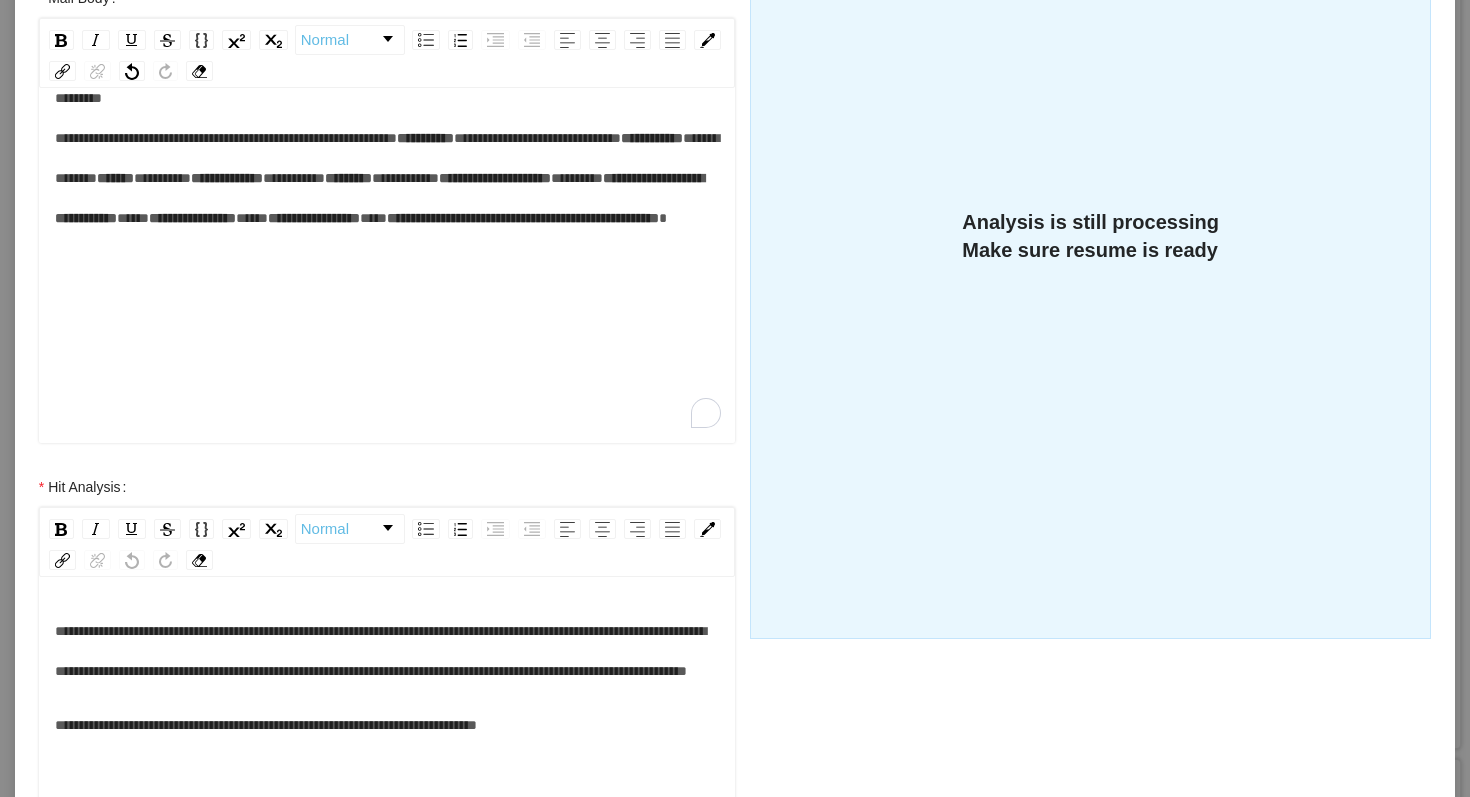 type 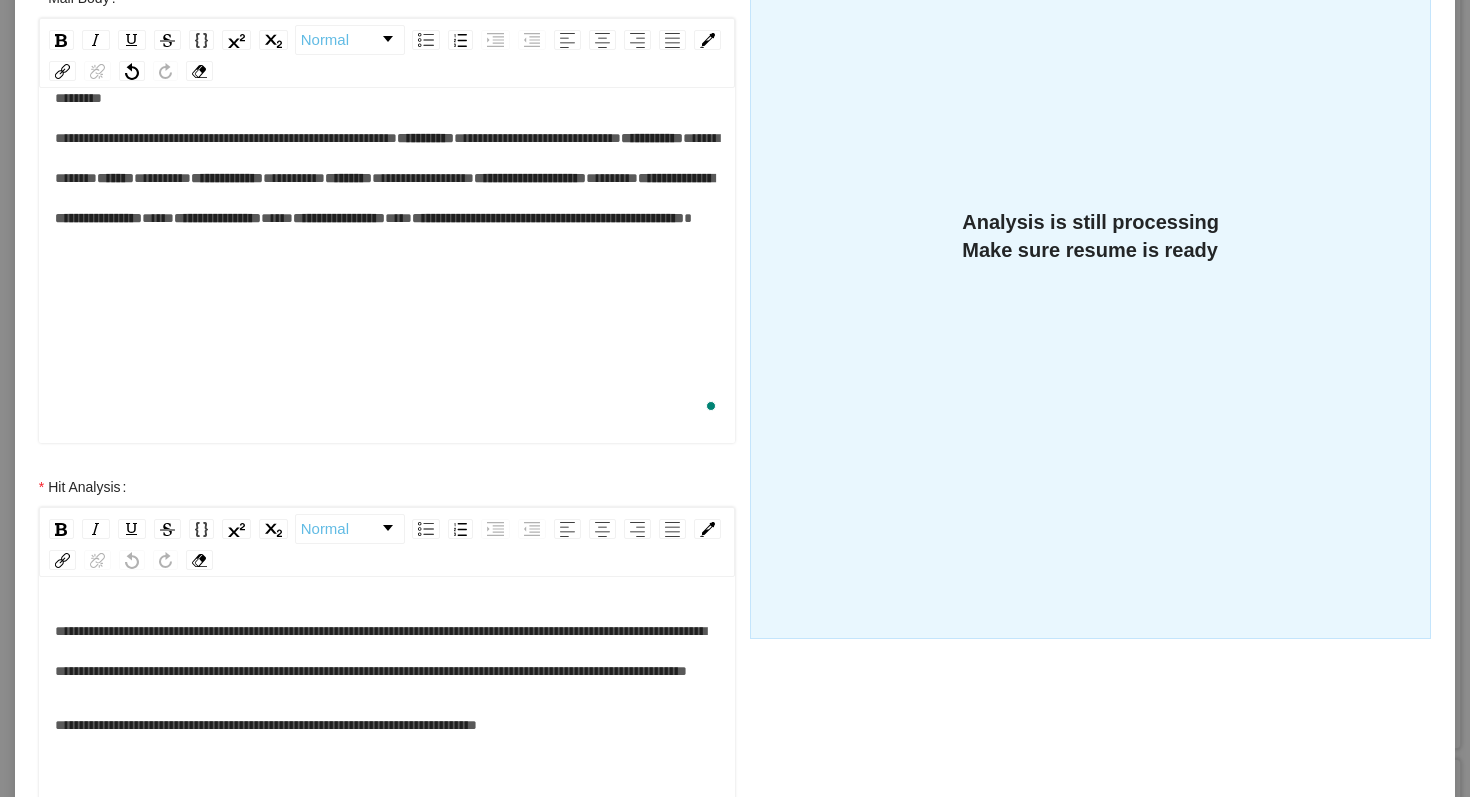 scroll, scrollTop: 199, scrollLeft: 0, axis: vertical 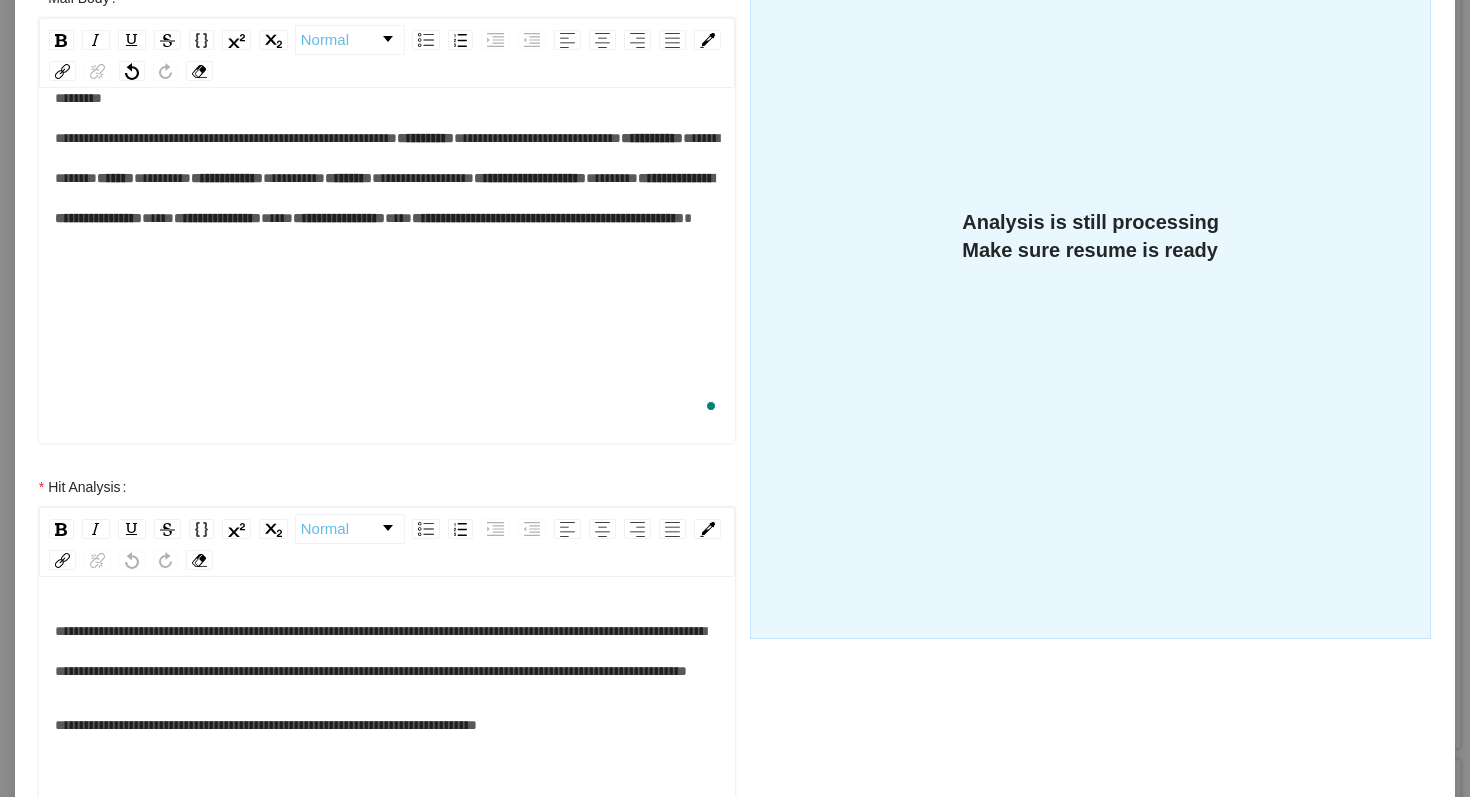 click on "***" at bounding box center (158, 218) 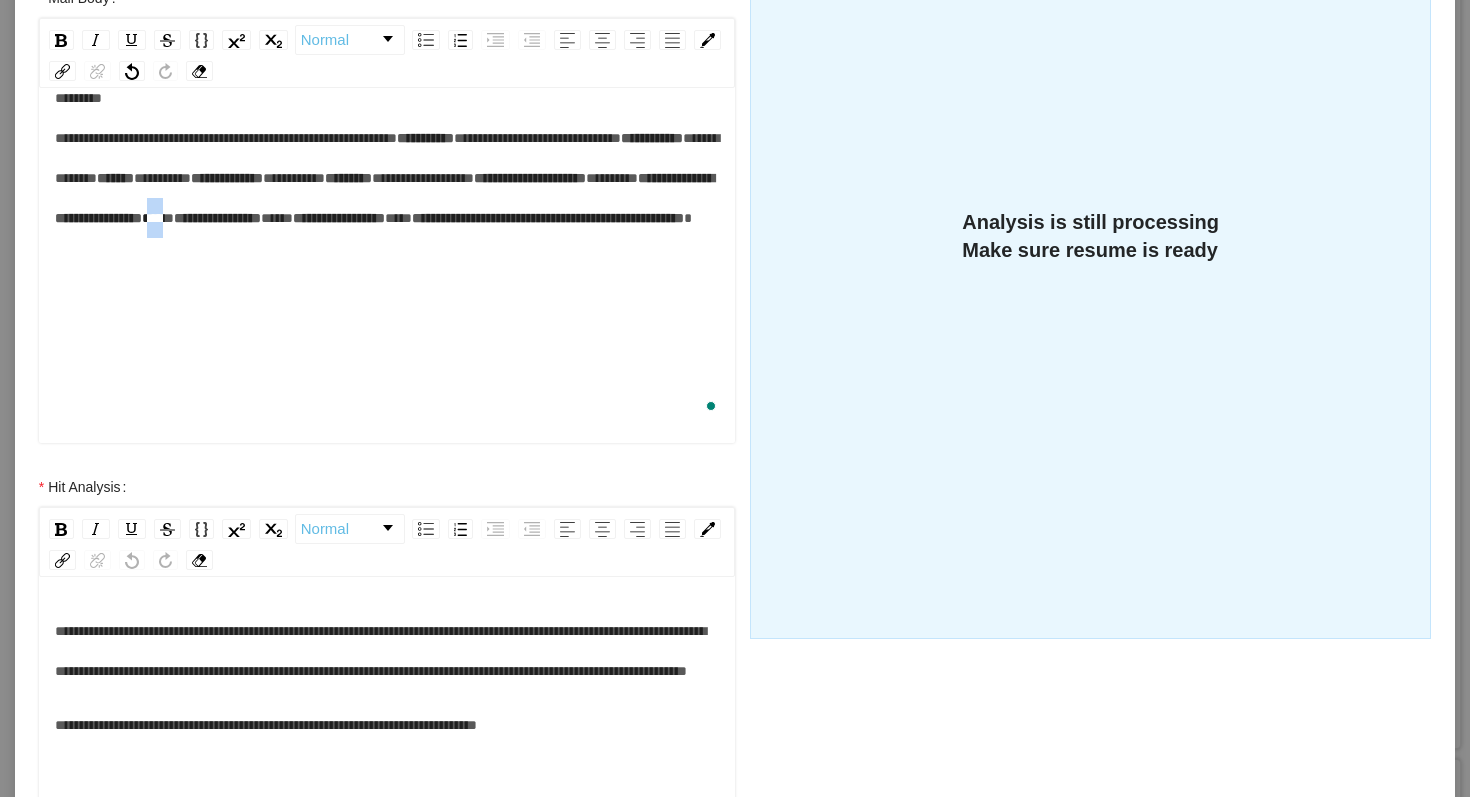 click on "***" at bounding box center (158, 218) 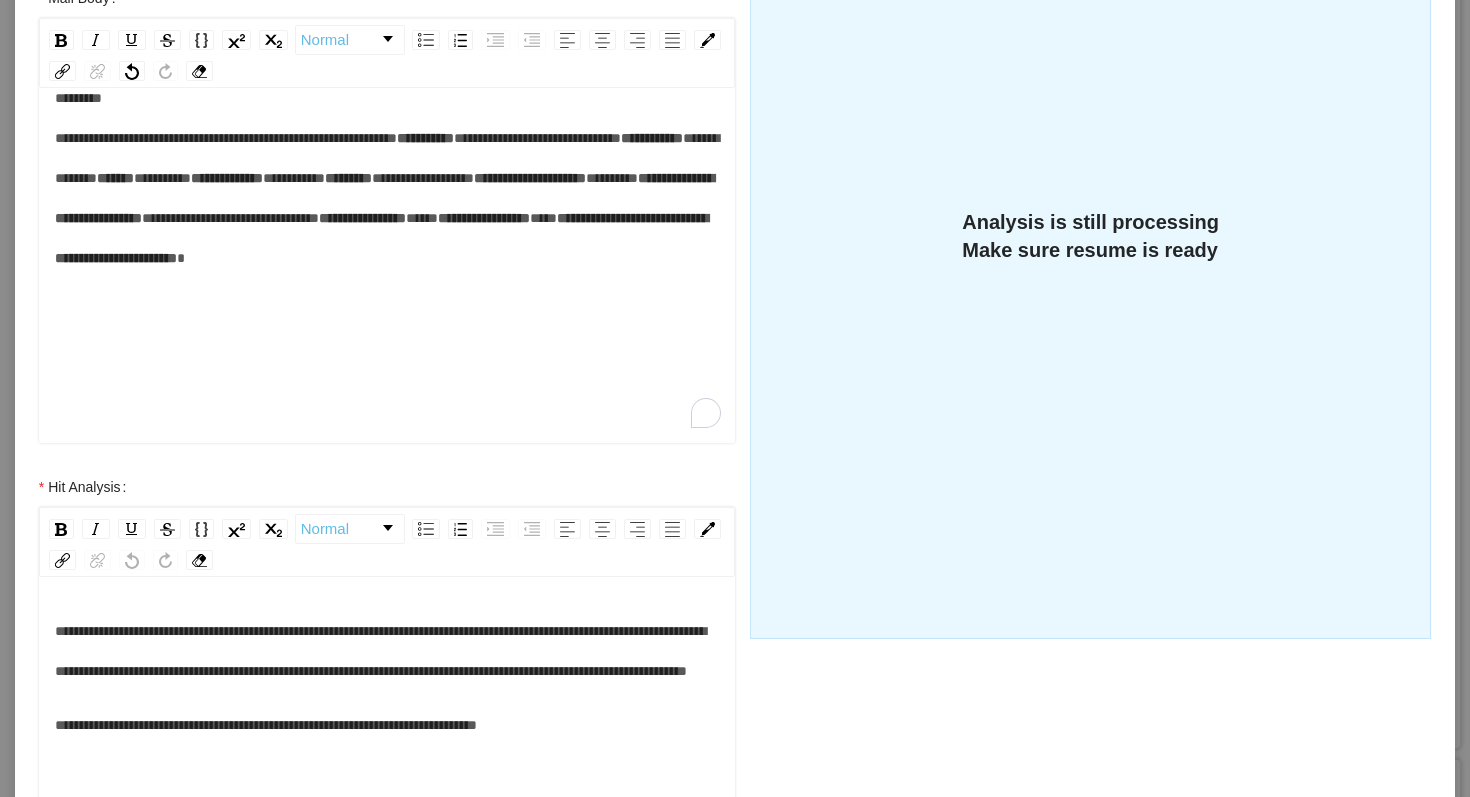 click on "**********" at bounding box center (387, 198) 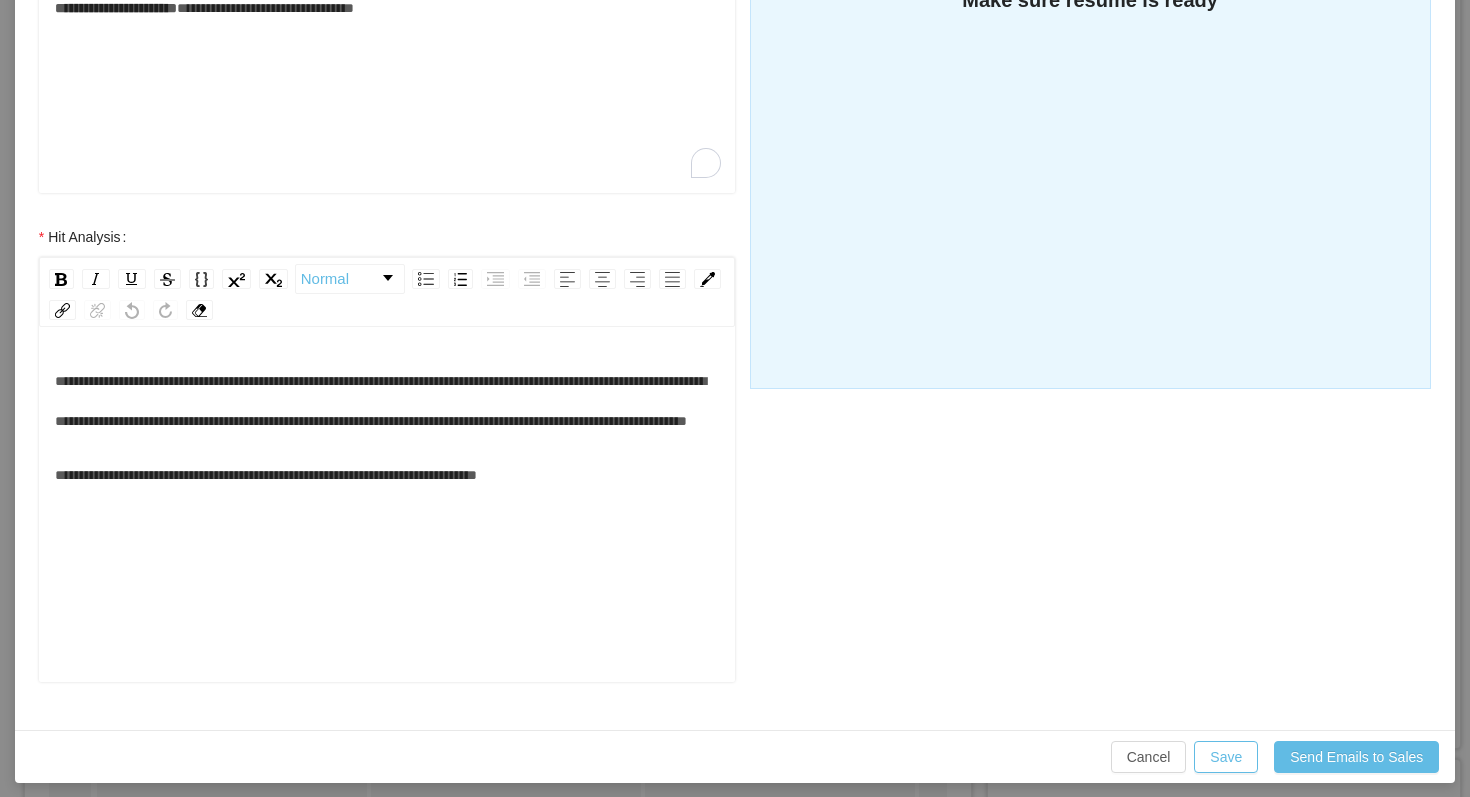 scroll, scrollTop: 635, scrollLeft: 0, axis: vertical 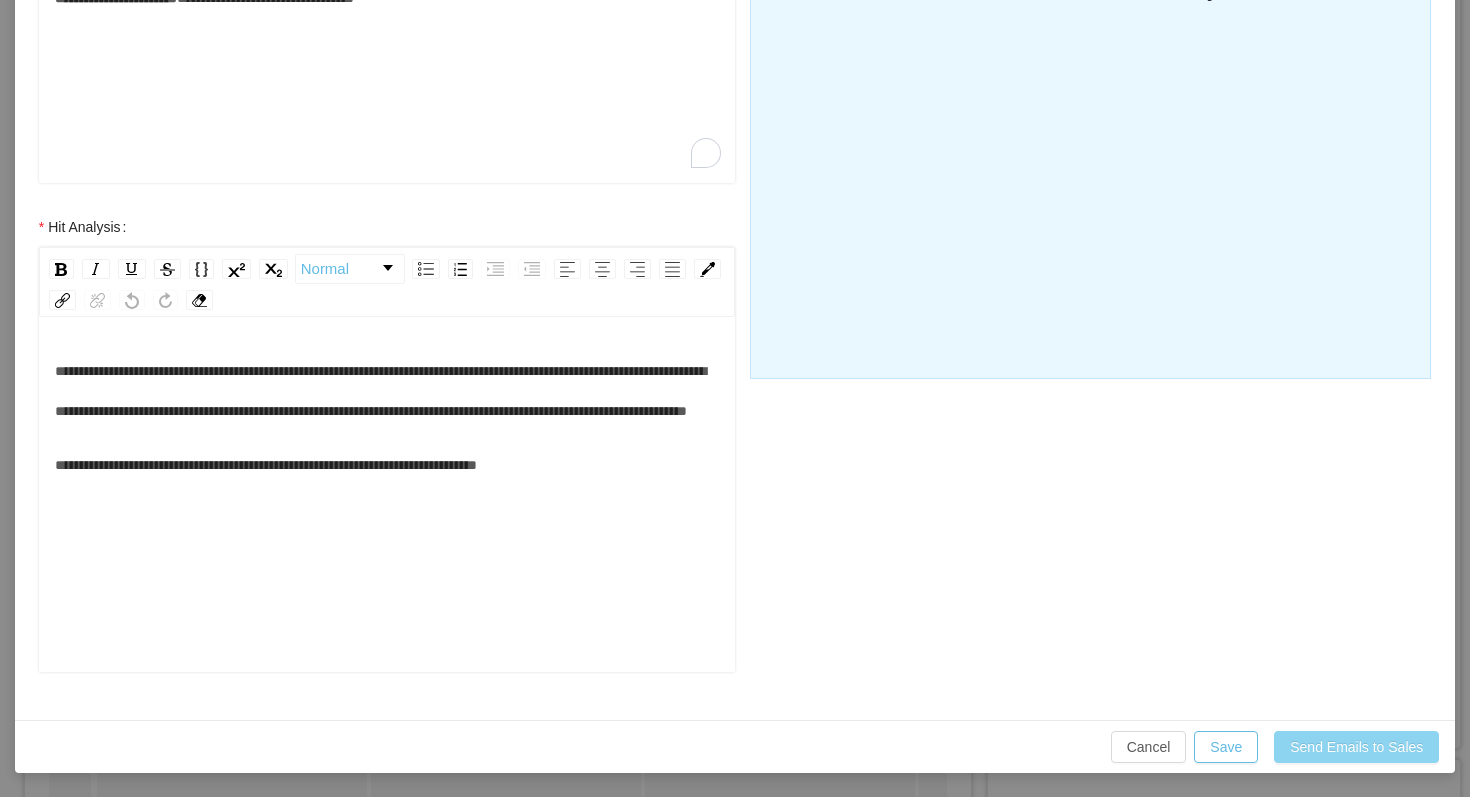 click on "Send Emails to Sales" at bounding box center (1356, 747) 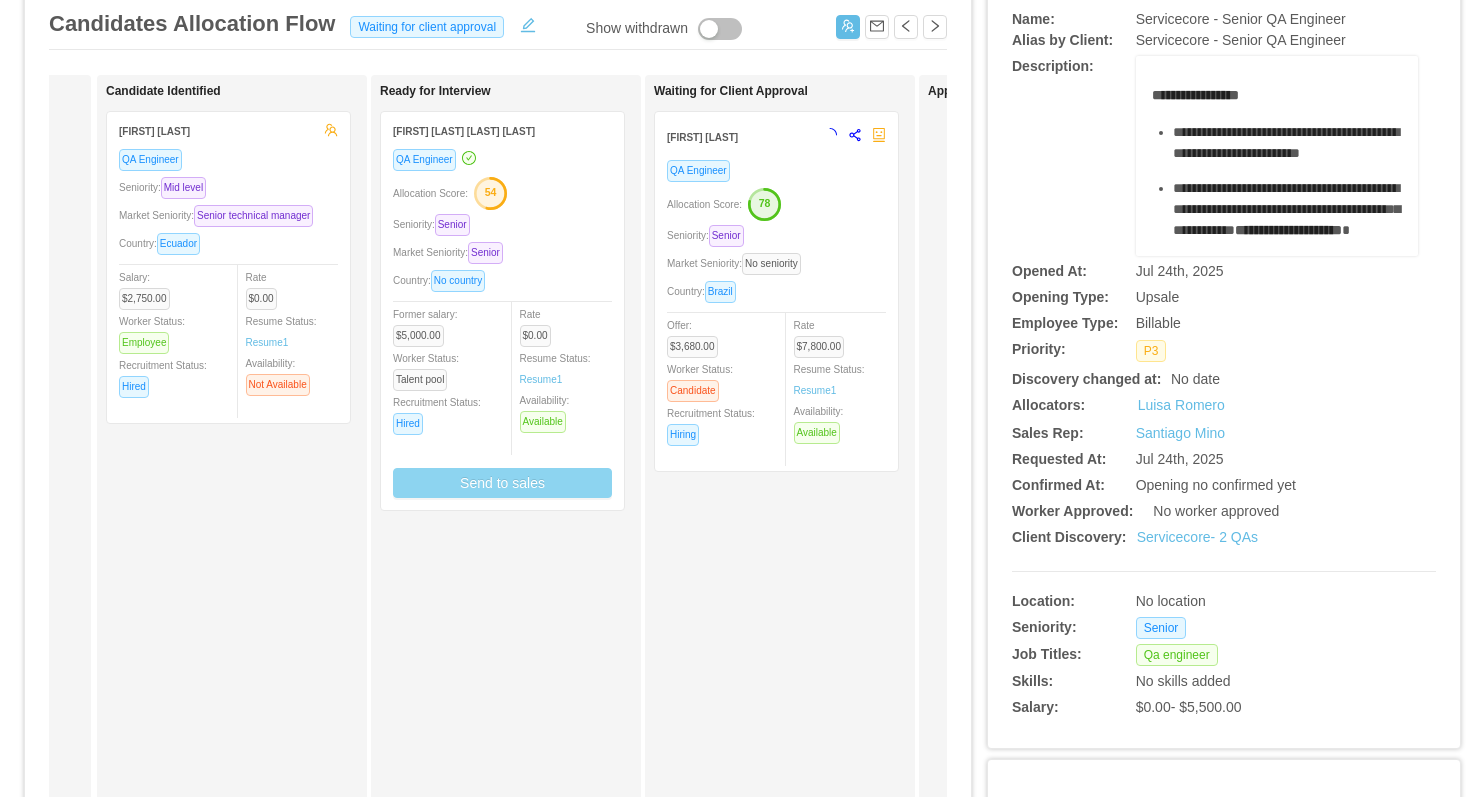scroll, scrollTop: 535, scrollLeft: 0, axis: vertical 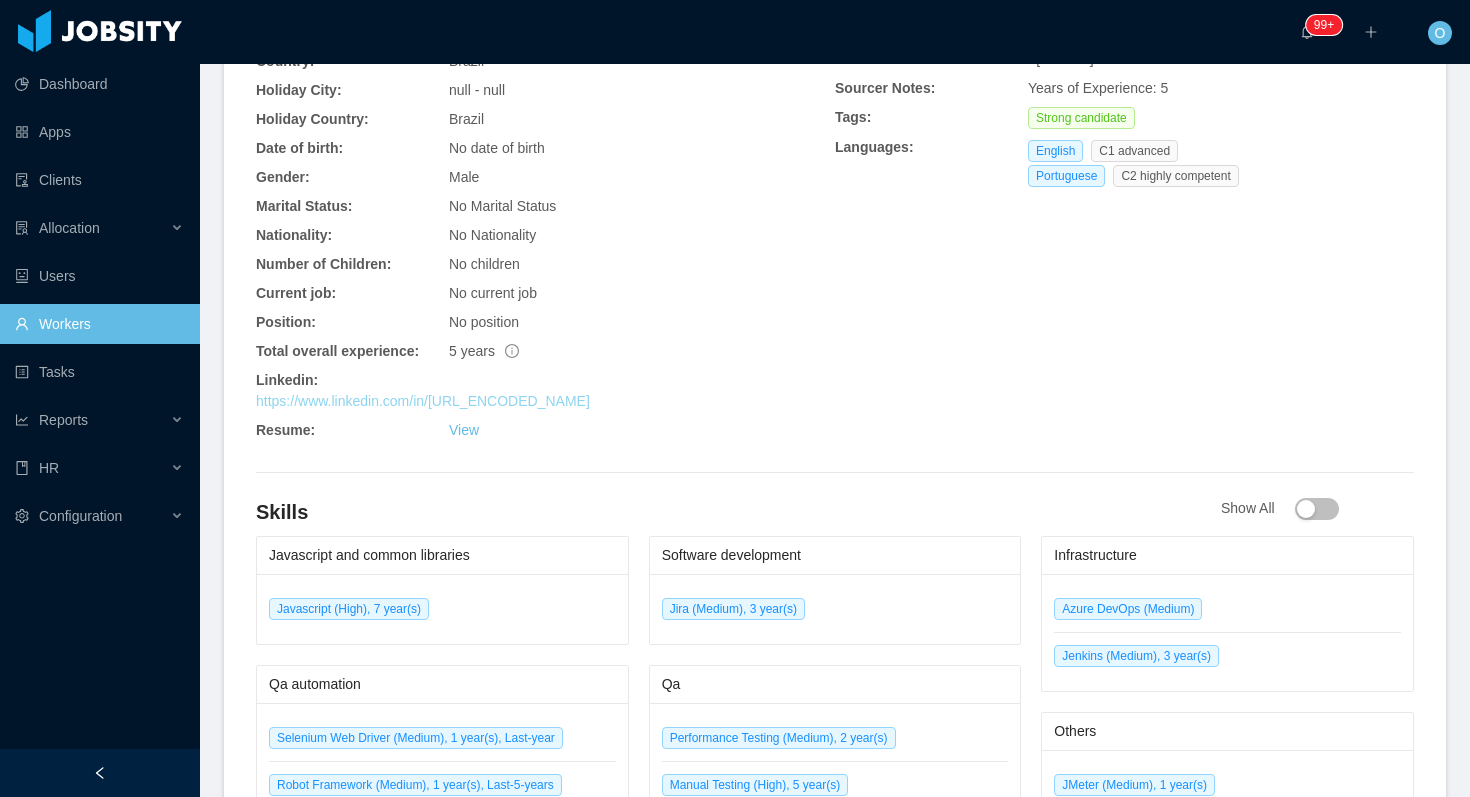 click on "https://www.linkedin.com/in/[URL_ENCODED_NAME]" at bounding box center (423, 401) 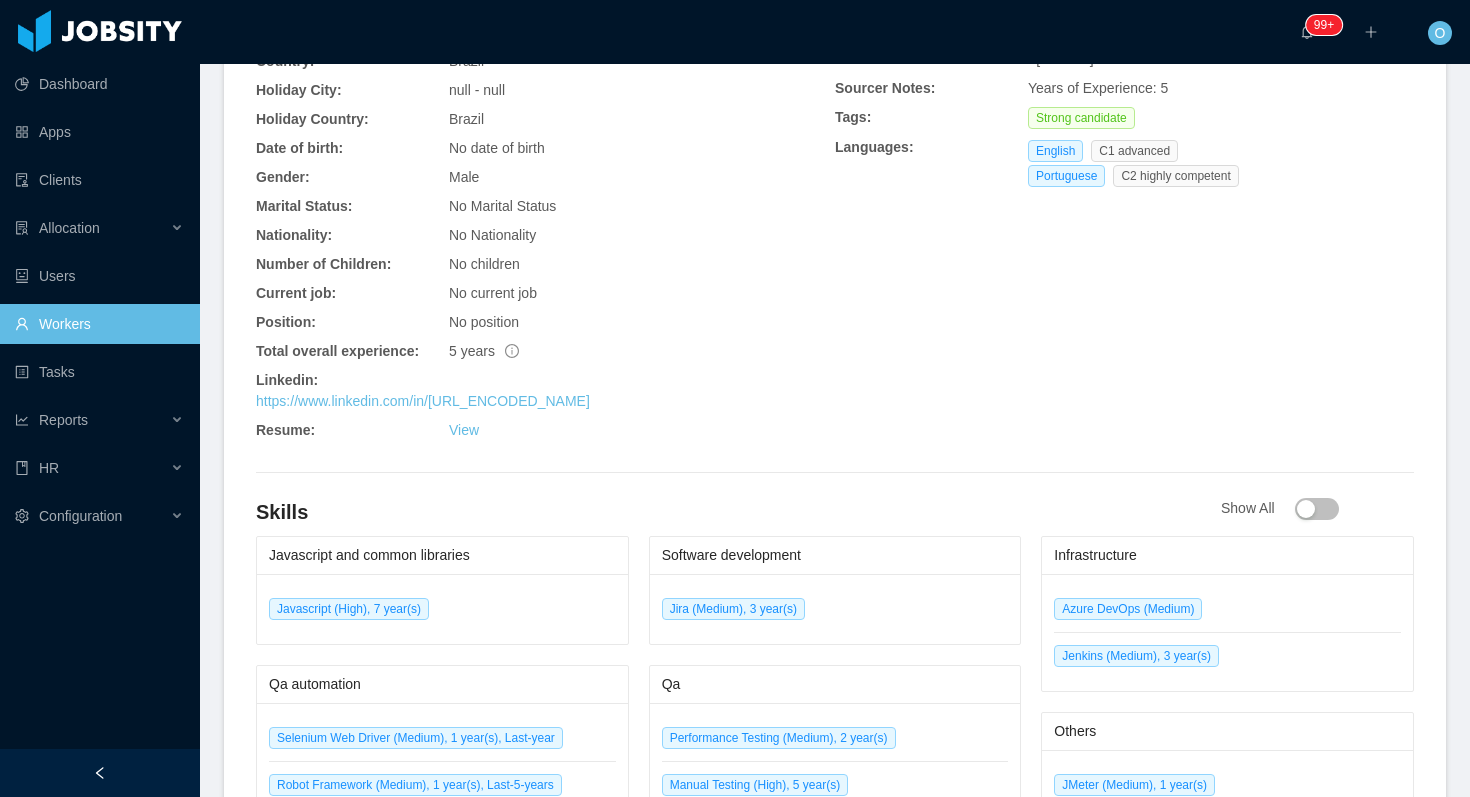 scroll, scrollTop: 0, scrollLeft: 0, axis: both 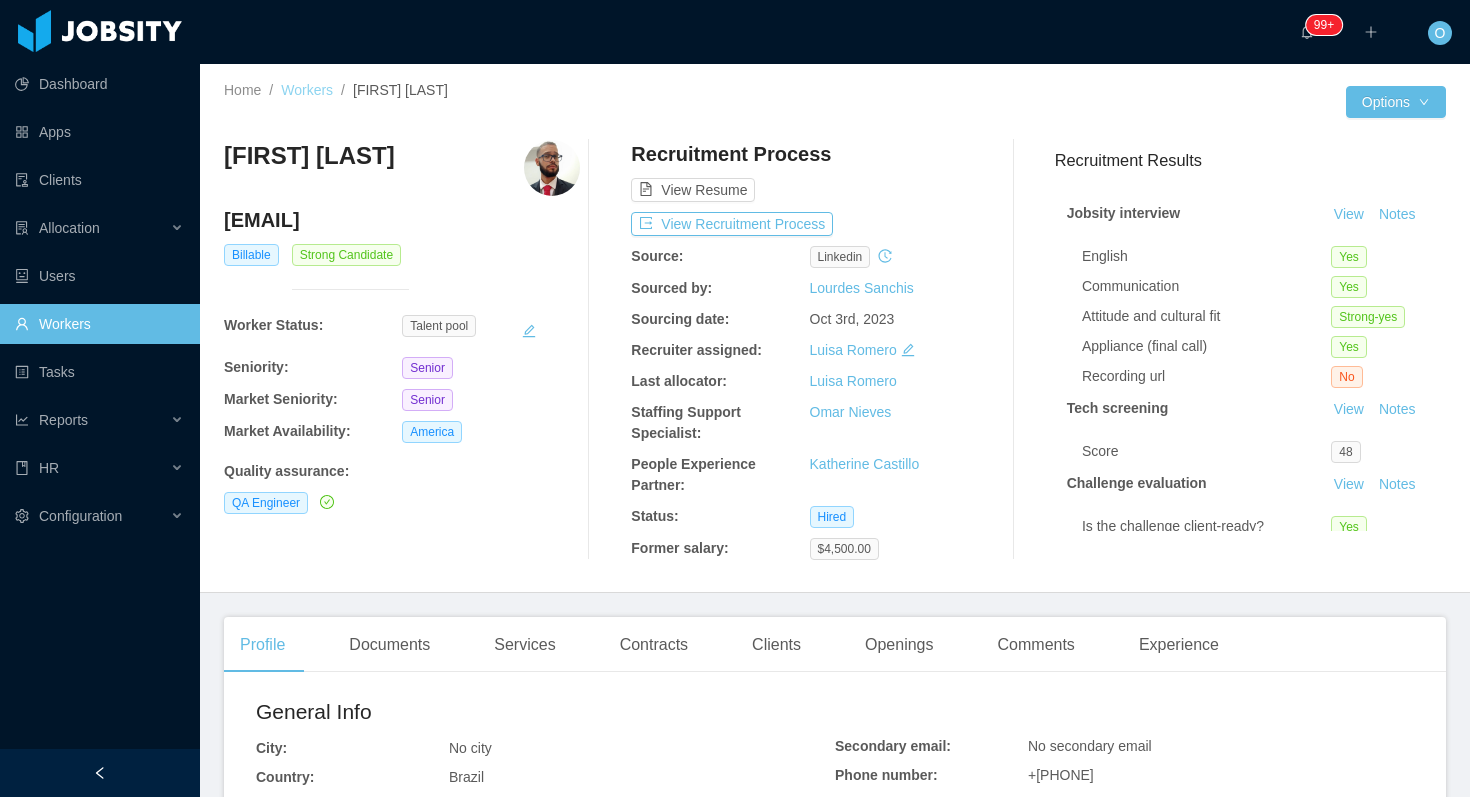 click on "Workers" at bounding box center [307, 90] 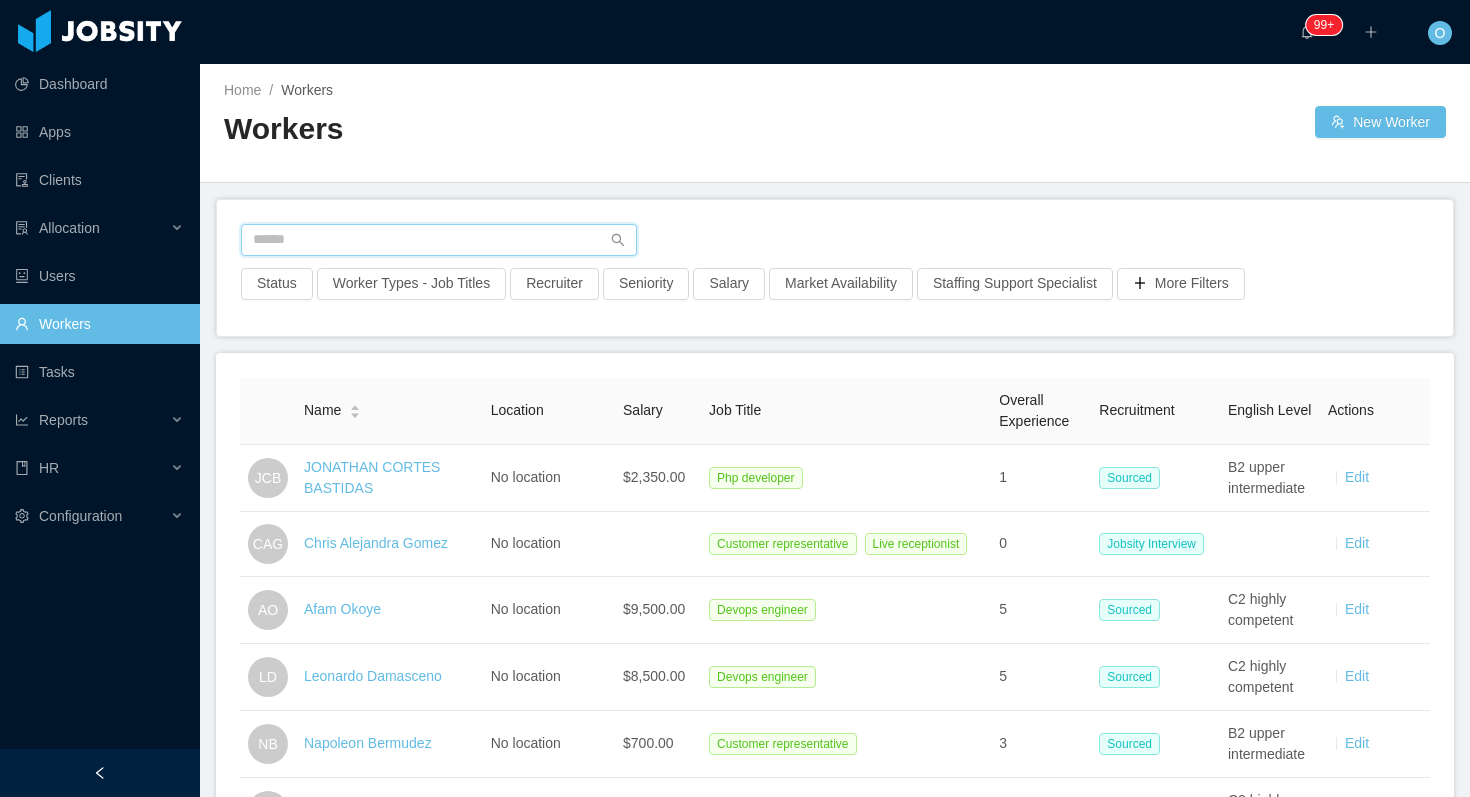 click at bounding box center (439, 240) 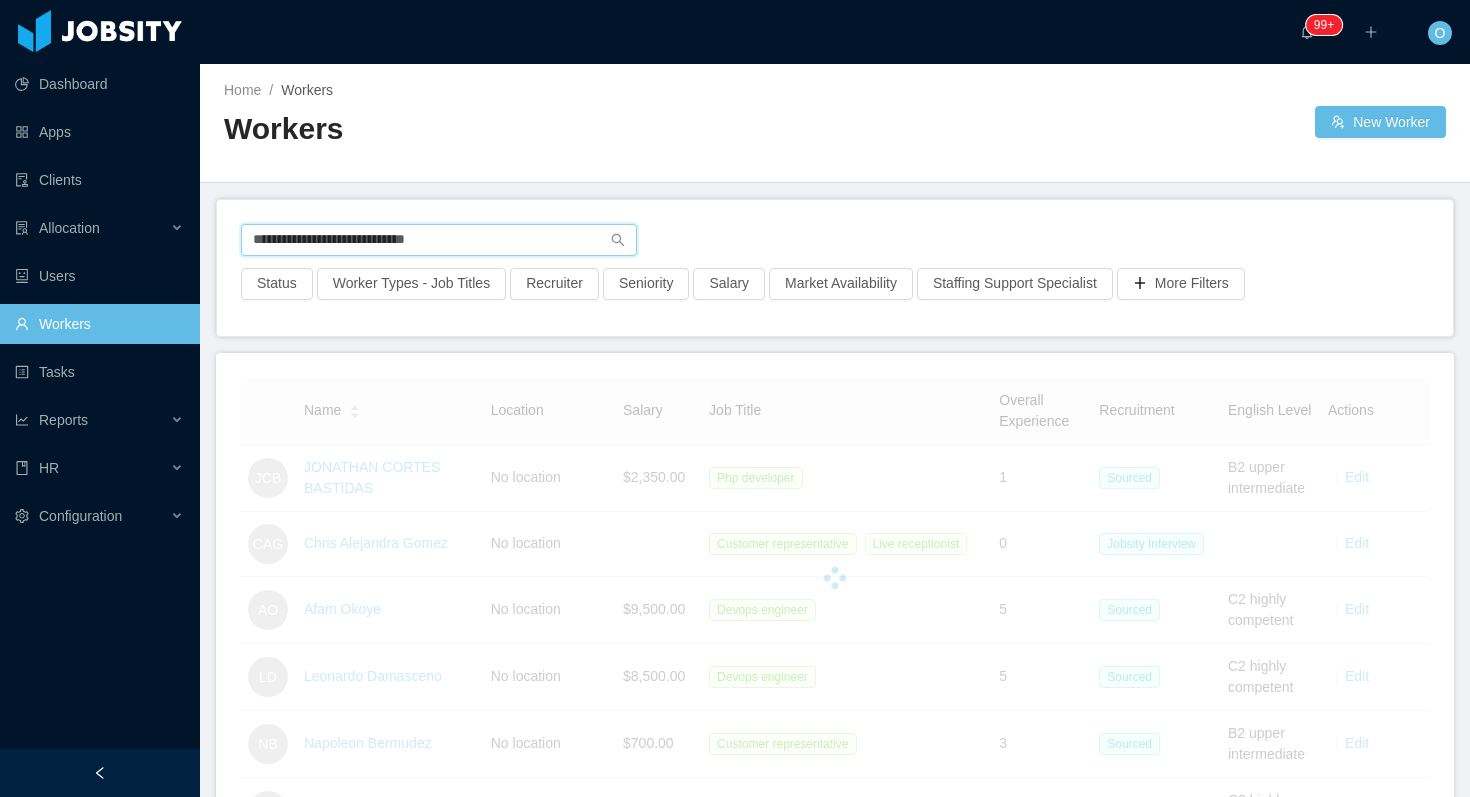 type on "**********" 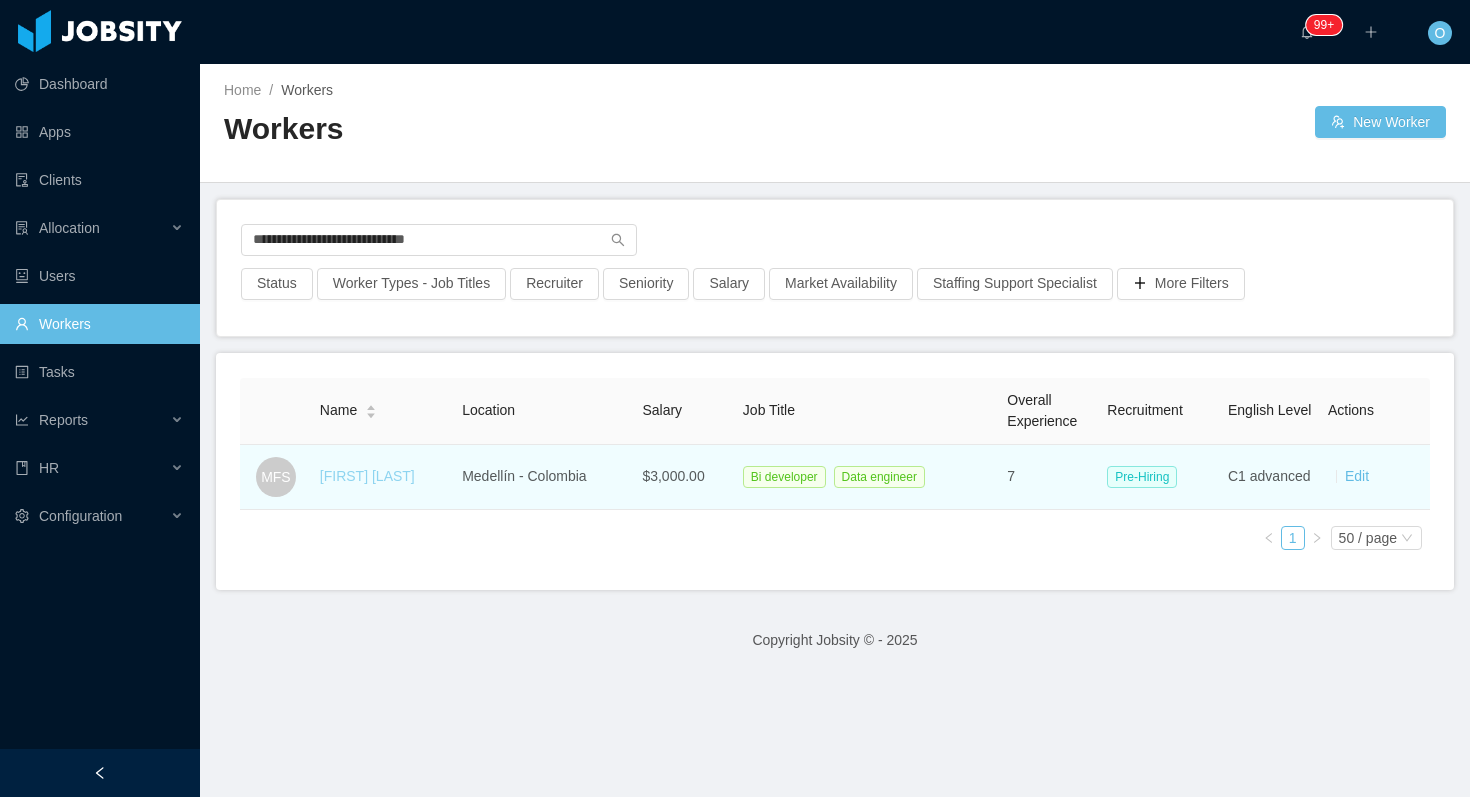 click on "Martin Fernandez Saldarriaga" at bounding box center (367, 476) 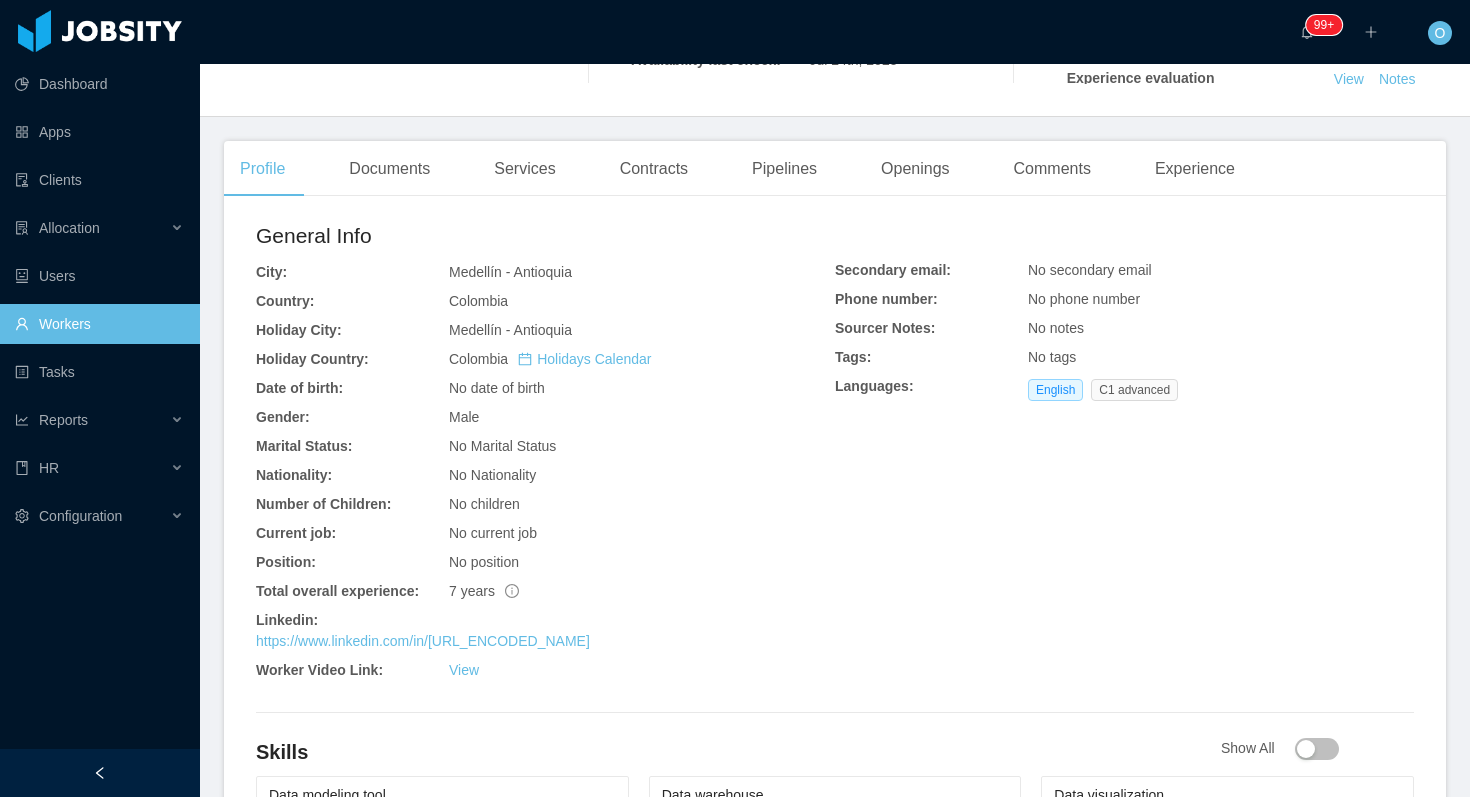 scroll, scrollTop: 490, scrollLeft: 0, axis: vertical 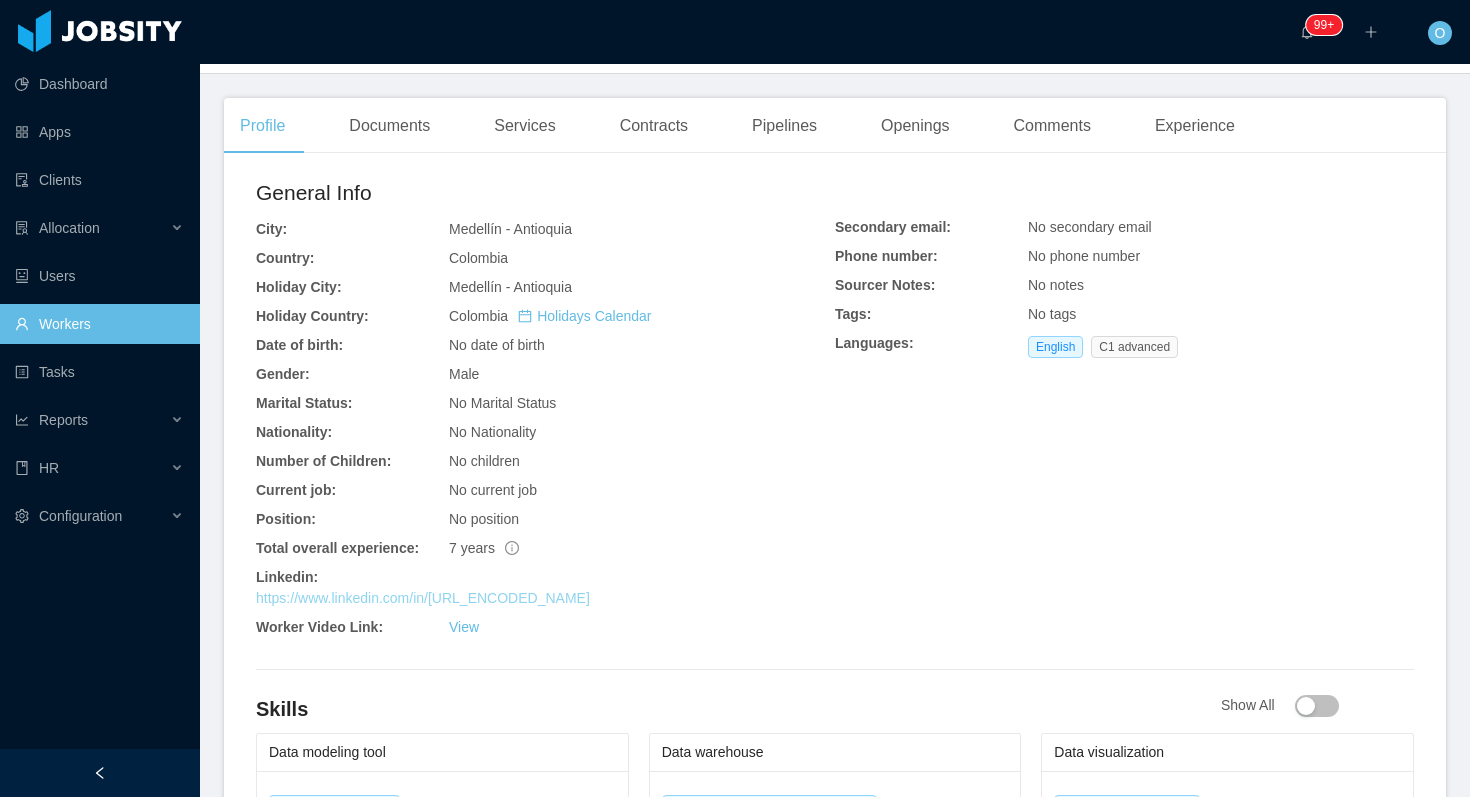 click on "https://www.linkedin.com/in/martin-fernandez-saldarriaga" at bounding box center (423, 598) 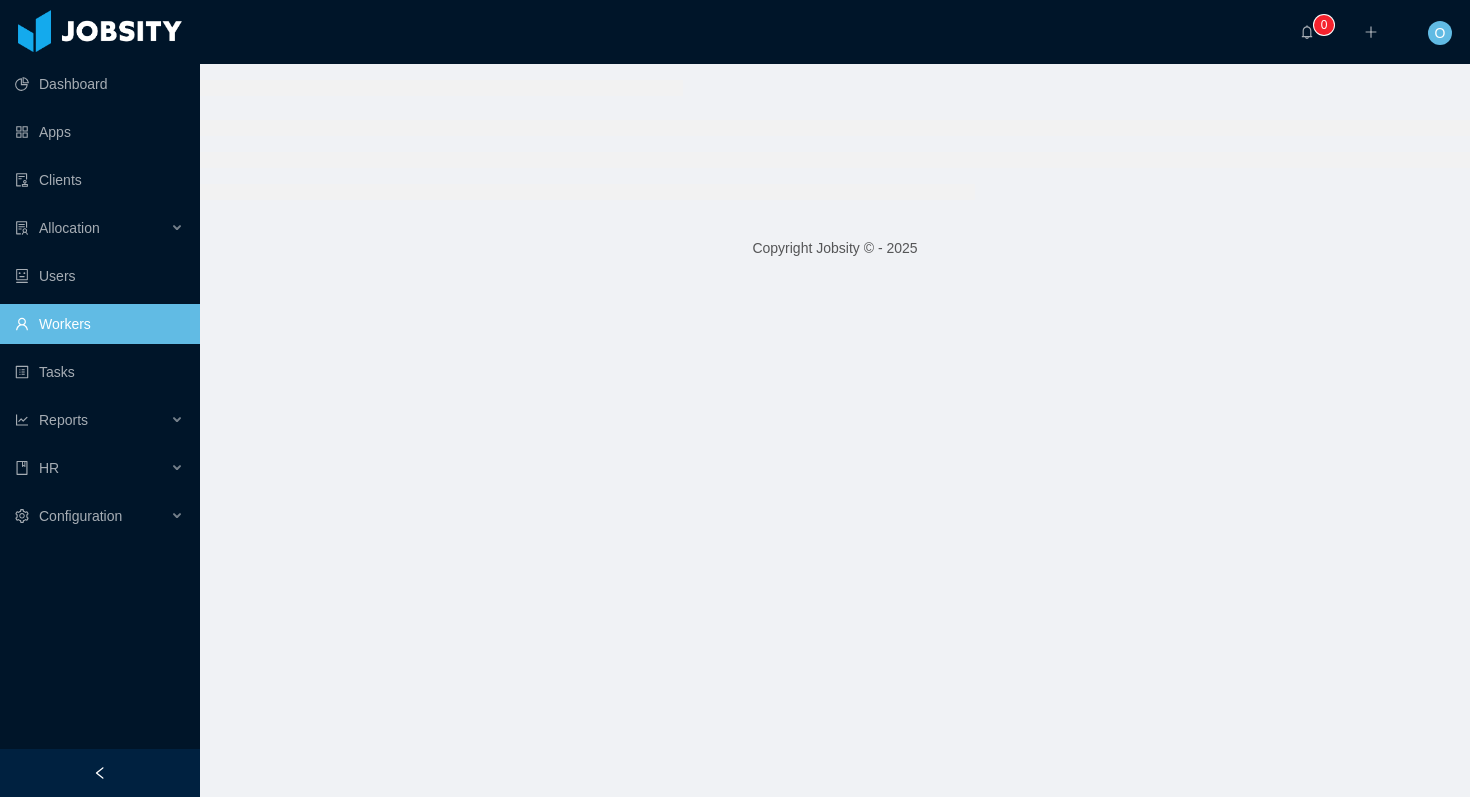 scroll, scrollTop: 0, scrollLeft: 0, axis: both 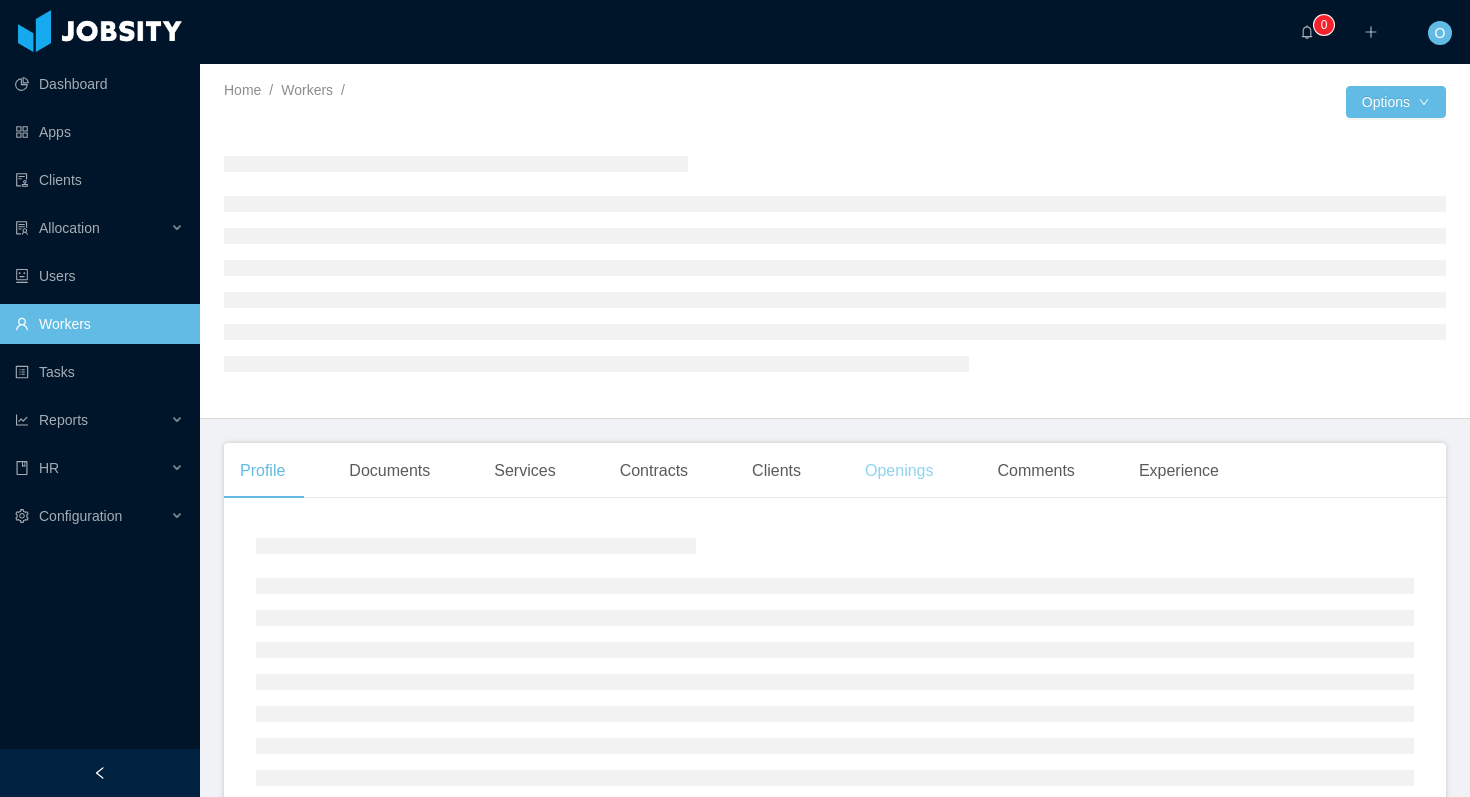 click on "Openings" at bounding box center (899, 471) 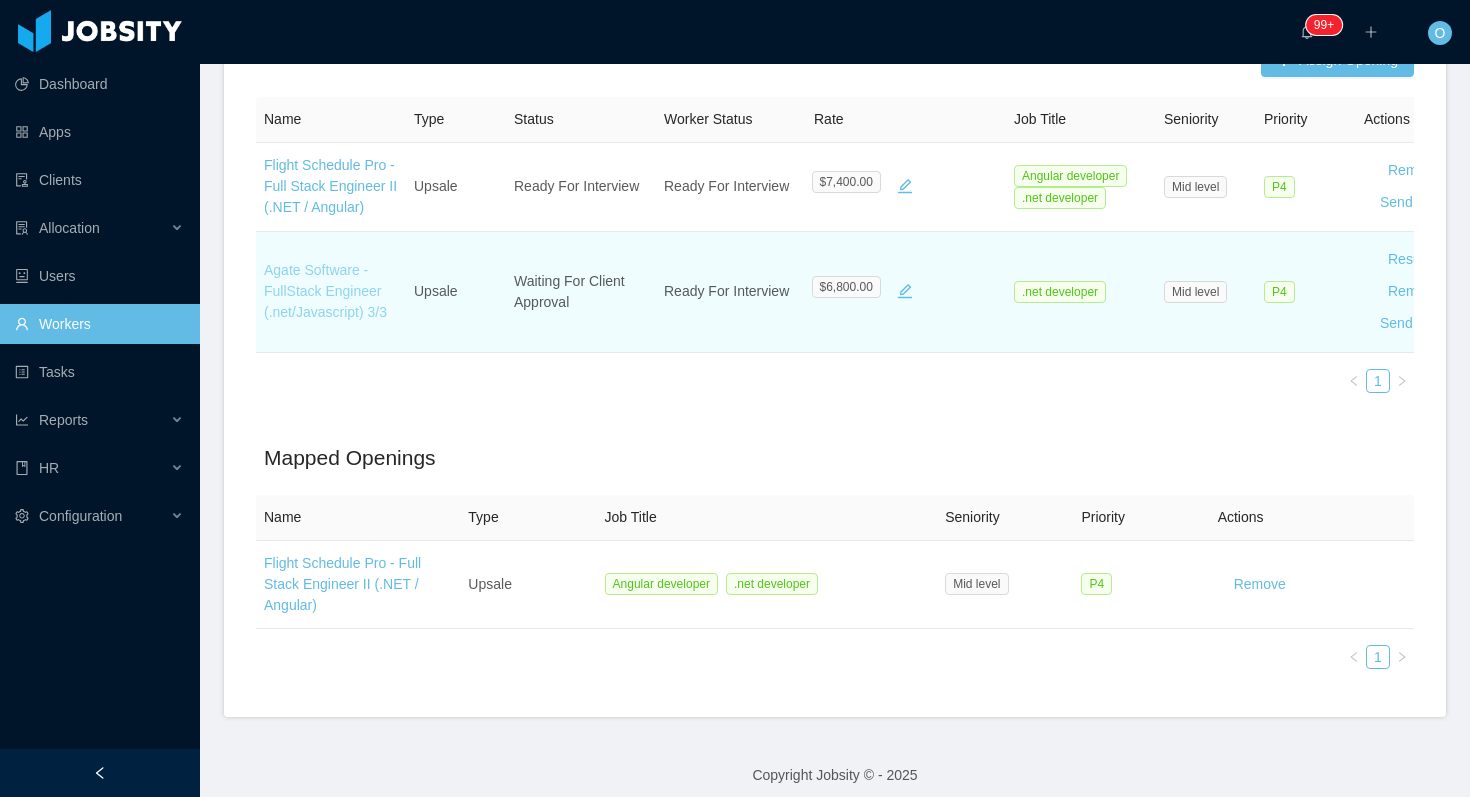 scroll, scrollTop: 635, scrollLeft: 0, axis: vertical 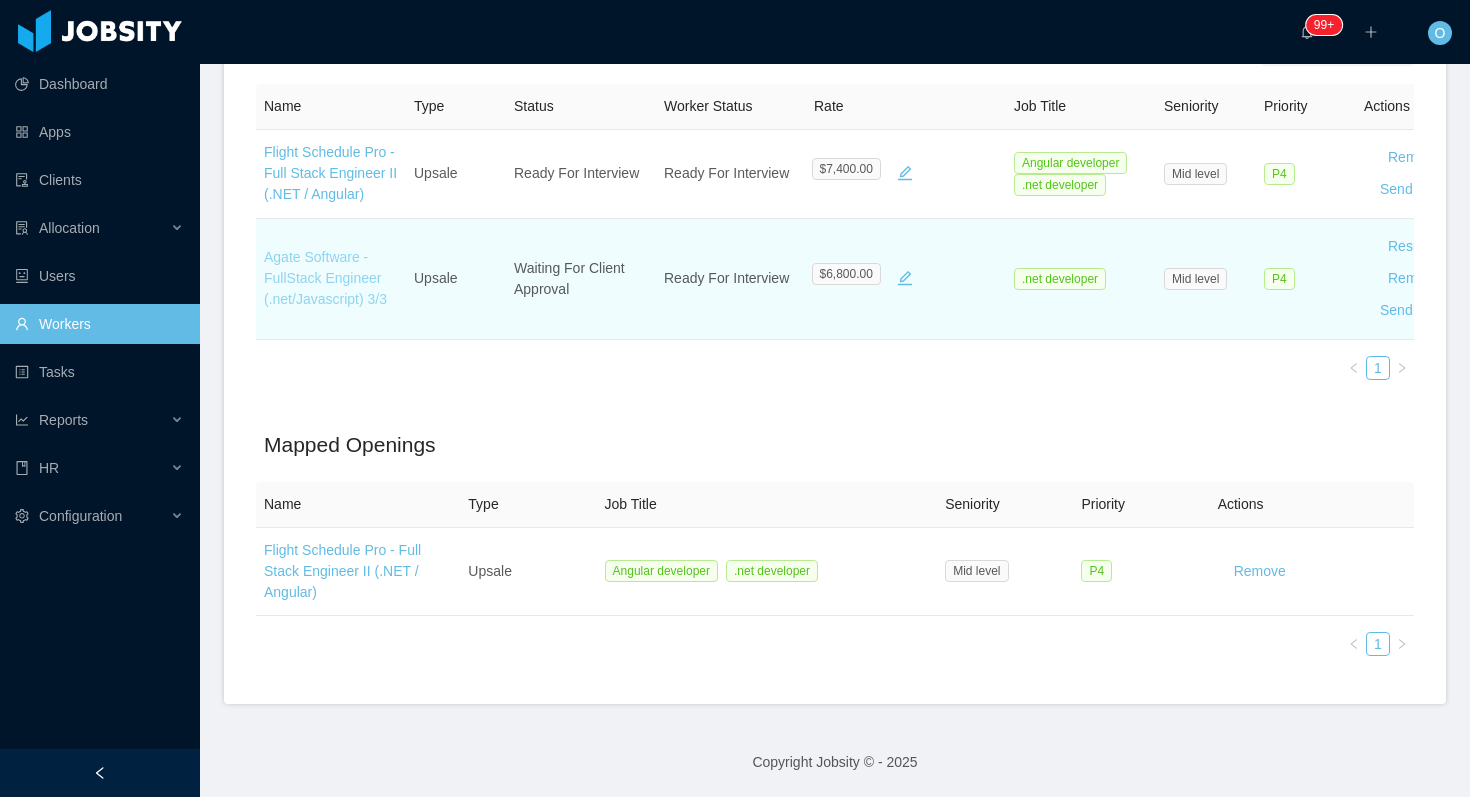 click on "Agate Software - FullStack Engineer (.net/Javascript) 3/3" at bounding box center [325, 278] 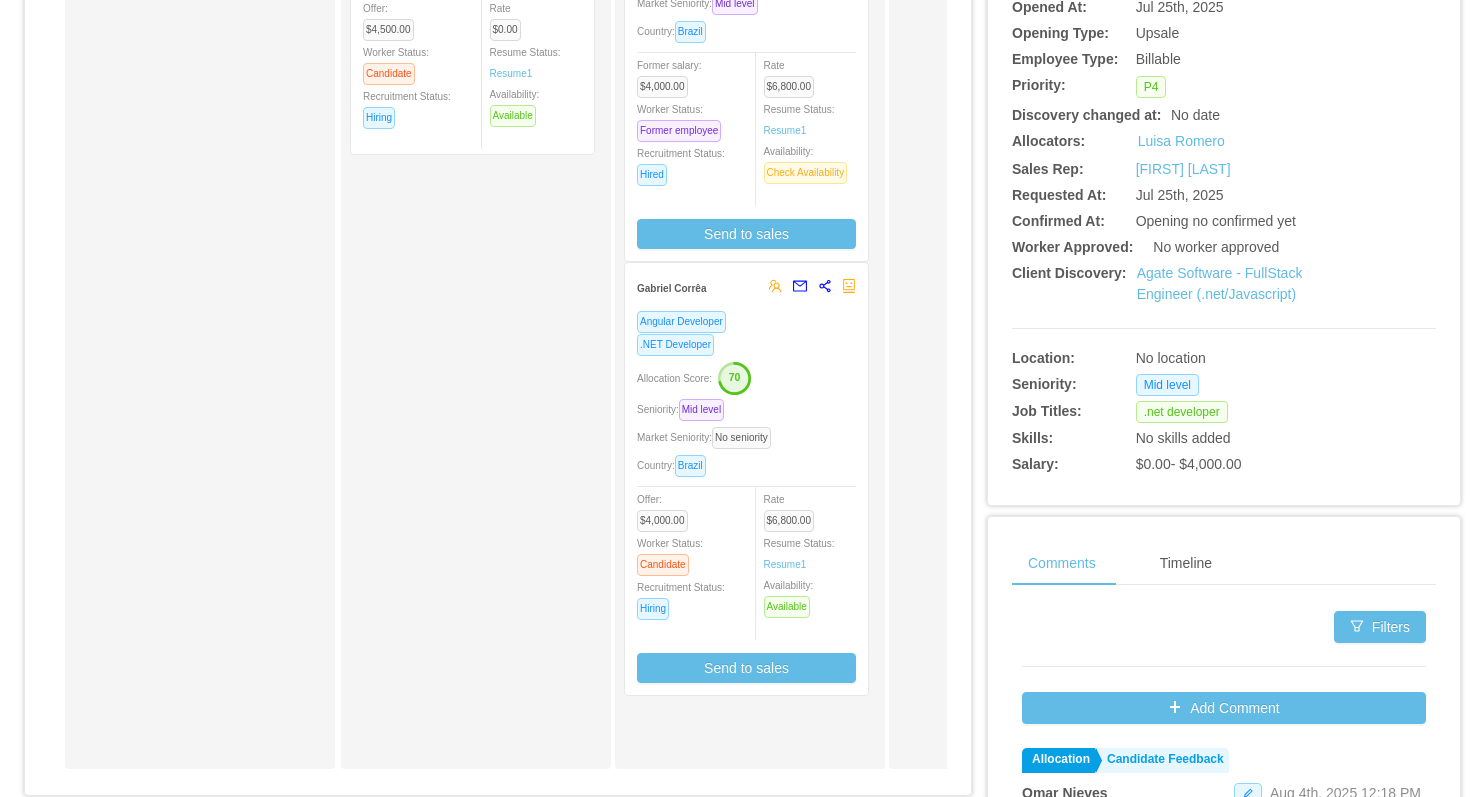 scroll, scrollTop: 446, scrollLeft: 0, axis: vertical 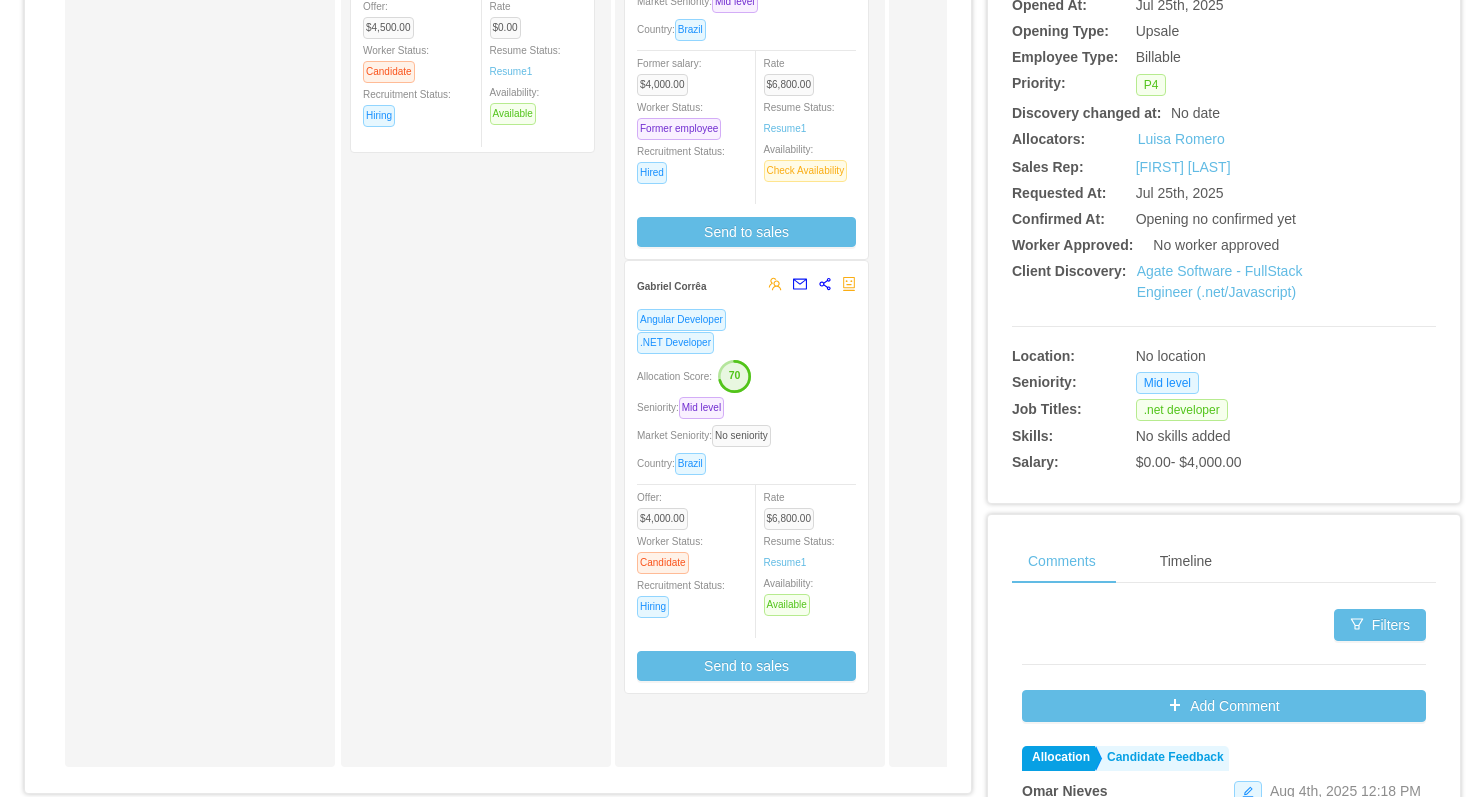 click on "Gabriel Corrêa Angular Developer .NET Developer Allocation Score:   70 Seniority:   Mid level Market Seniority:   No seniority Country:   Brazil Offer:  $4,000.00 Worker Status:   Candidate Recruitment Status:   Hiring Rate $6,800.00 Resume Status:   Resume  1 Availability:     Available Send to sales" at bounding box center [764, 477] 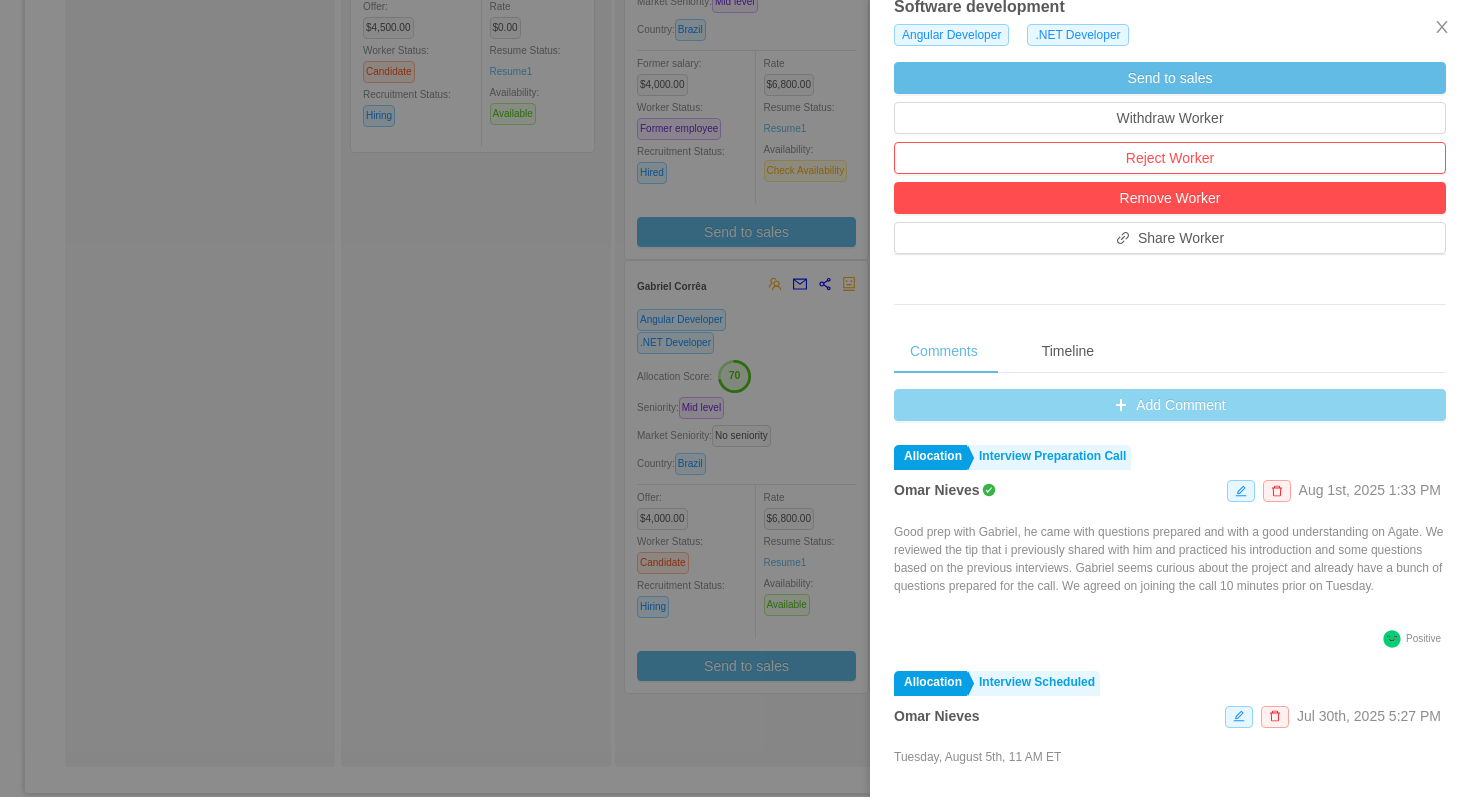 scroll, scrollTop: 550, scrollLeft: 0, axis: vertical 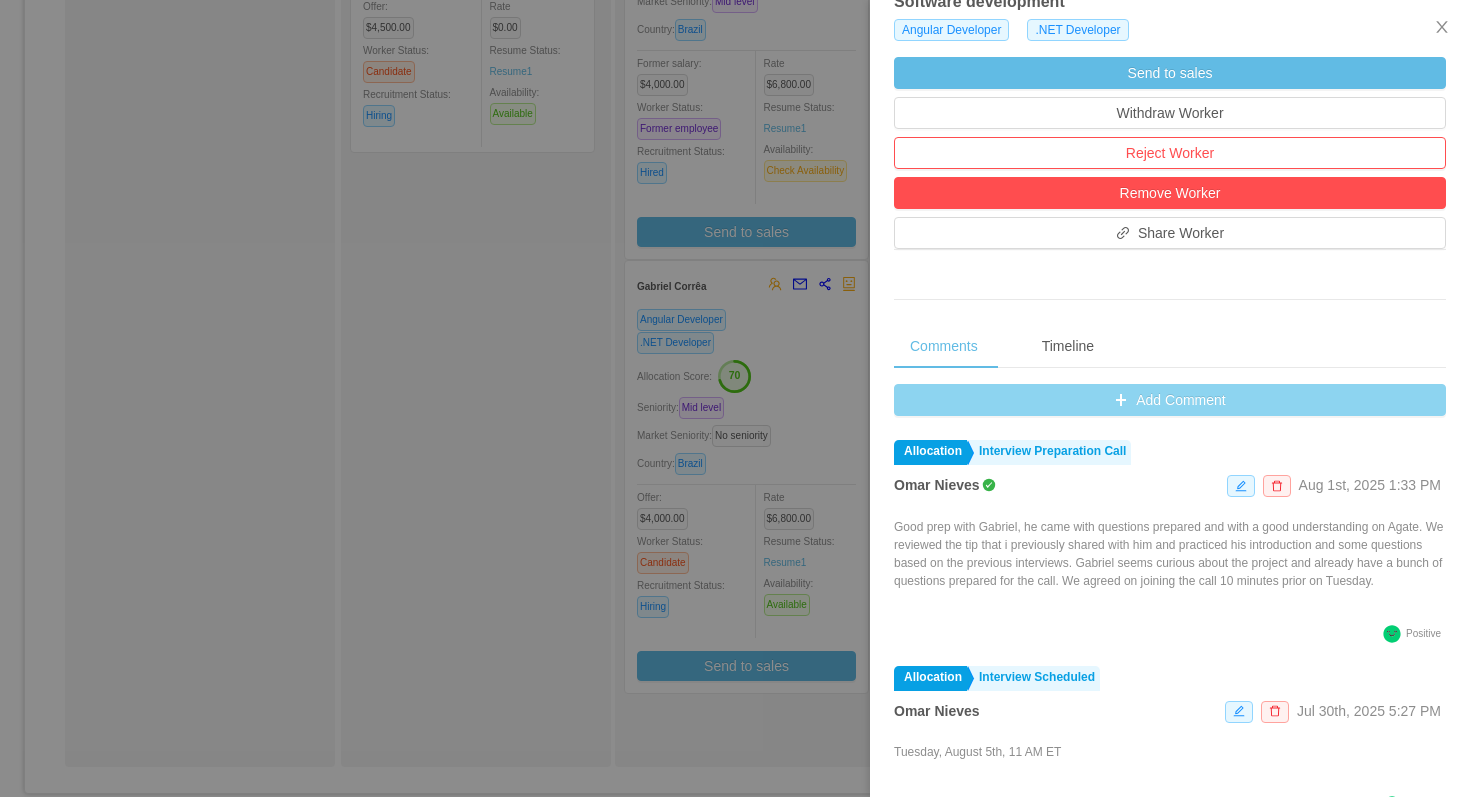 click on "Add Comment" at bounding box center [1170, 400] 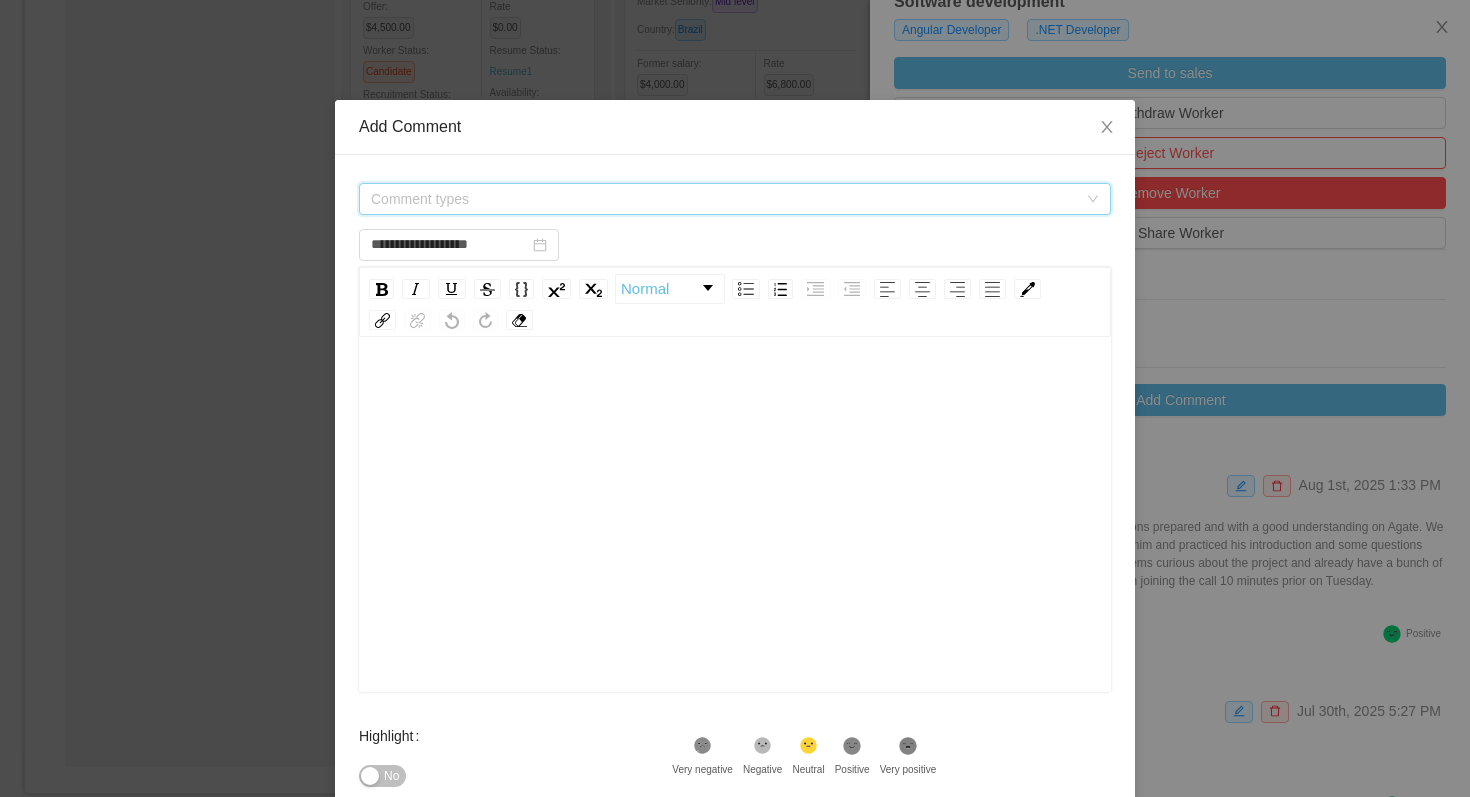 click on "Comment types" at bounding box center (724, 199) 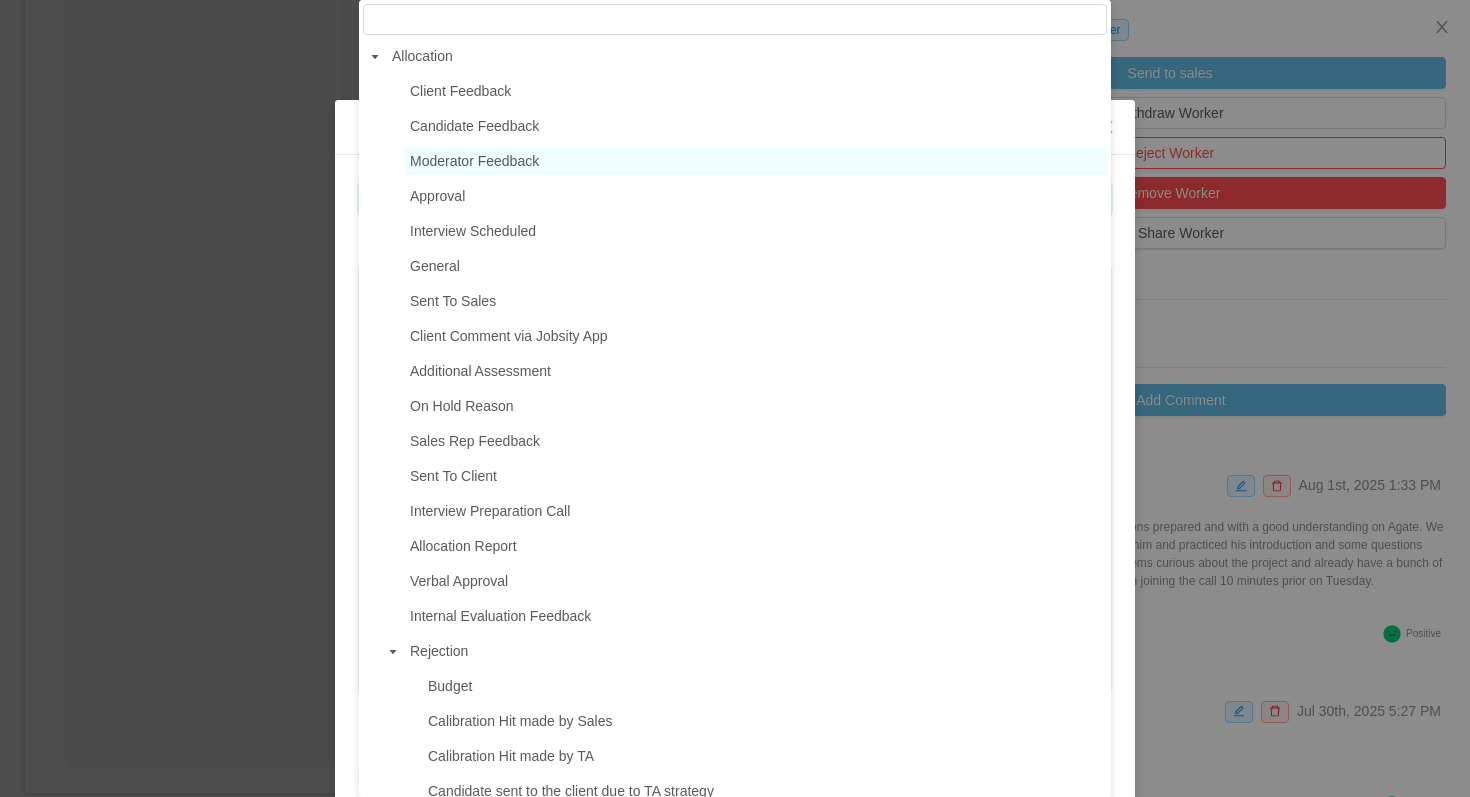 click on "Moderator Feedback" at bounding box center [474, 161] 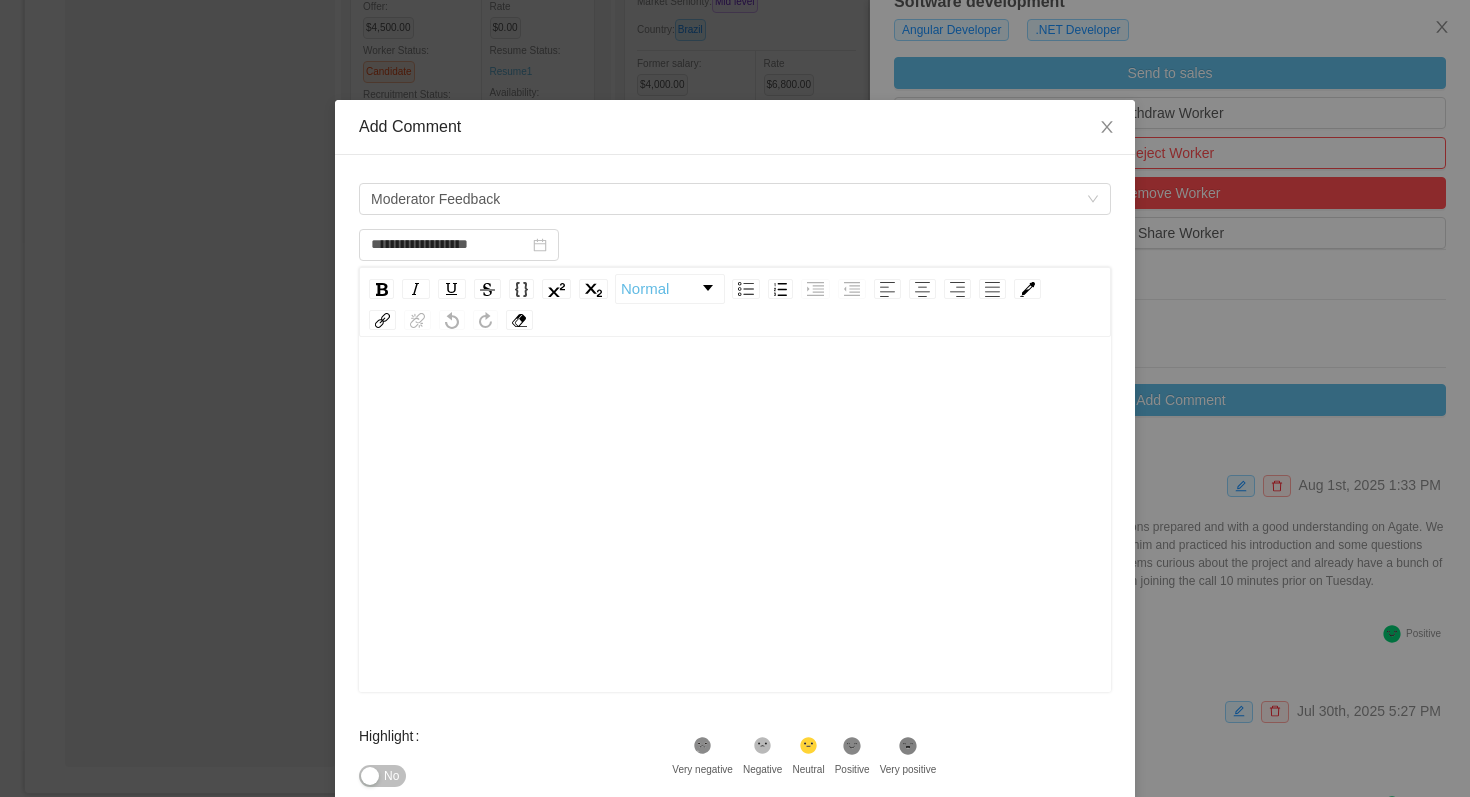 click at bounding box center (735, 391) 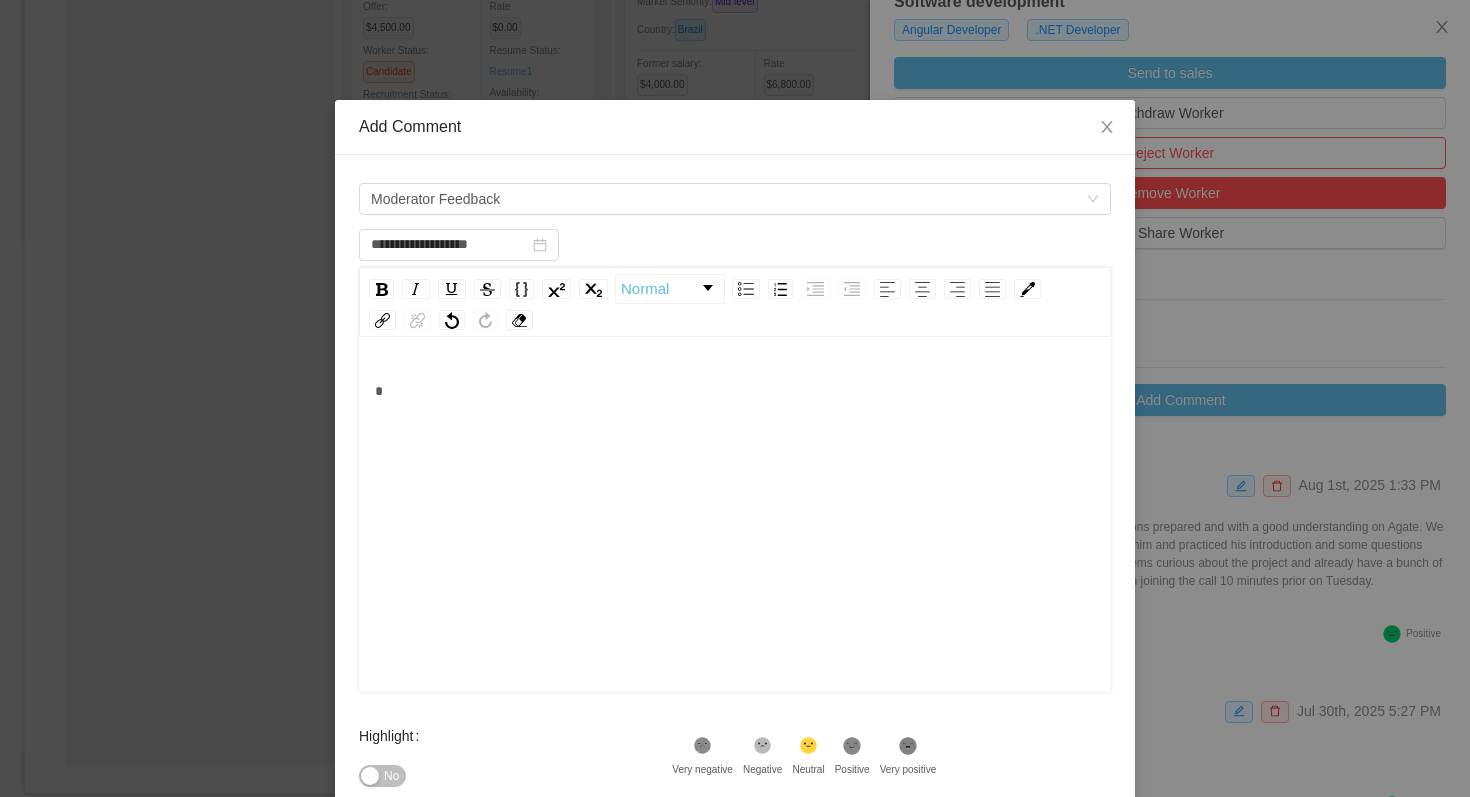 type 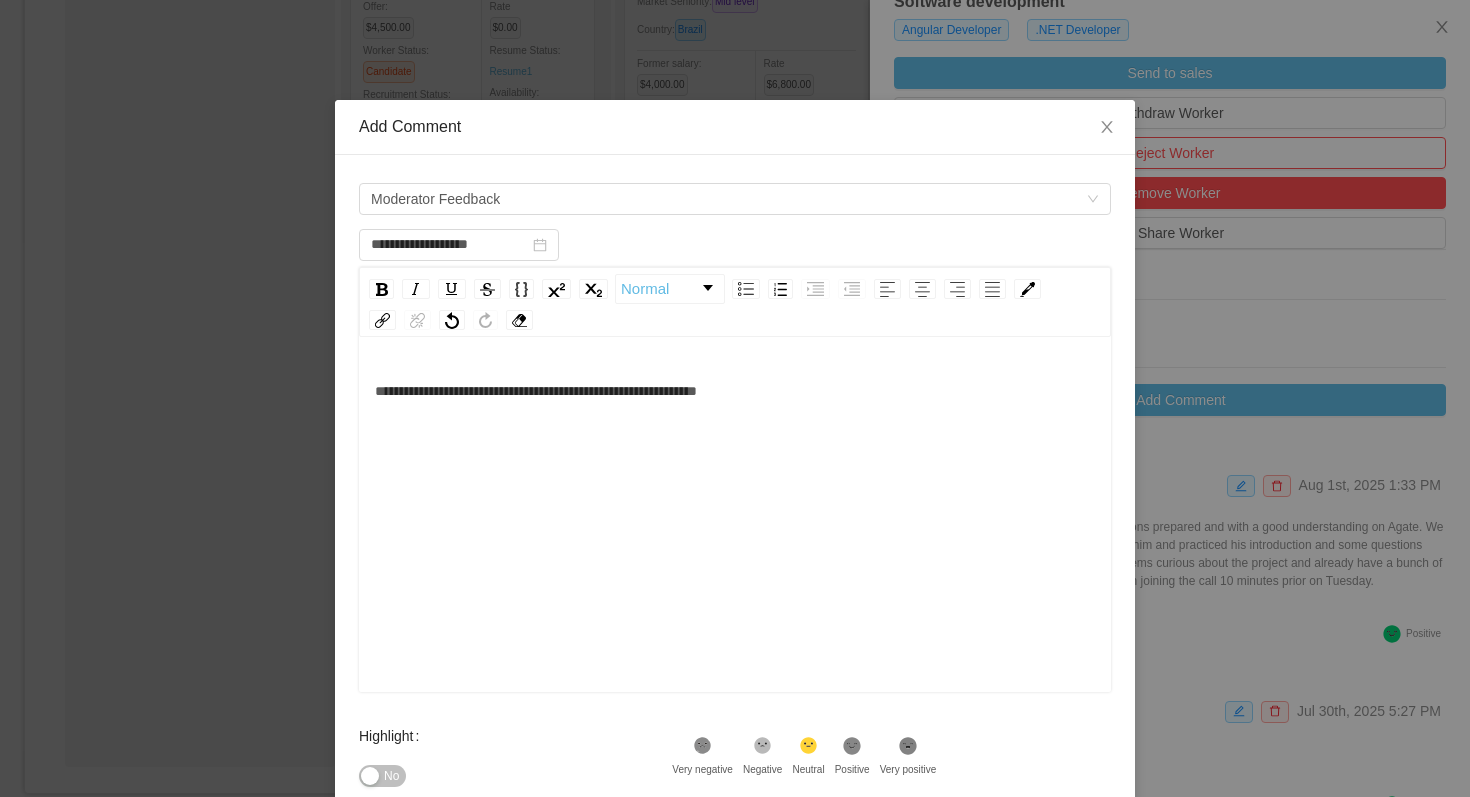 click on ".st1{fill:#232323}" 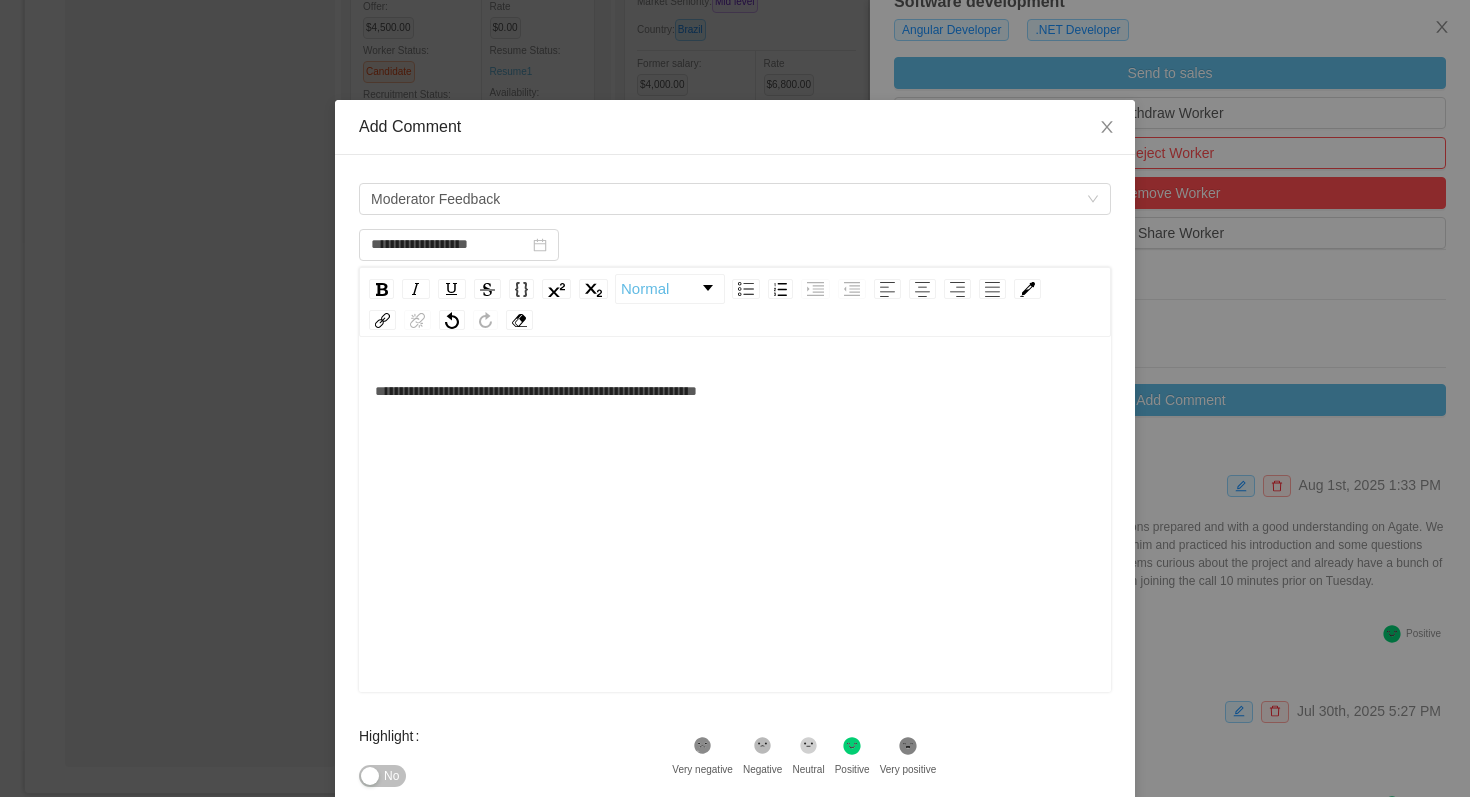scroll, scrollTop: 124, scrollLeft: 0, axis: vertical 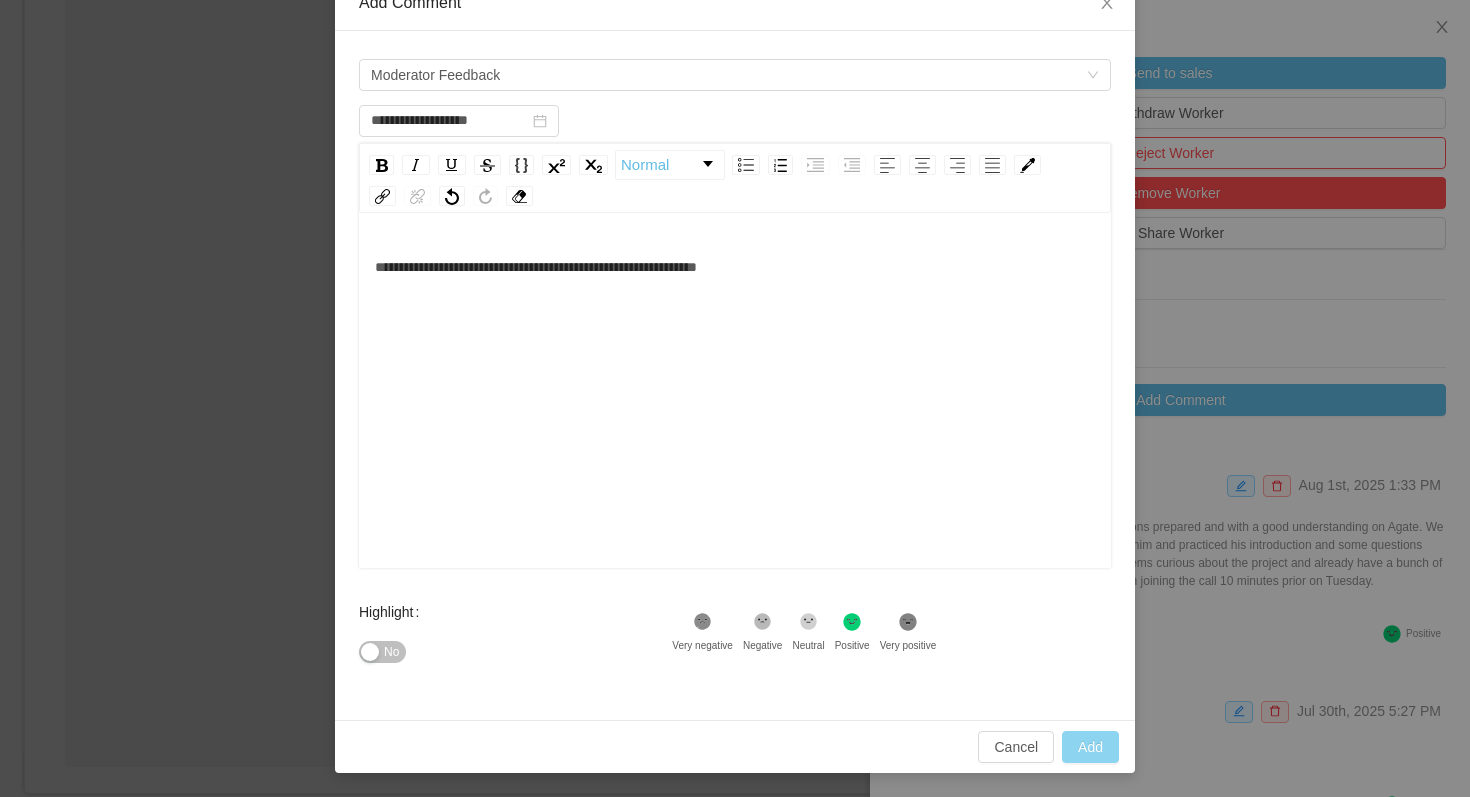 click on "Add" at bounding box center [1090, 747] 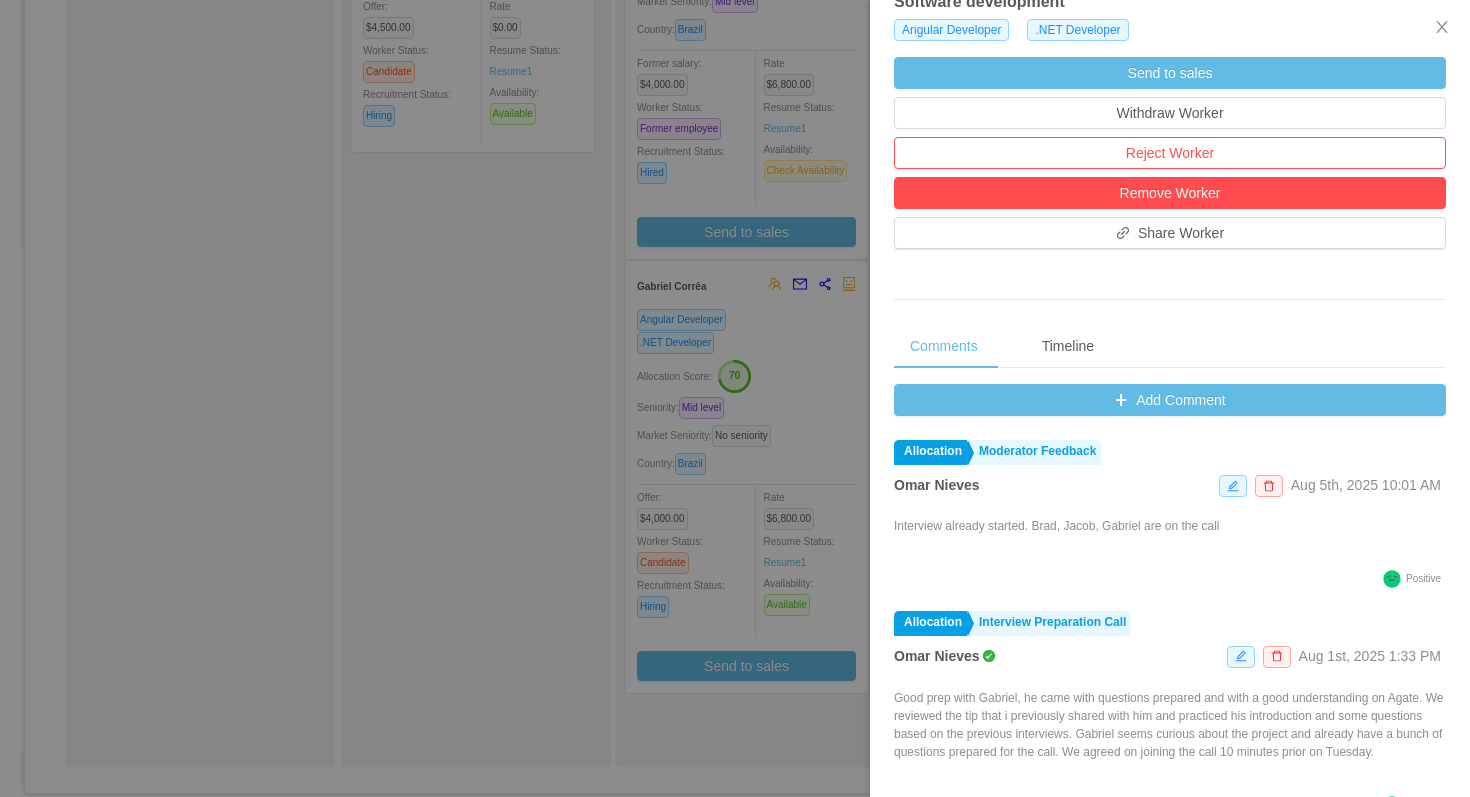 click at bounding box center [735, 398] 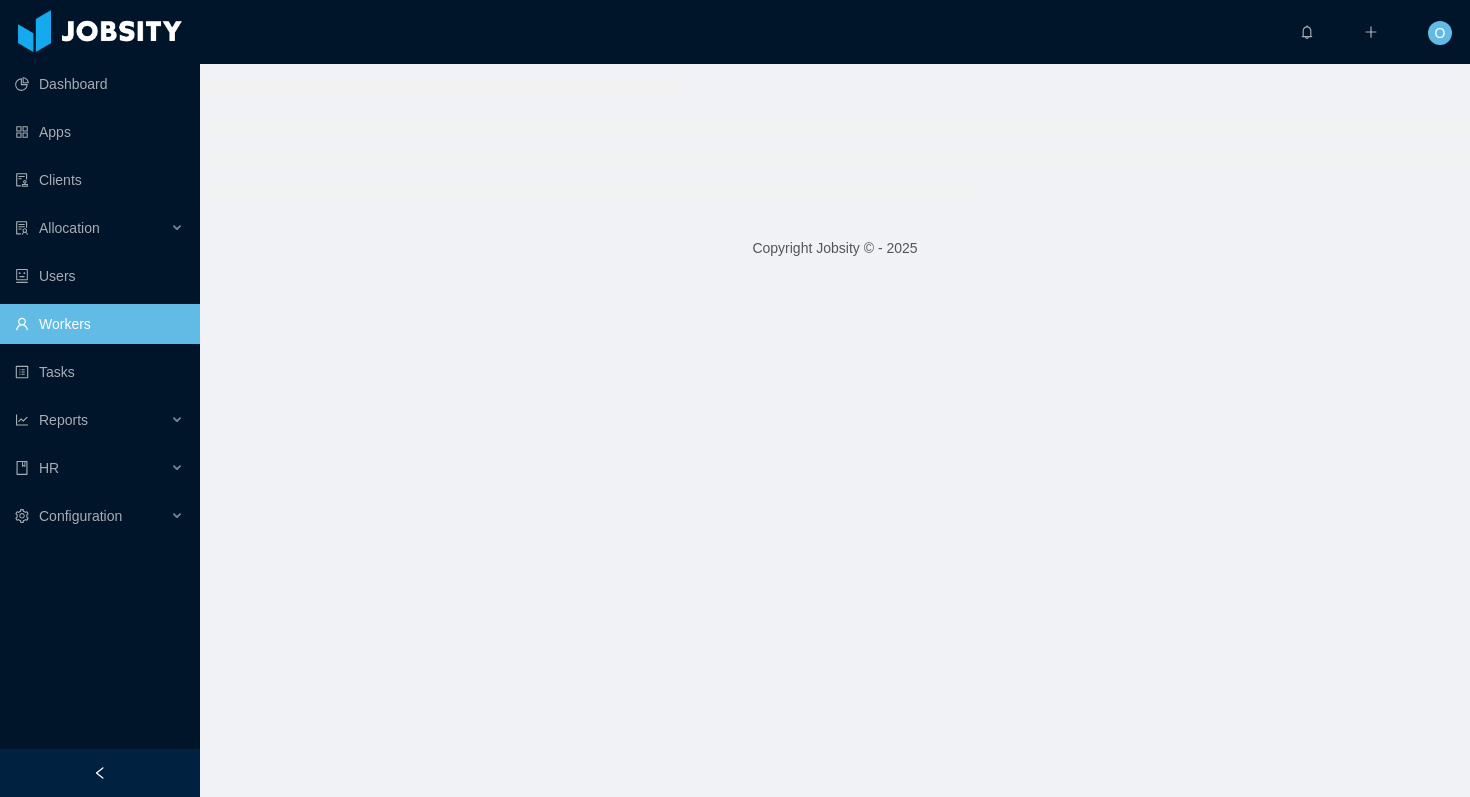 scroll, scrollTop: 0, scrollLeft: 0, axis: both 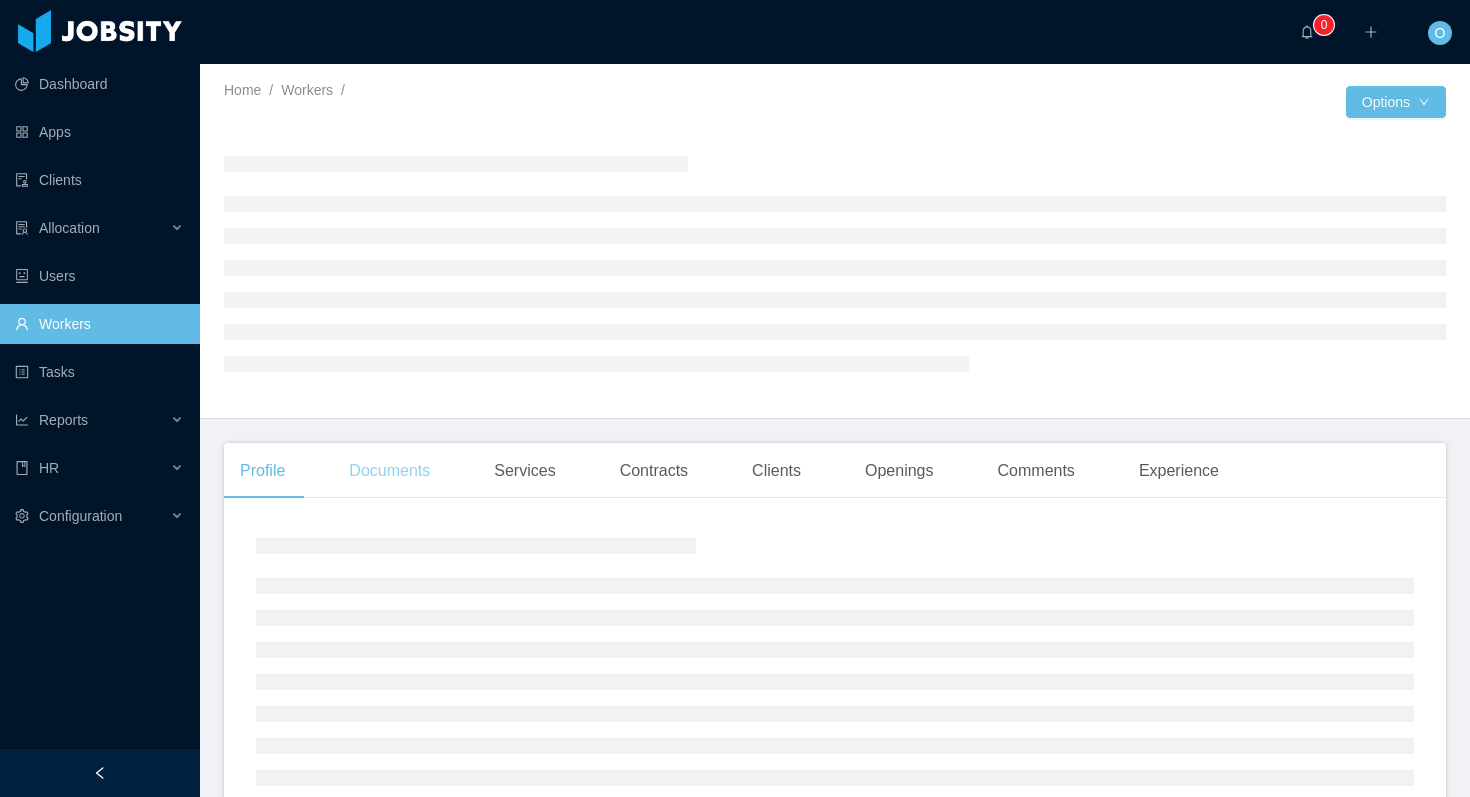 click on "Documents" at bounding box center [389, 471] 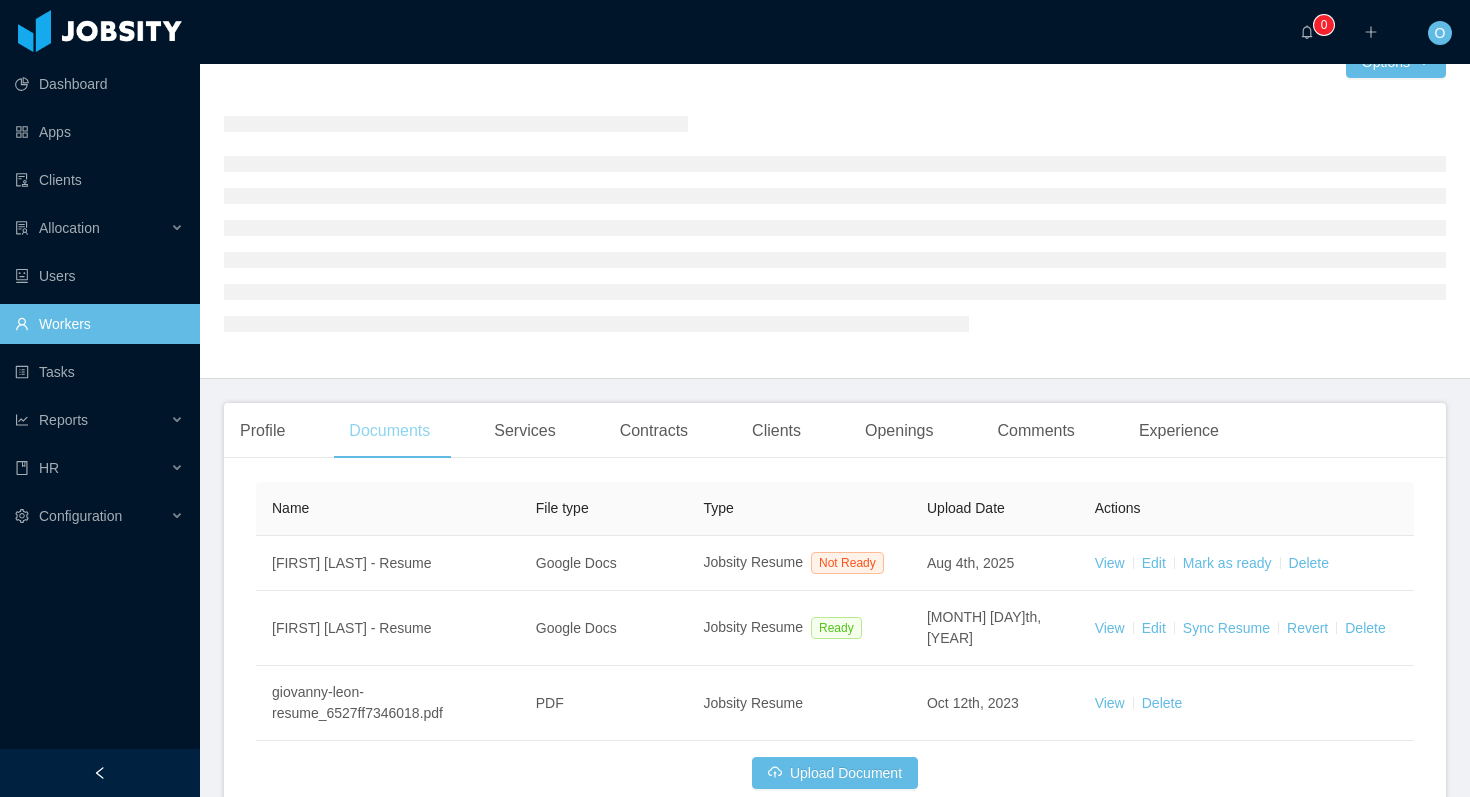 scroll, scrollTop: 158, scrollLeft: 0, axis: vertical 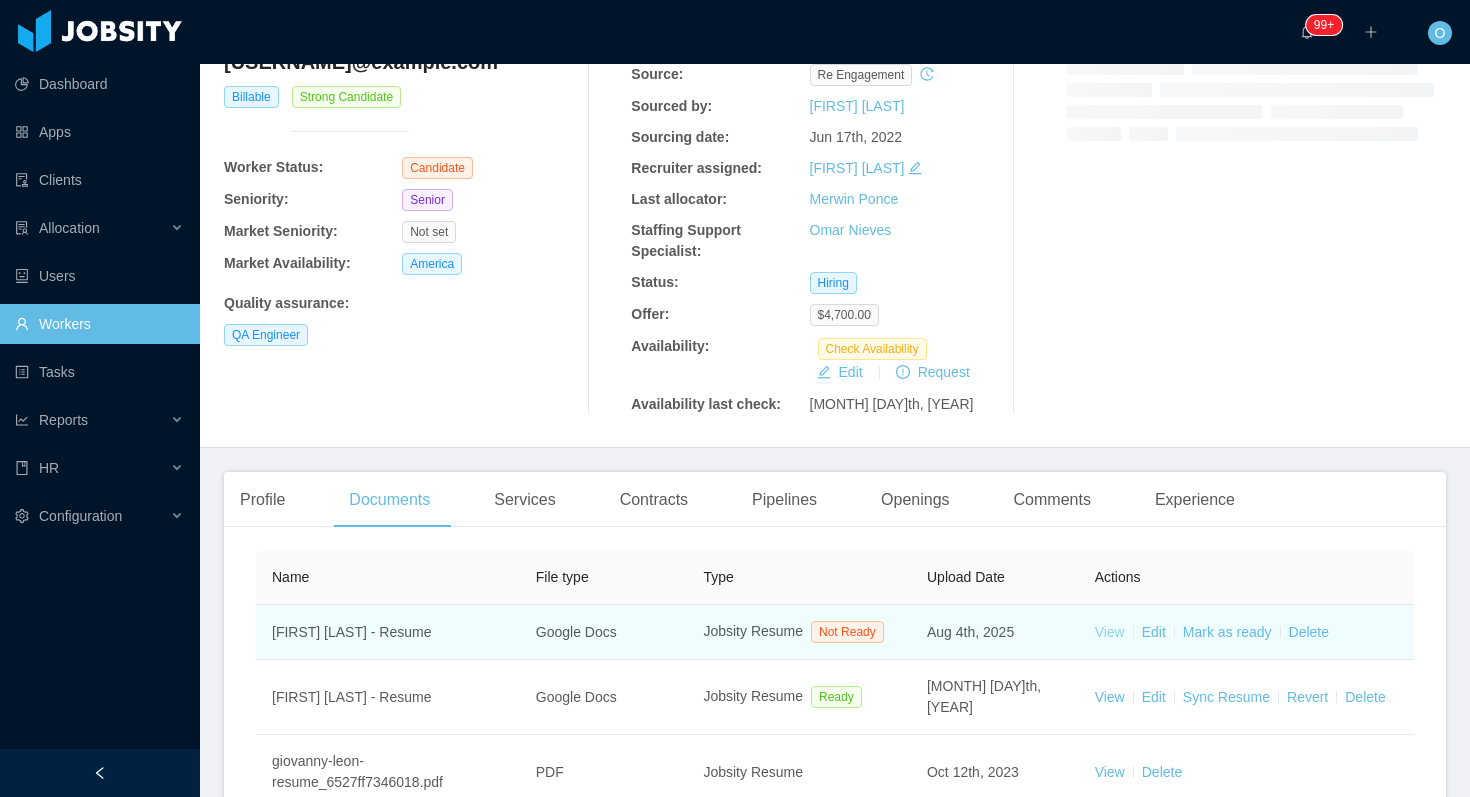 click on "View" at bounding box center (1110, 632) 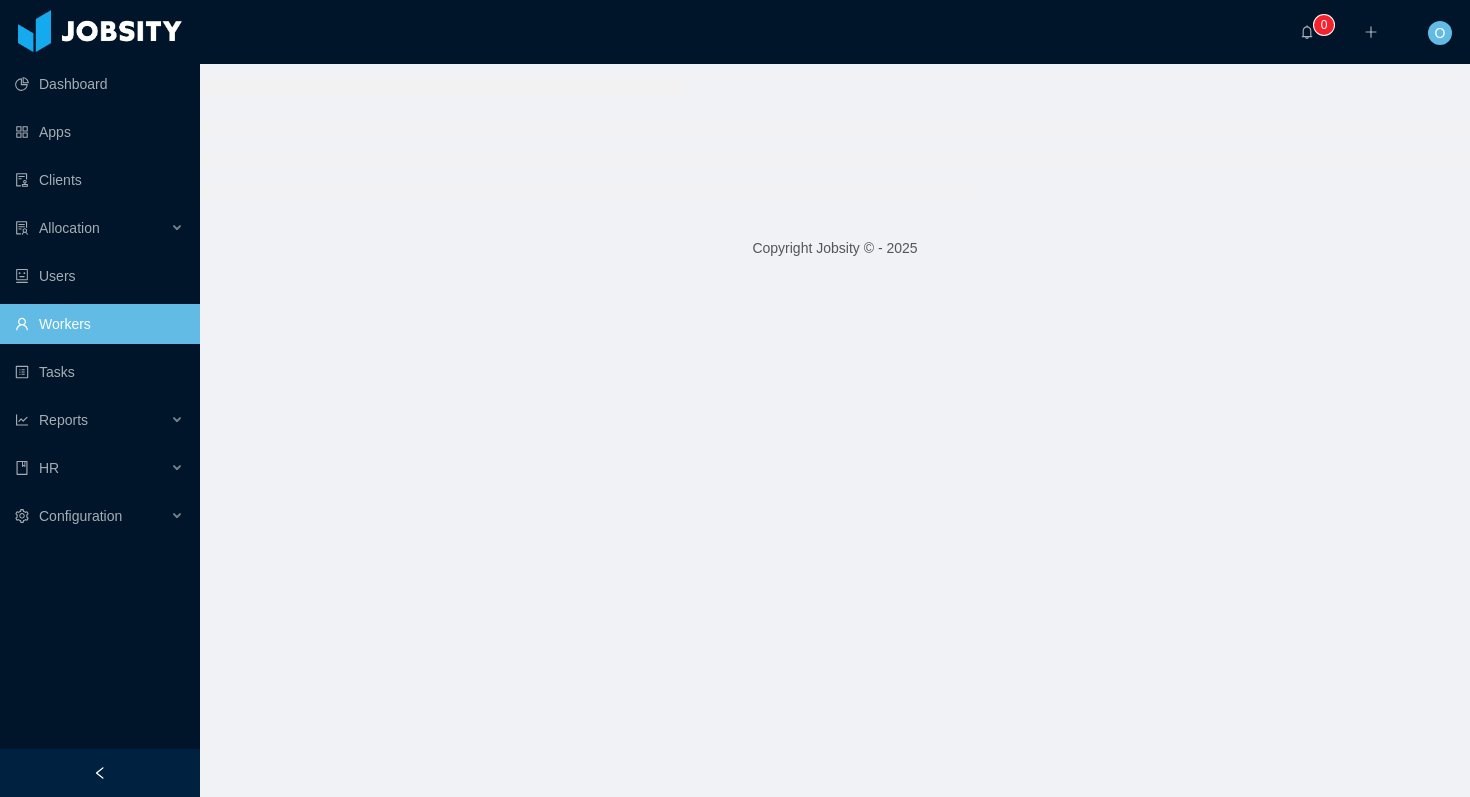 scroll, scrollTop: 0, scrollLeft: 0, axis: both 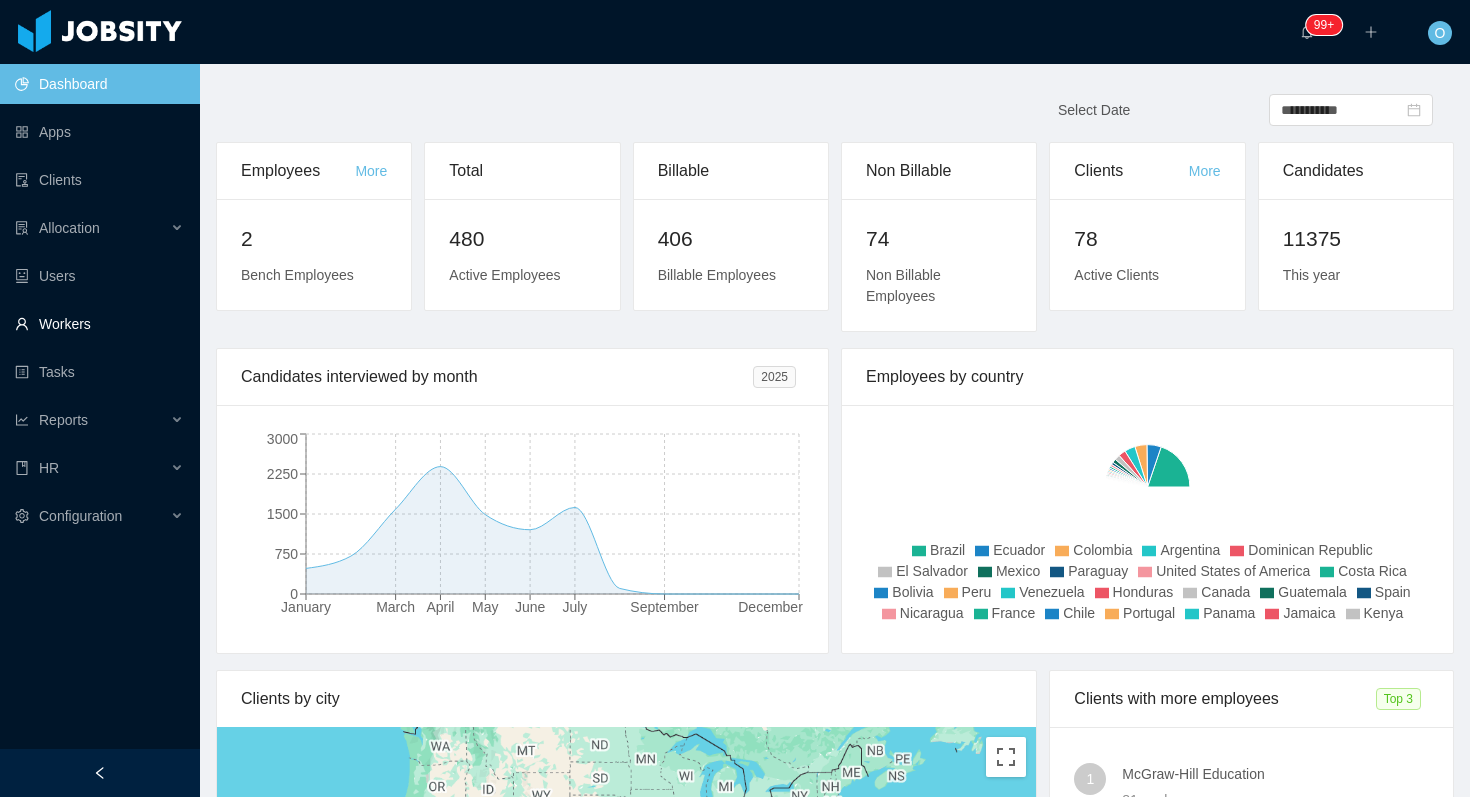 click on "Workers" at bounding box center [99, 324] 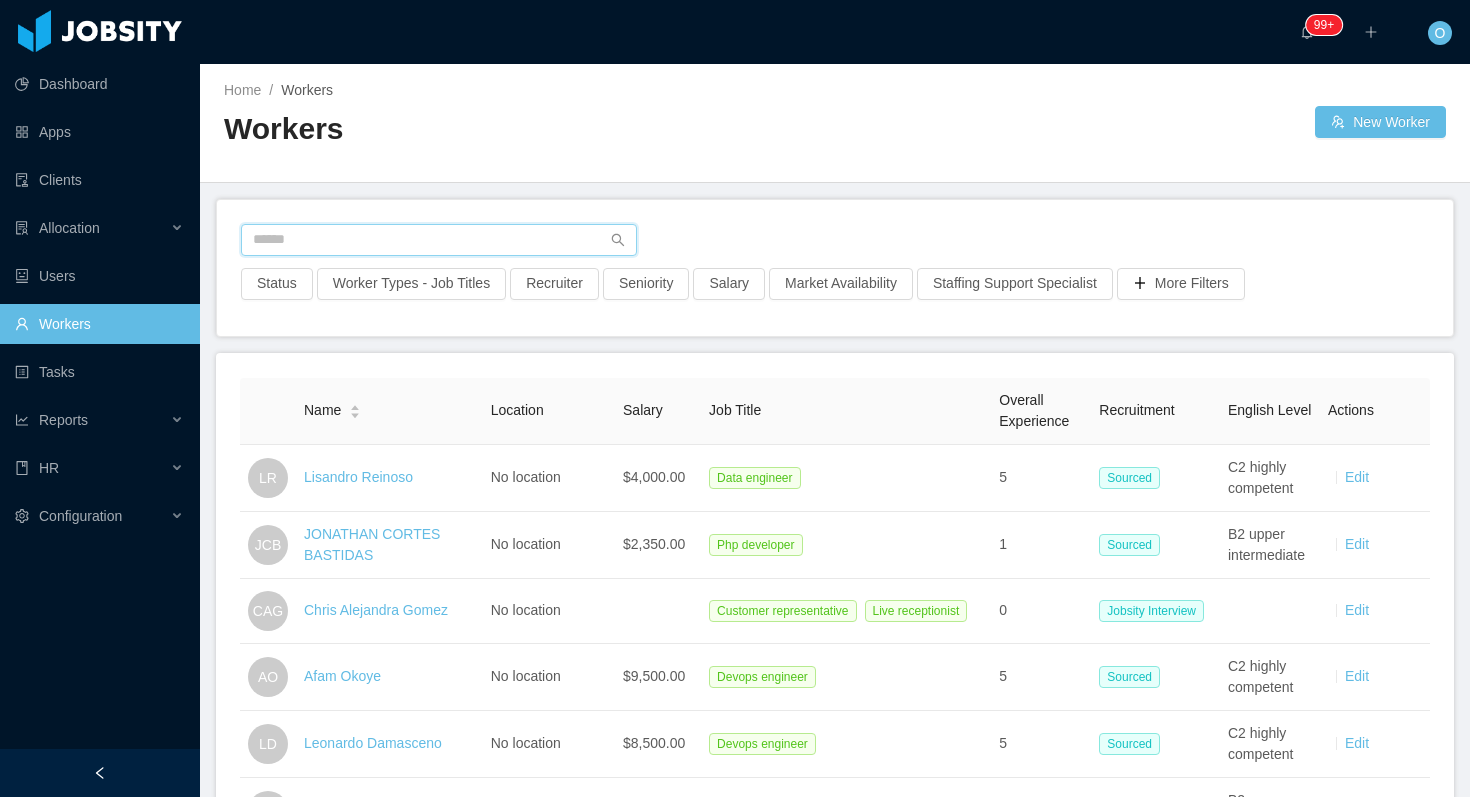 click at bounding box center [439, 240] 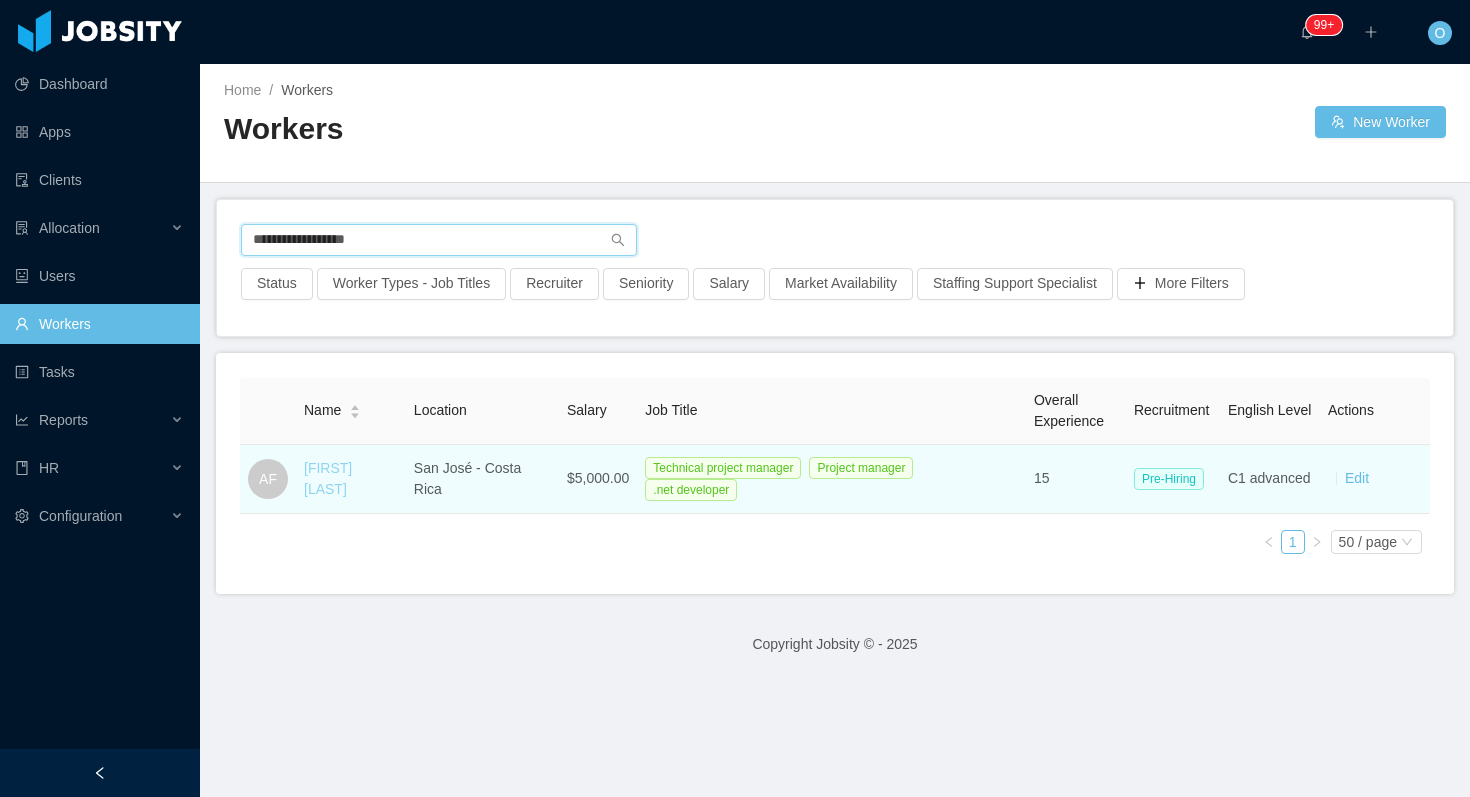 type on "**********" 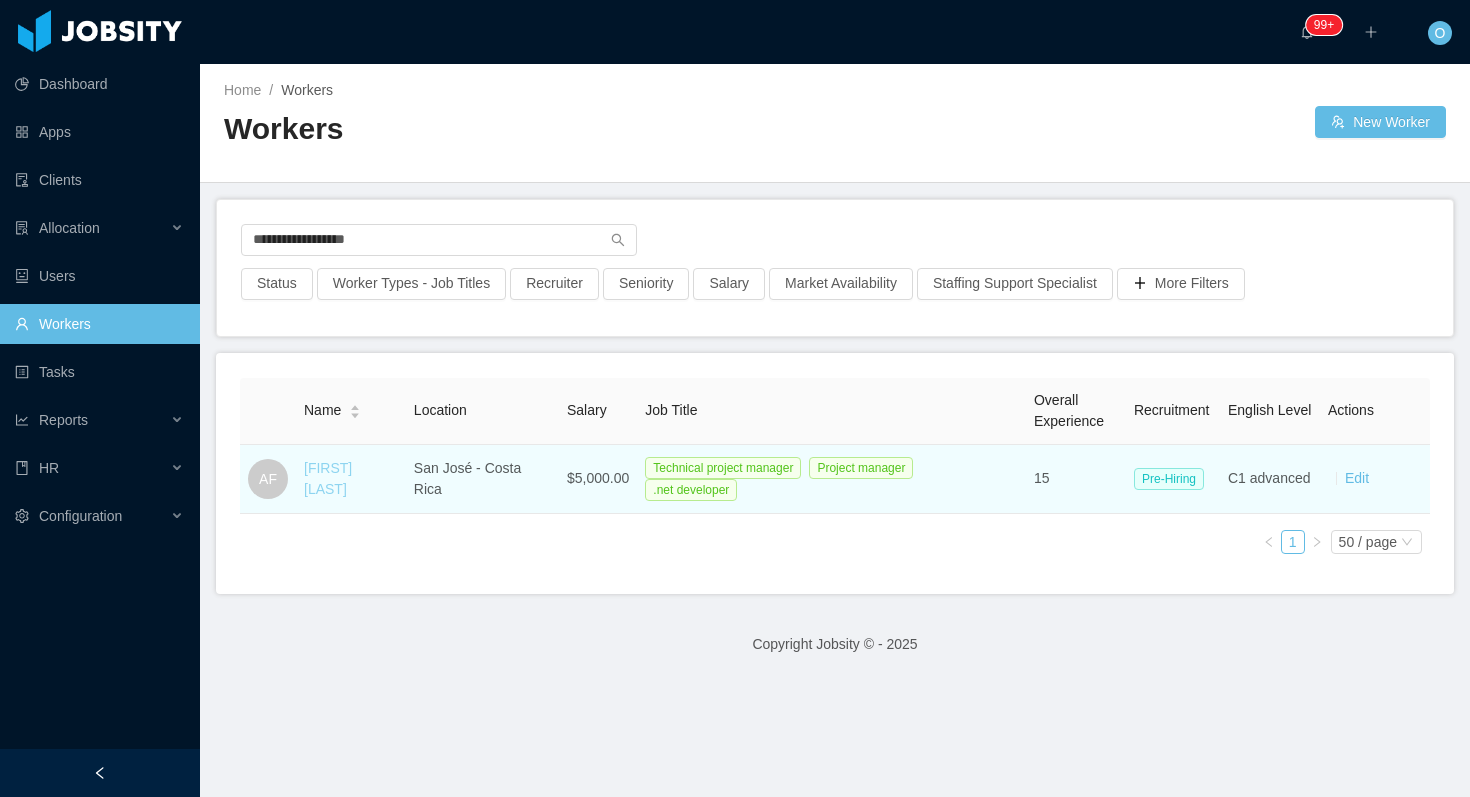 click on "[FIRST] [LAST]" at bounding box center (328, 478) 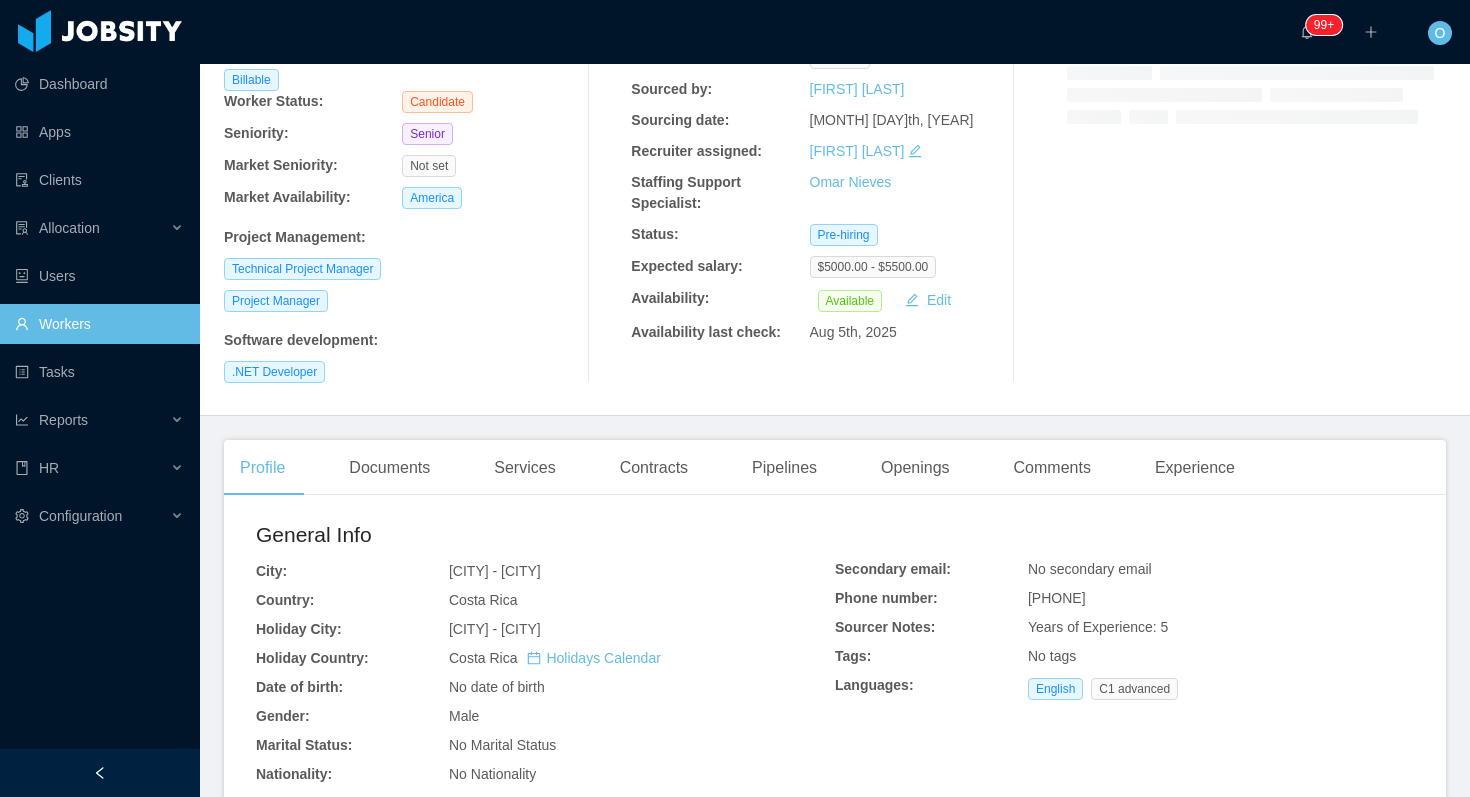 scroll, scrollTop: 174, scrollLeft: 0, axis: vertical 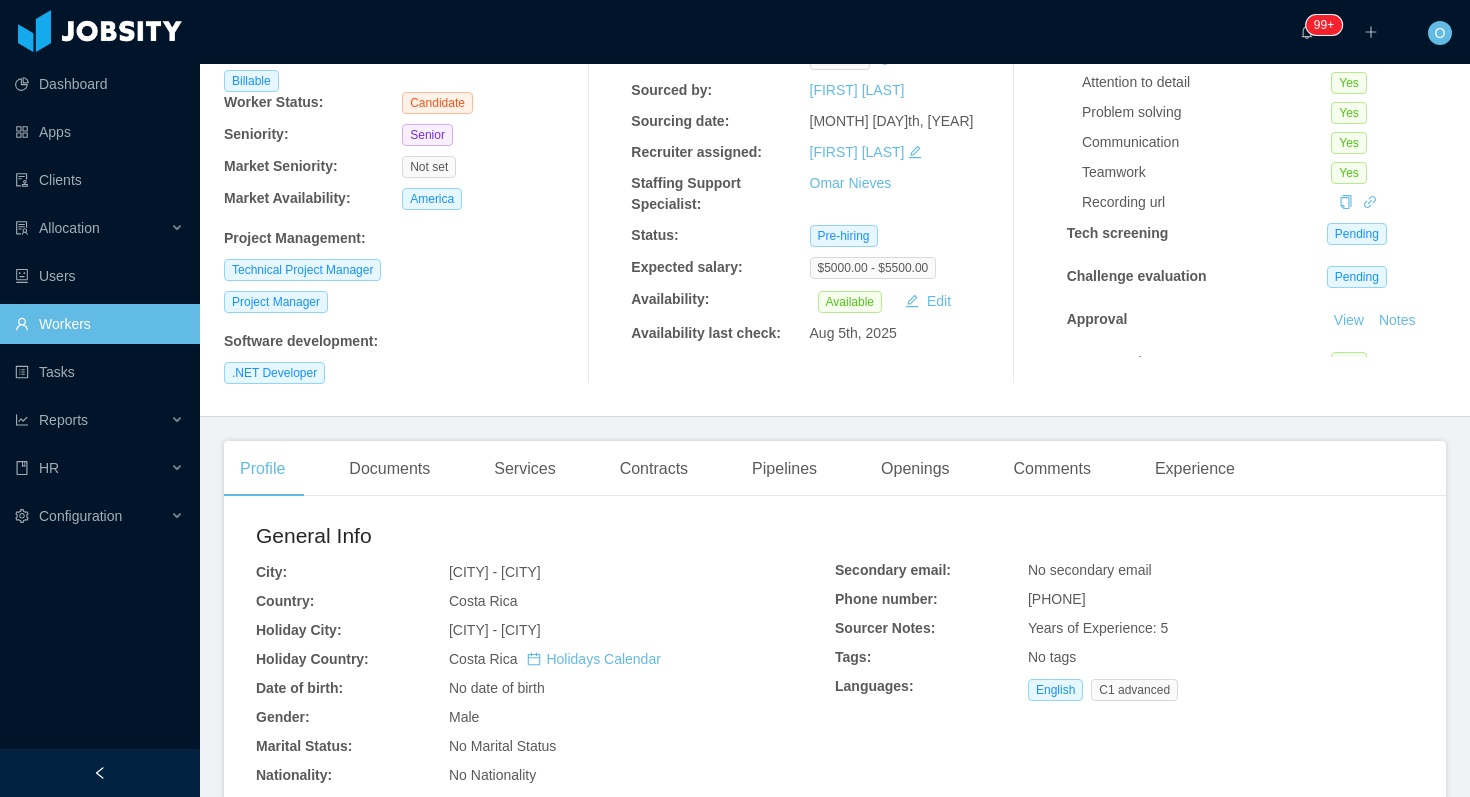 drag, startPoint x: 1062, startPoint y: 600, endPoint x: 1094, endPoint y: 600, distance: 32 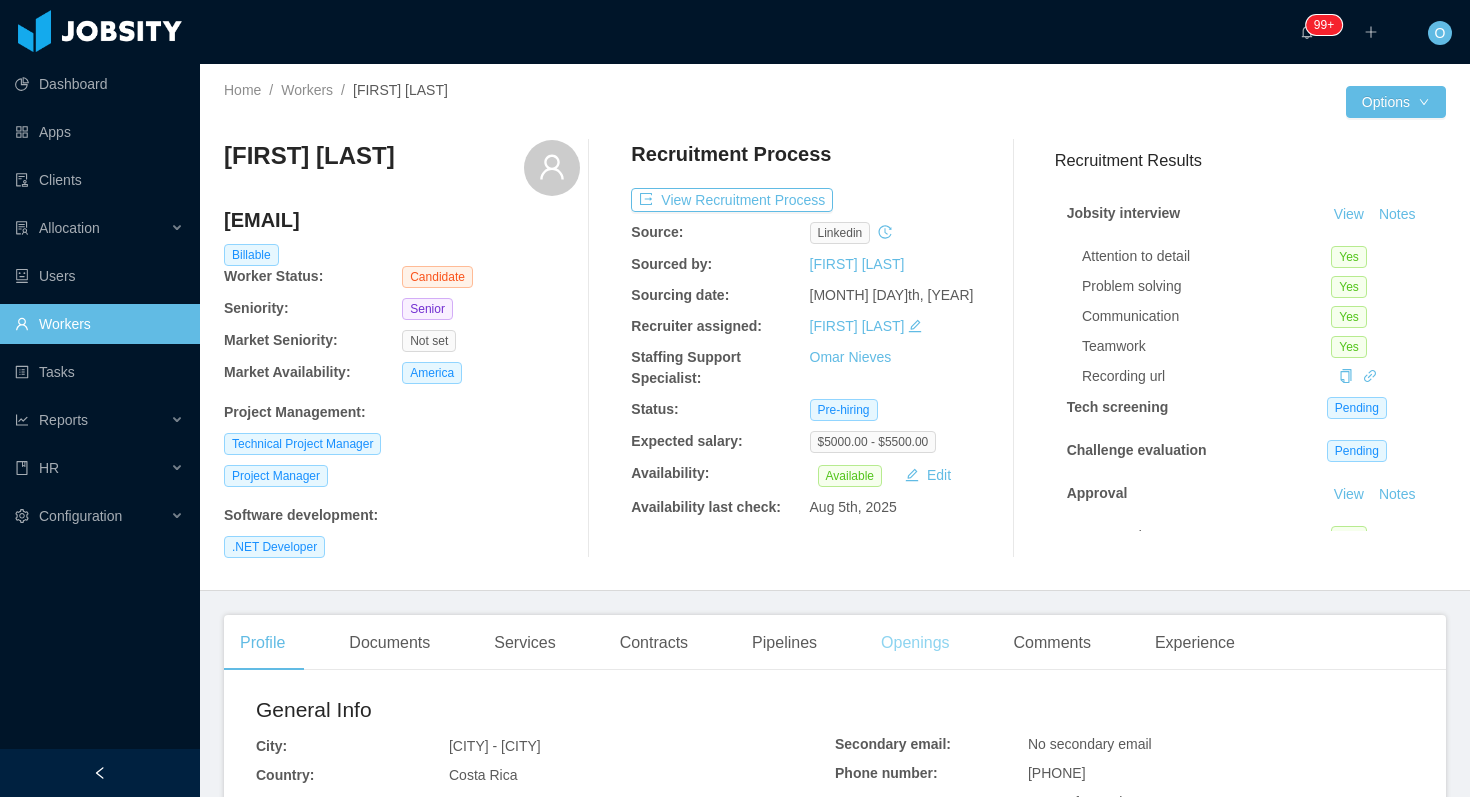 click on "Openings" at bounding box center (915, 643) 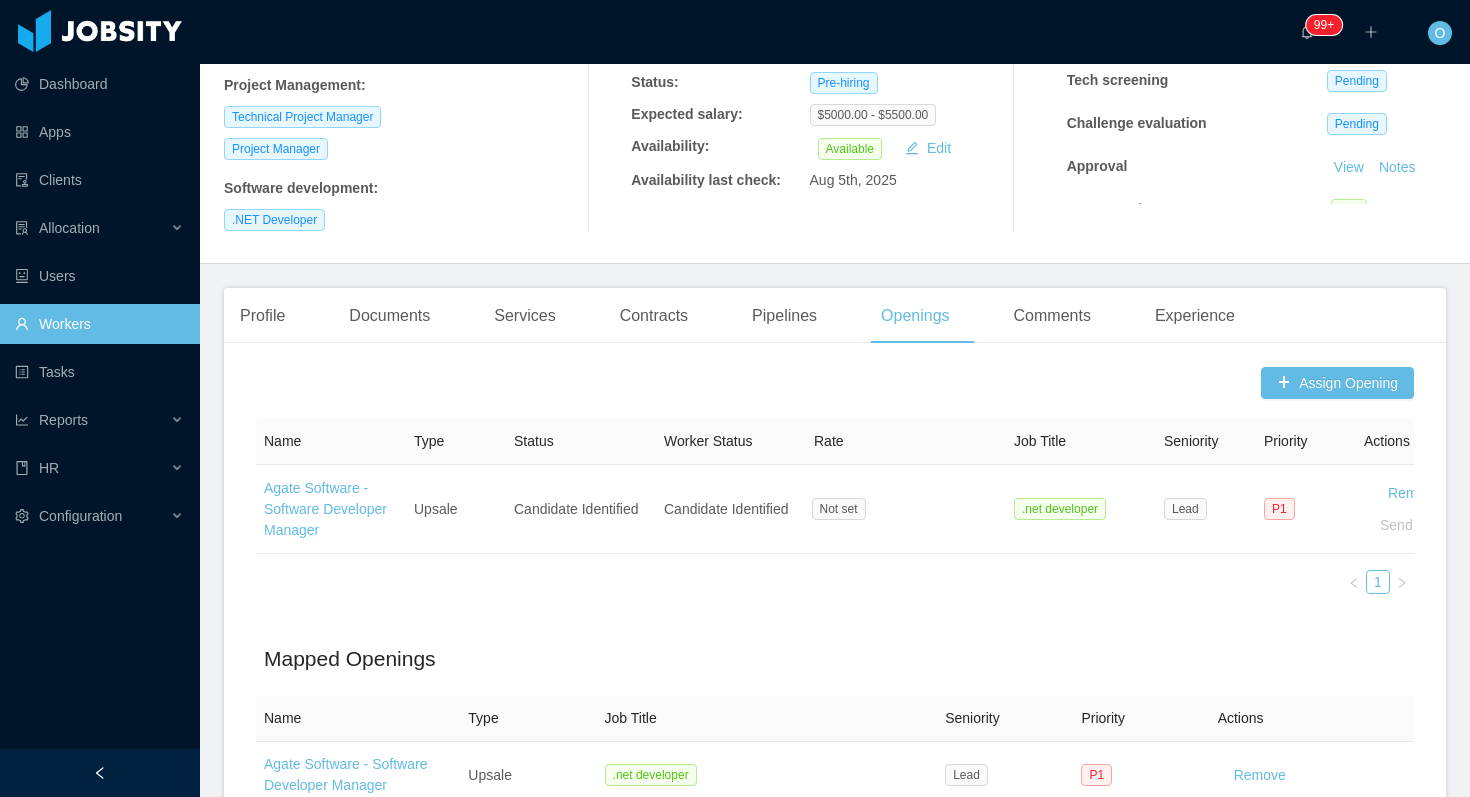 scroll, scrollTop: 520, scrollLeft: 0, axis: vertical 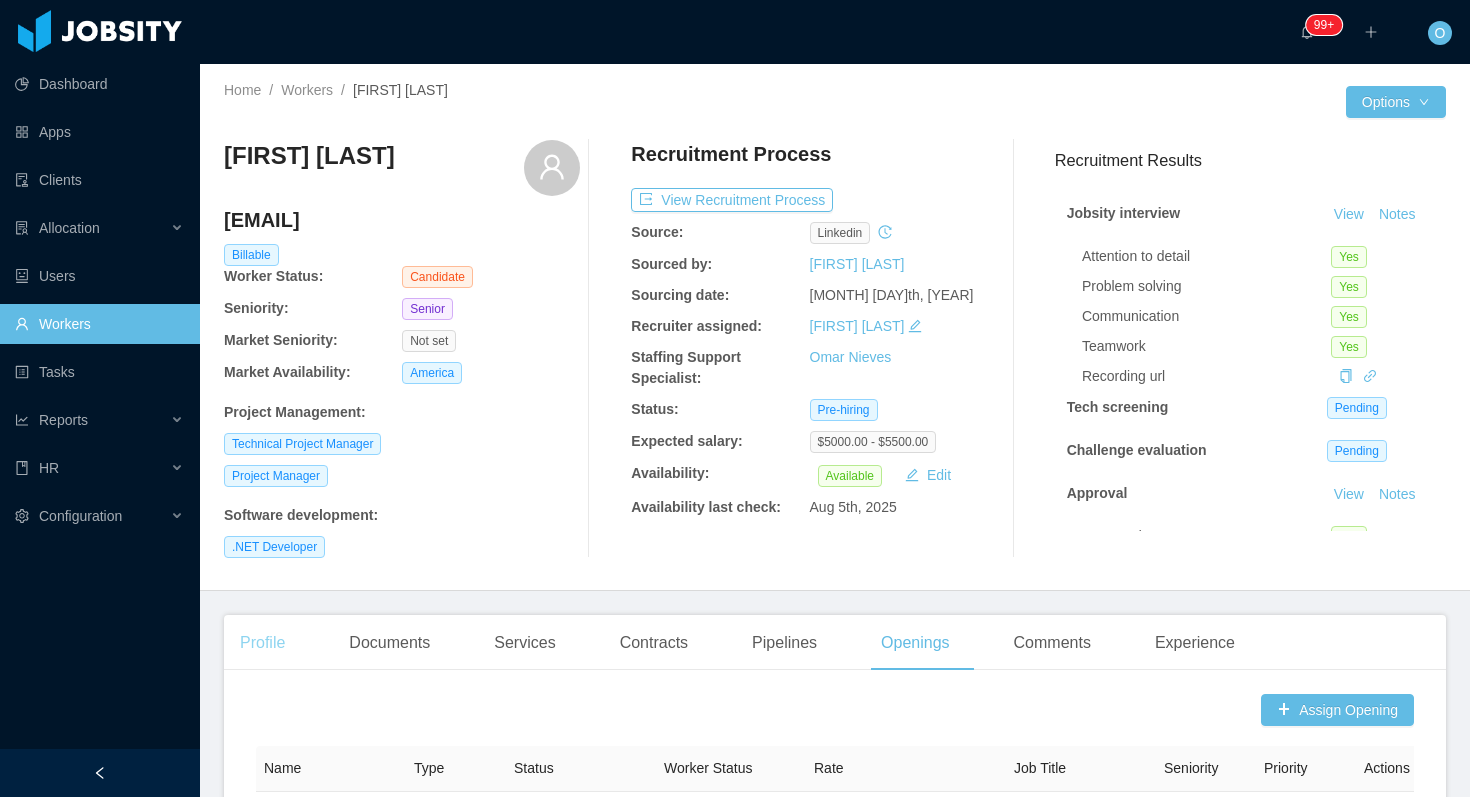 click on "Profile" at bounding box center [262, 643] 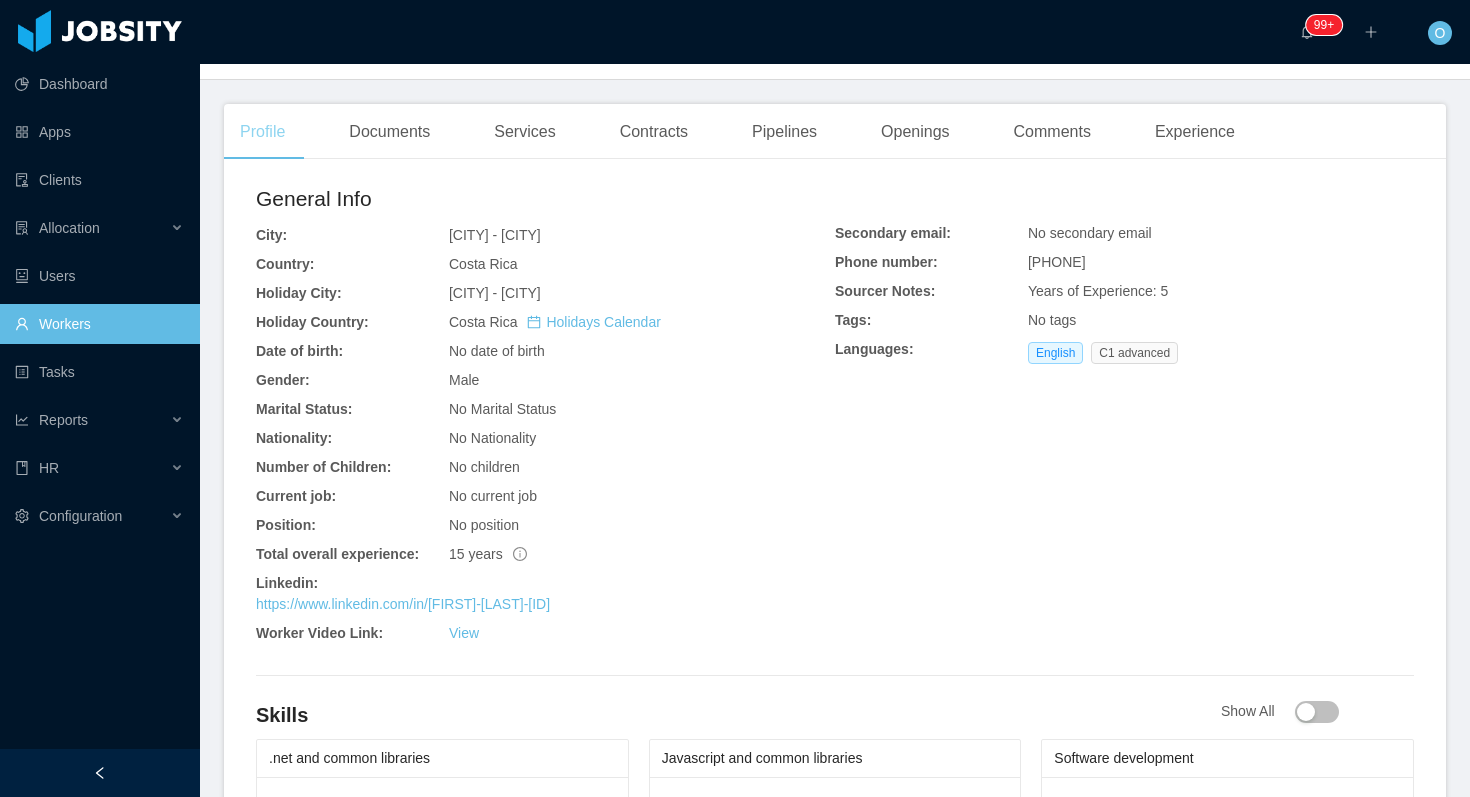 scroll, scrollTop: 574, scrollLeft: 0, axis: vertical 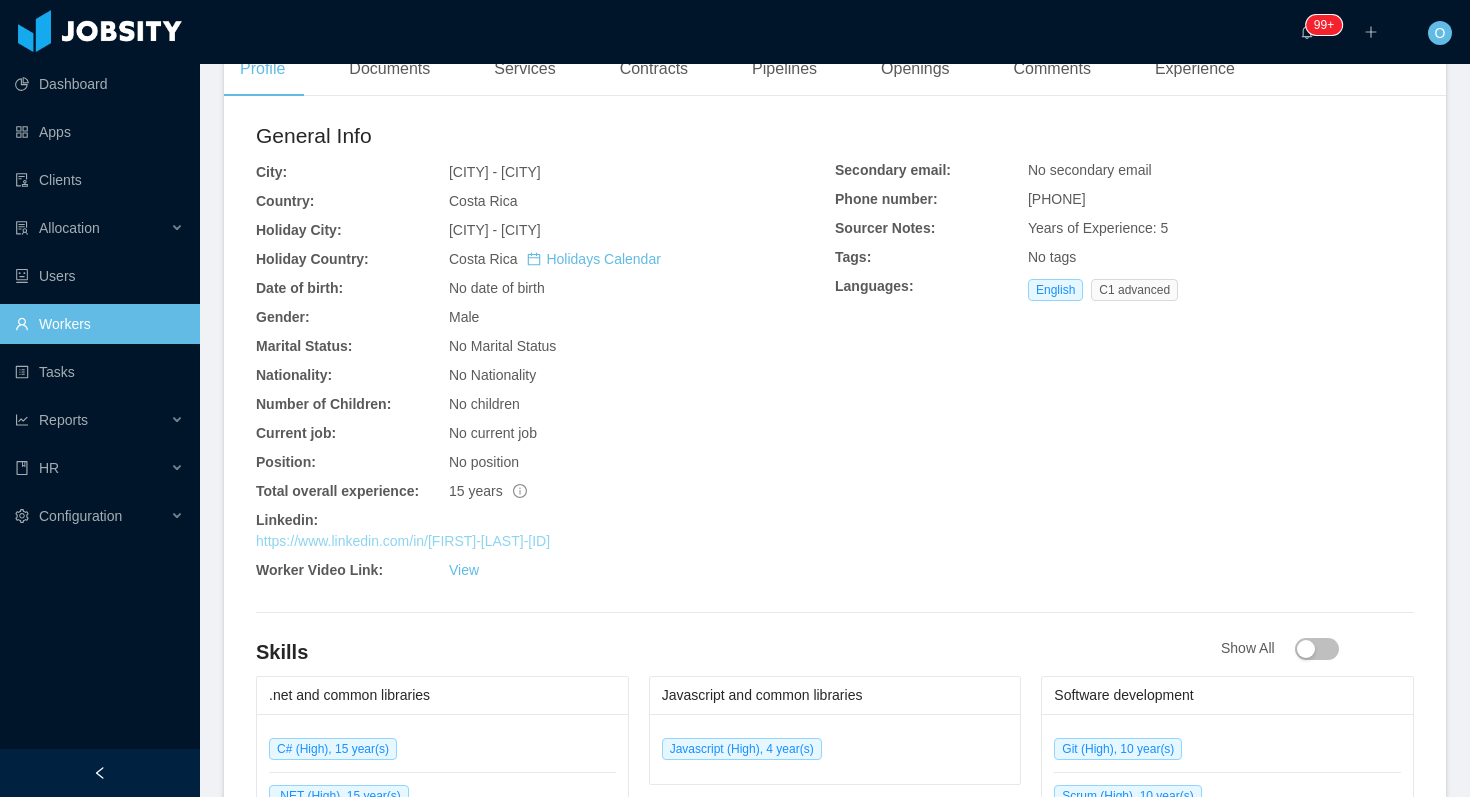 click on "https://www.linkedin.com/in/[FIRST]-[LAST]-[ID]" at bounding box center (403, 541) 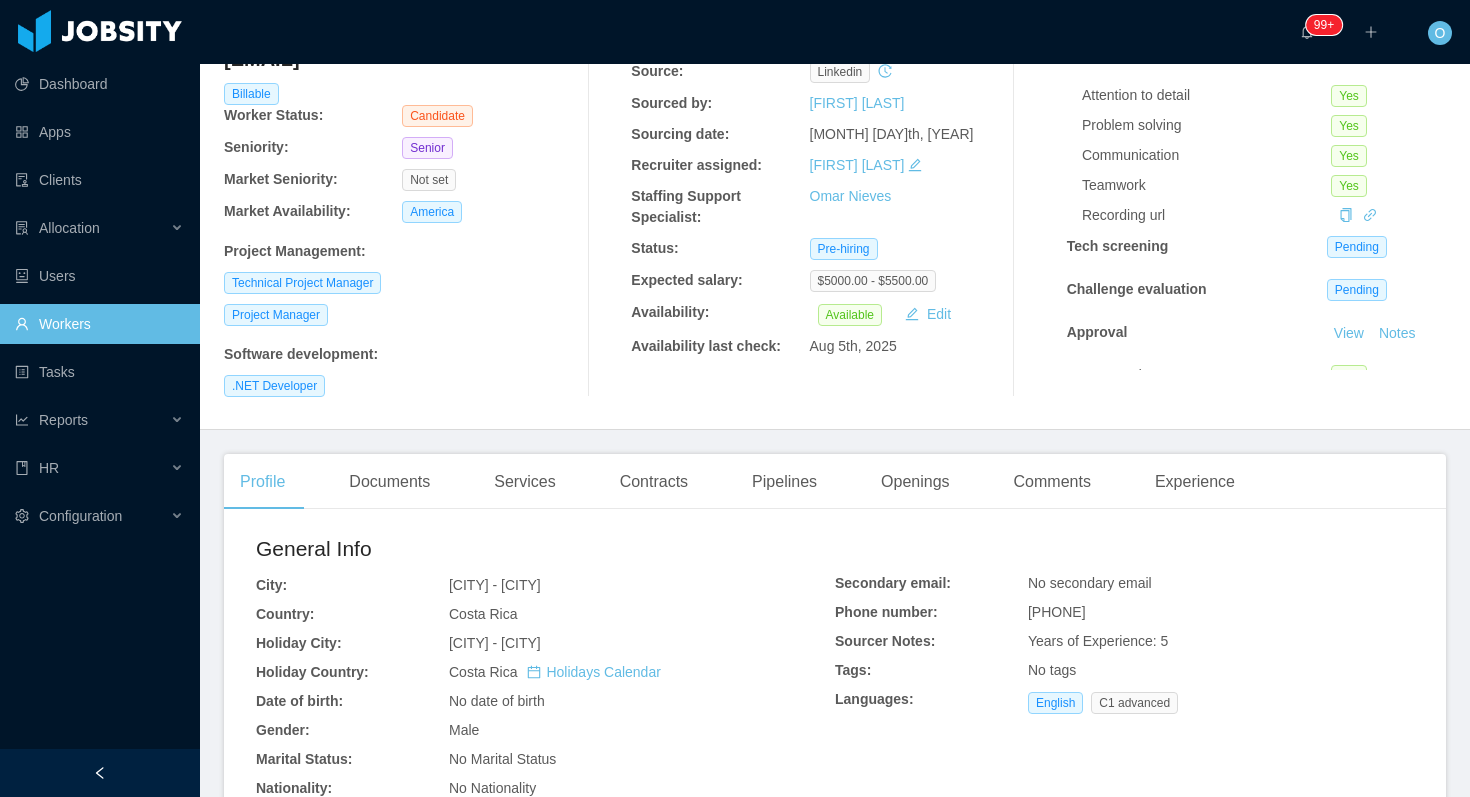scroll, scrollTop: 0, scrollLeft: 0, axis: both 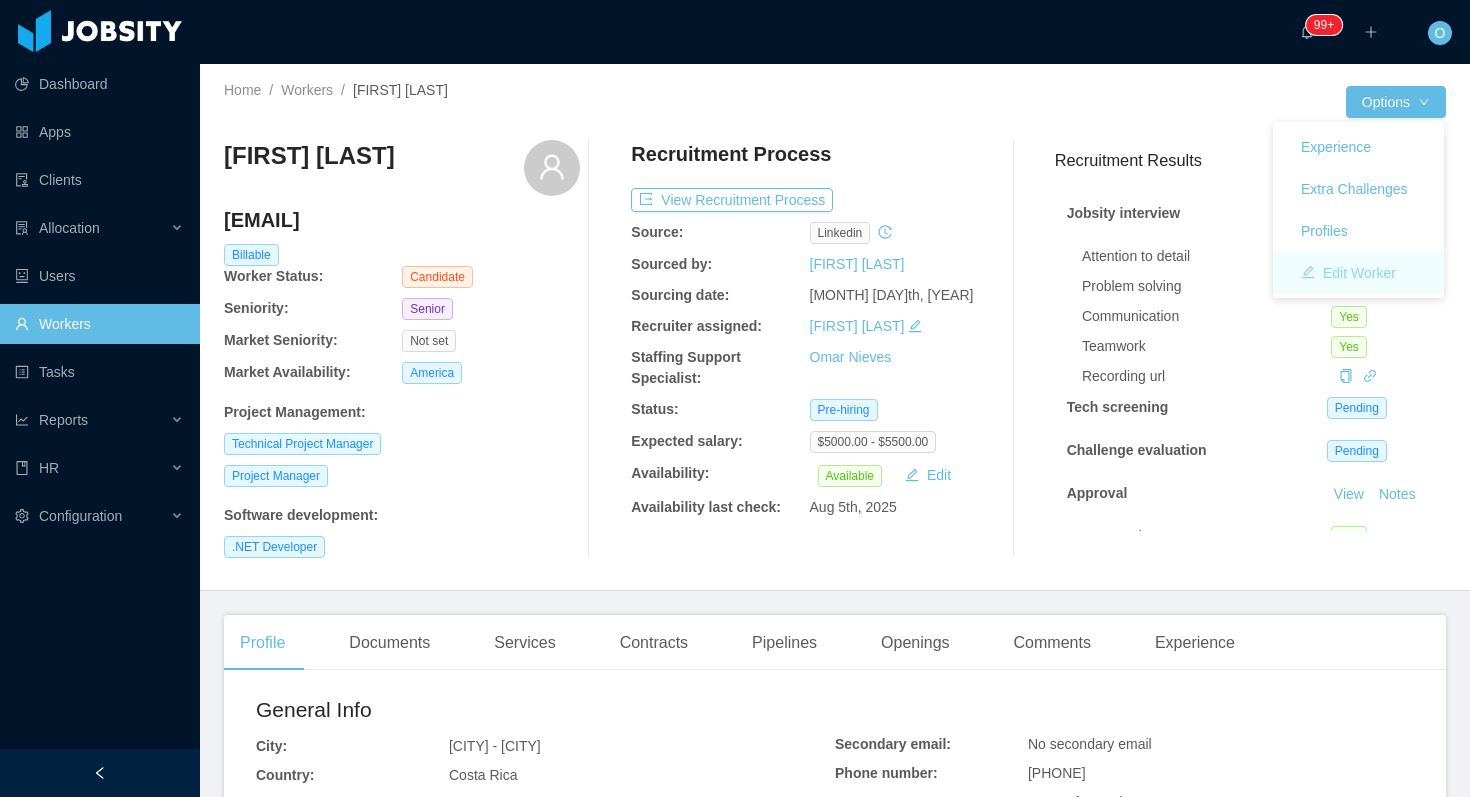click on "Edit Worker" at bounding box center [1348, 273] 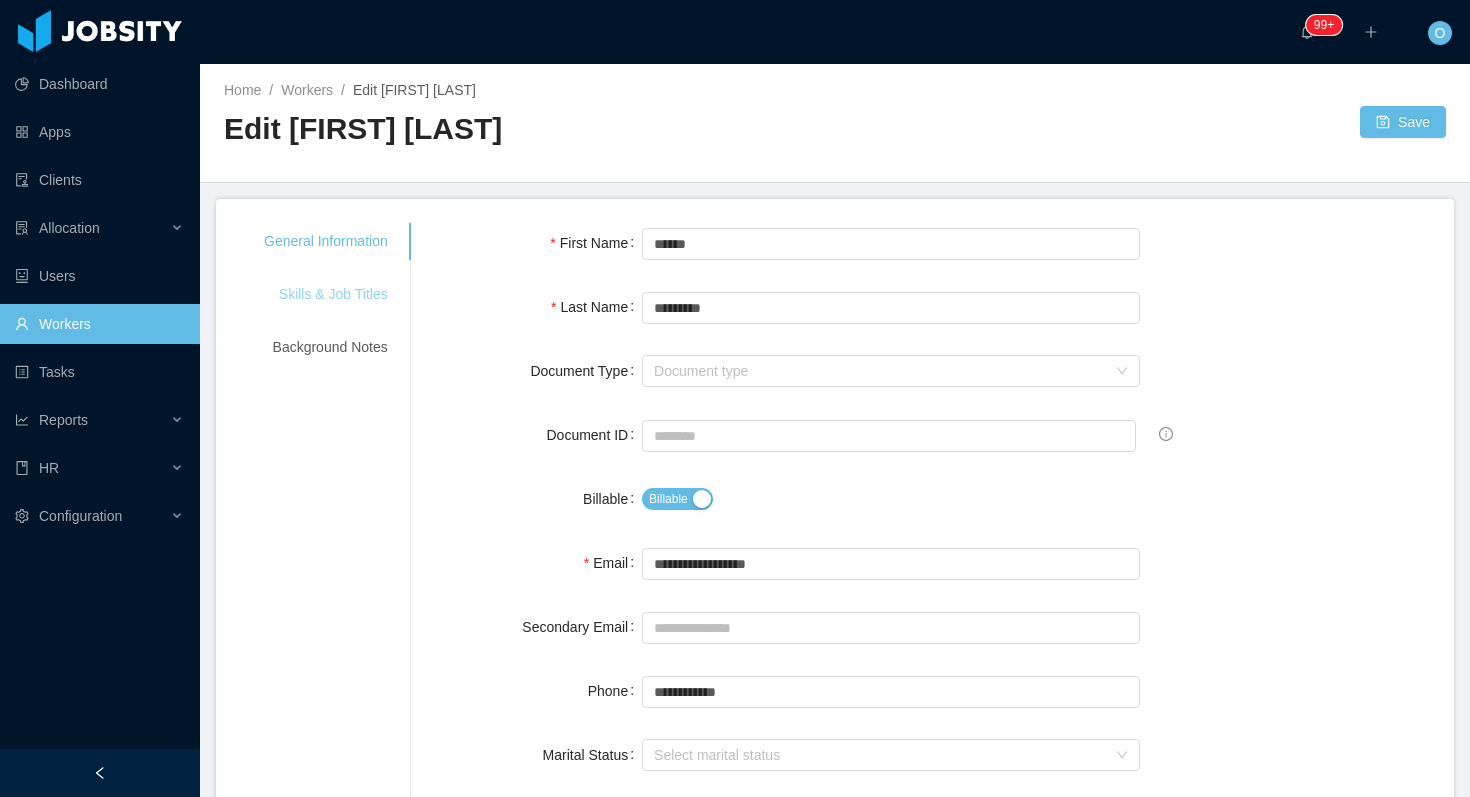 click on "Skills & Job Titles" at bounding box center [326, 294] 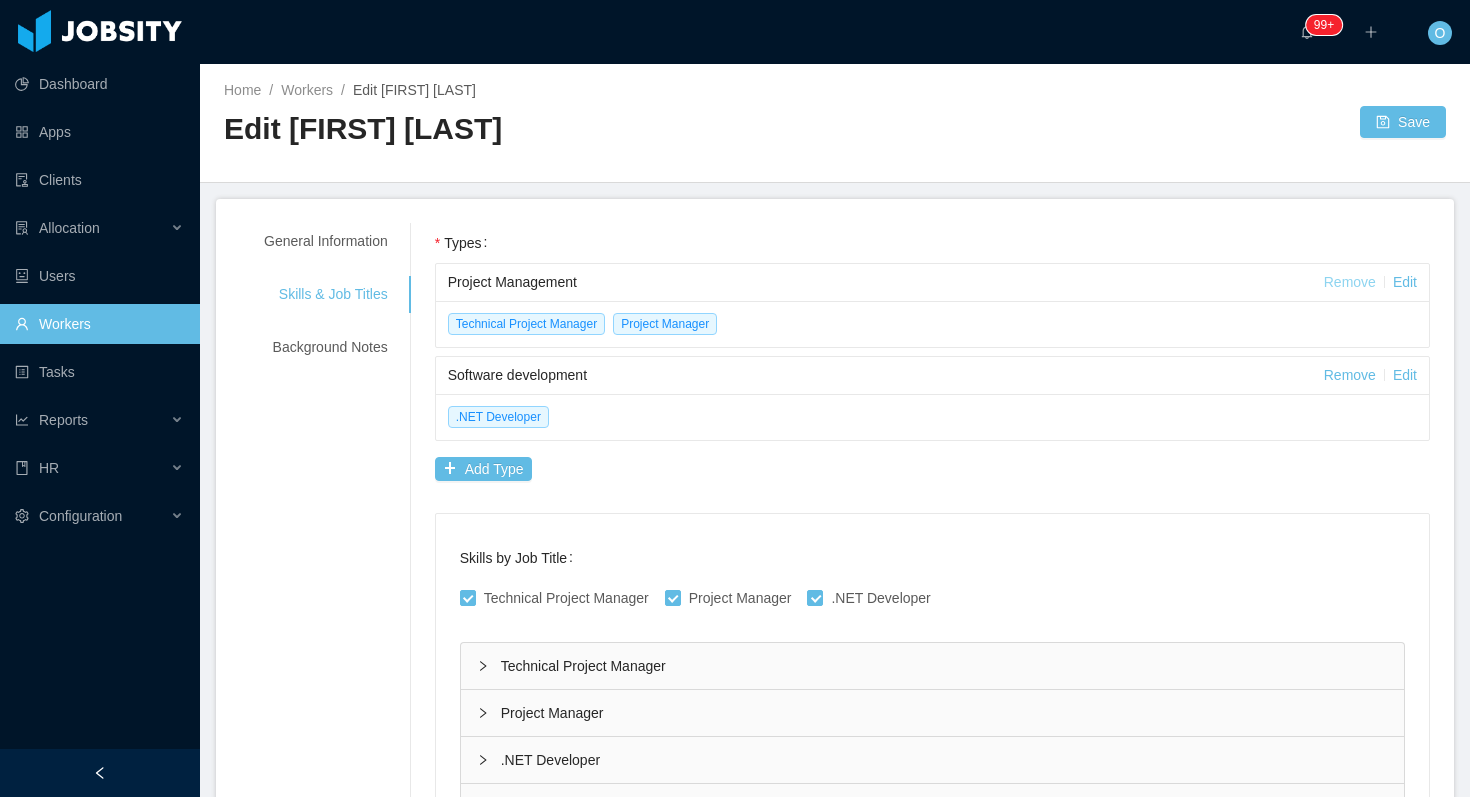 click on "Remove" at bounding box center [1350, 282] 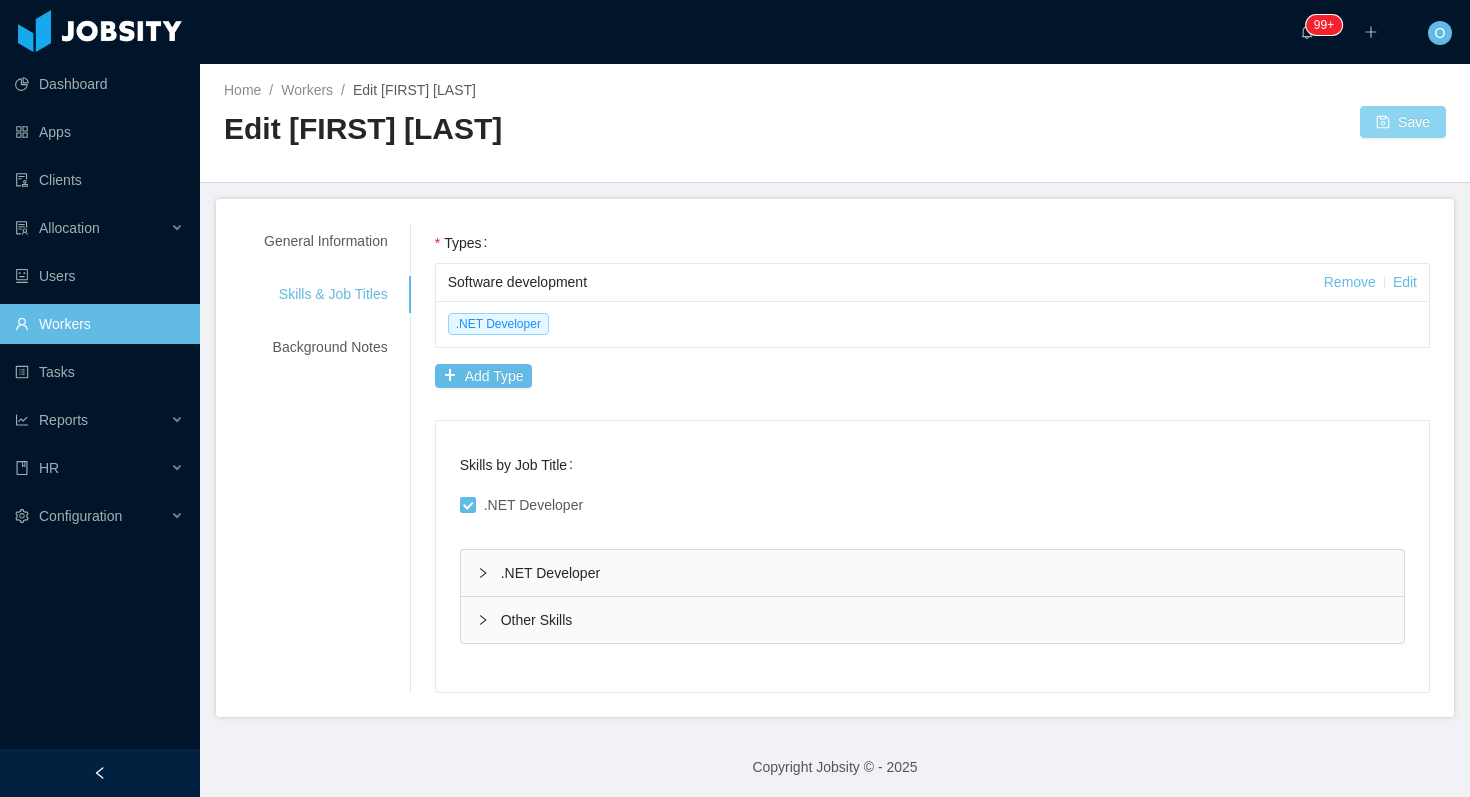 click on "Save" at bounding box center (1403, 122) 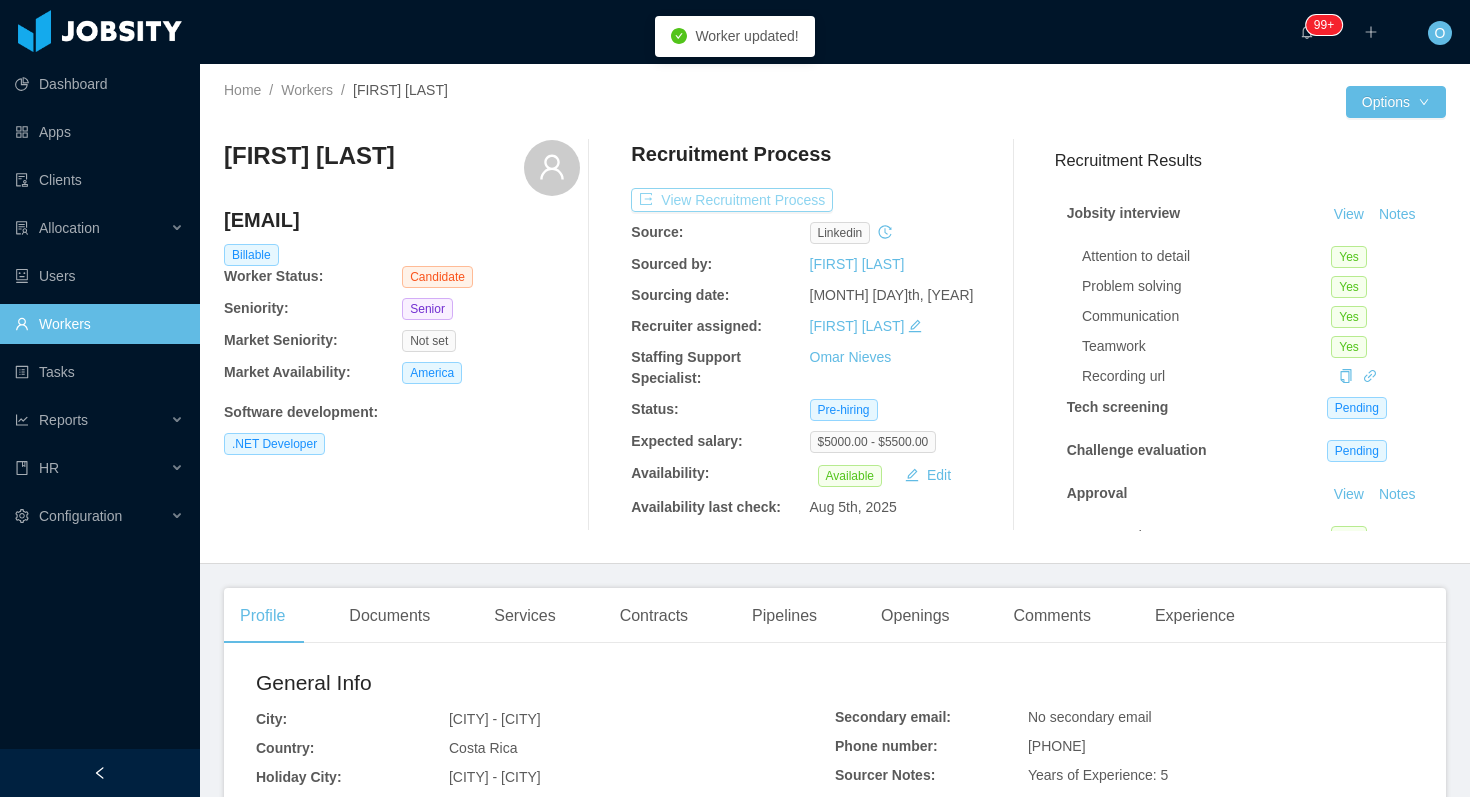click on "View Recruitment Process" at bounding box center (732, 200) 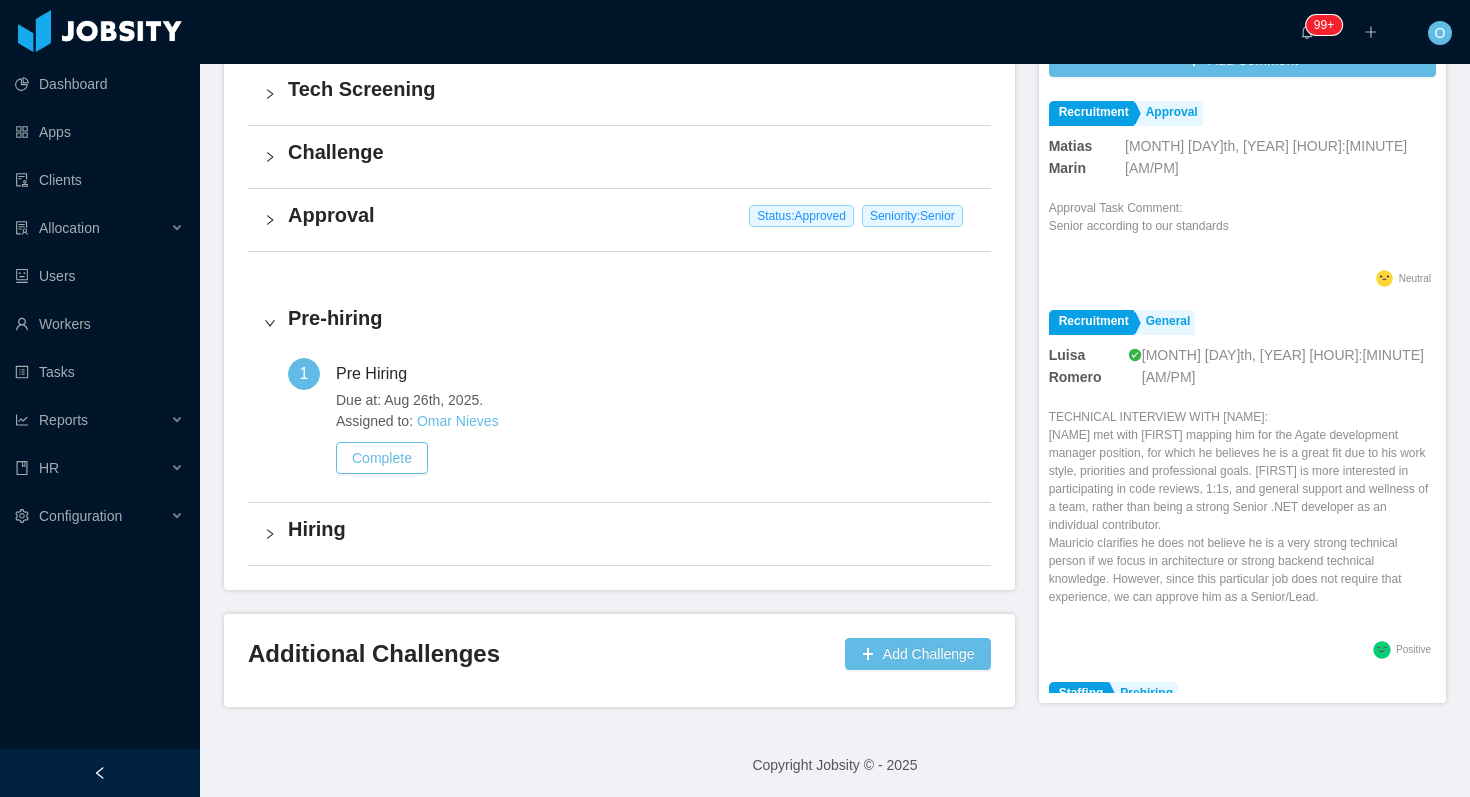 scroll, scrollTop: 593, scrollLeft: 0, axis: vertical 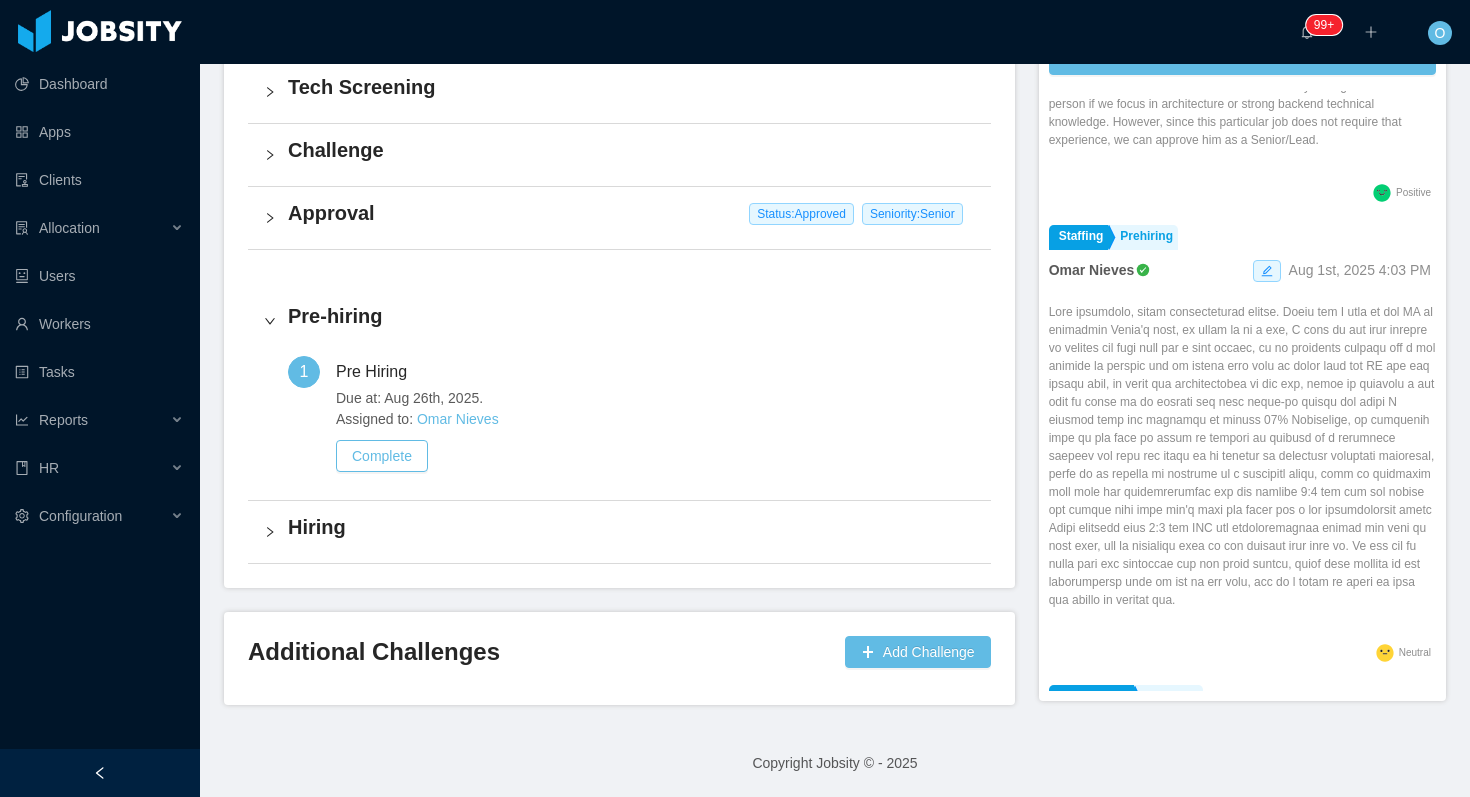 drag, startPoint x: 1050, startPoint y: 271, endPoint x: 1286, endPoint y: 570, distance: 380.91602 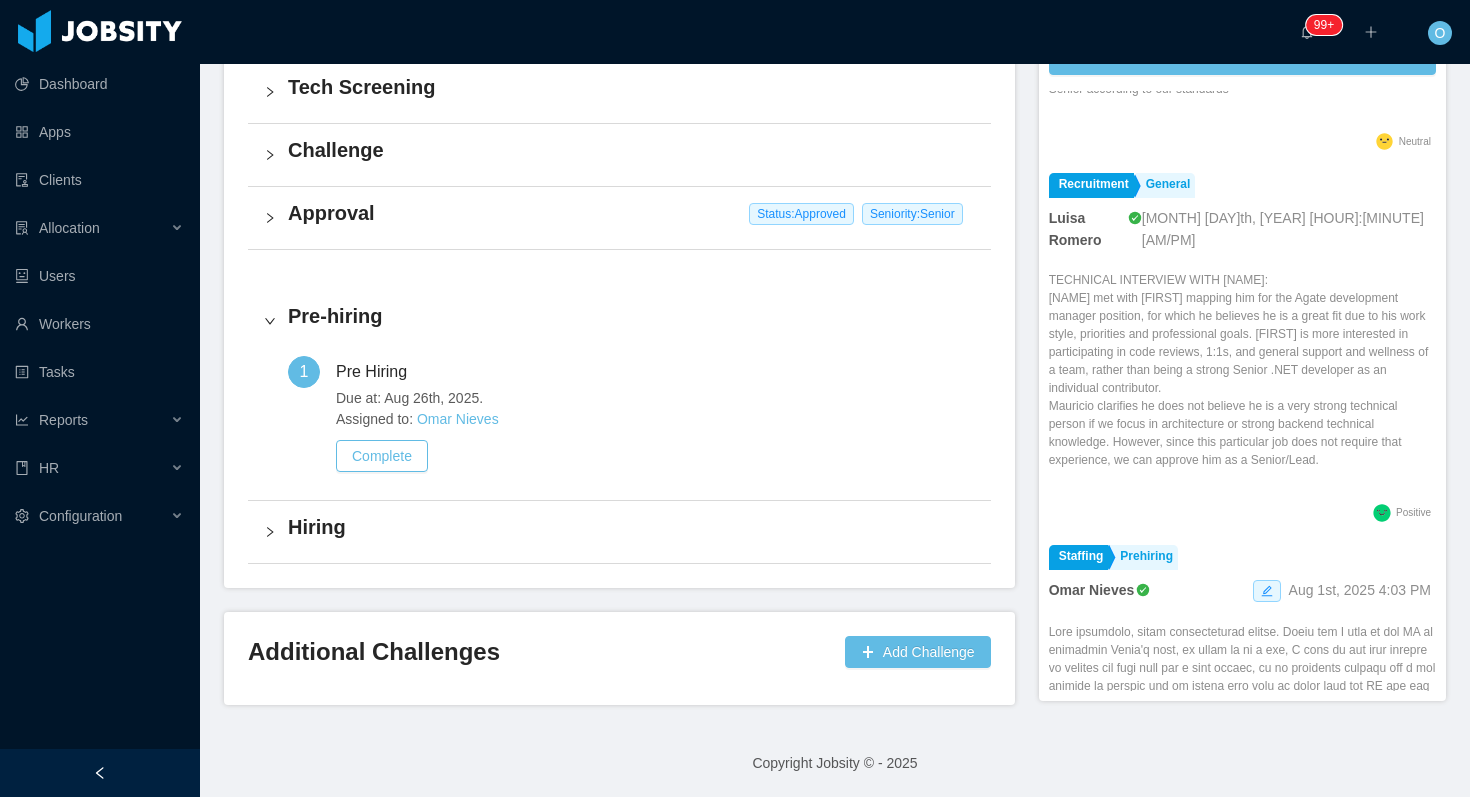 scroll, scrollTop: 121, scrollLeft: 0, axis: vertical 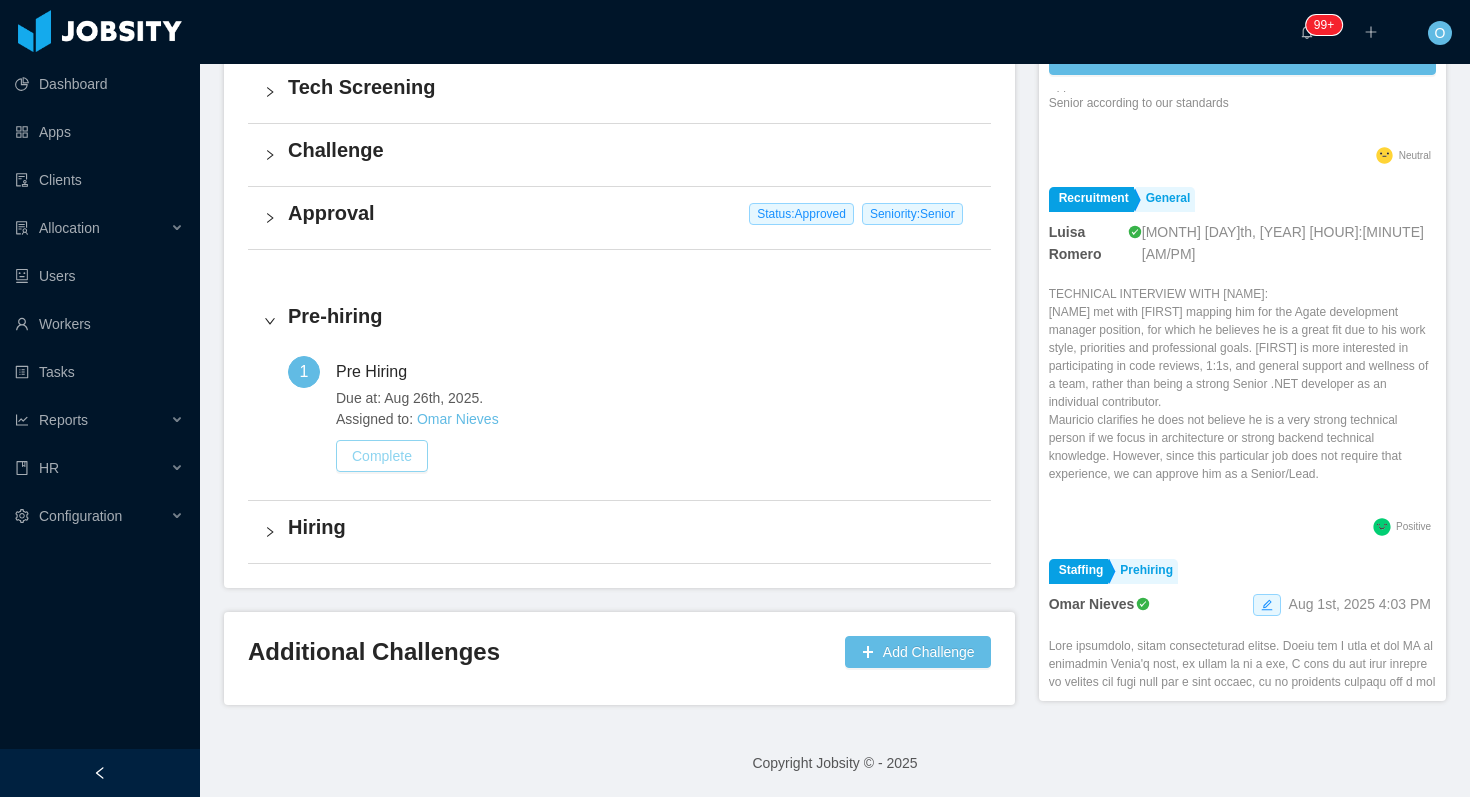 click on "Complete" at bounding box center (382, 456) 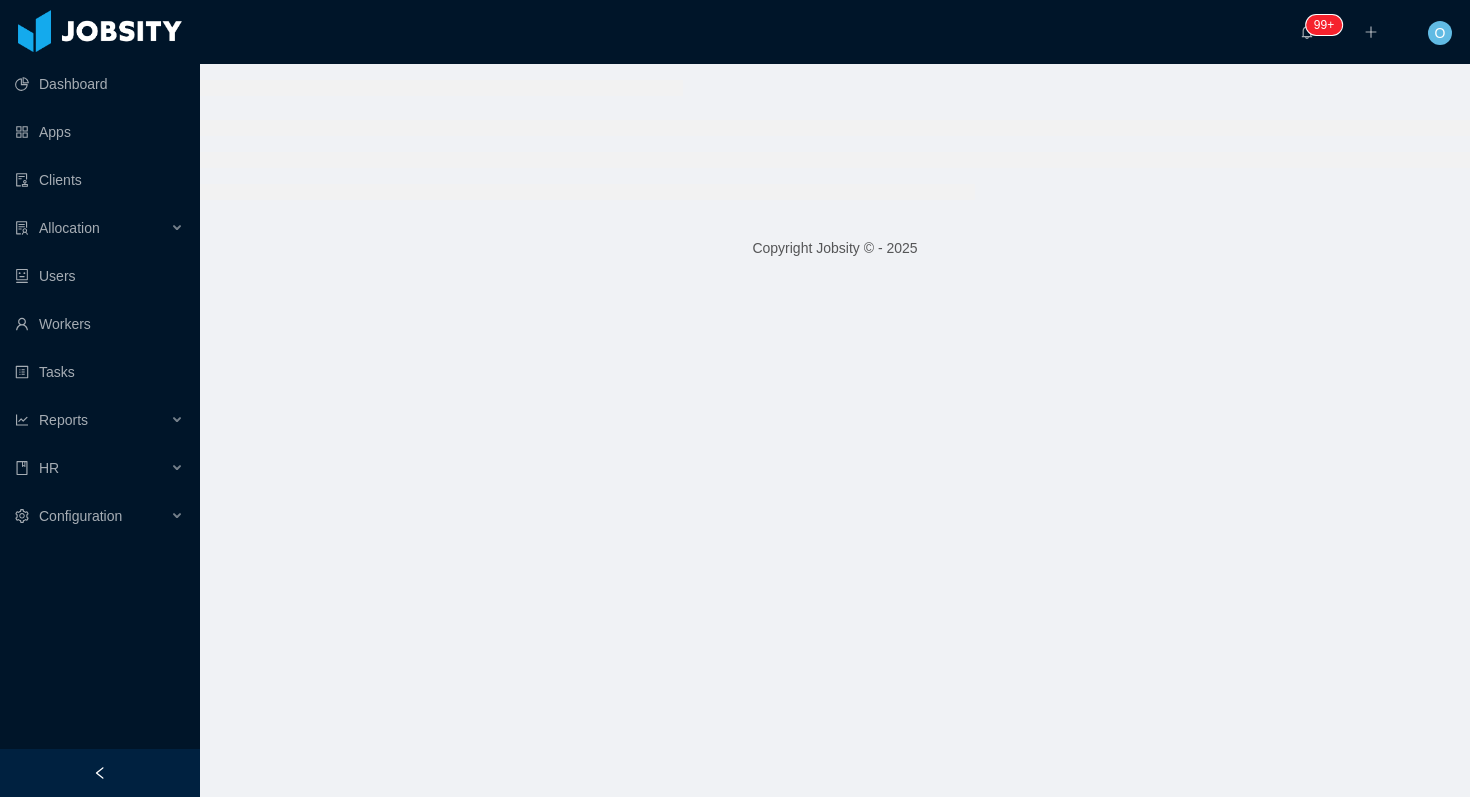 scroll, scrollTop: 0, scrollLeft: 0, axis: both 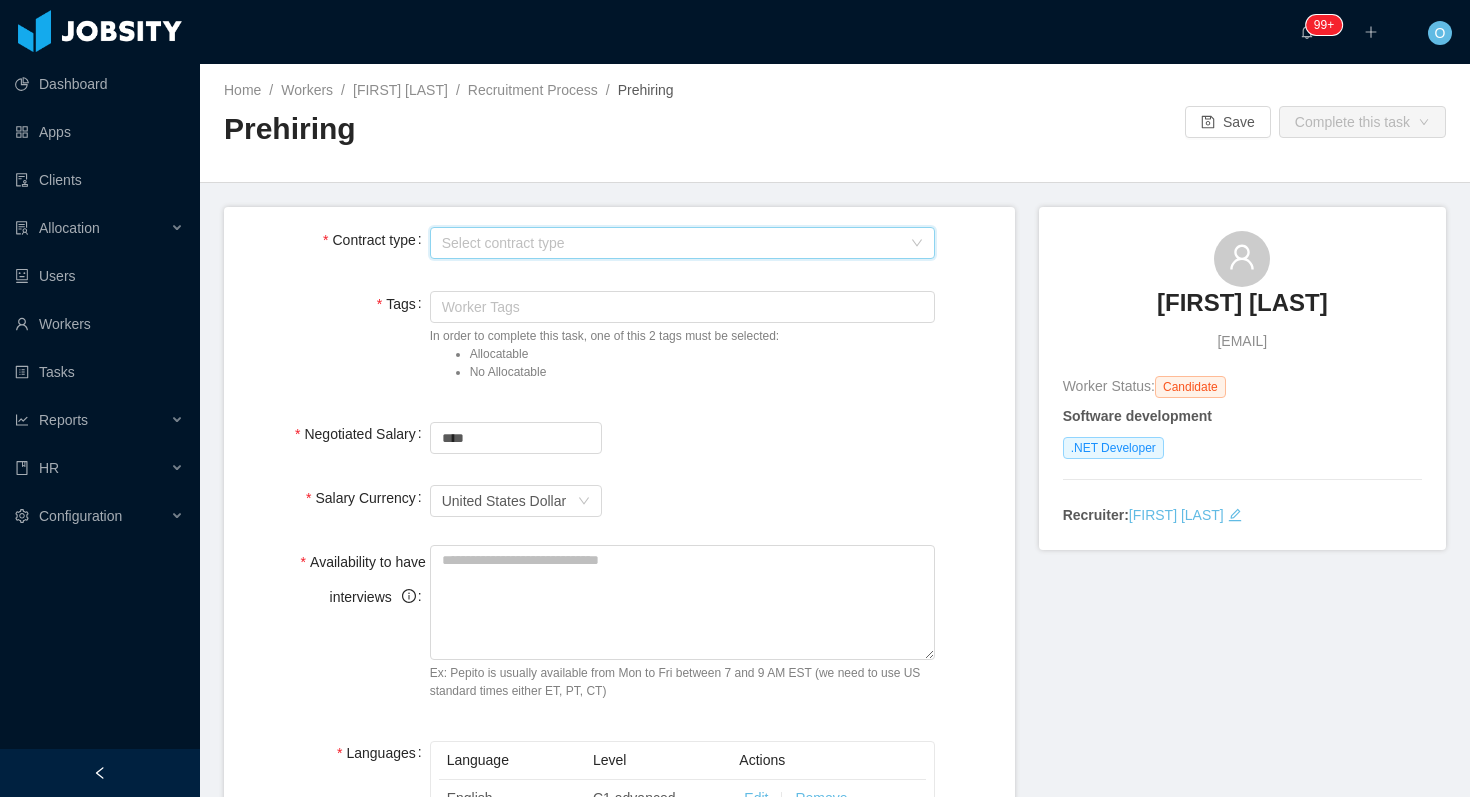 click on "Select contract type" at bounding box center (676, 243) 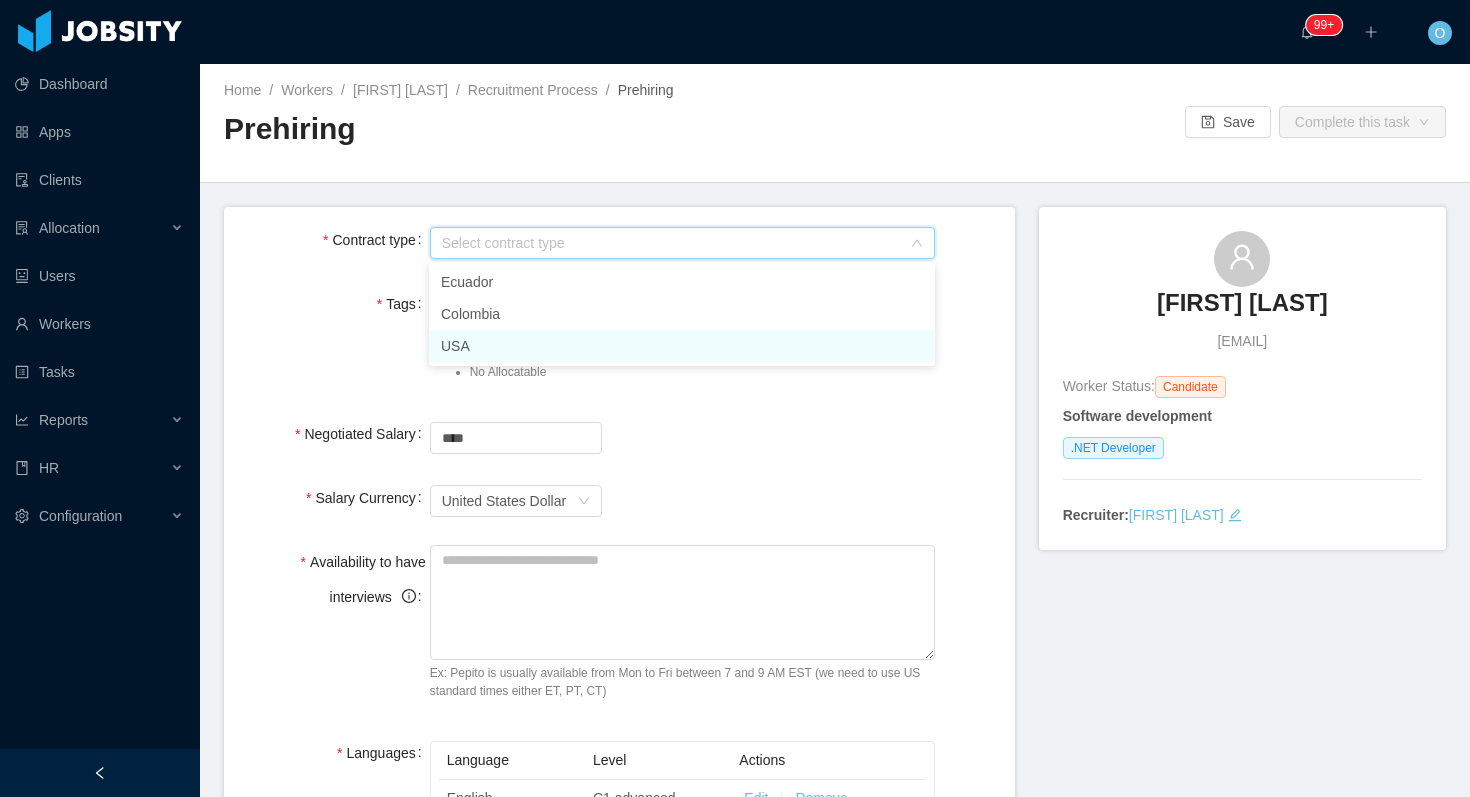 click on "USA" at bounding box center (682, 346) 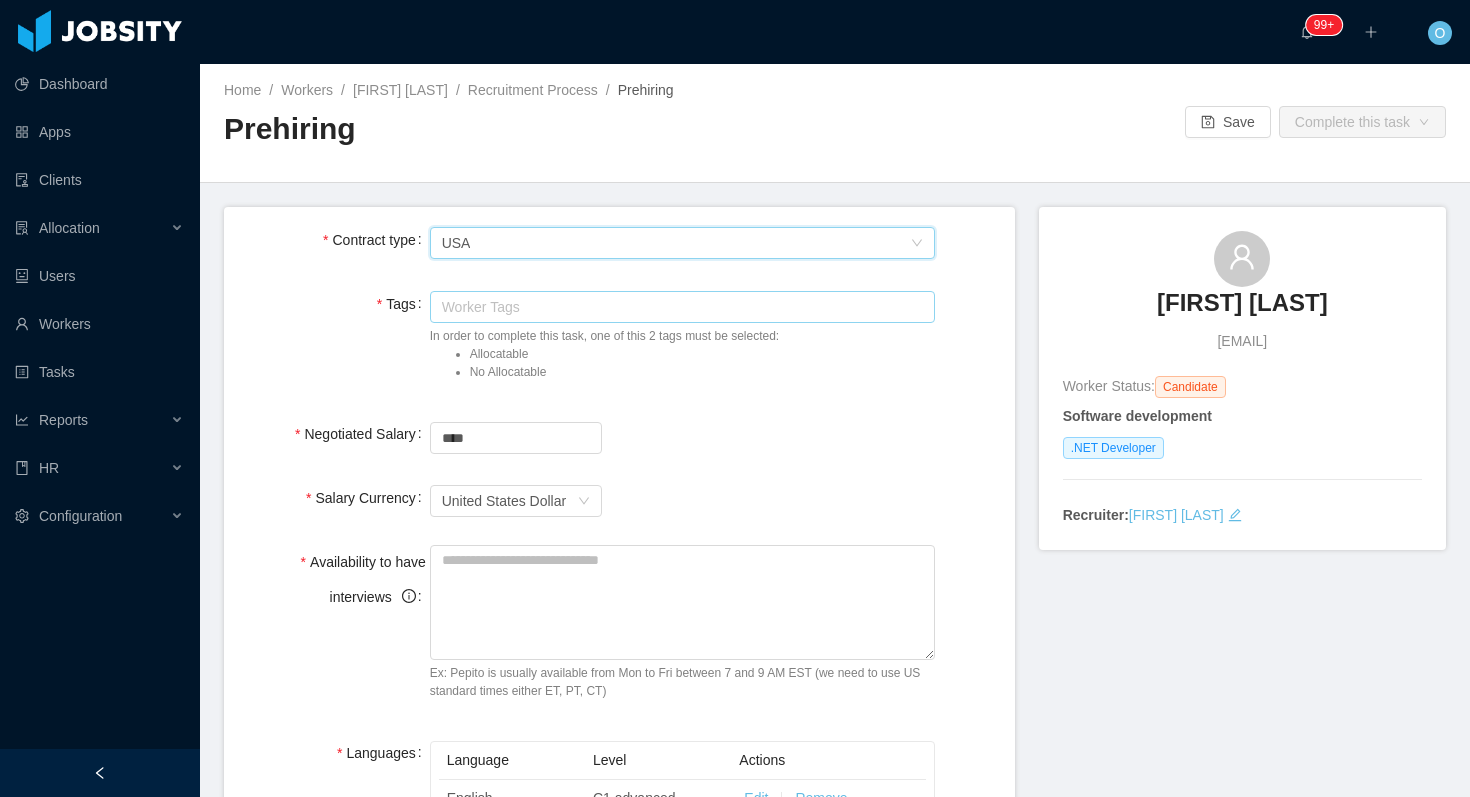 click on "Worker Tags" at bounding box center (680, 307) 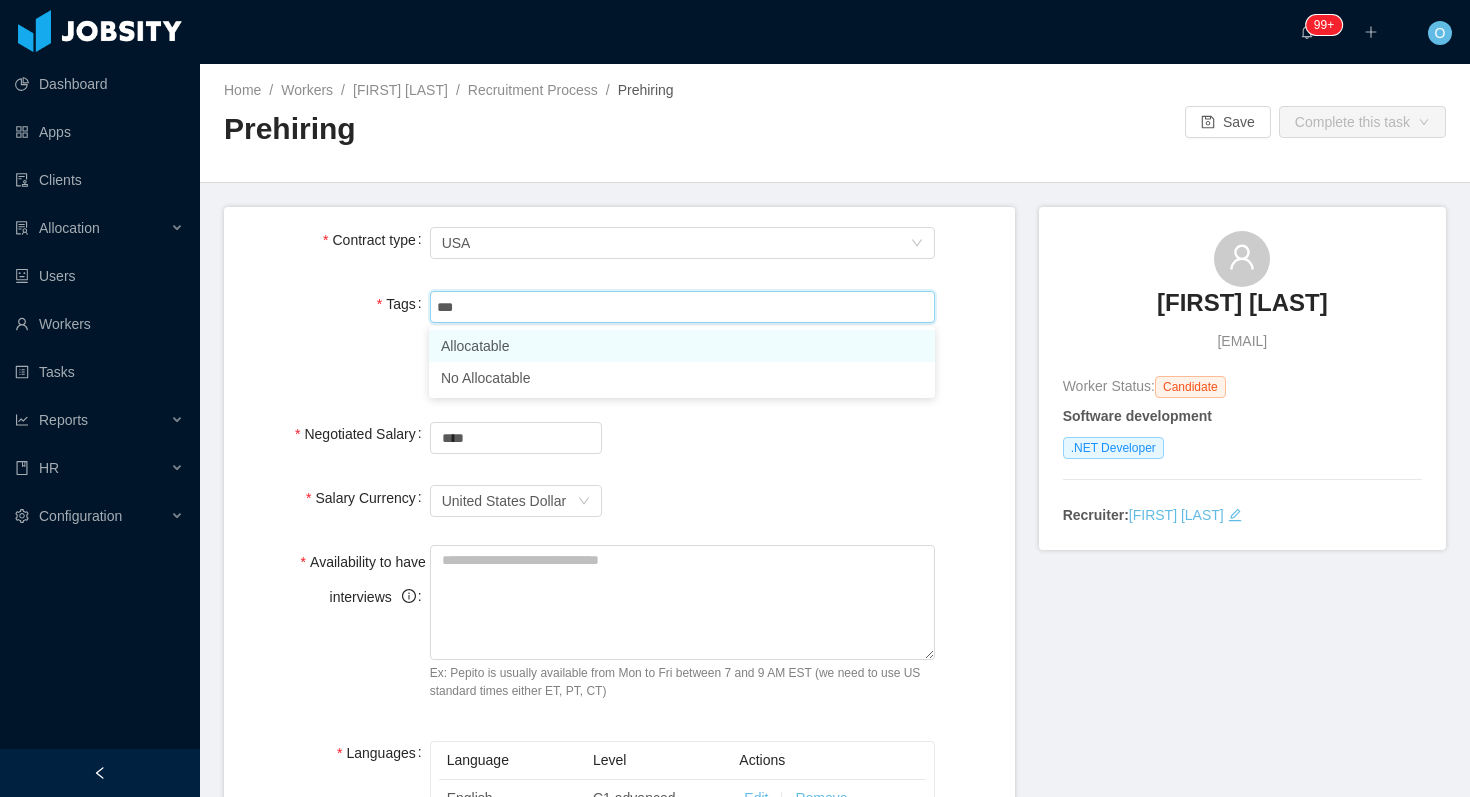 type on "****" 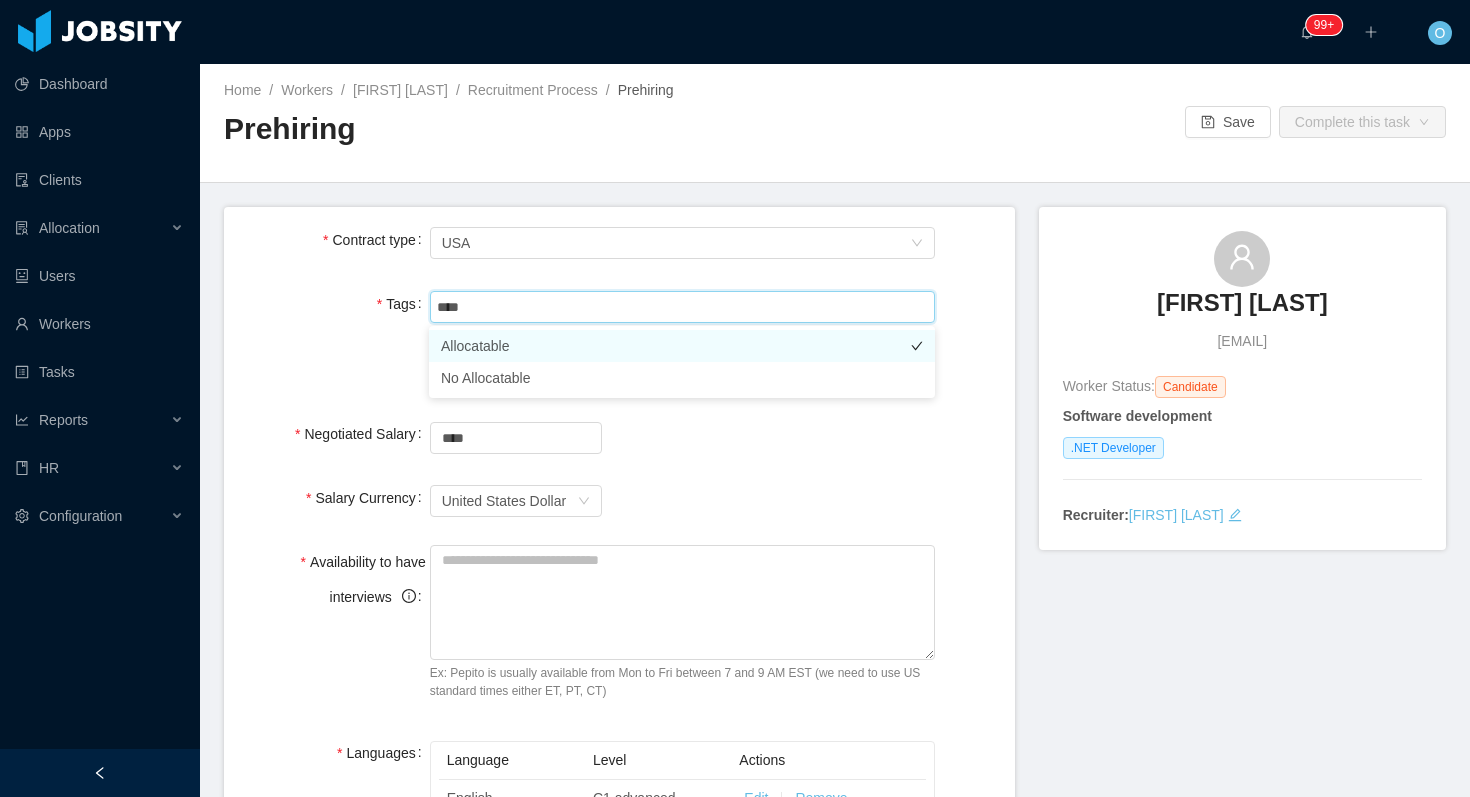 click on "Allocatable" at bounding box center [682, 346] 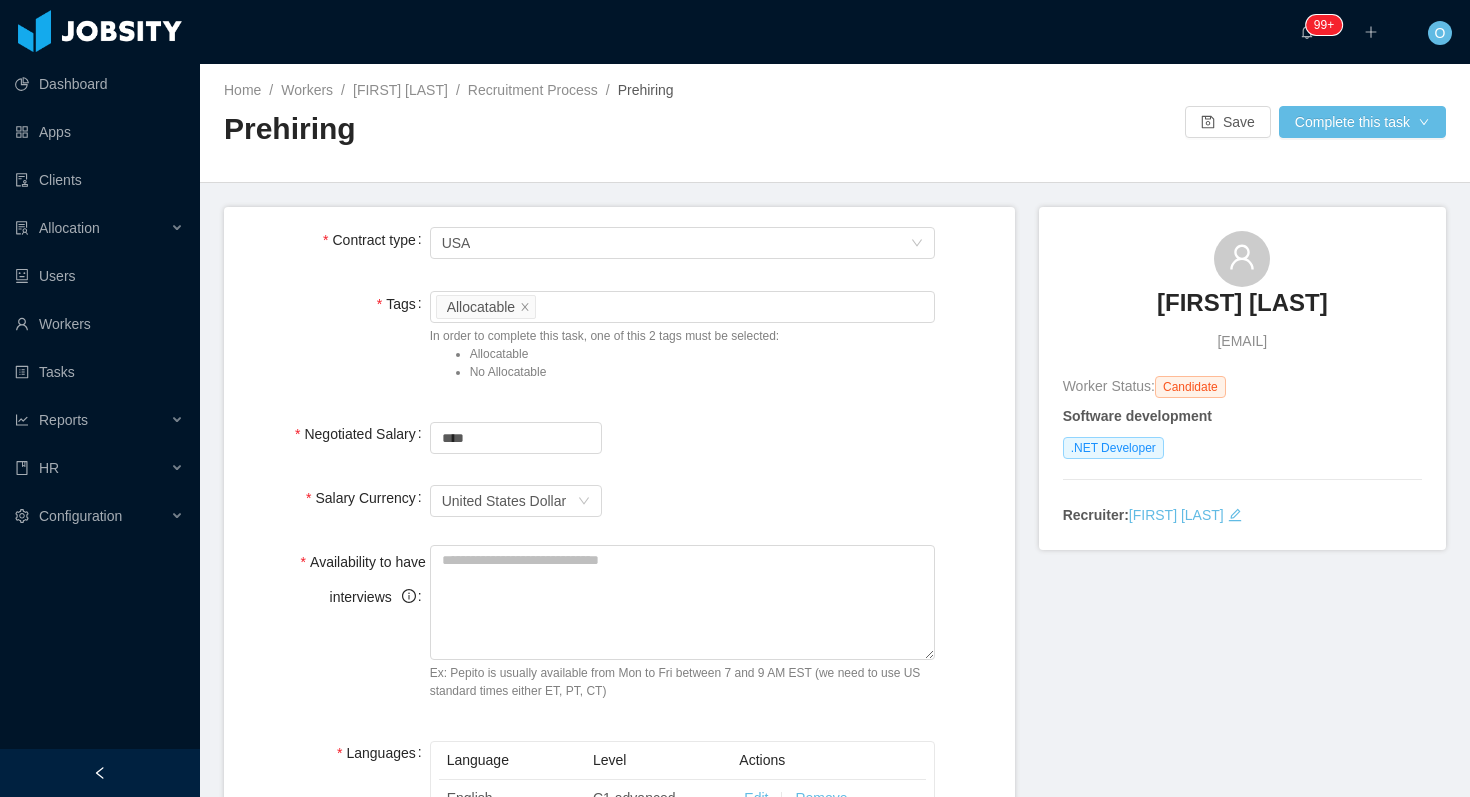 click on "Tags Worker Tags Allocatable   In order to complete this task, one of this 2 tags must be selected: Allocatable No Allocatable" at bounding box center [619, 340] 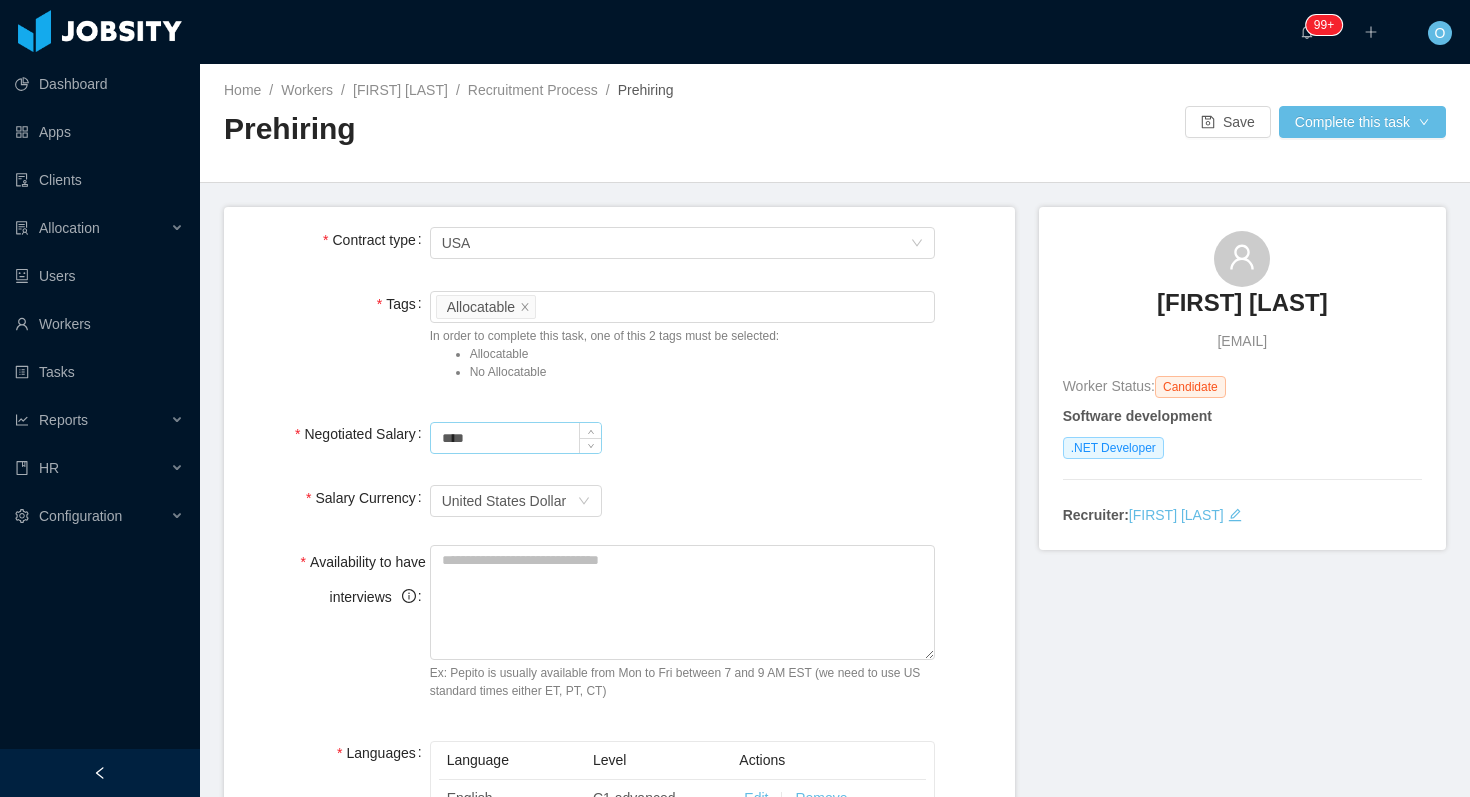 click on "****" at bounding box center [516, 438] 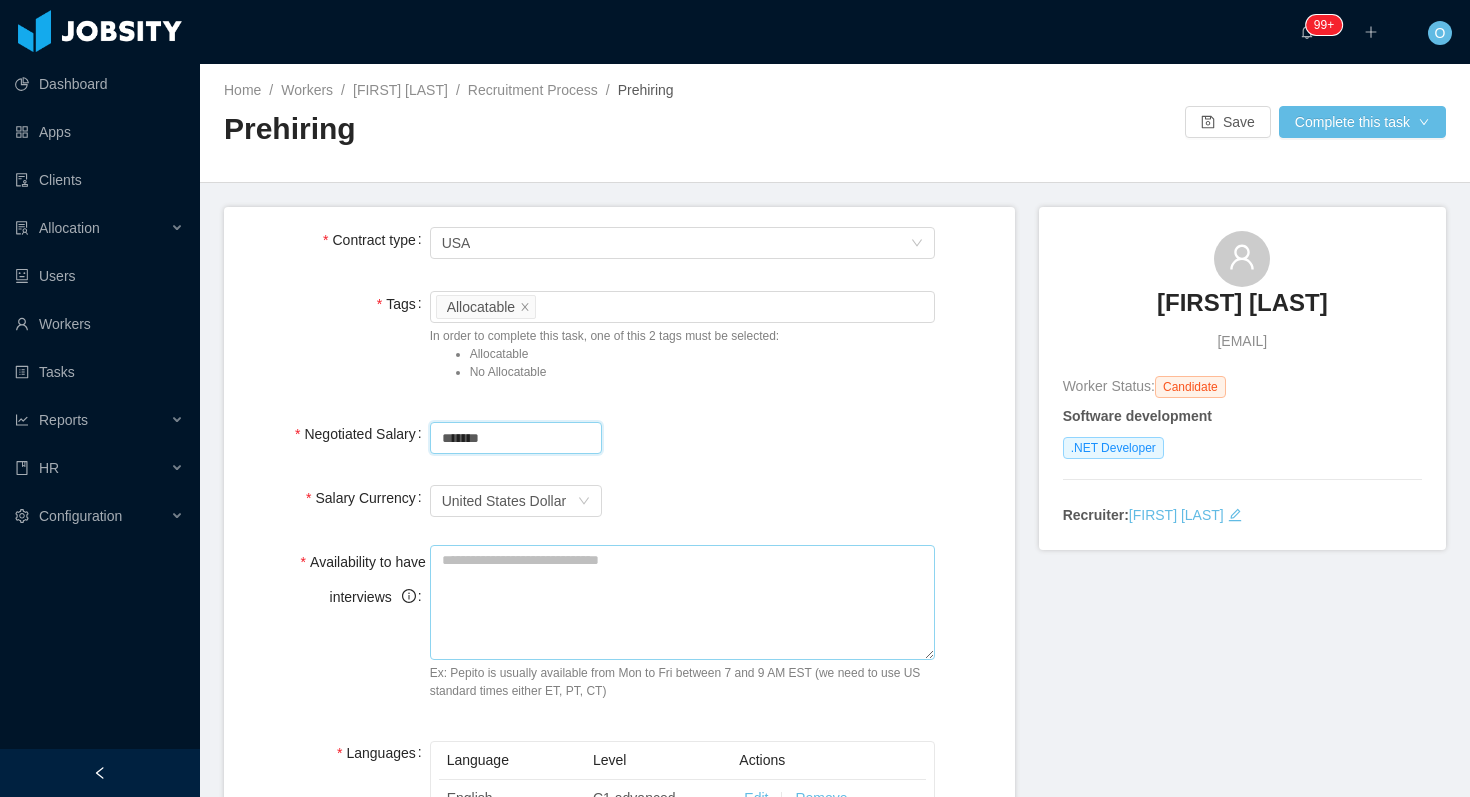 type on "*******" 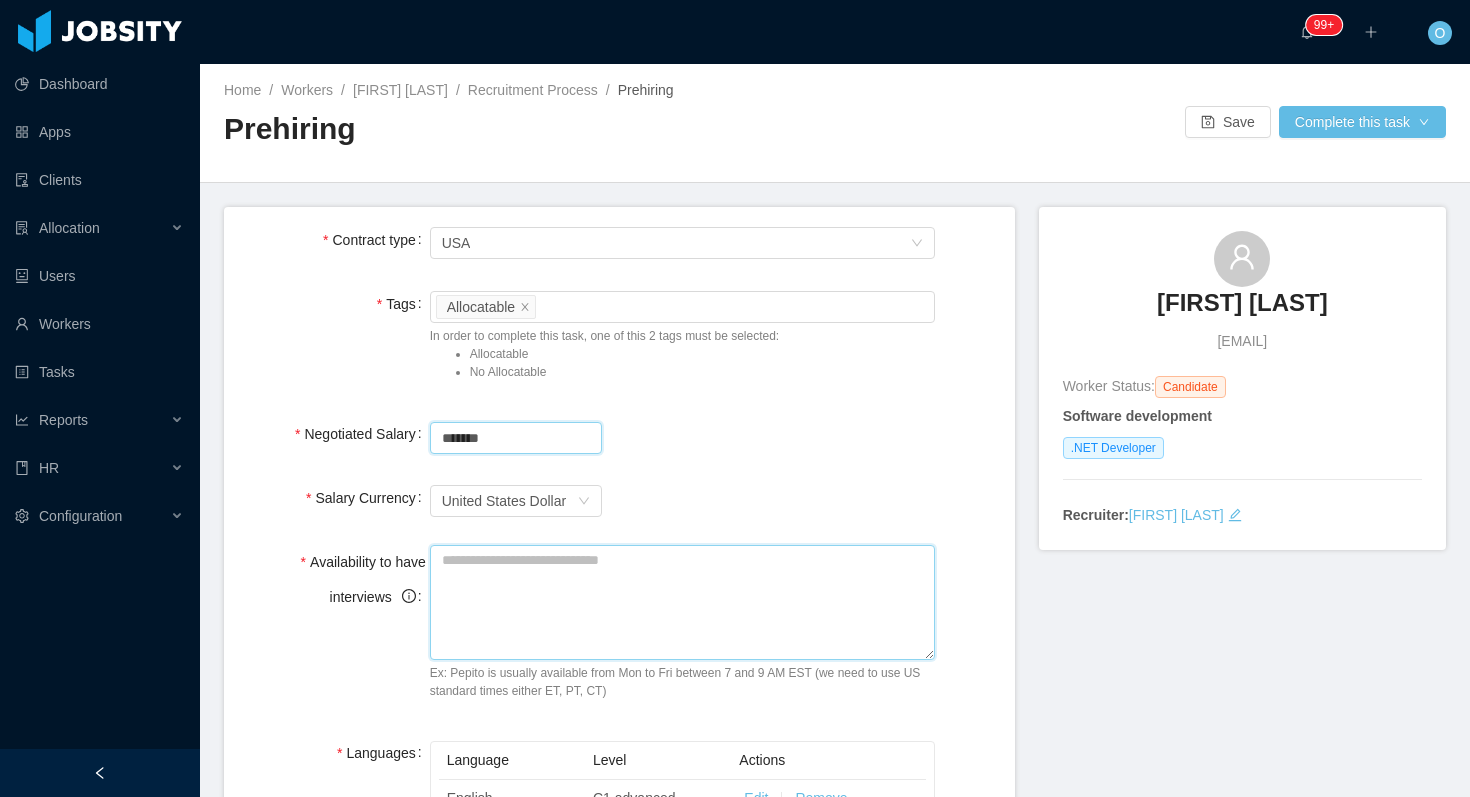 click on "Availability to have interviews" at bounding box center [683, 602] 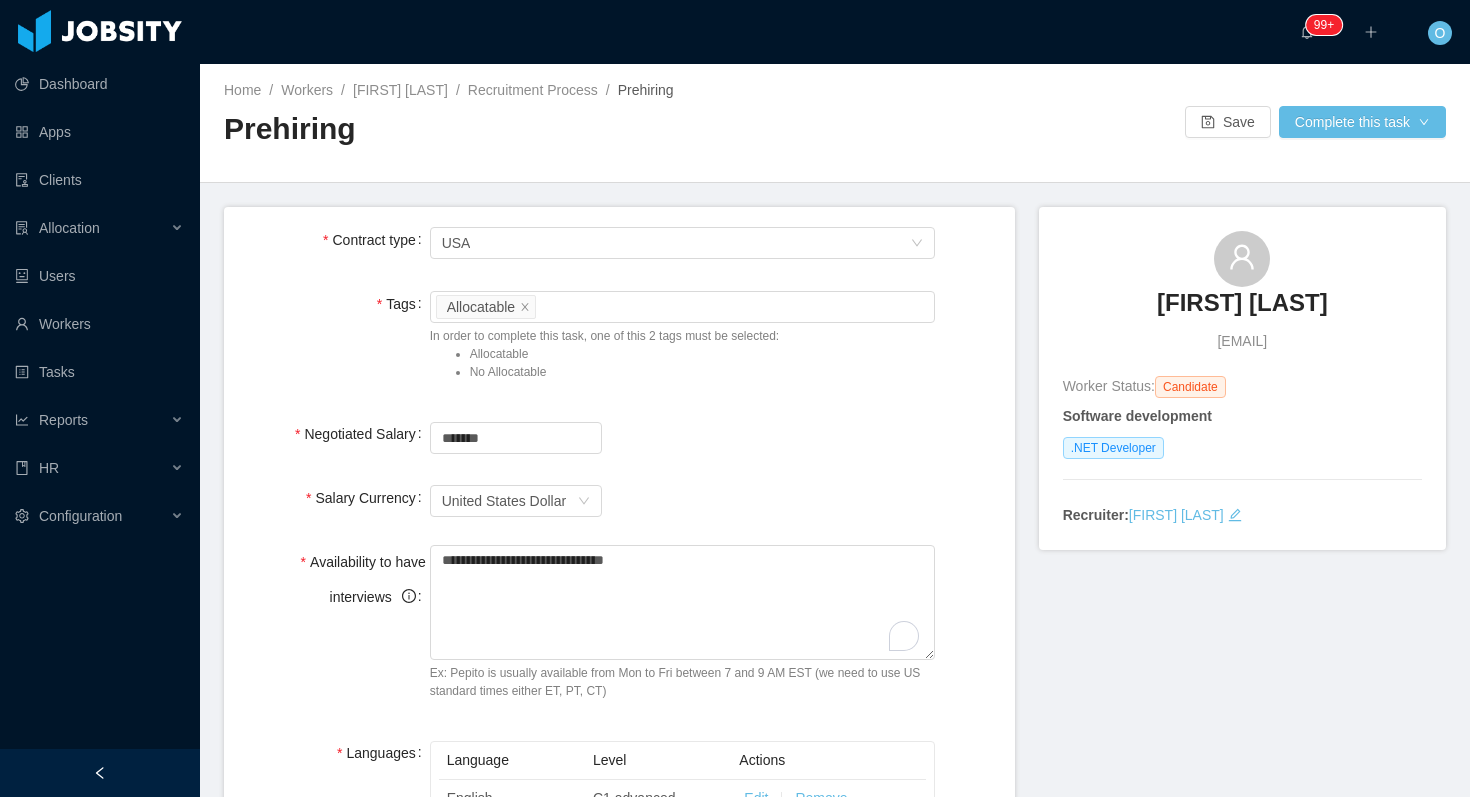 click on "**********" at bounding box center (619, 930) 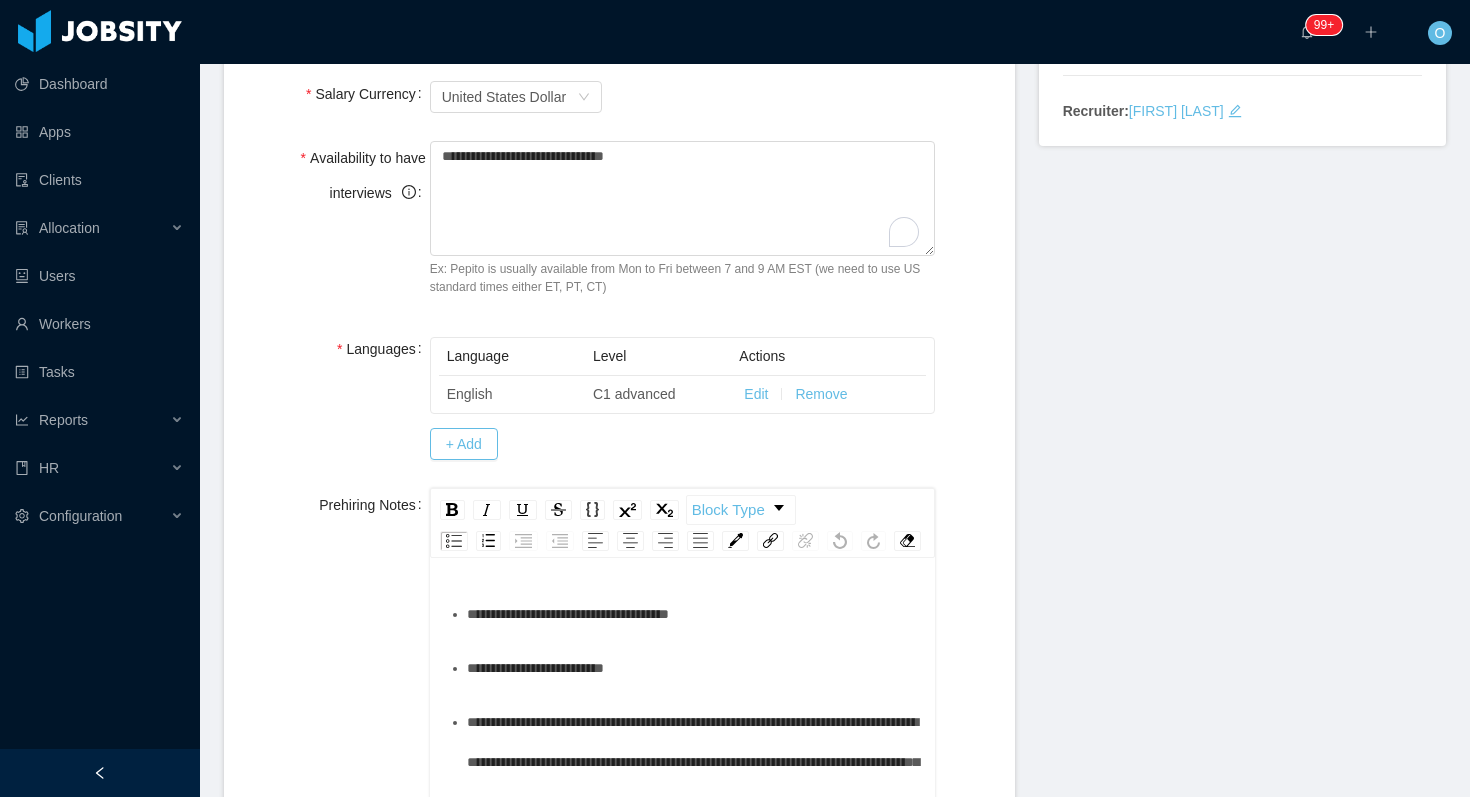 scroll, scrollTop: 406, scrollLeft: 0, axis: vertical 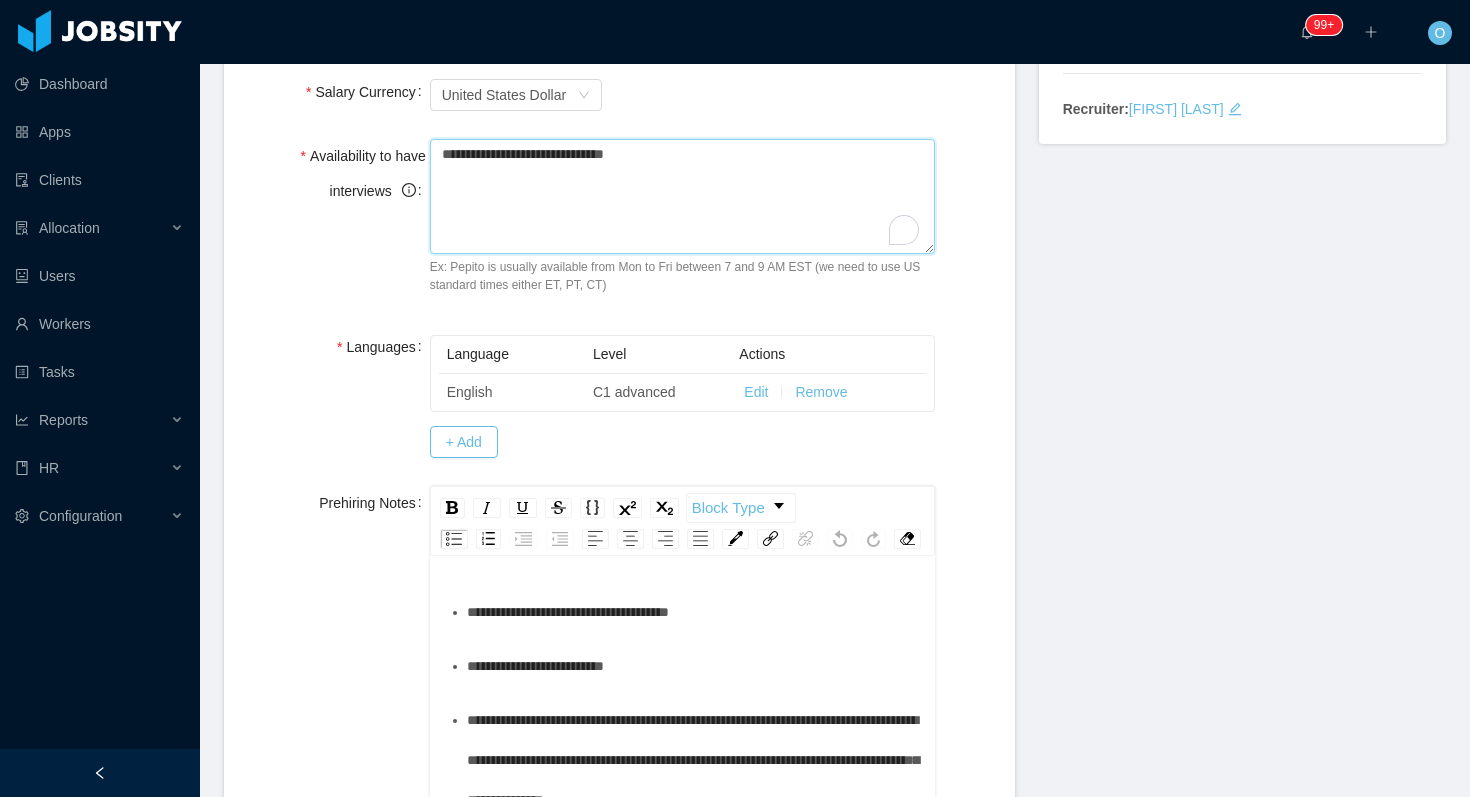 click on "**********" at bounding box center [683, 196] 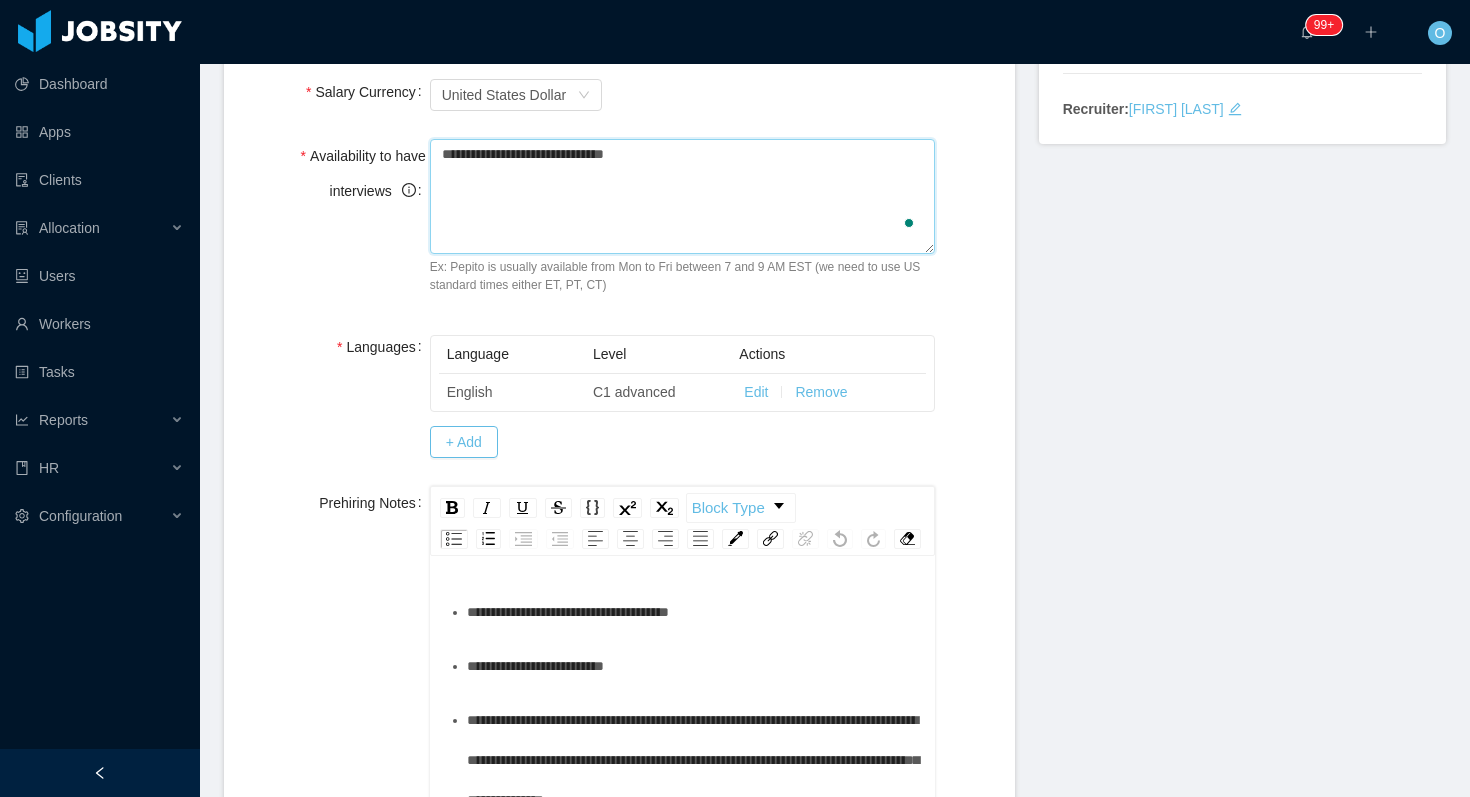 click on "**********" at bounding box center (683, 196) 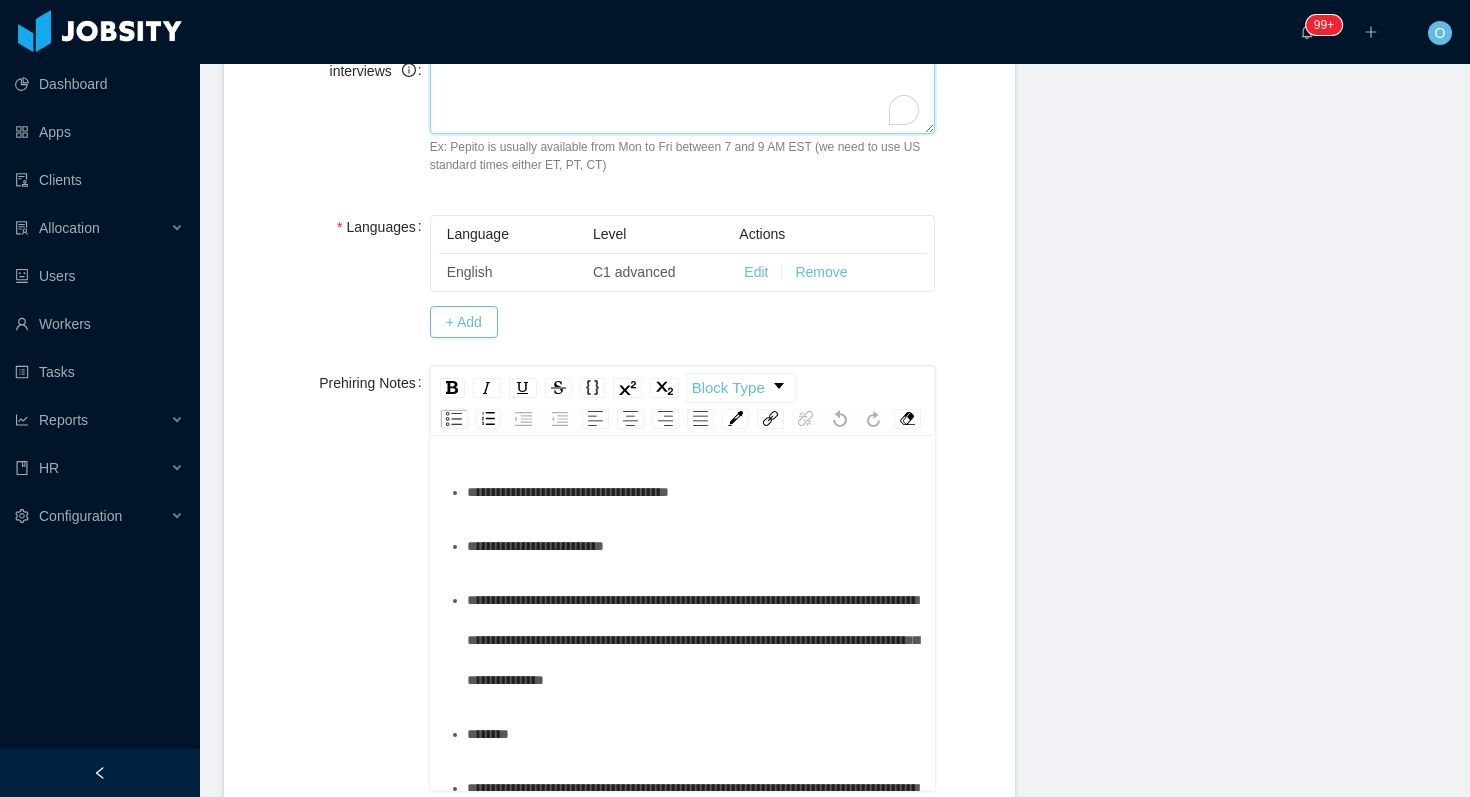 scroll, scrollTop: 670, scrollLeft: 0, axis: vertical 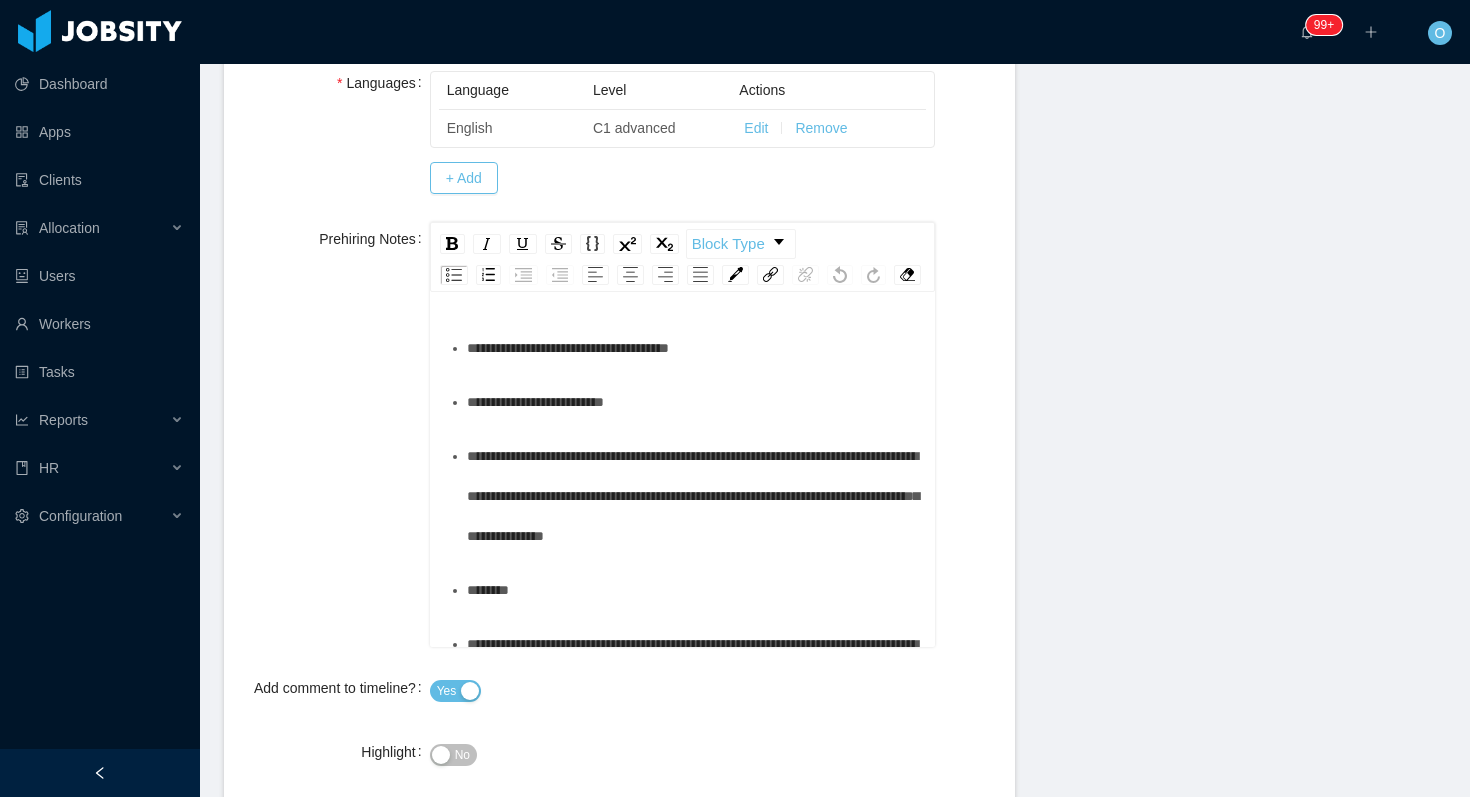 type on "**********" 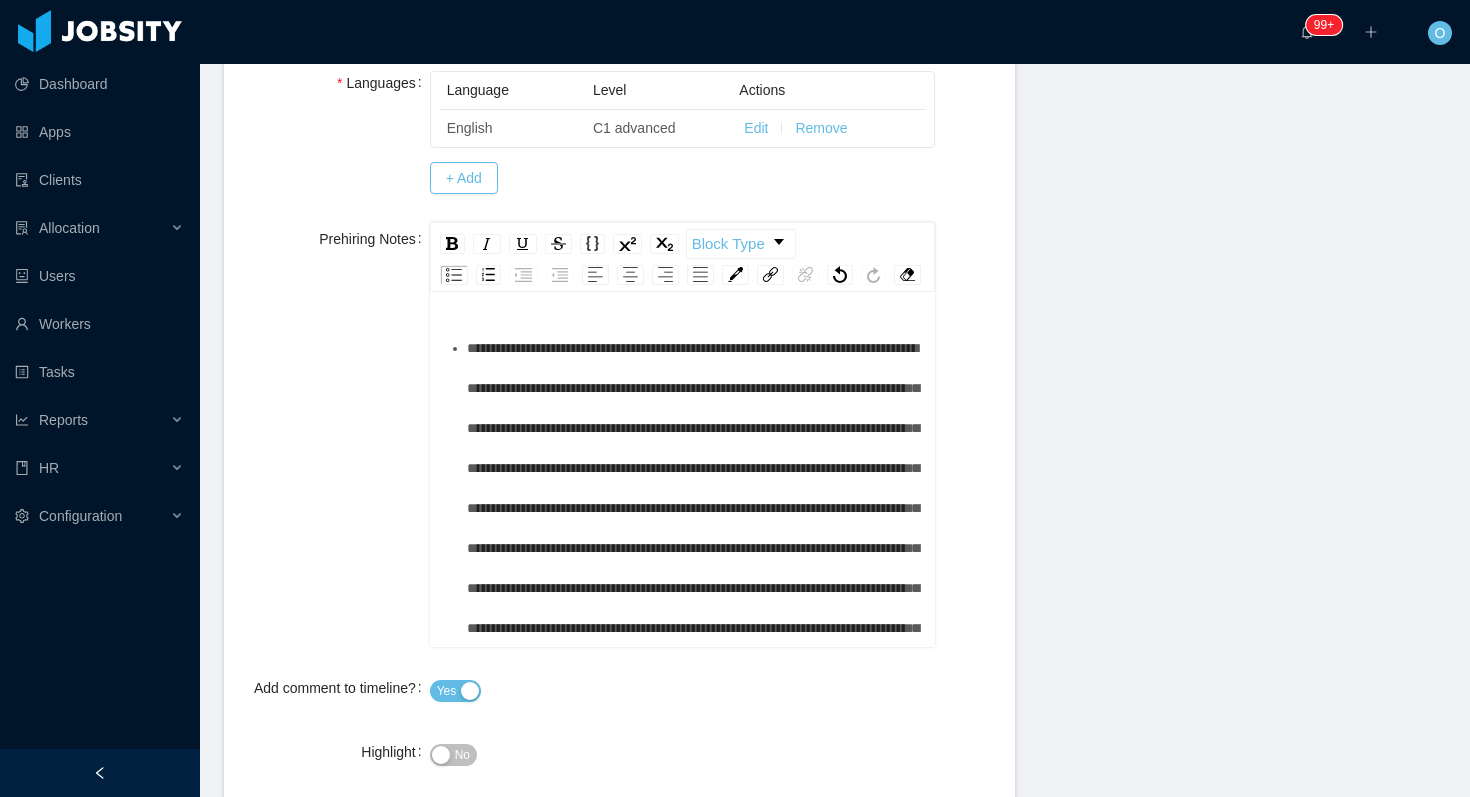 scroll, scrollTop: 133, scrollLeft: 0, axis: vertical 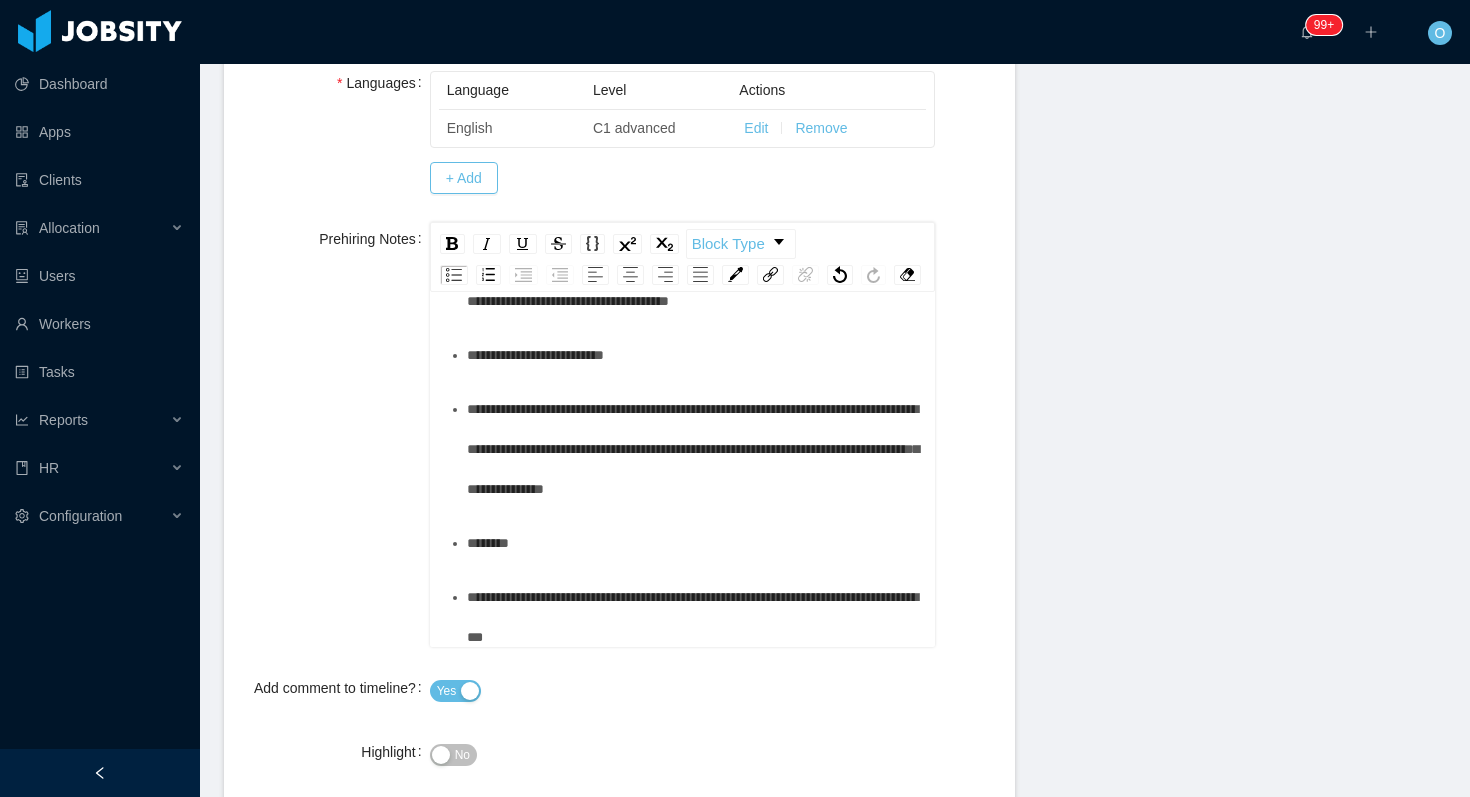 click on "**********" at bounding box center [694, 355] 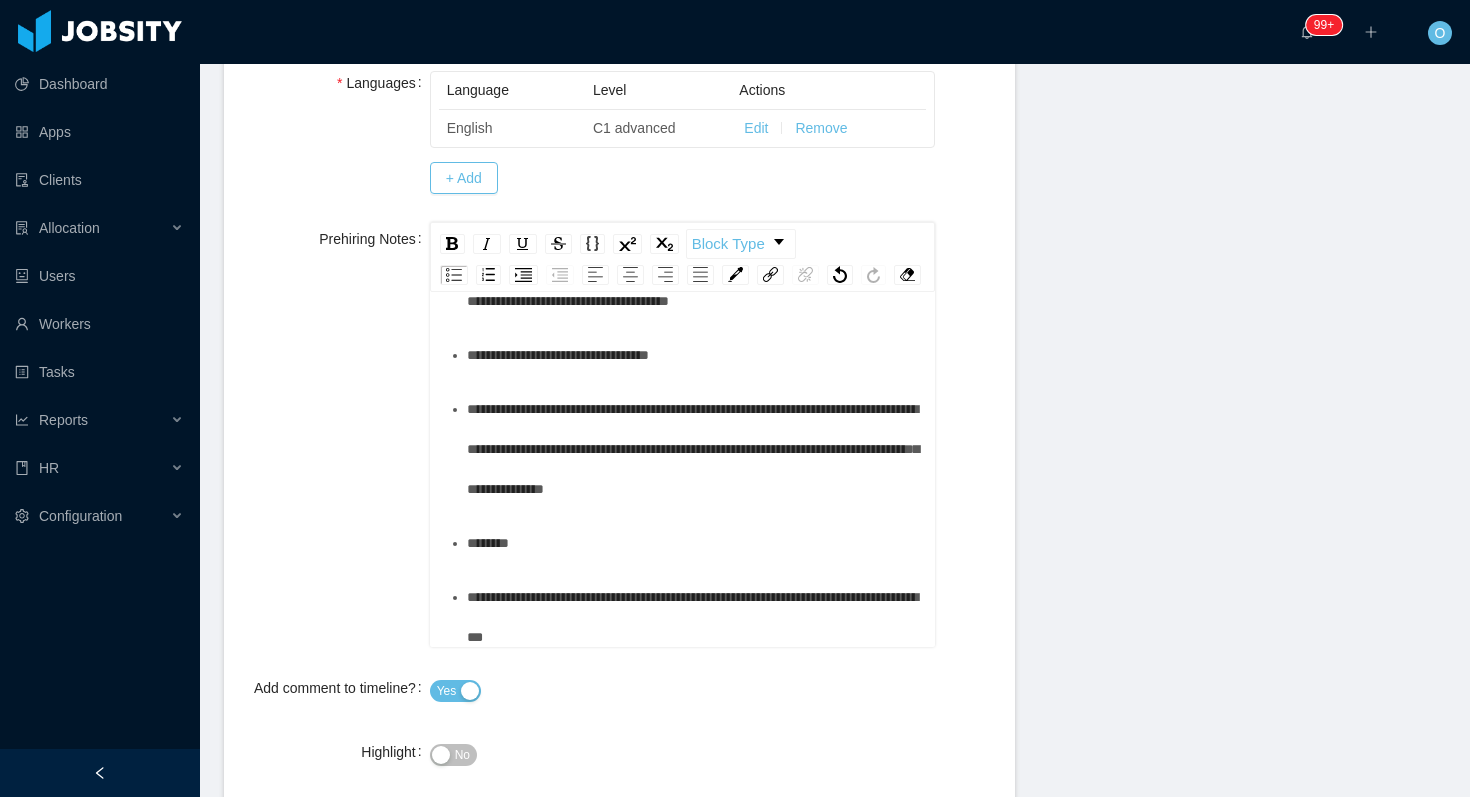 scroll, scrollTop: 745, scrollLeft: 0, axis: vertical 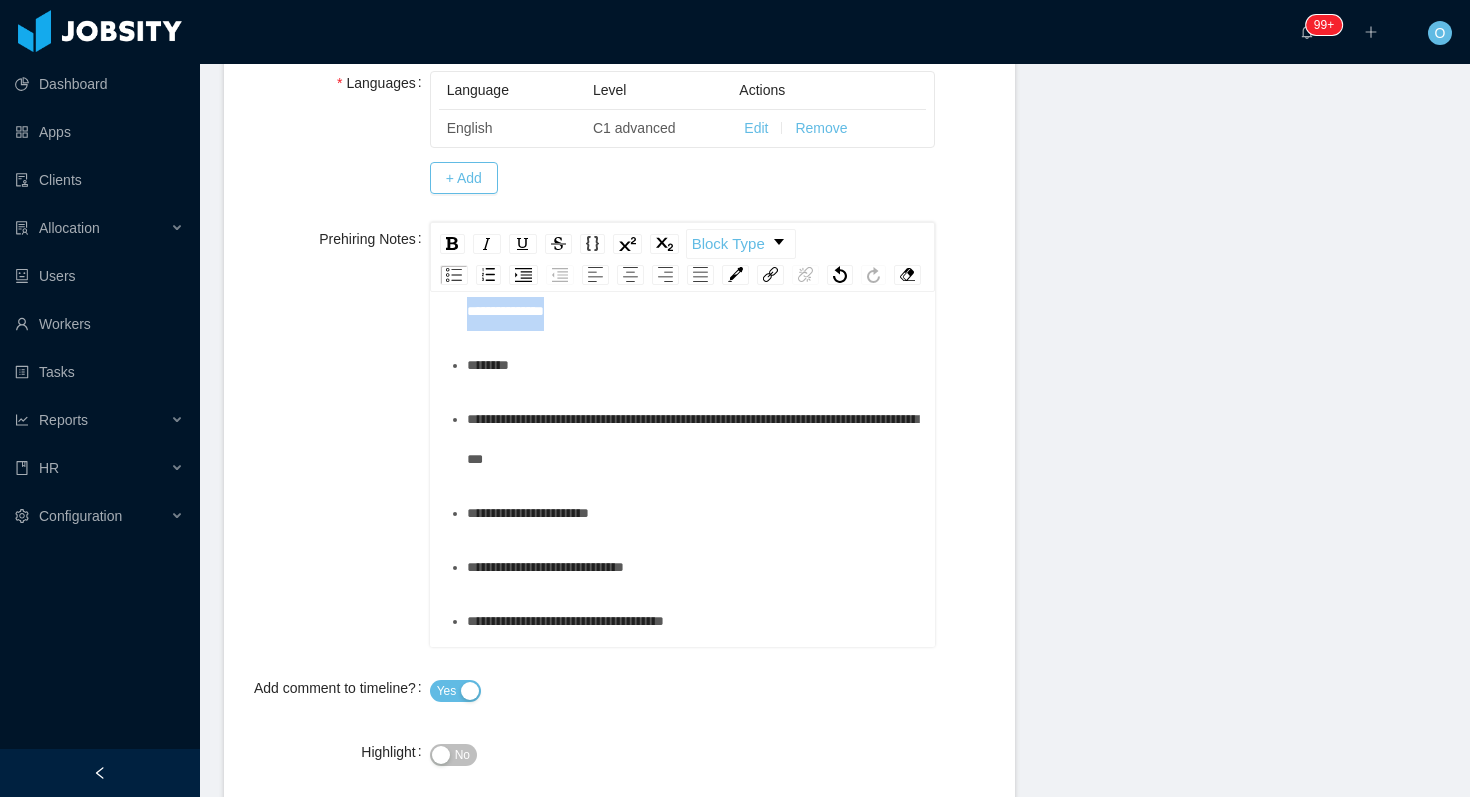 drag, startPoint x: 846, startPoint y: 511, endPoint x: 666, endPoint y: 434, distance: 195.77794 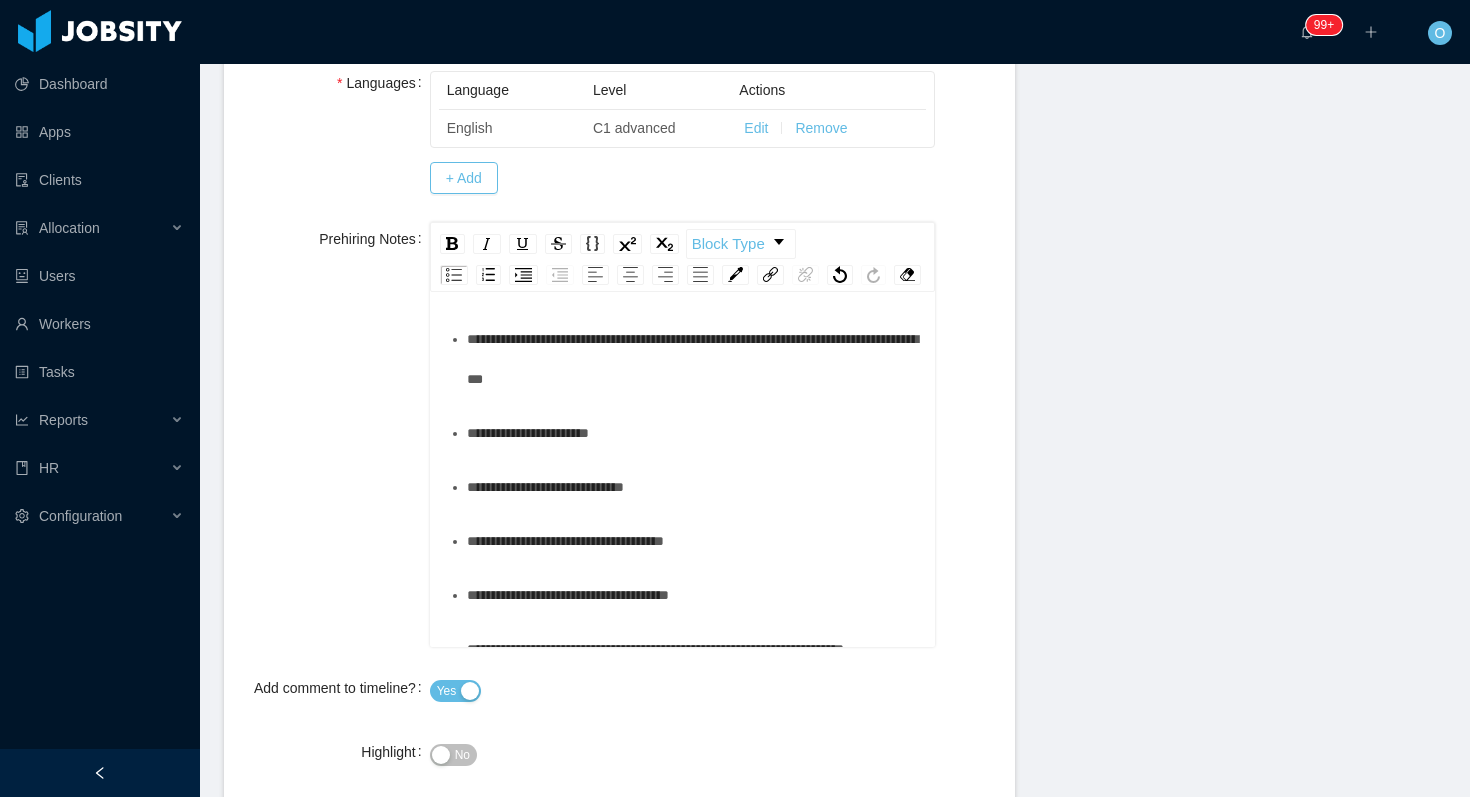 click on "******" at bounding box center (694, 285) 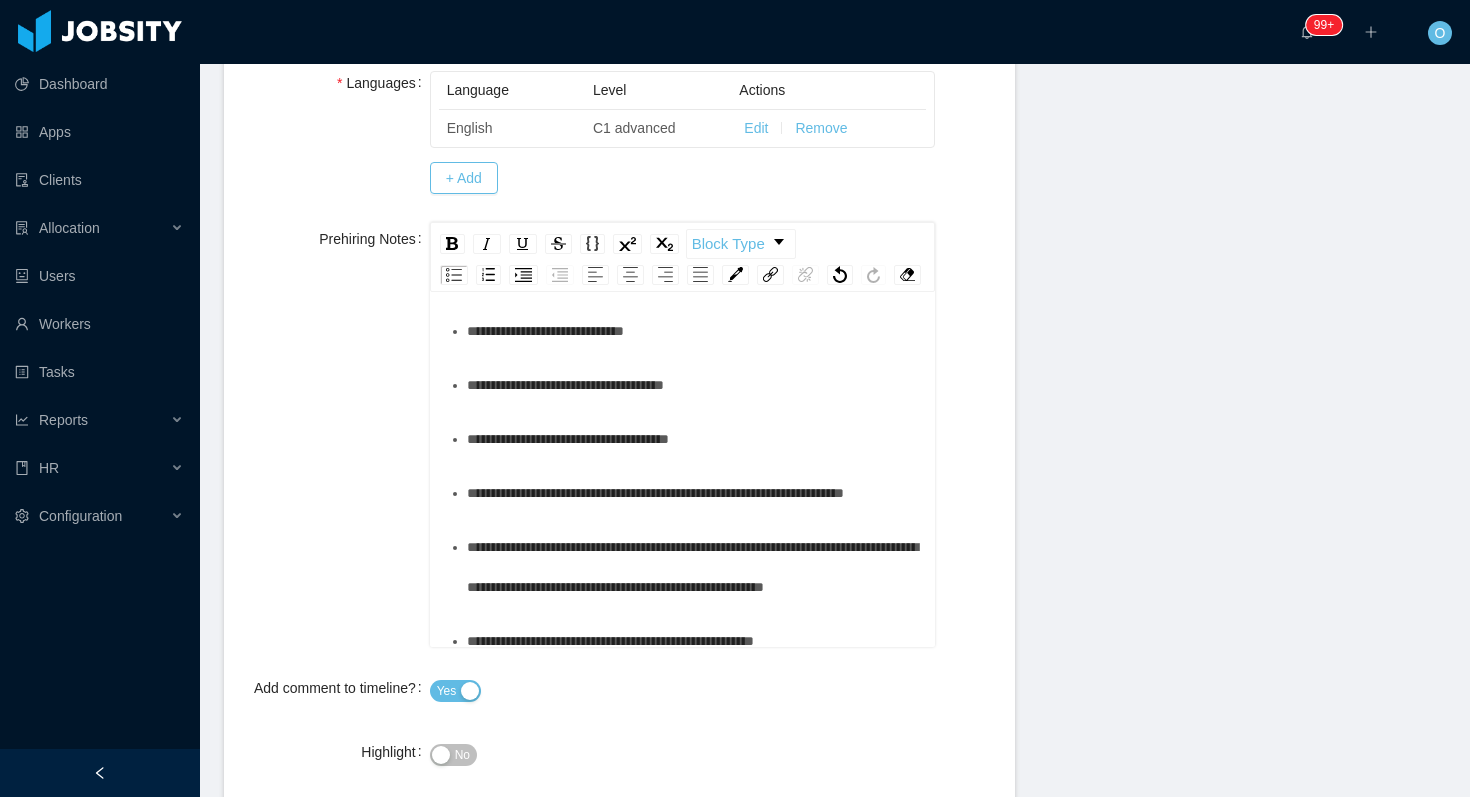 click on "**********" at bounding box center [694, 203] 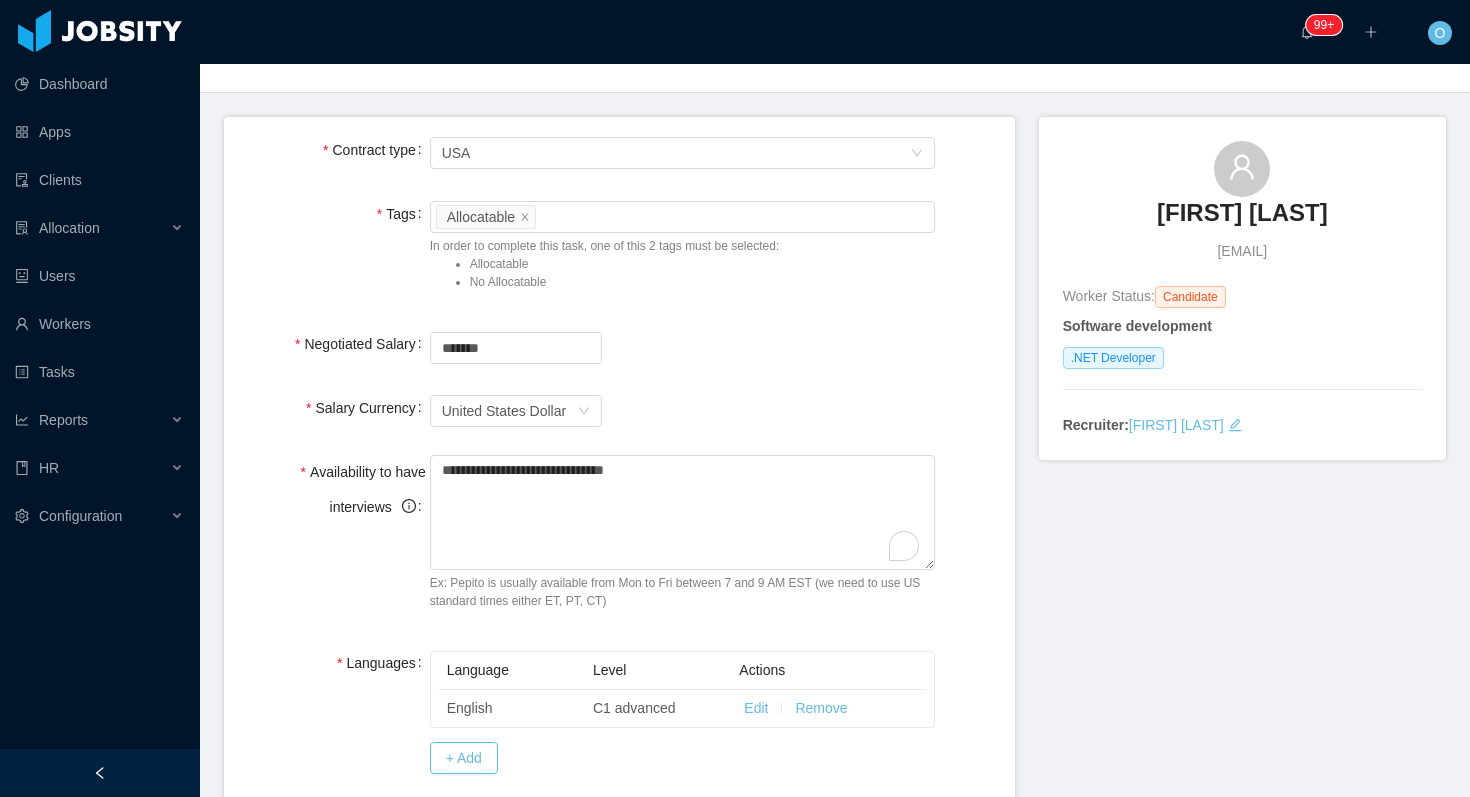scroll, scrollTop: 0, scrollLeft: 0, axis: both 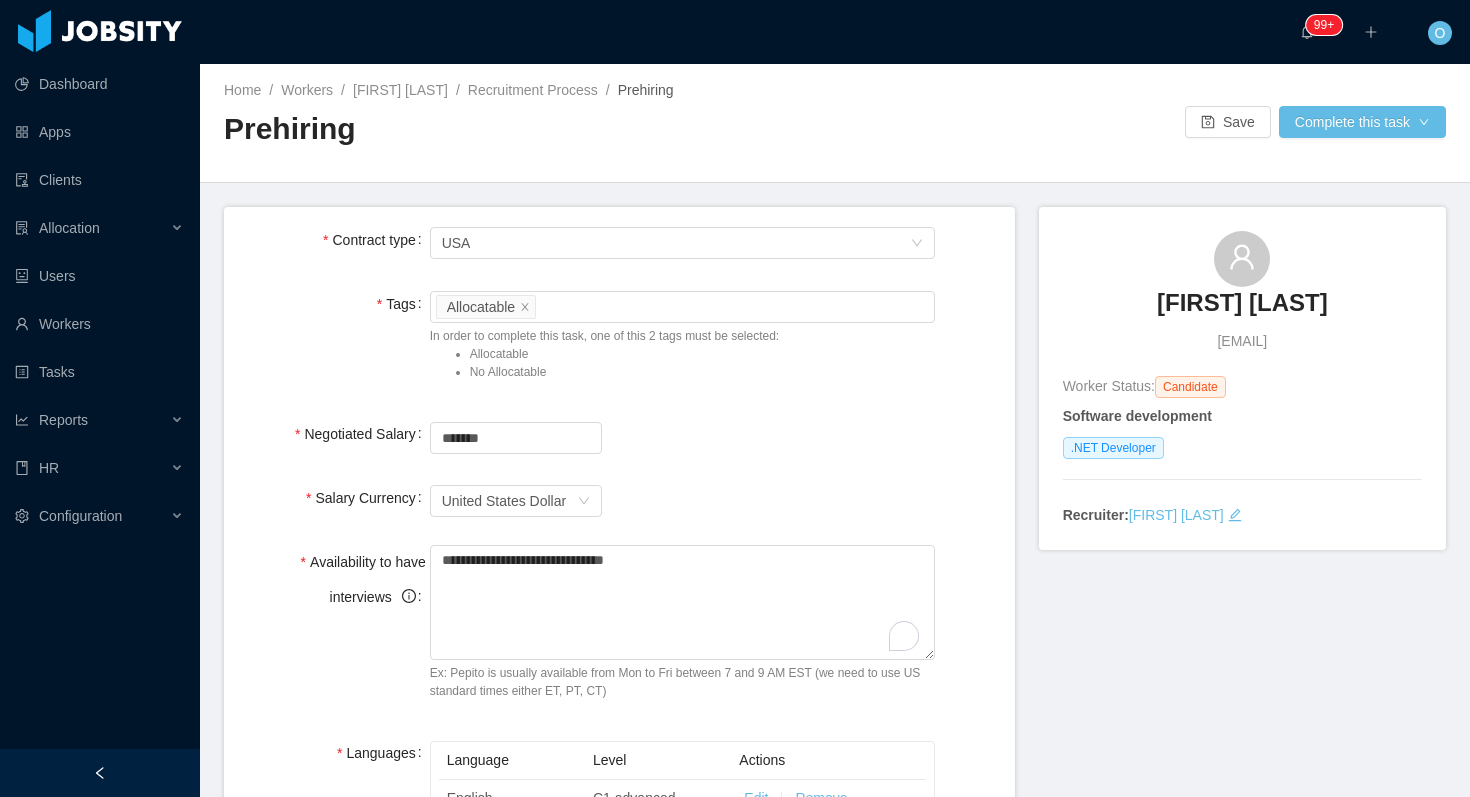drag, startPoint x: 407, startPoint y: 92, endPoint x: 967, endPoint y: 1, distance: 567.3456 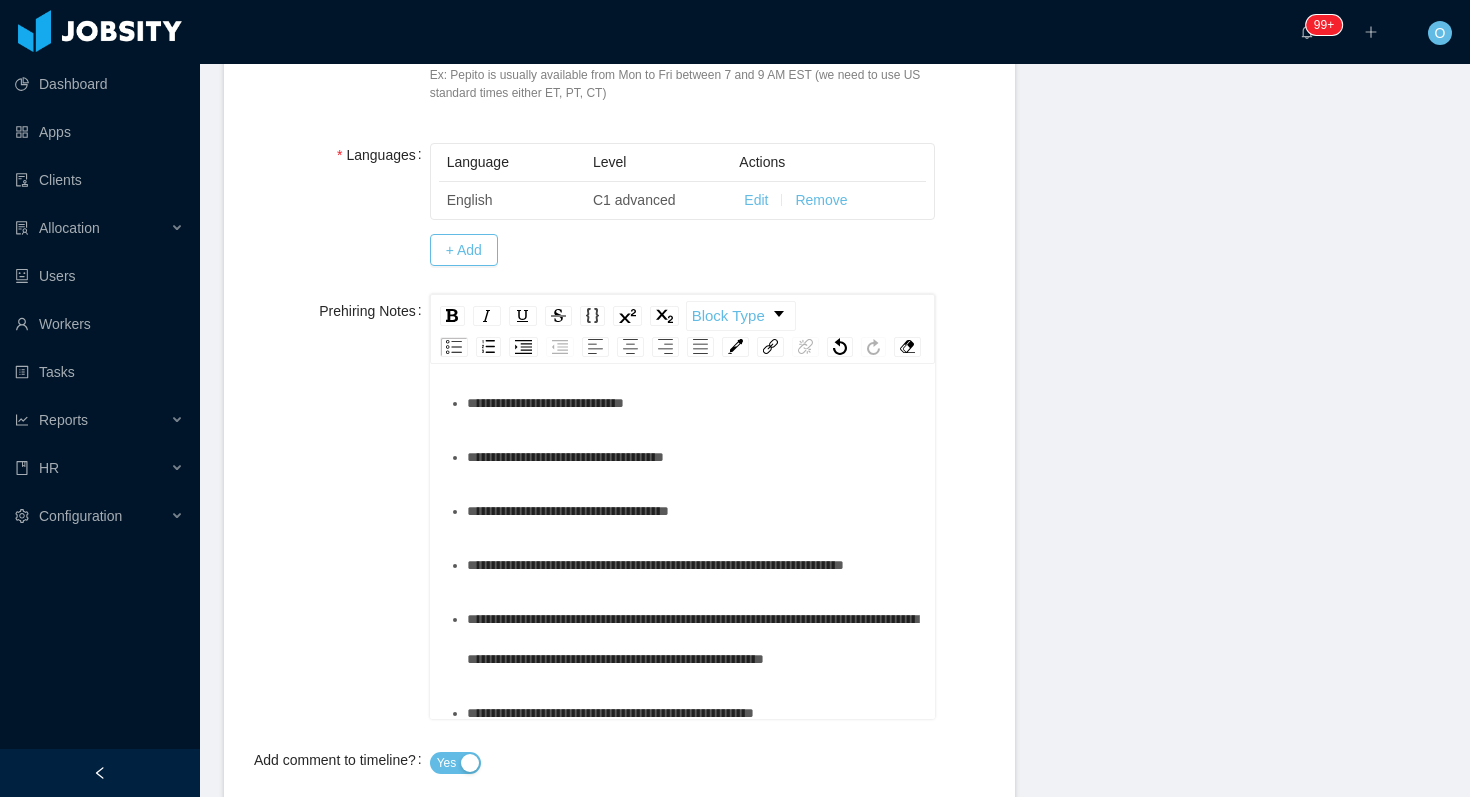scroll, scrollTop: 657, scrollLeft: 0, axis: vertical 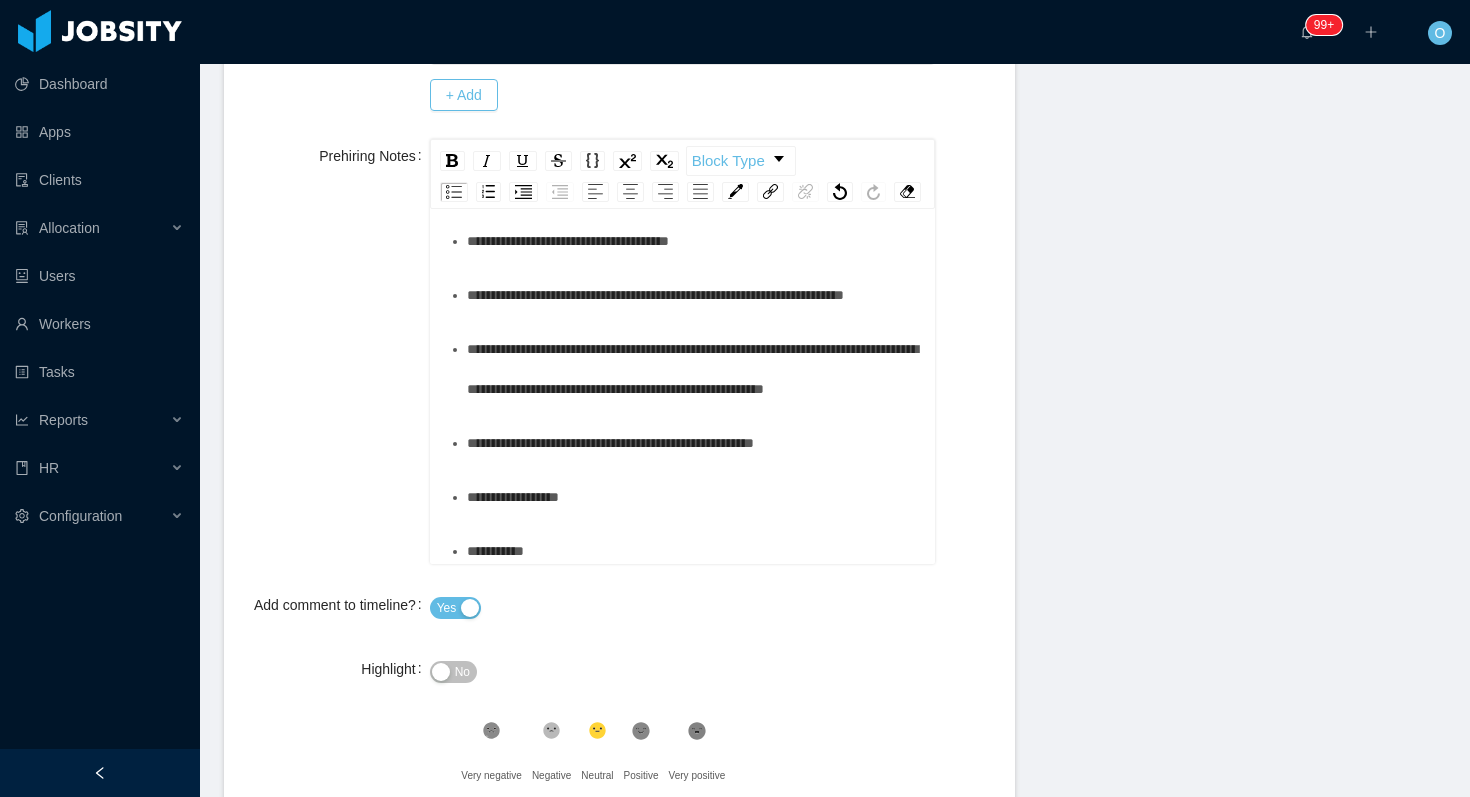 click on "**********" at bounding box center [694, 133] 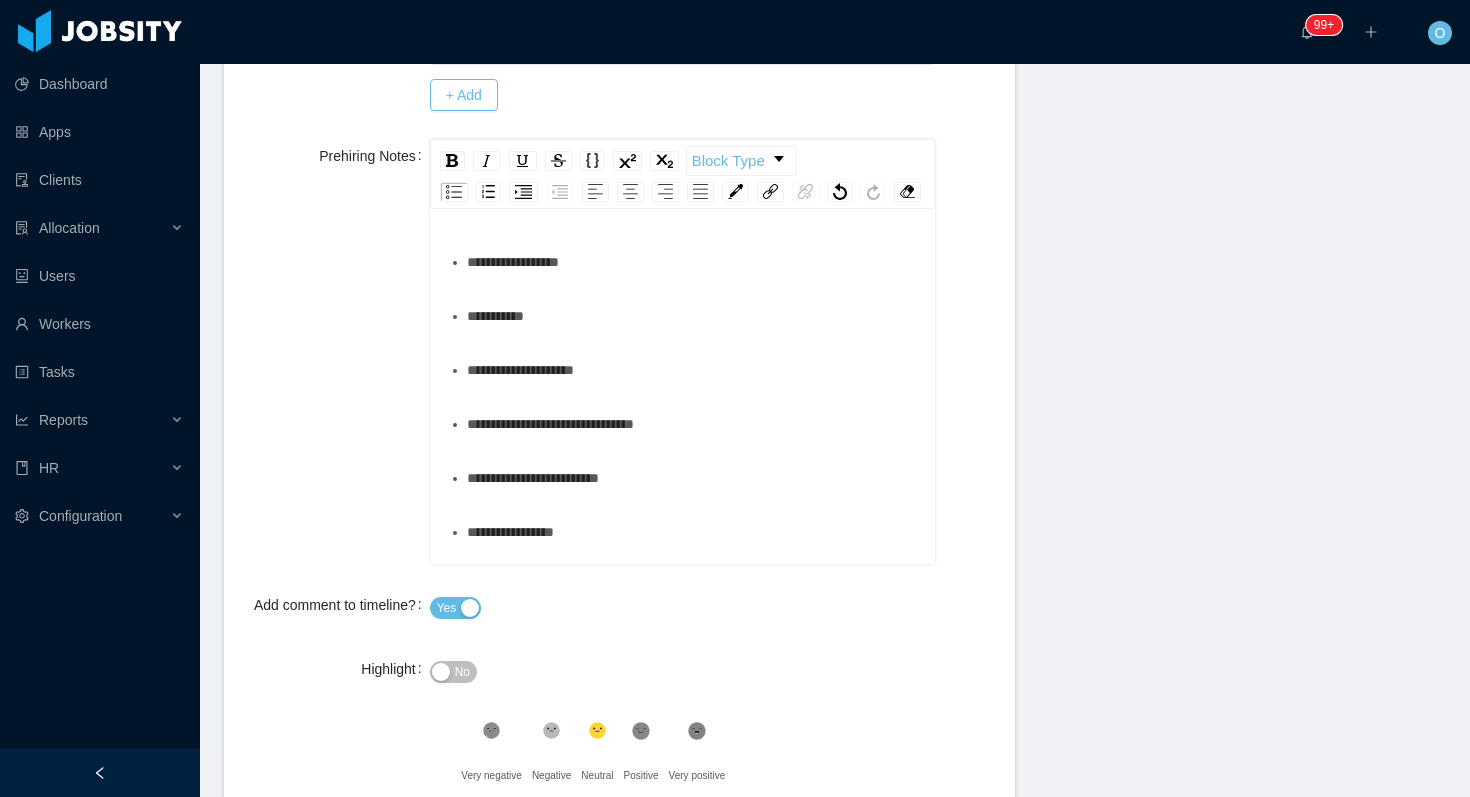 scroll, scrollTop: 1356, scrollLeft: 0, axis: vertical 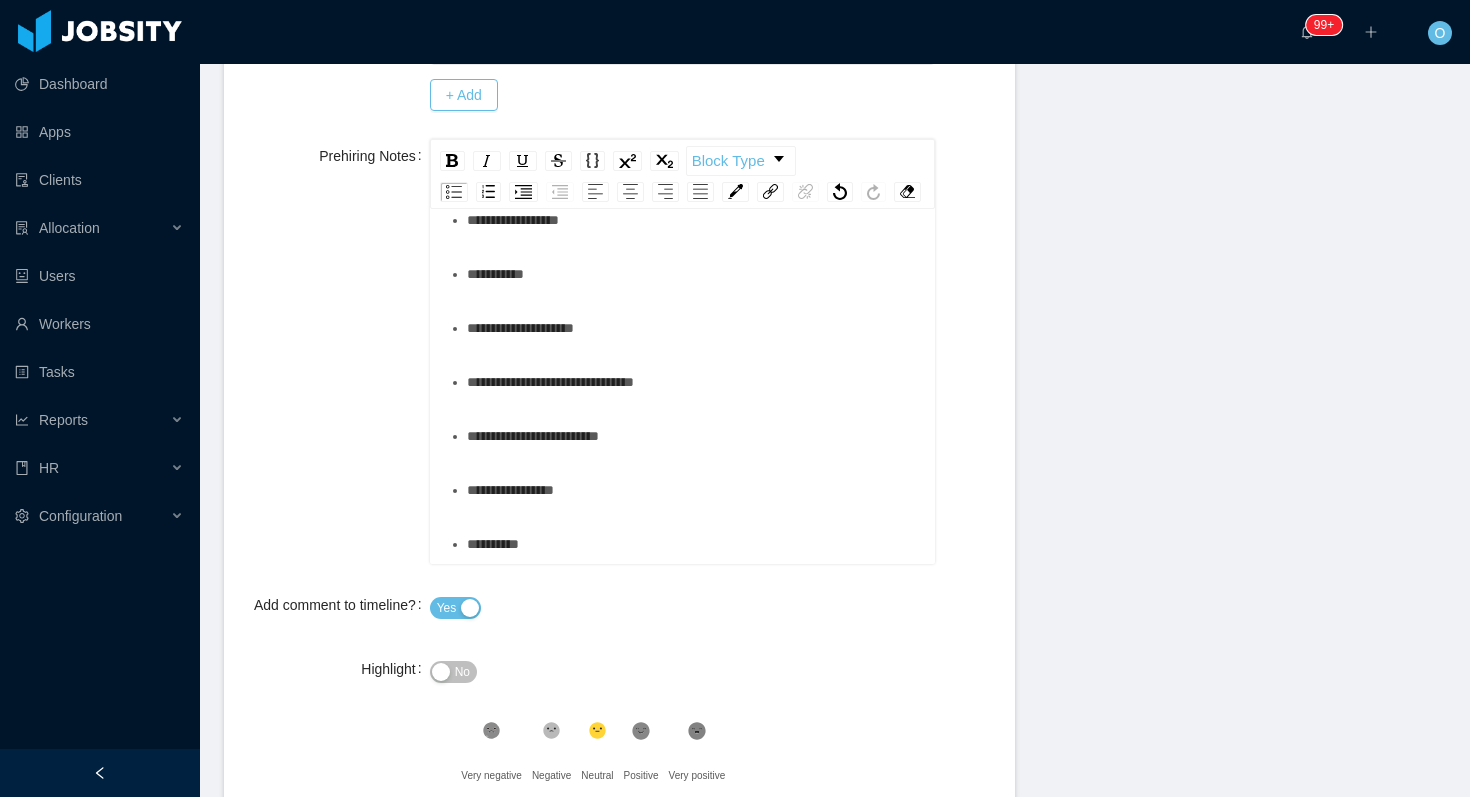 click on "**********" at bounding box center [694, 18] 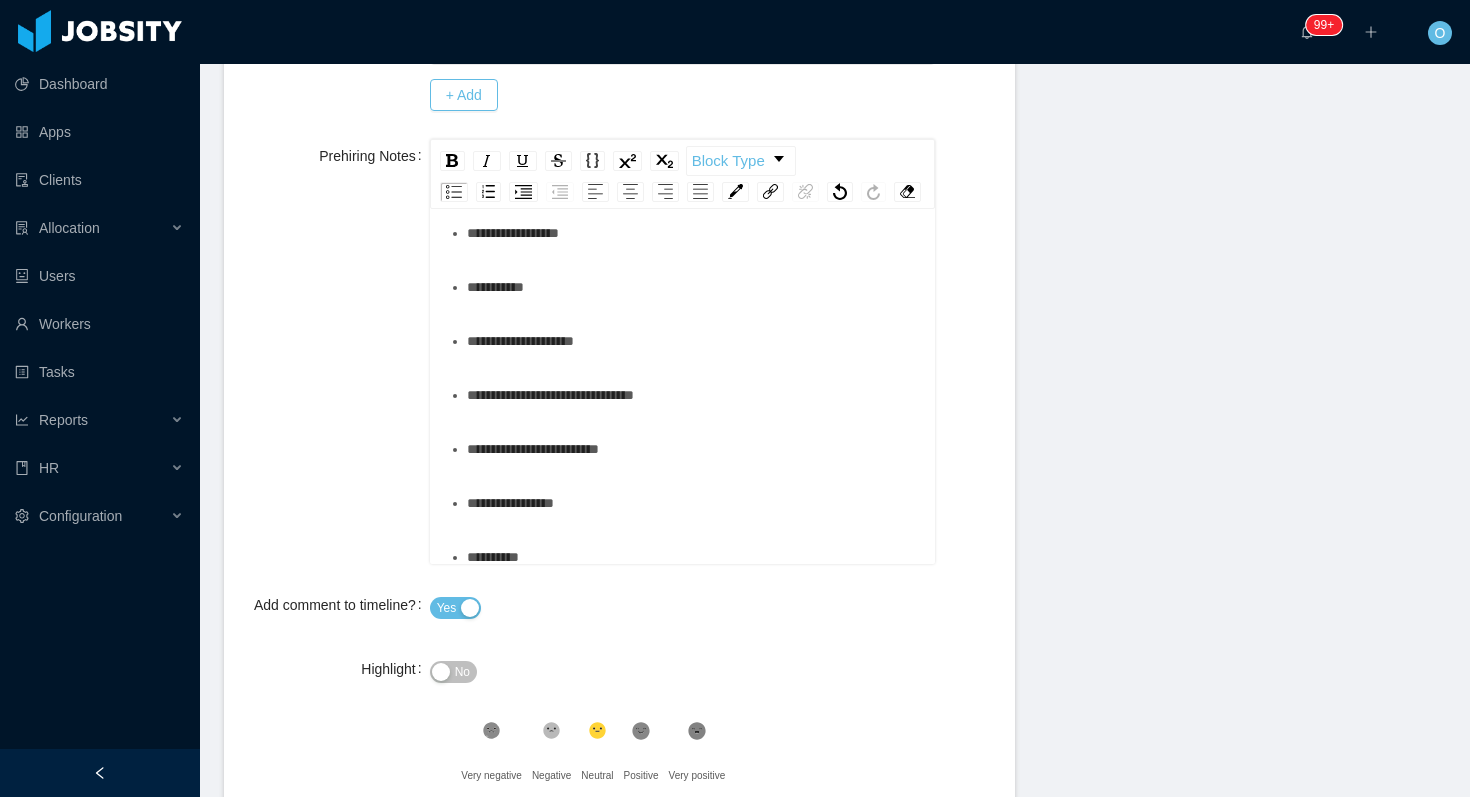 click on "**********" at bounding box center [694, 179] 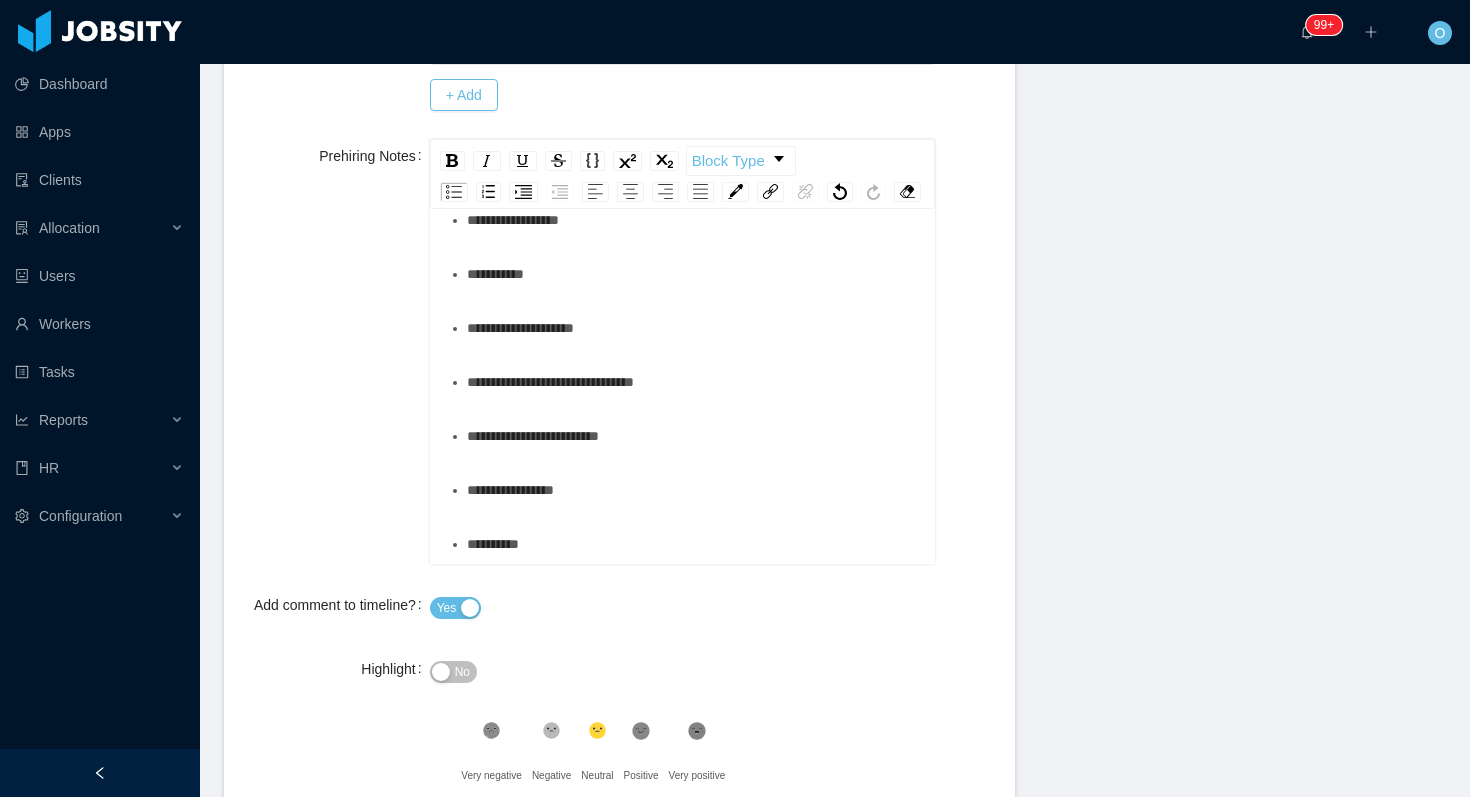 scroll, scrollTop: 1569, scrollLeft: 0, axis: vertical 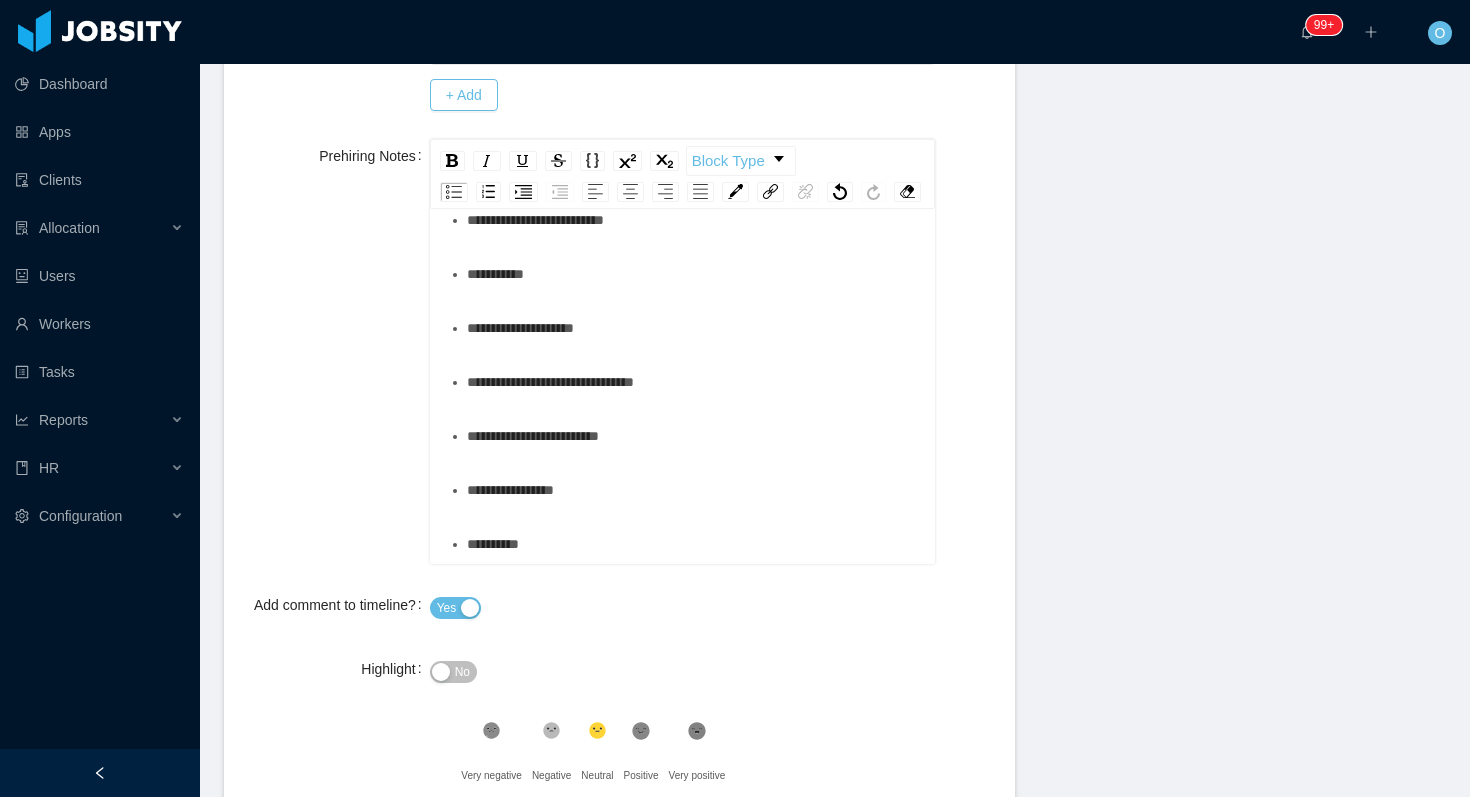 click on "*********" at bounding box center (694, 274) 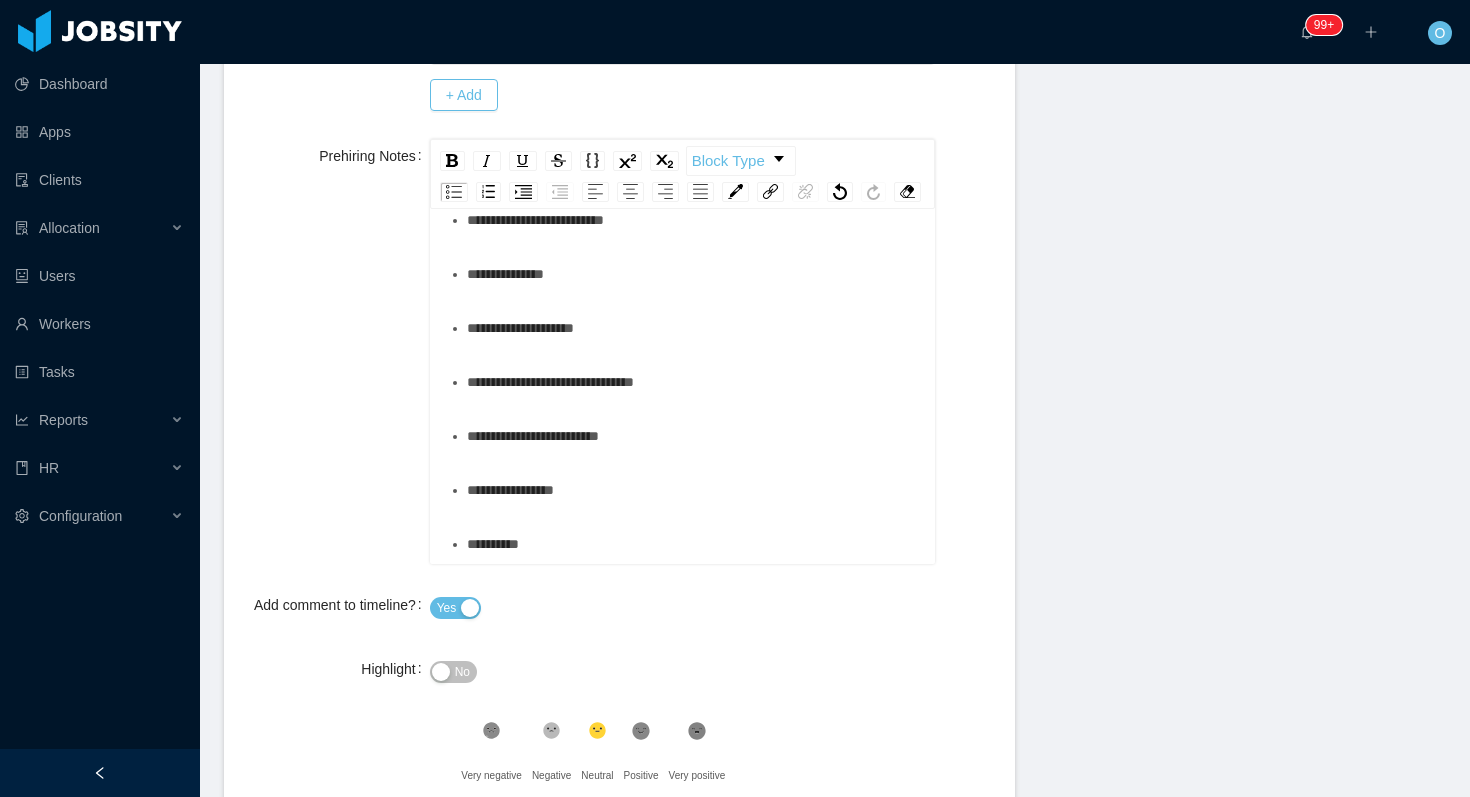 click on "**********" at bounding box center (694, 328) 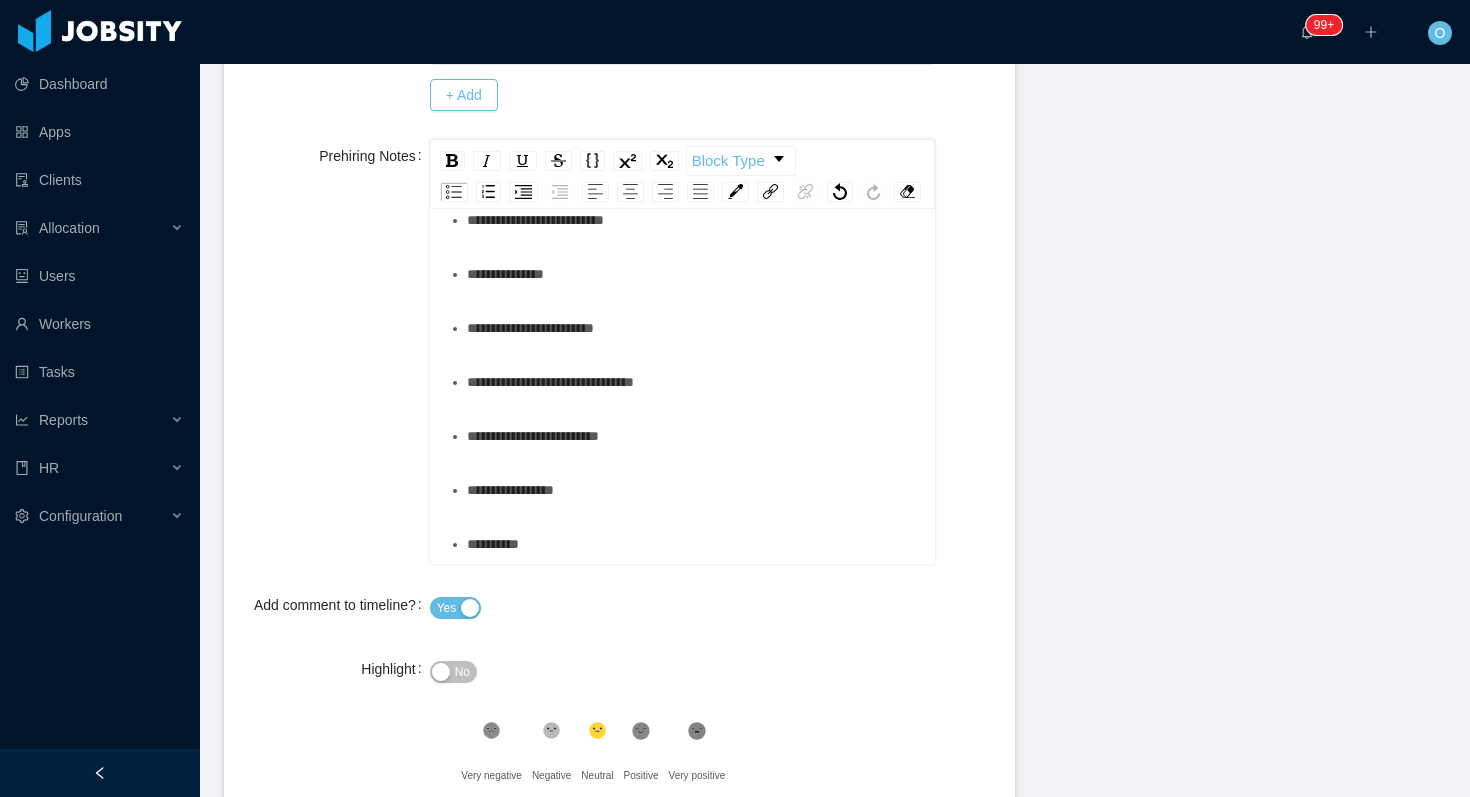 scroll, scrollTop: 1718, scrollLeft: 0, axis: vertical 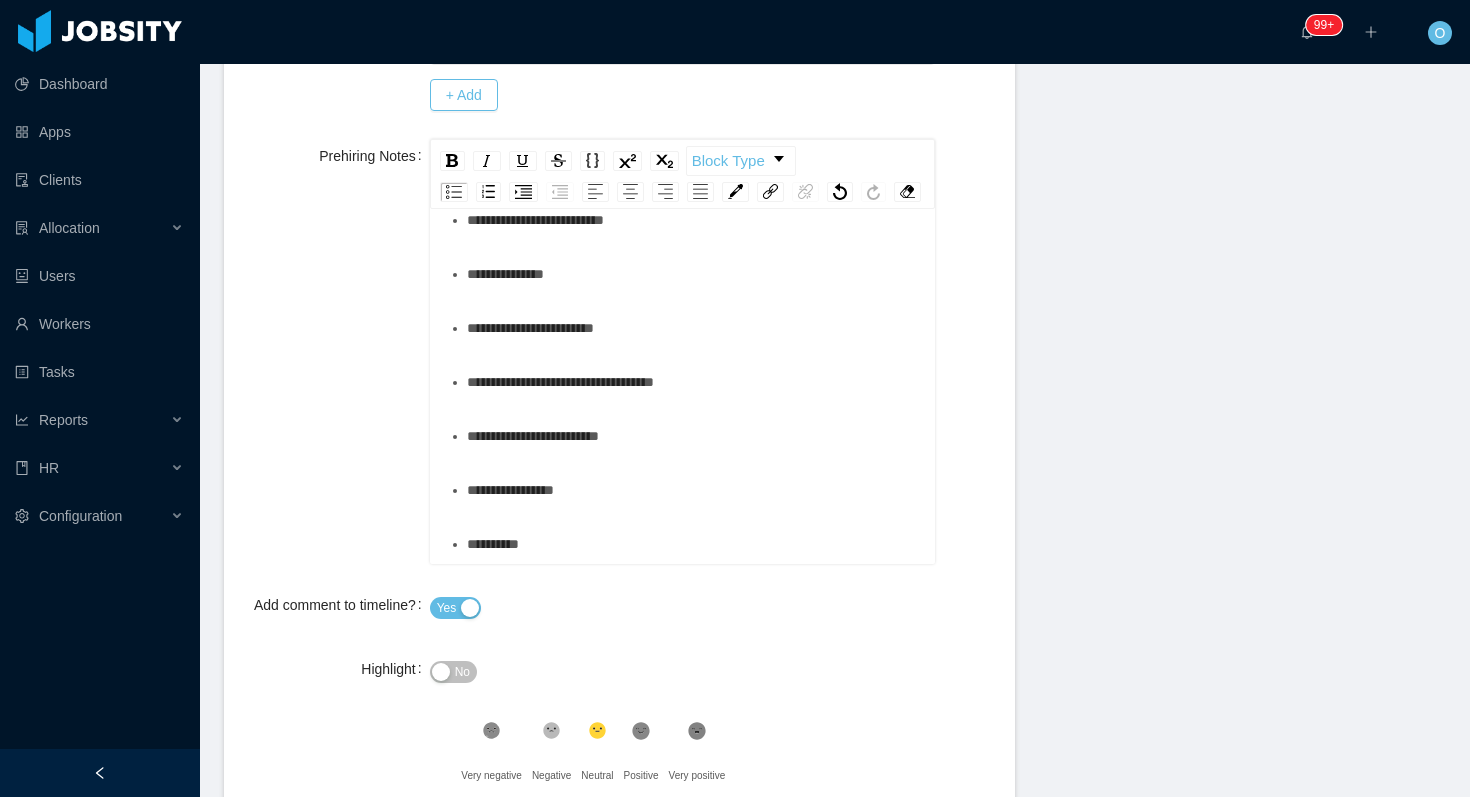click on "**********" at bounding box center [694, 436] 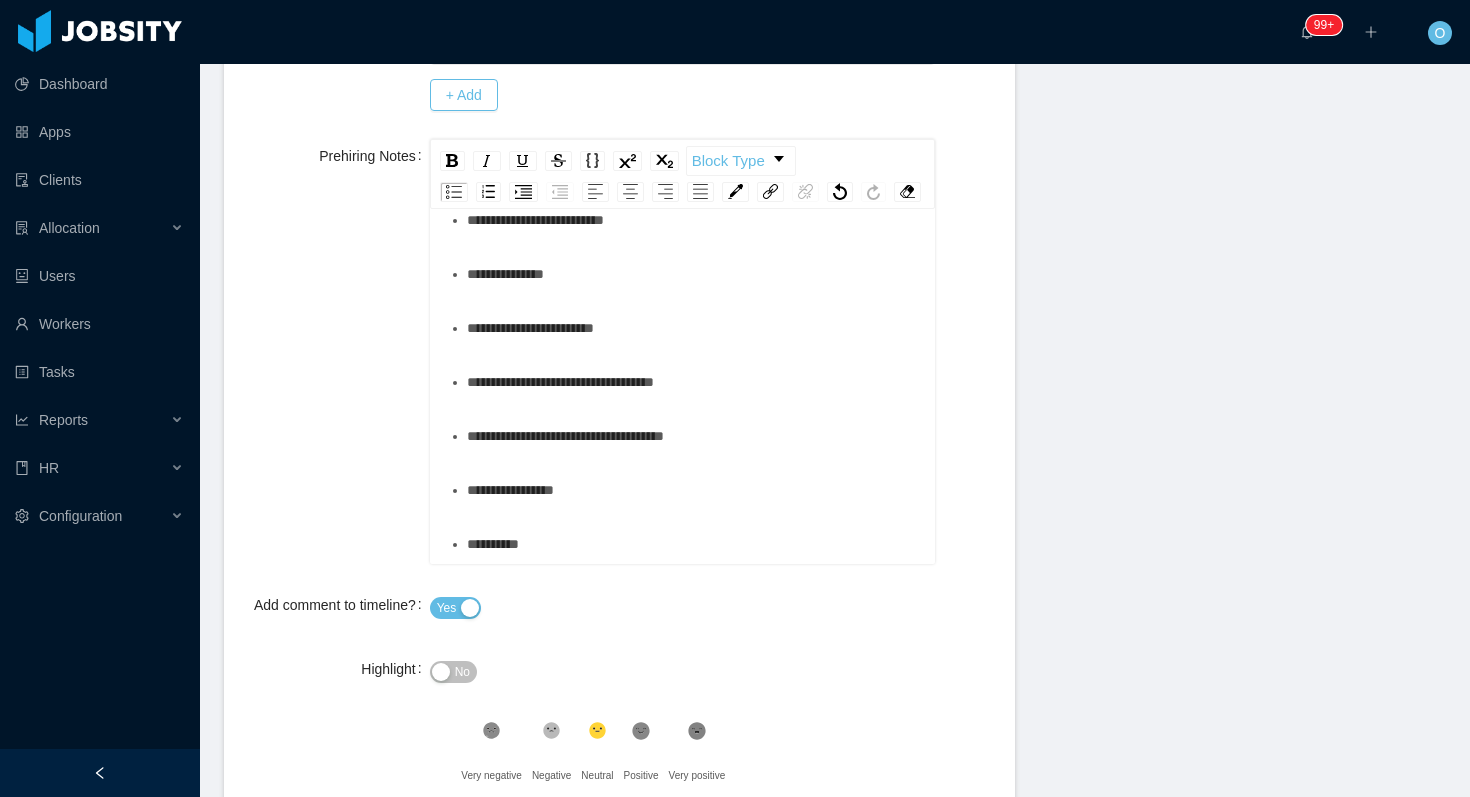 click on "**********" at bounding box center [694, 490] 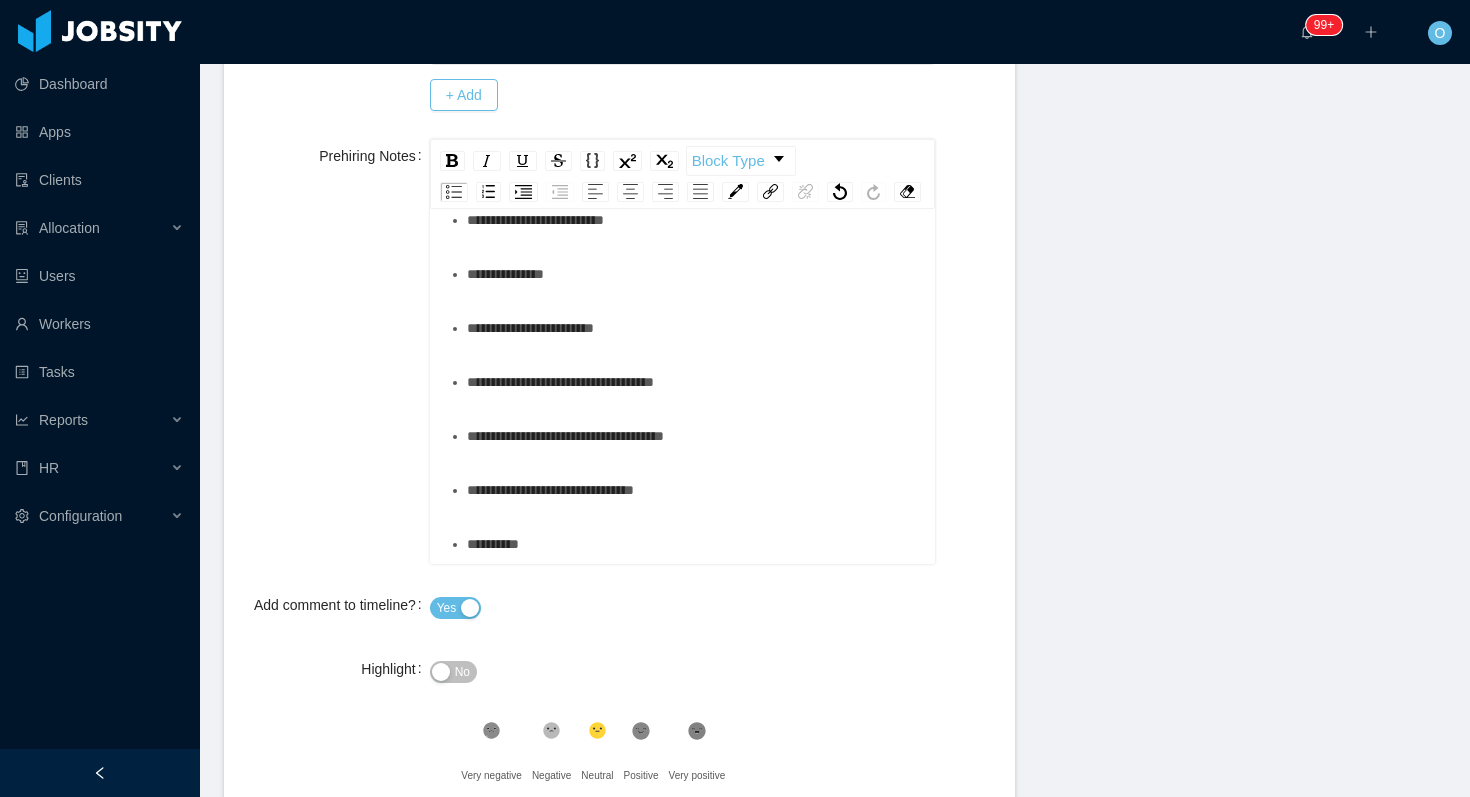click on "**********" at bounding box center [694, 544] 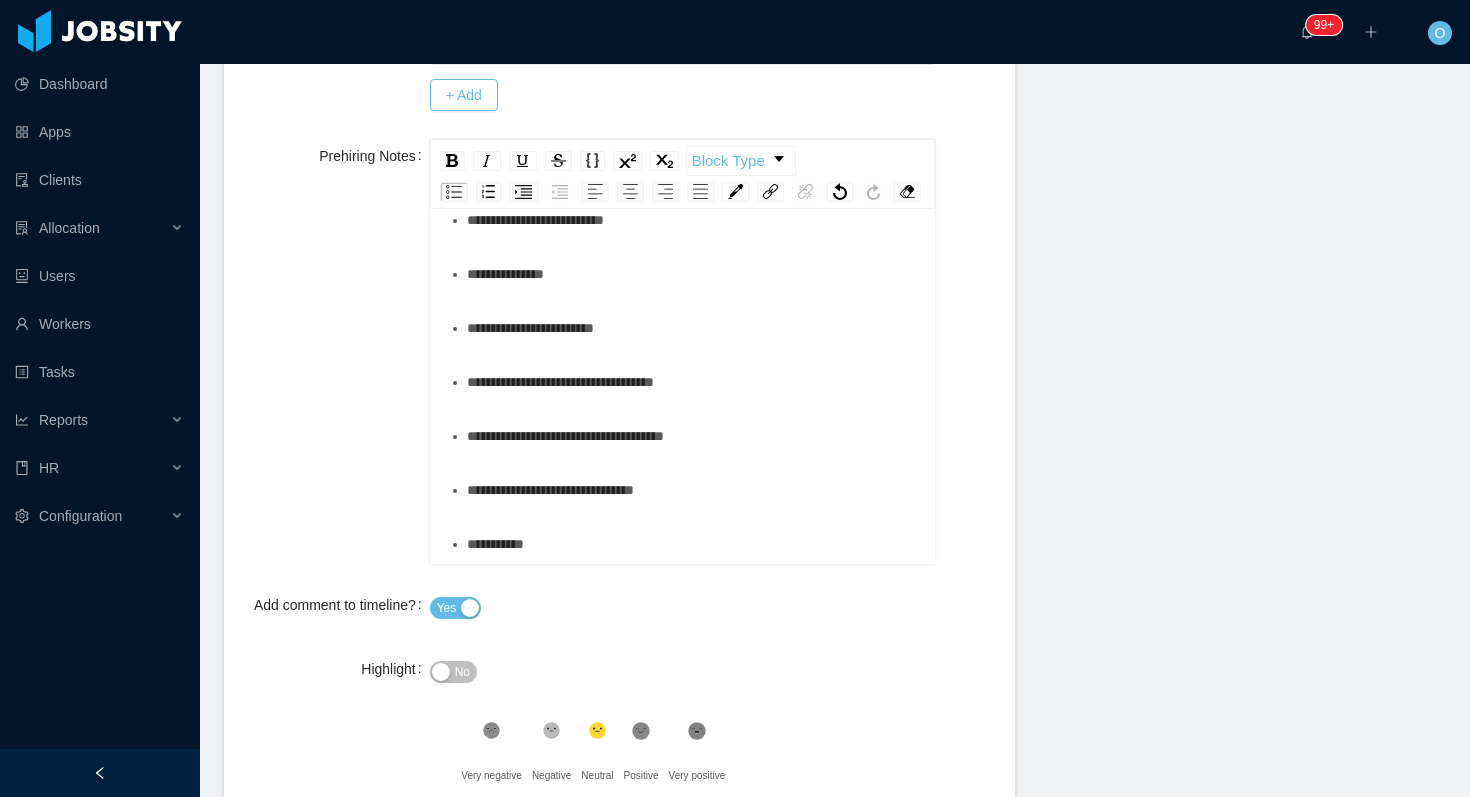 click on "No" at bounding box center (462, 672) 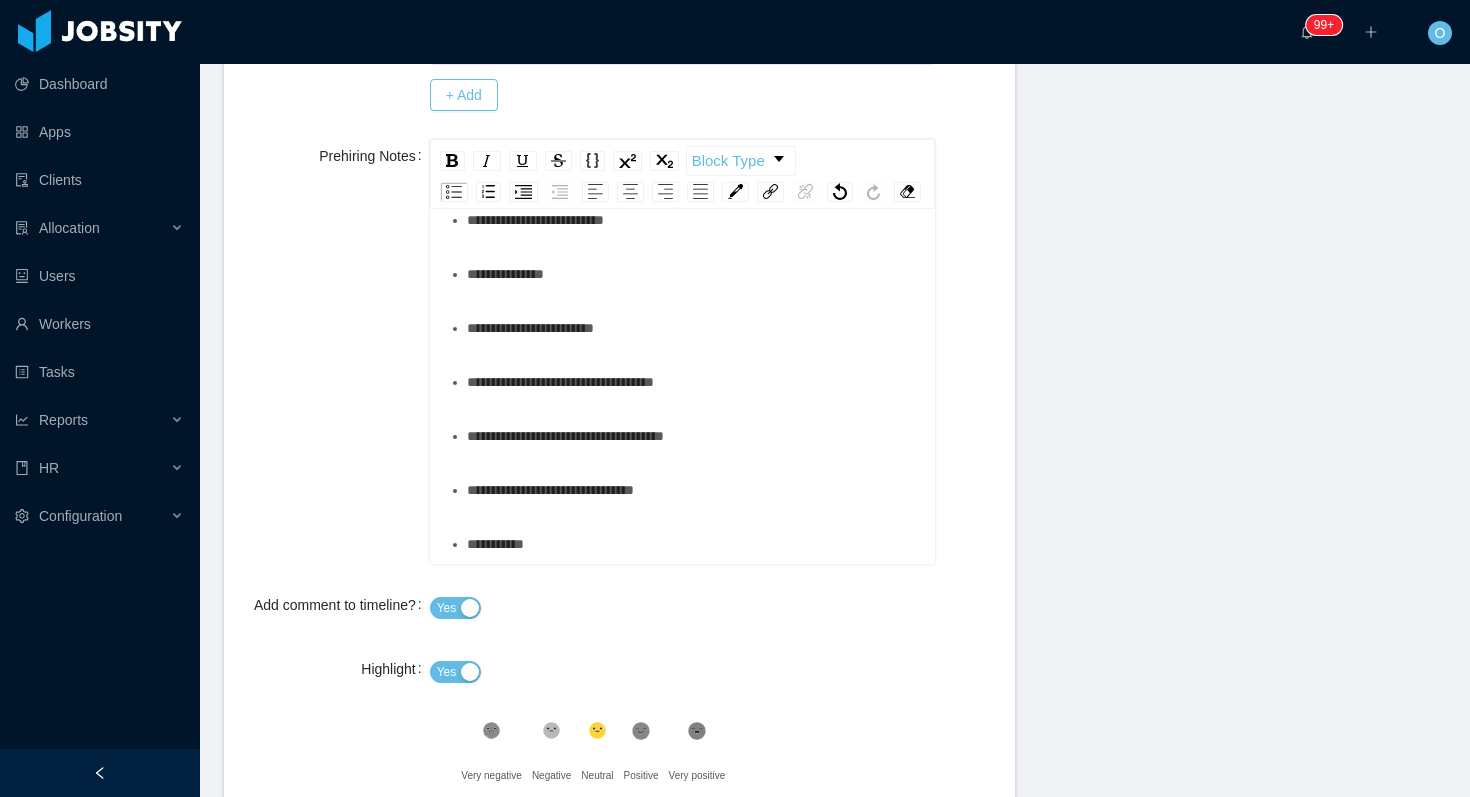 click 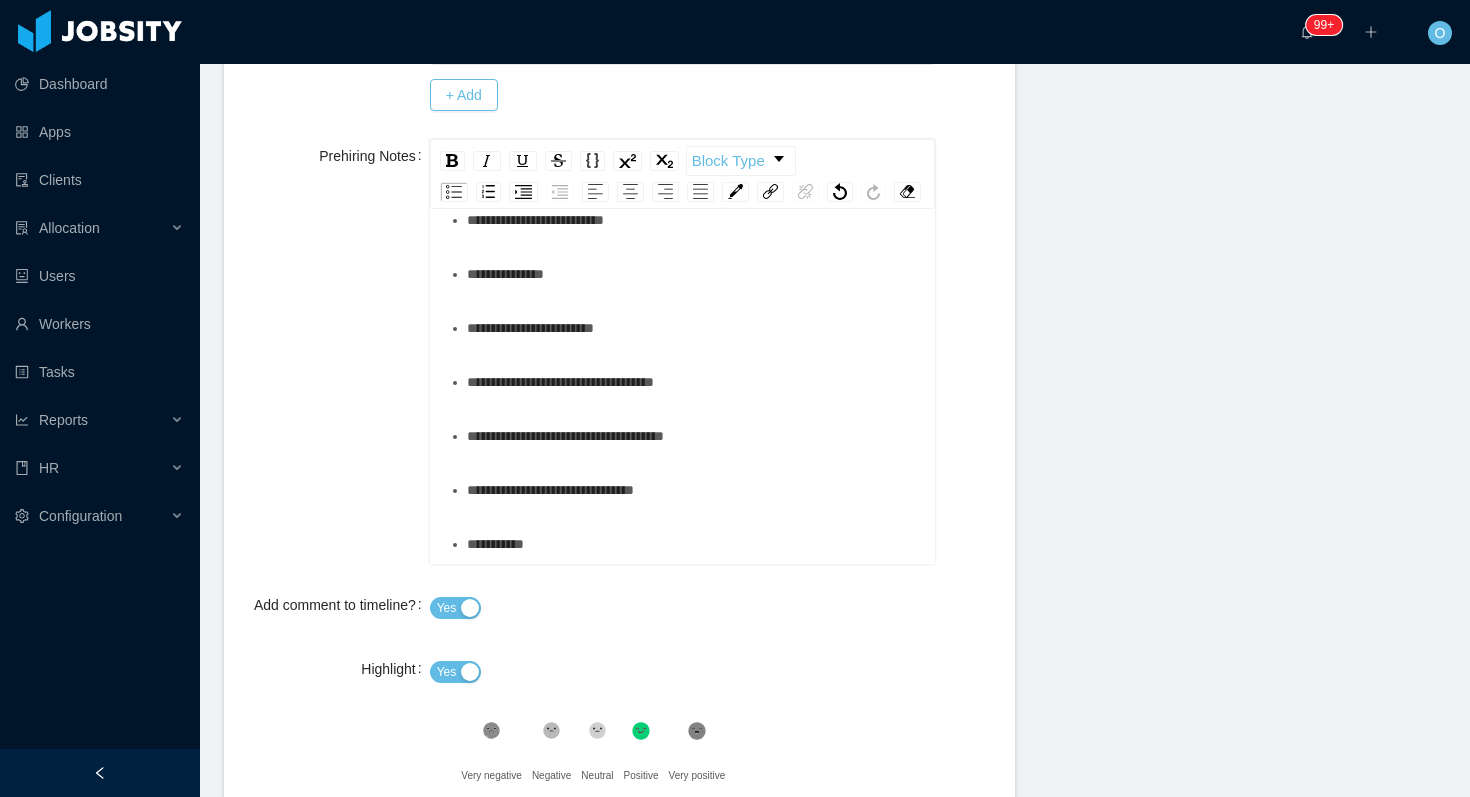 scroll, scrollTop: 778, scrollLeft: 0, axis: vertical 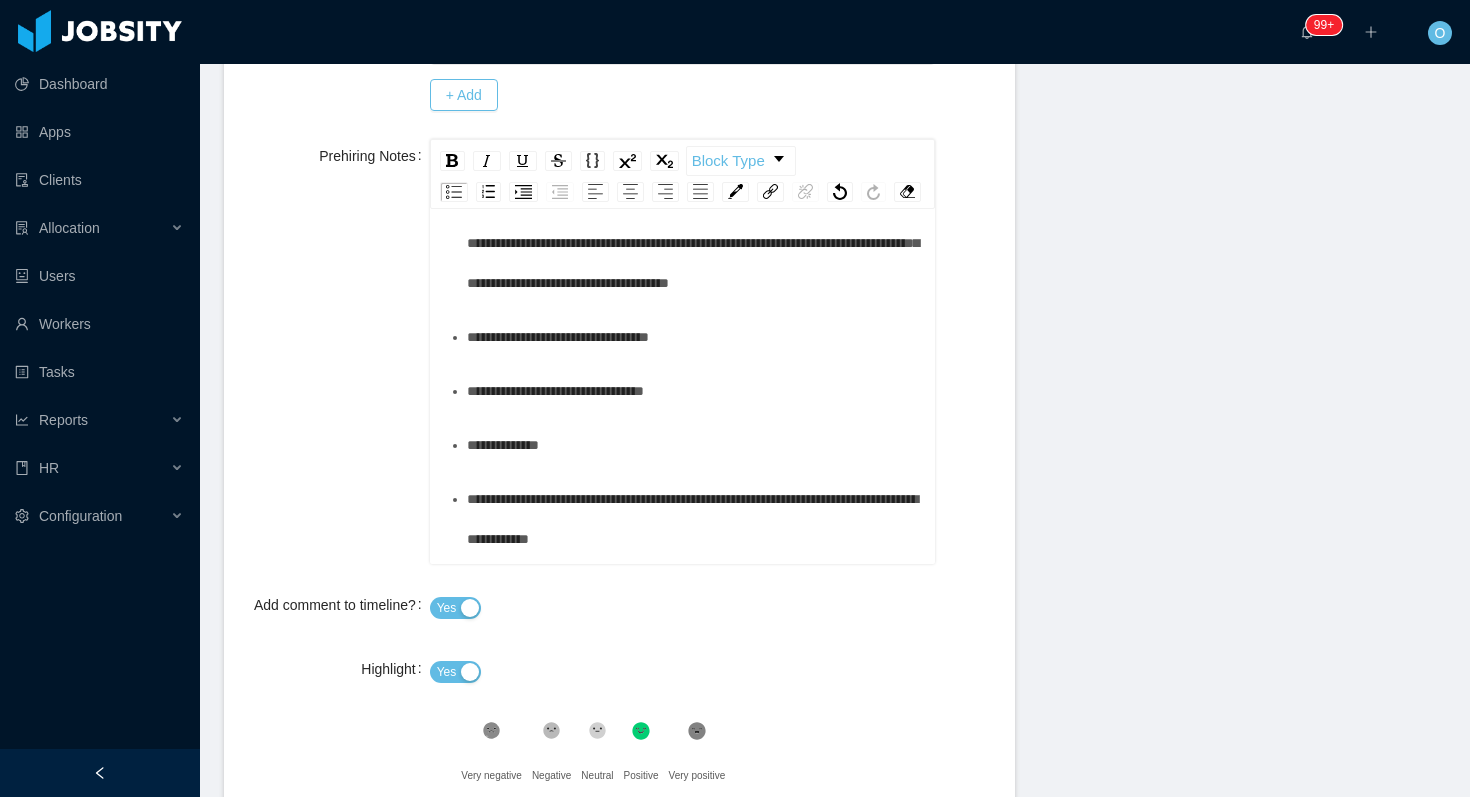 click at bounding box center (694, 23) 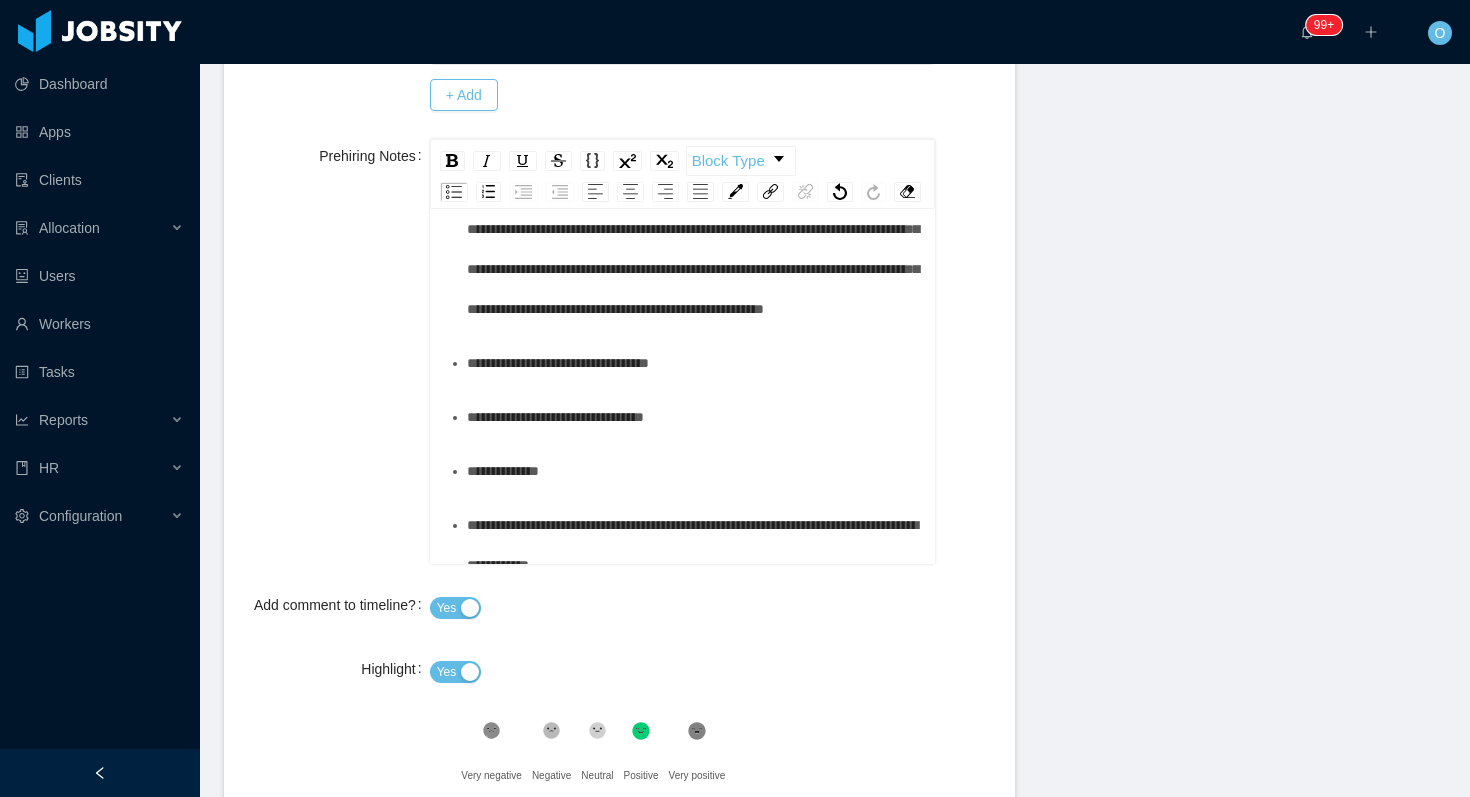 scroll, scrollTop: 824, scrollLeft: 0, axis: vertical 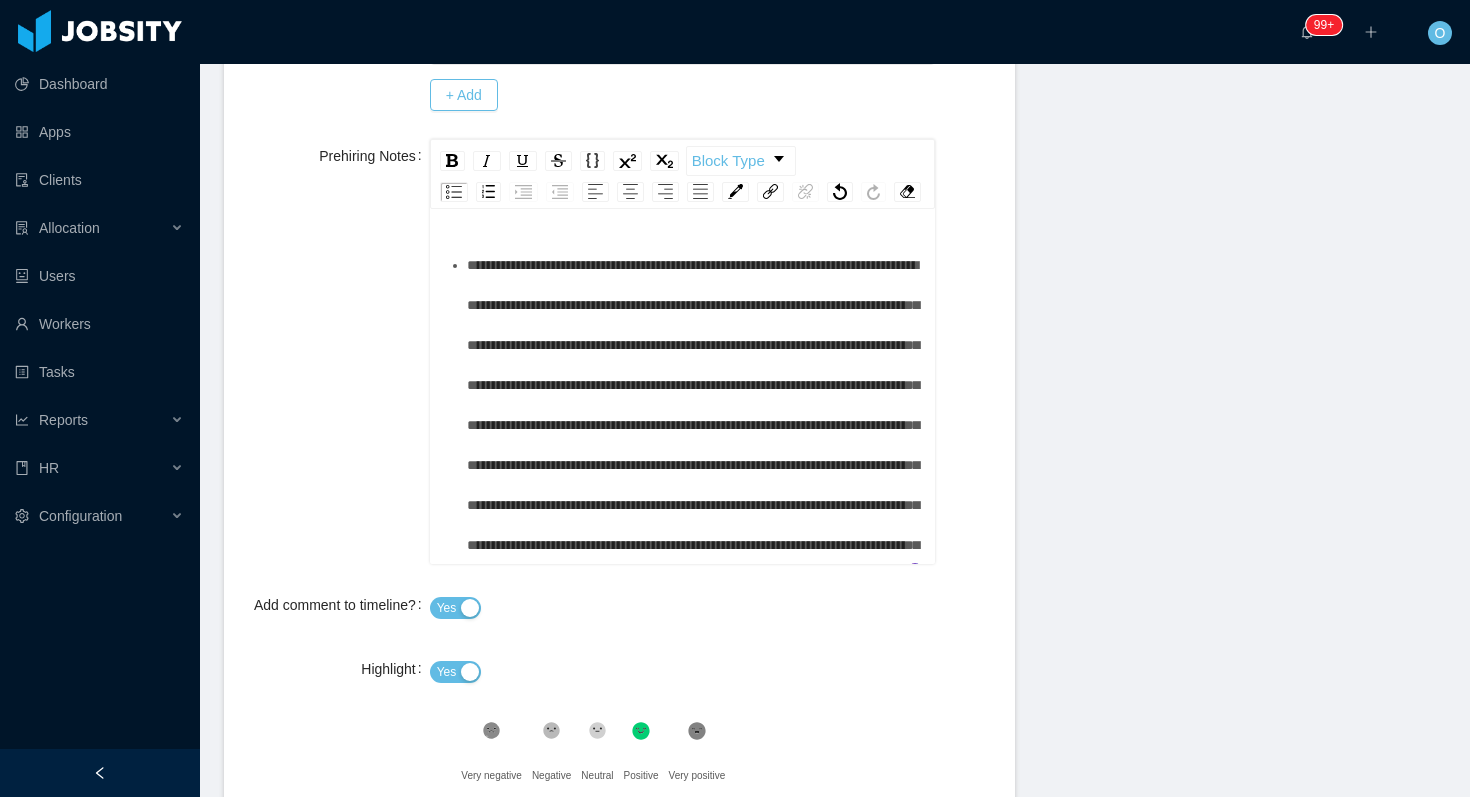 click 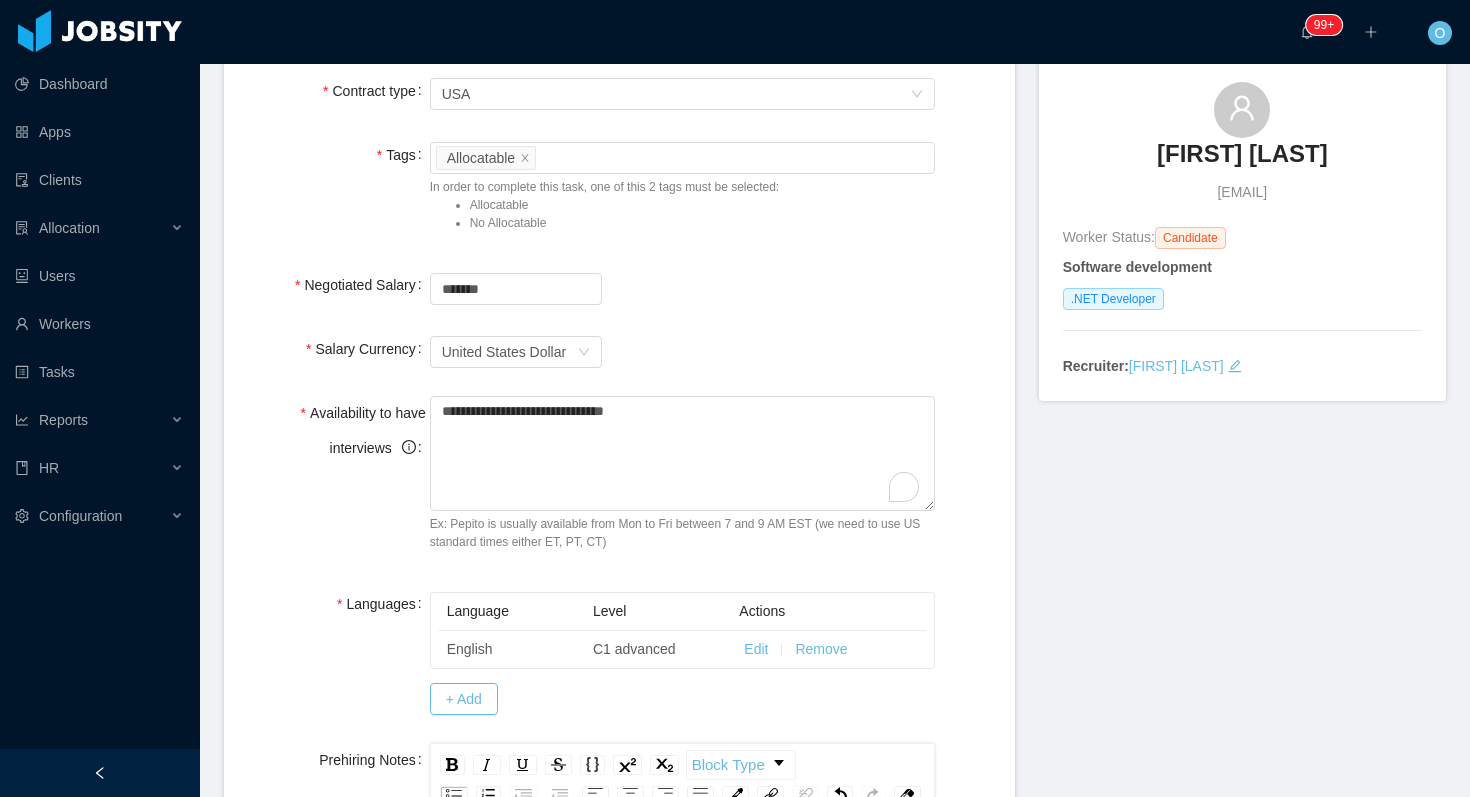 scroll, scrollTop: 0, scrollLeft: 0, axis: both 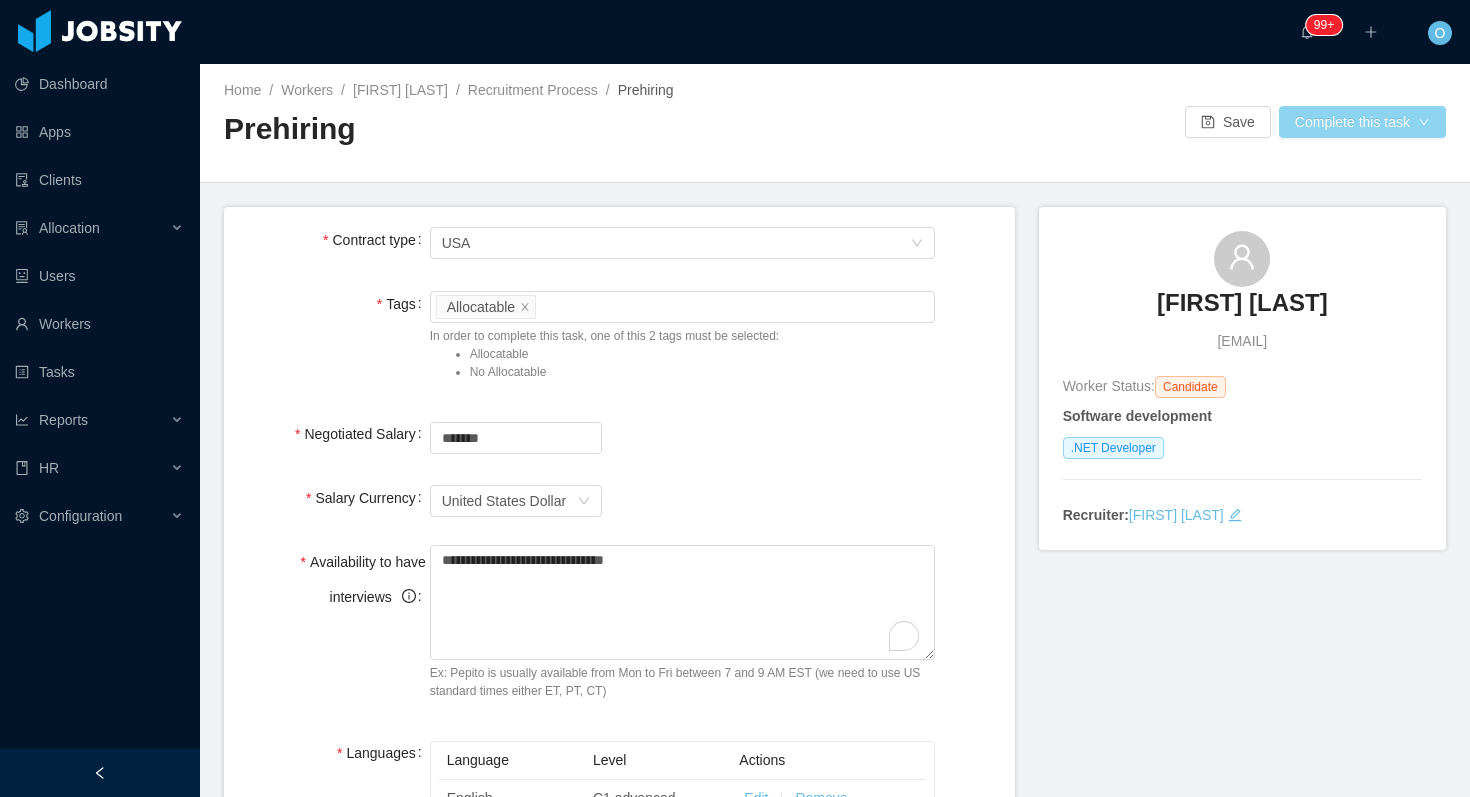 click on "Complete this task" at bounding box center [1362, 122] 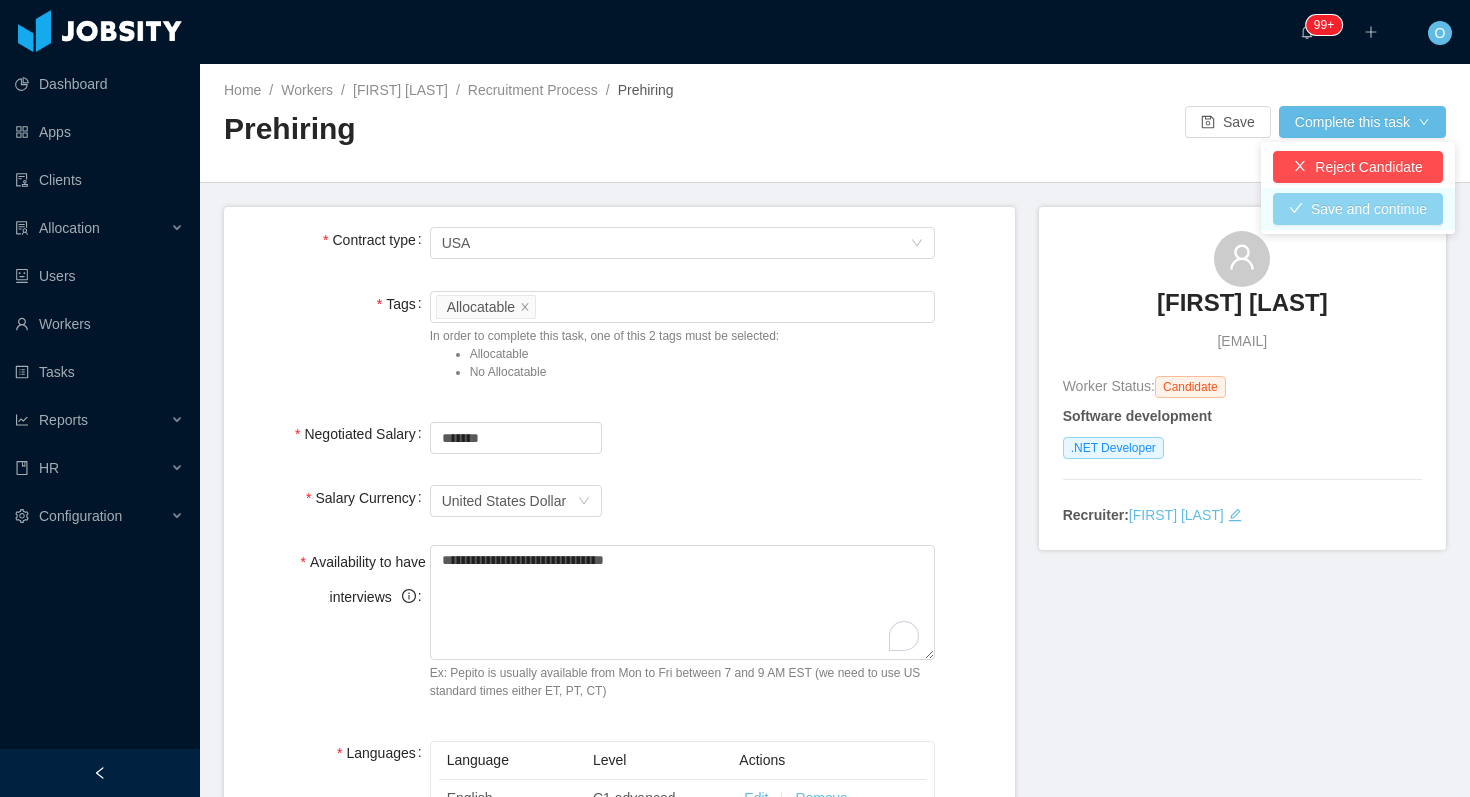 click on "Save and continue" at bounding box center [1358, 209] 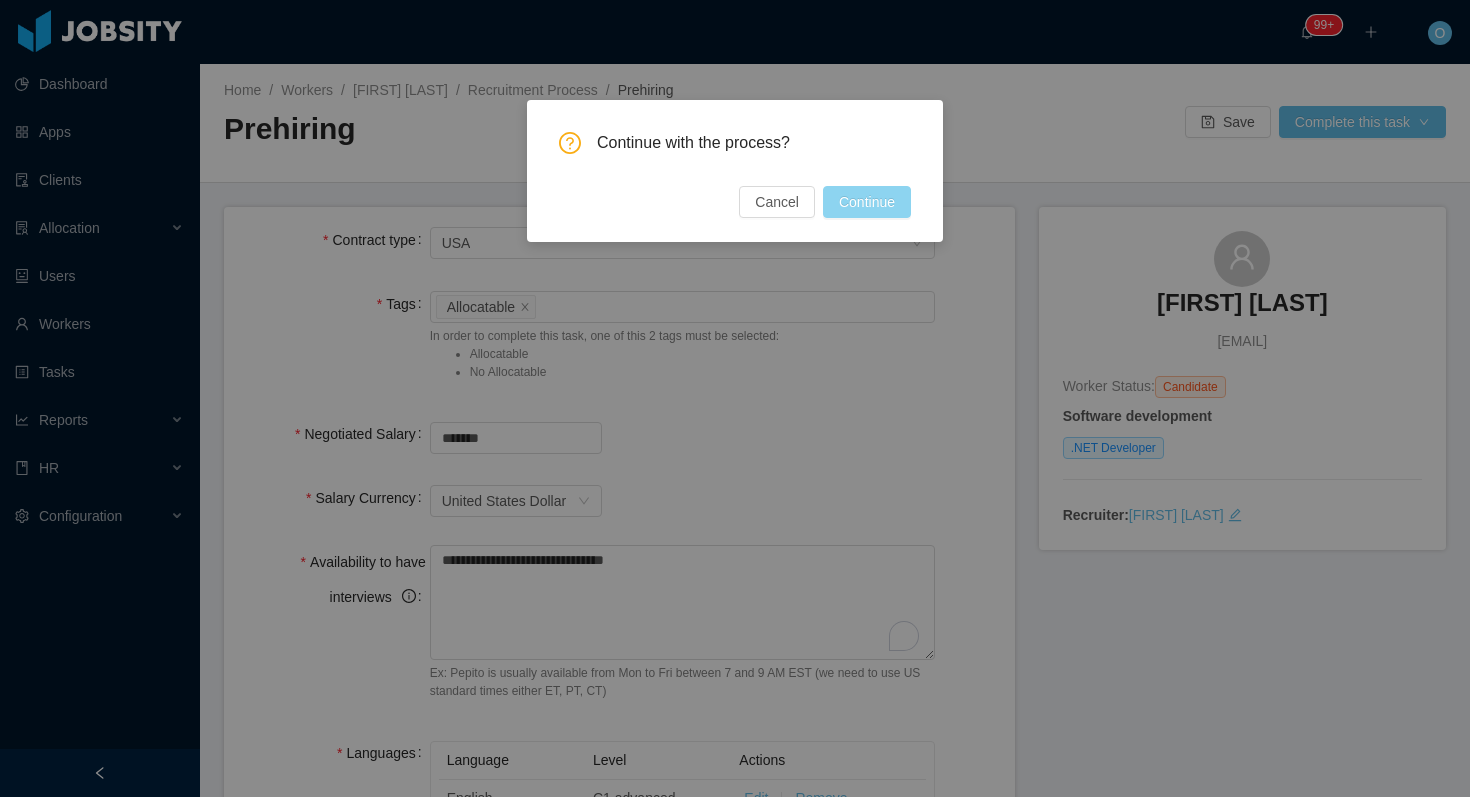 click on "Continue" at bounding box center (867, 202) 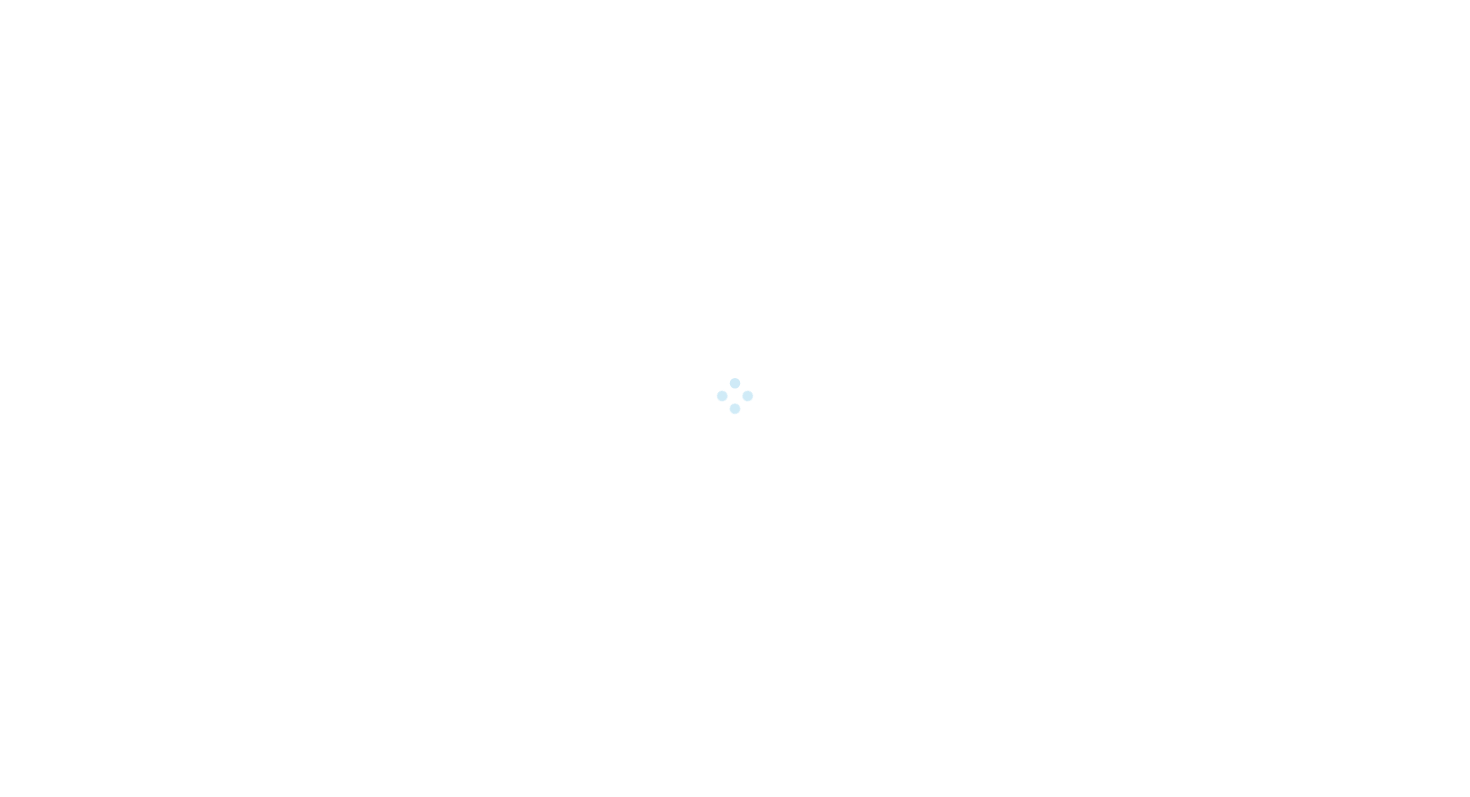 scroll, scrollTop: 0, scrollLeft: 0, axis: both 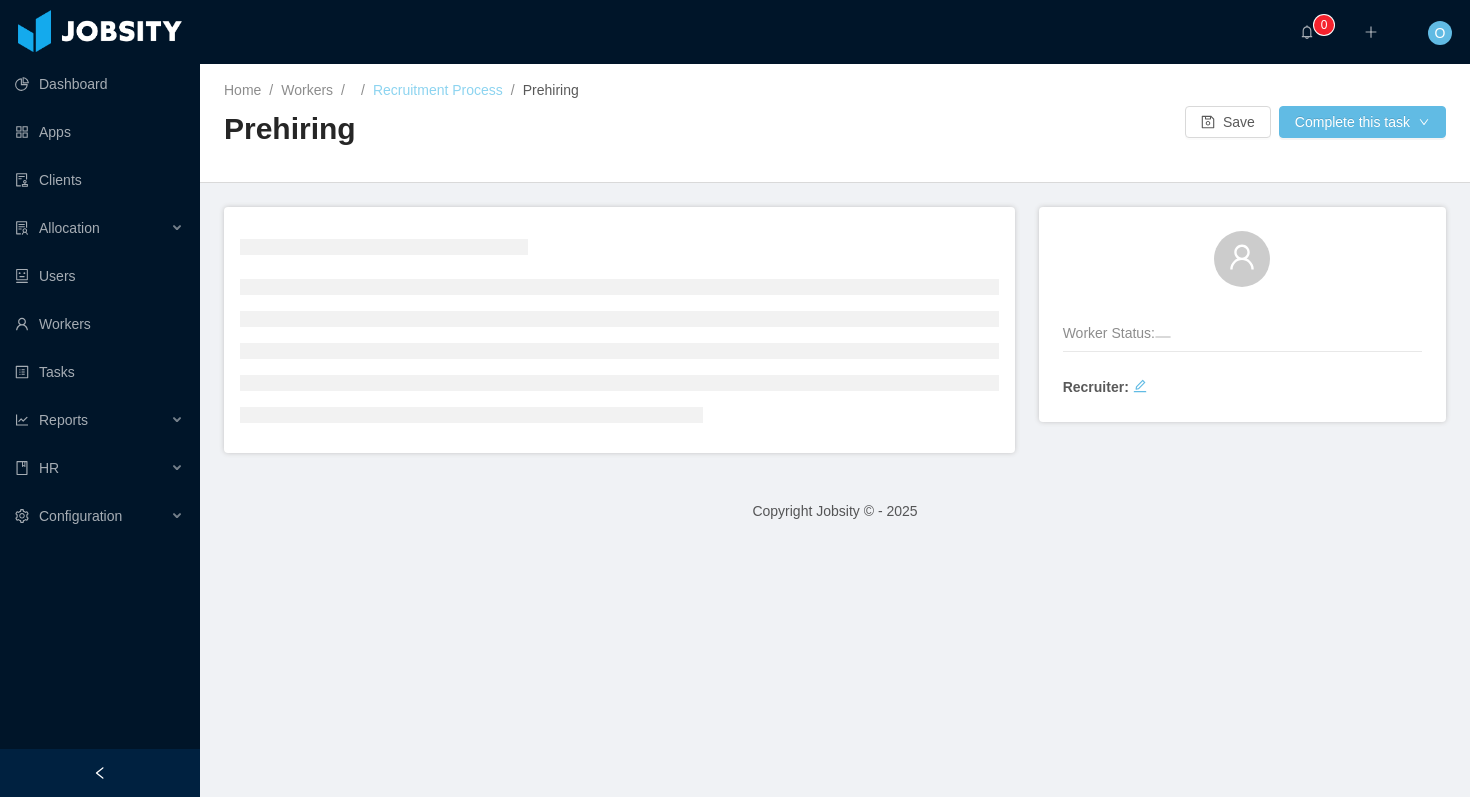 click on "Recruitment Process" at bounding box center (438, 90) 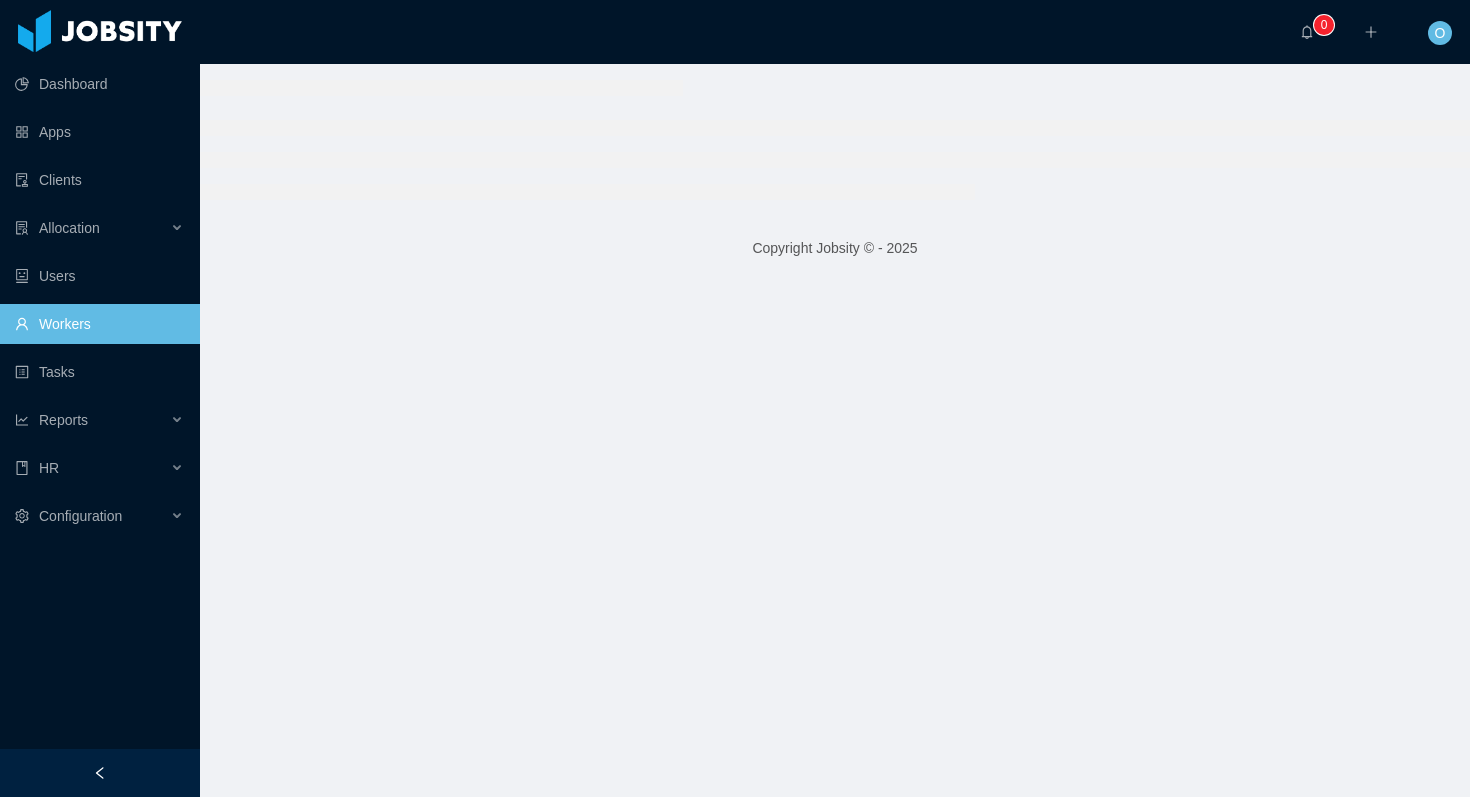 scroll, scrollTop: 0, scrollLeft: 0, axis: both 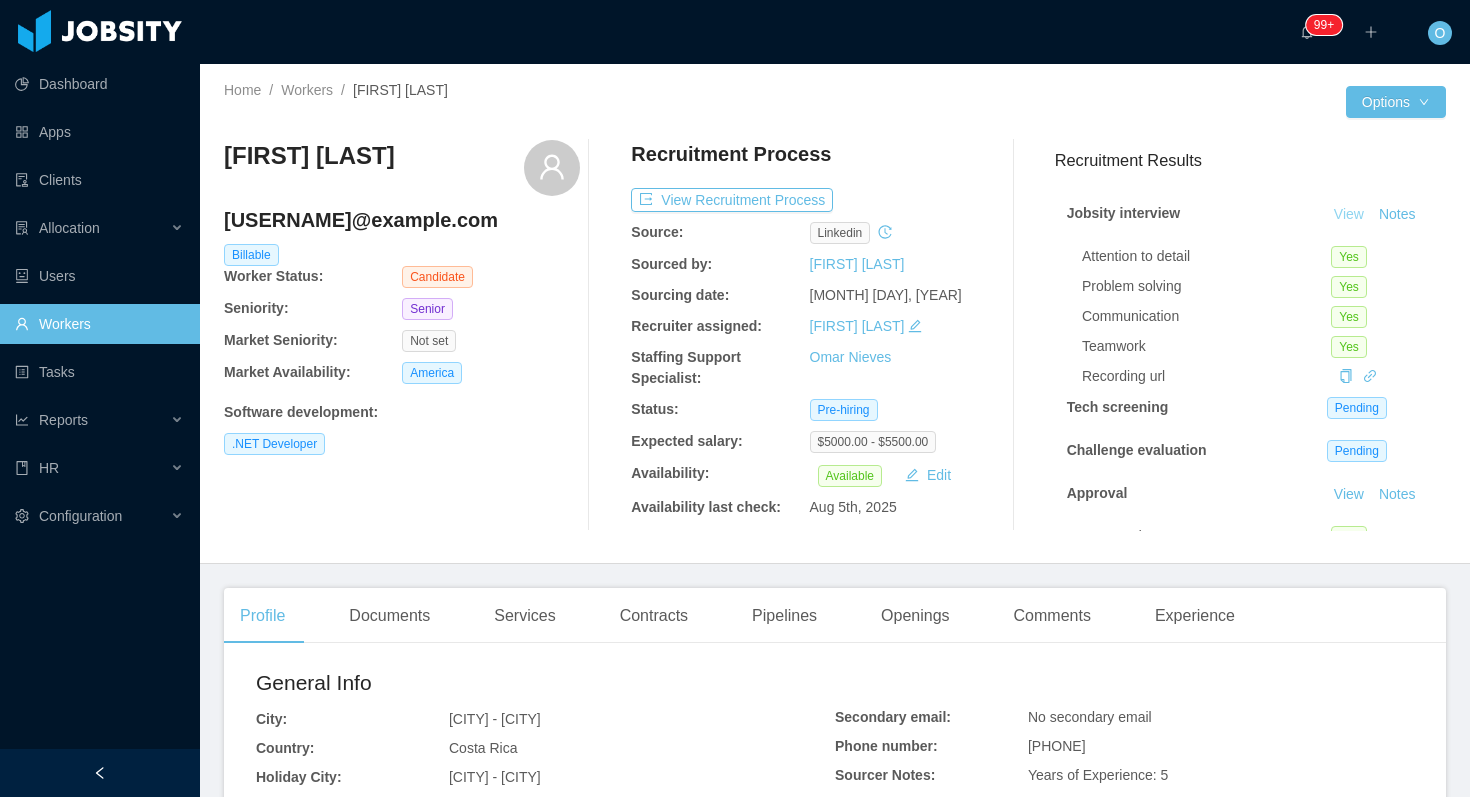 click on "View" at bounding box center [1349, 214] 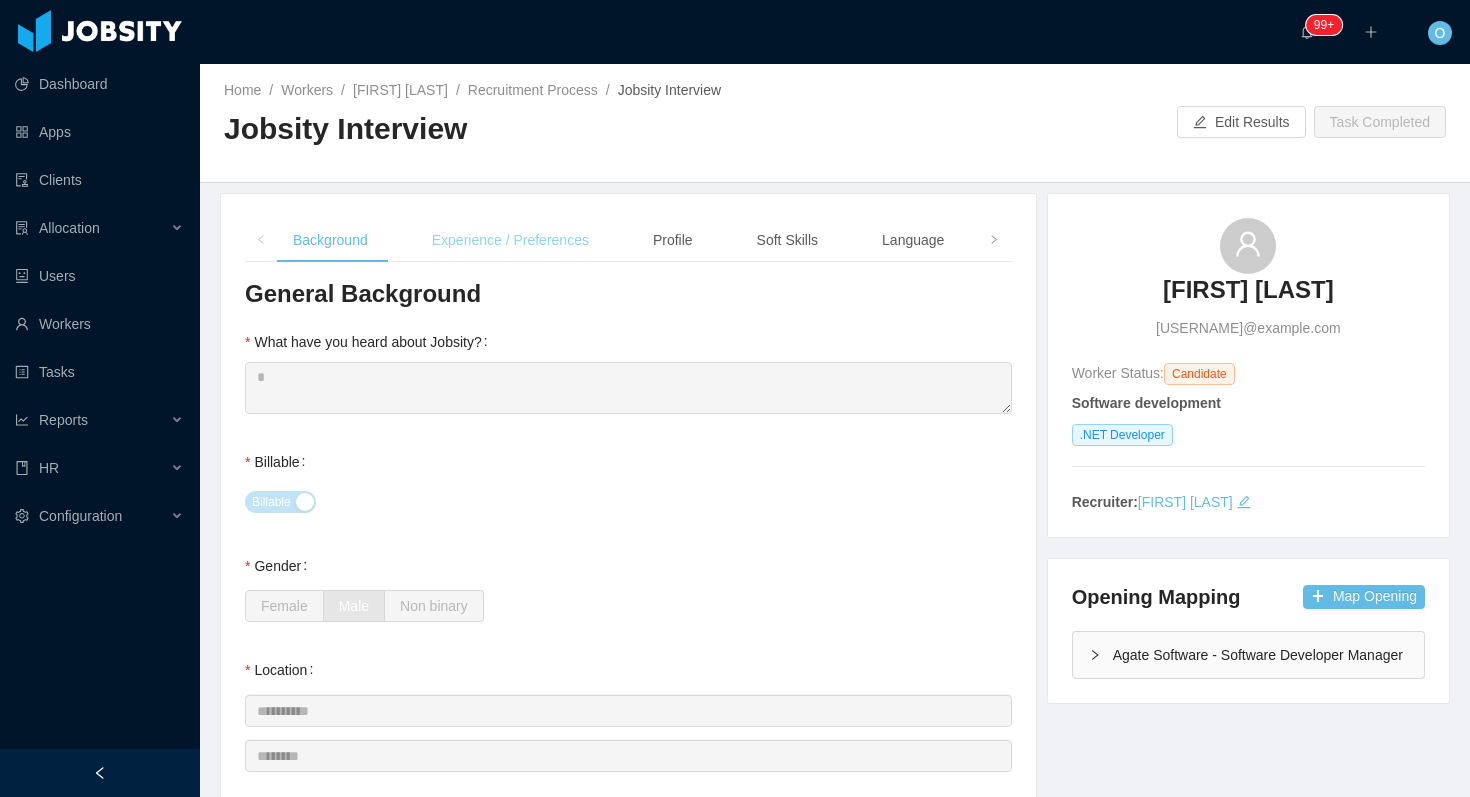 click on "Experience / Preferences" at bounding box center (510, 240) 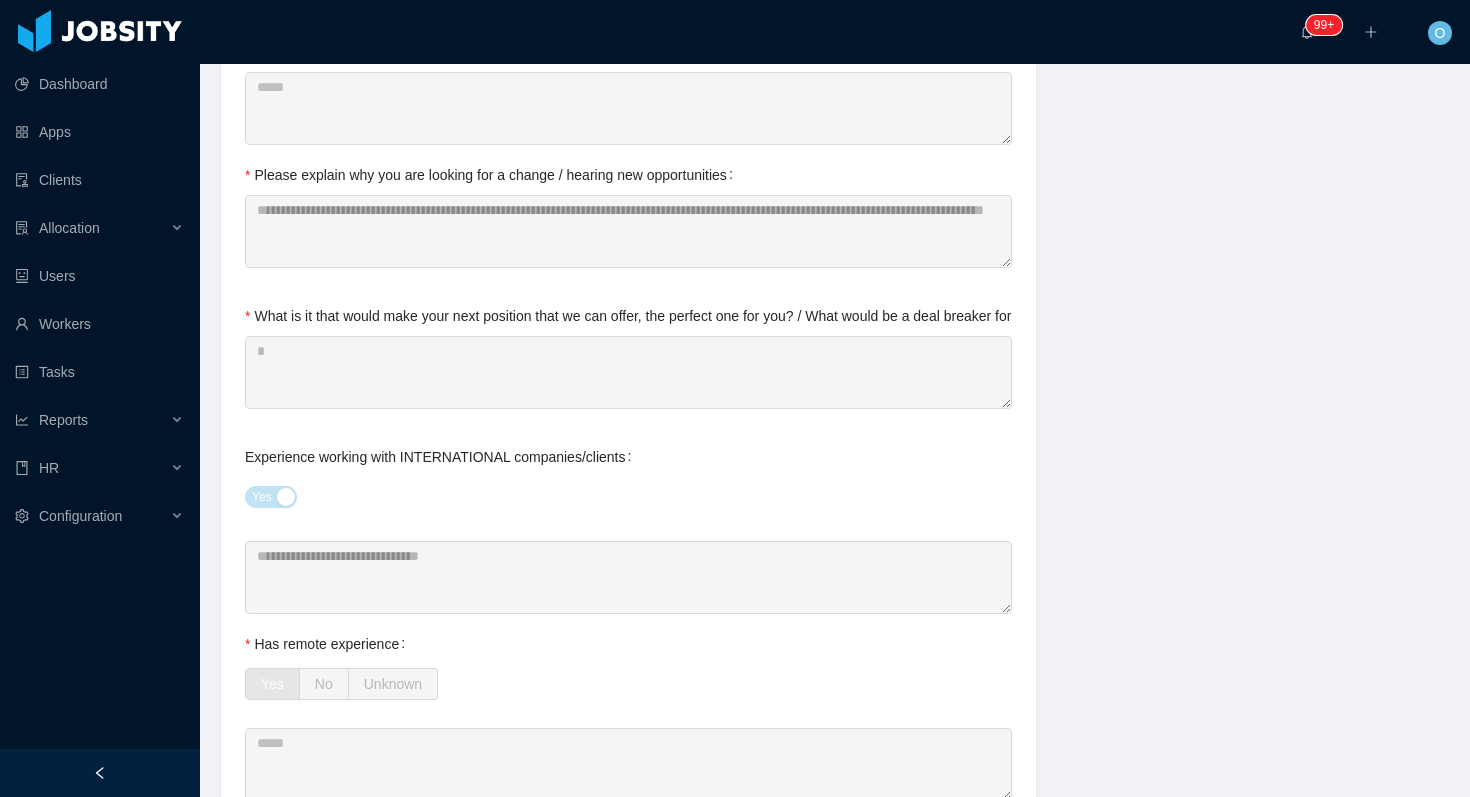 scroll, scrollTop: 877, scrollLeft: 0, axis: vertical 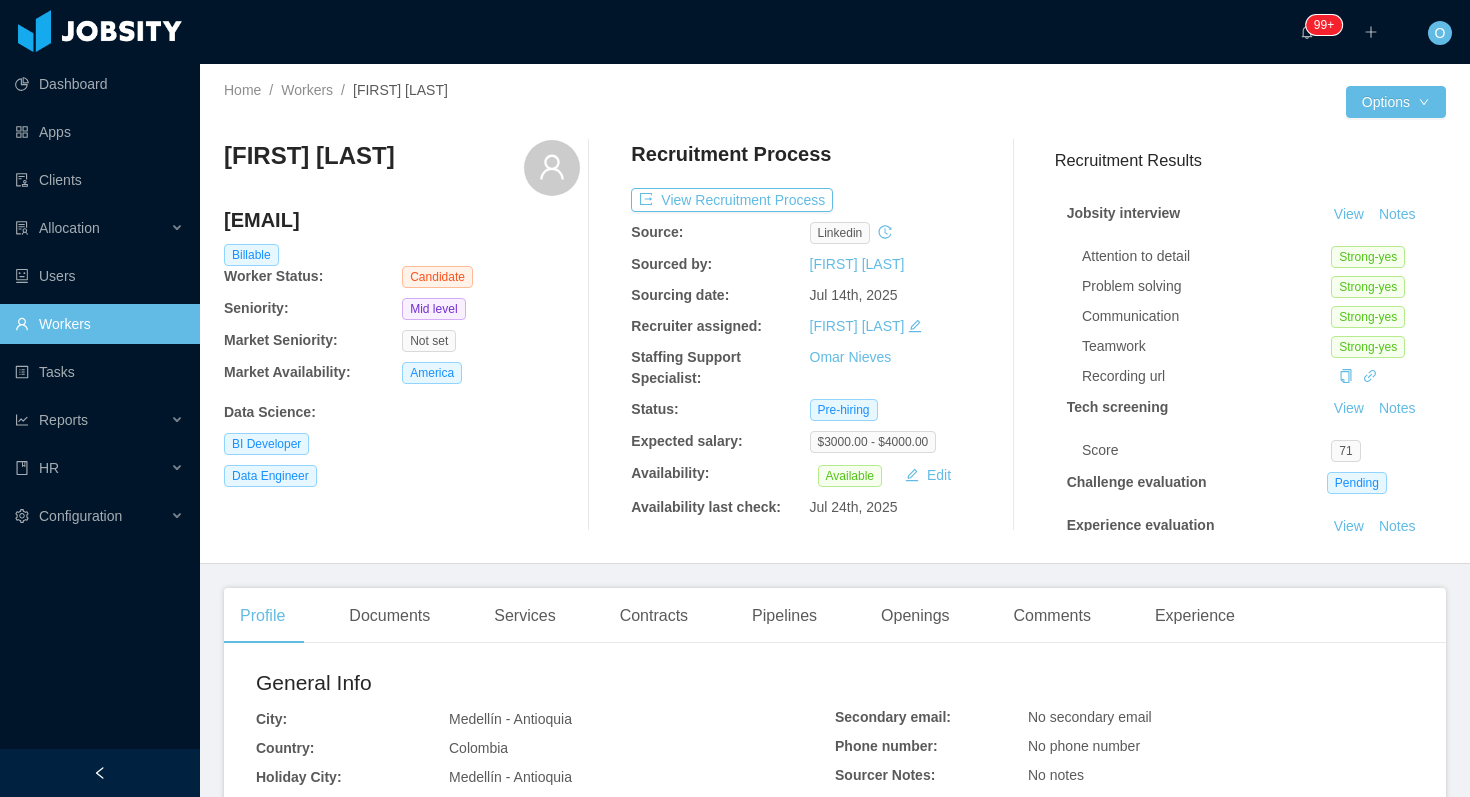 click on "[FIRST] [LAST]" at bounding box center [309, 156] 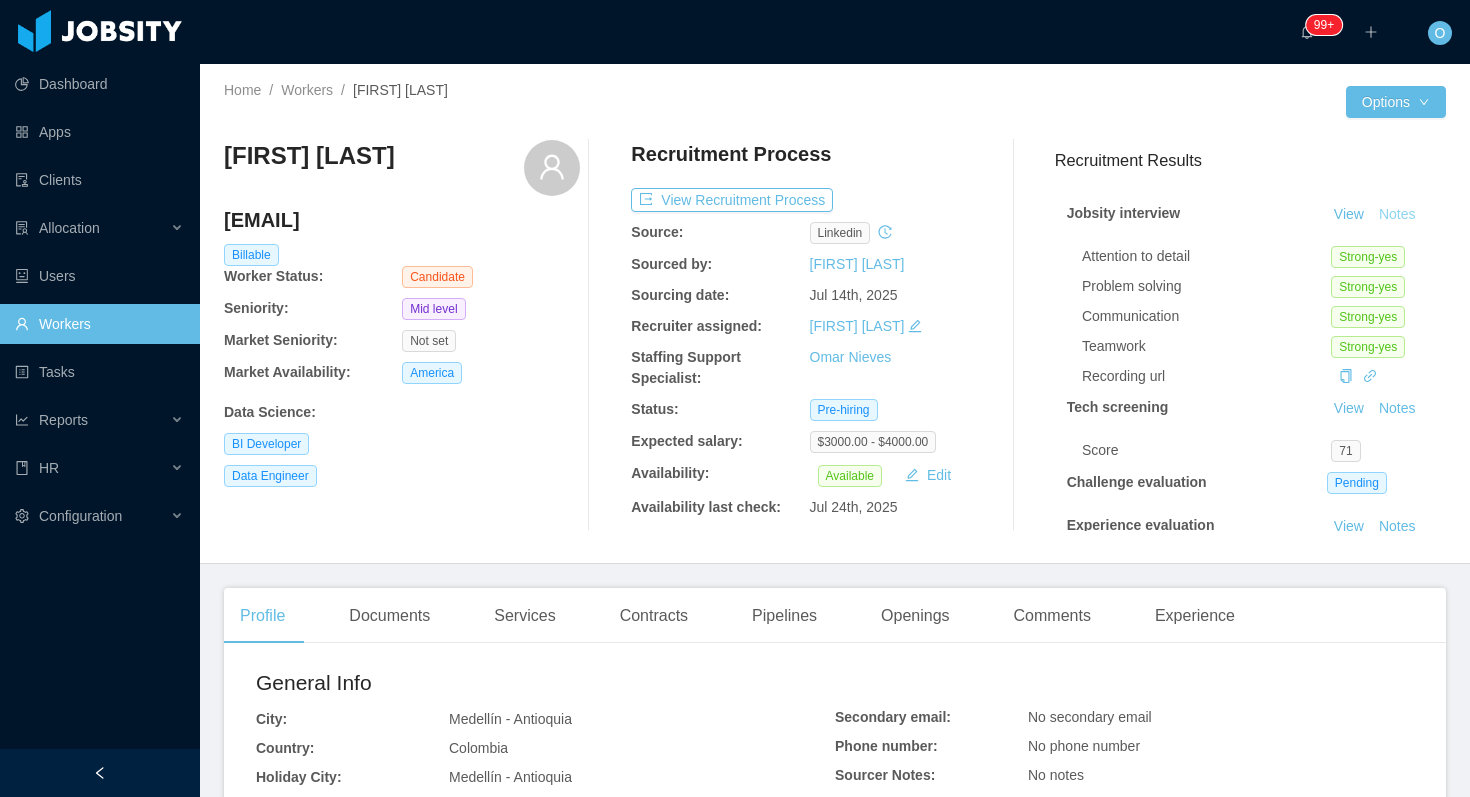 click on "Notes" at bounding box center (1397, 215) 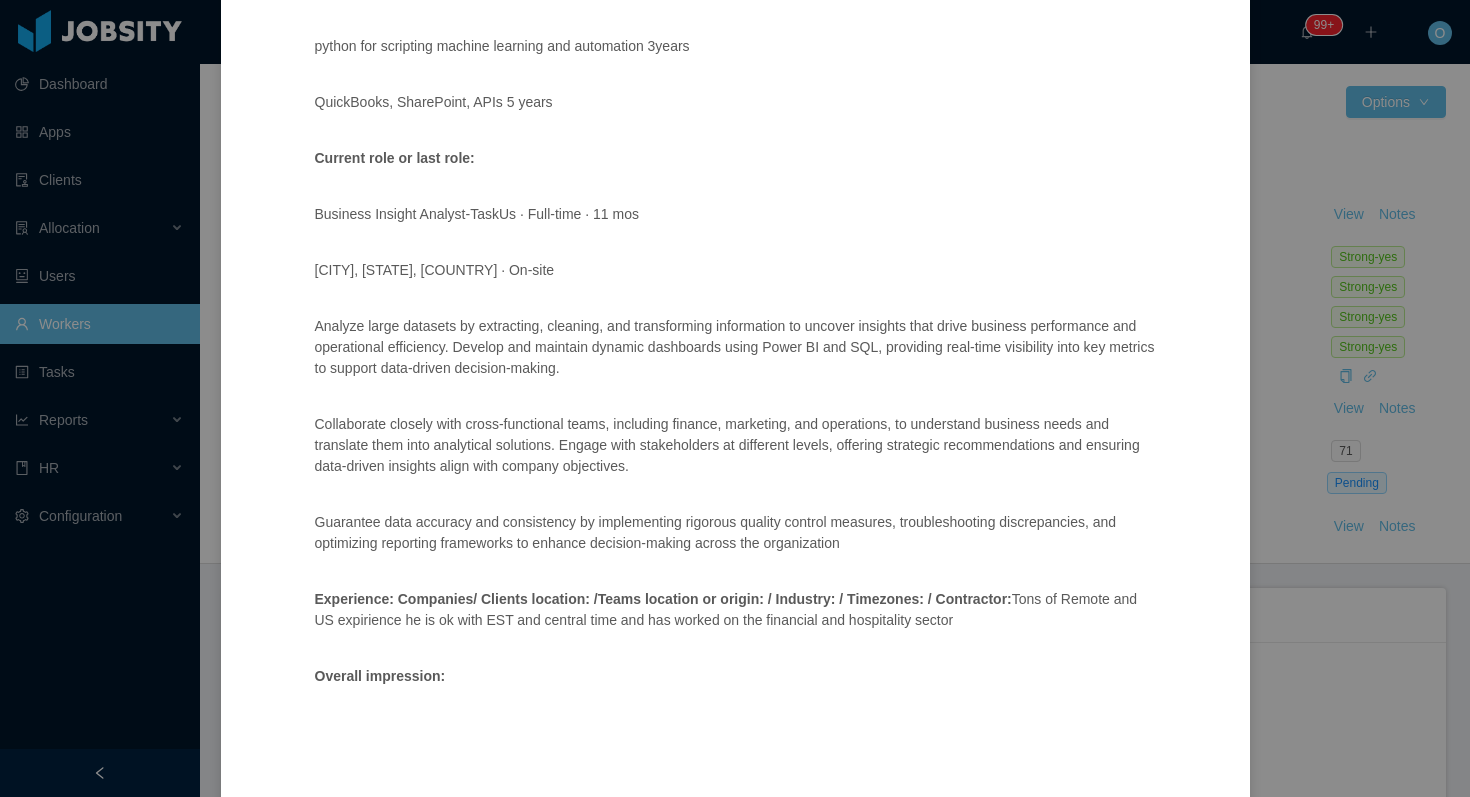 scroll, scrollTop: 1155, scrollLeft: 0, axis: vertical 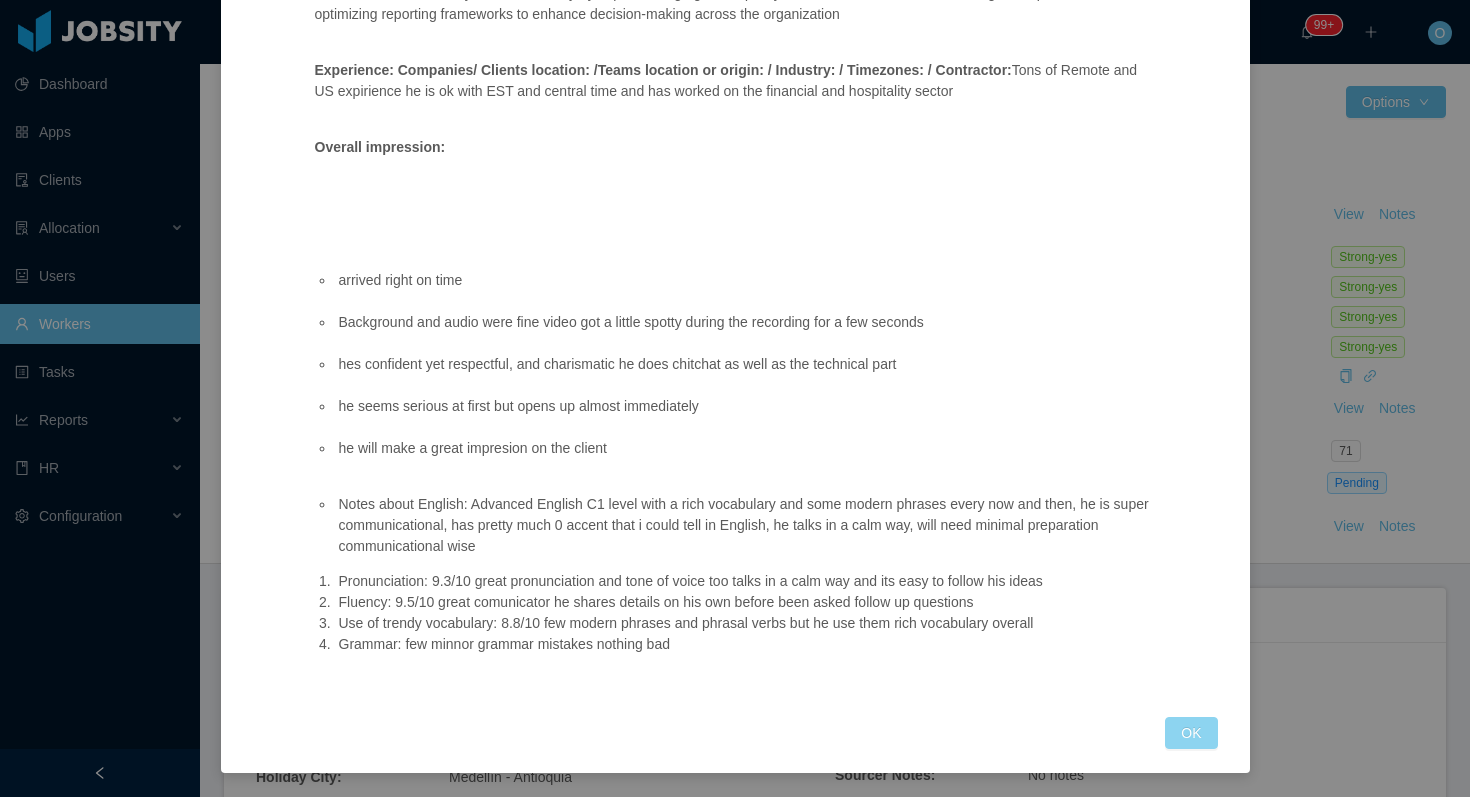 click on "OK" at bounding box center (1191, 733) 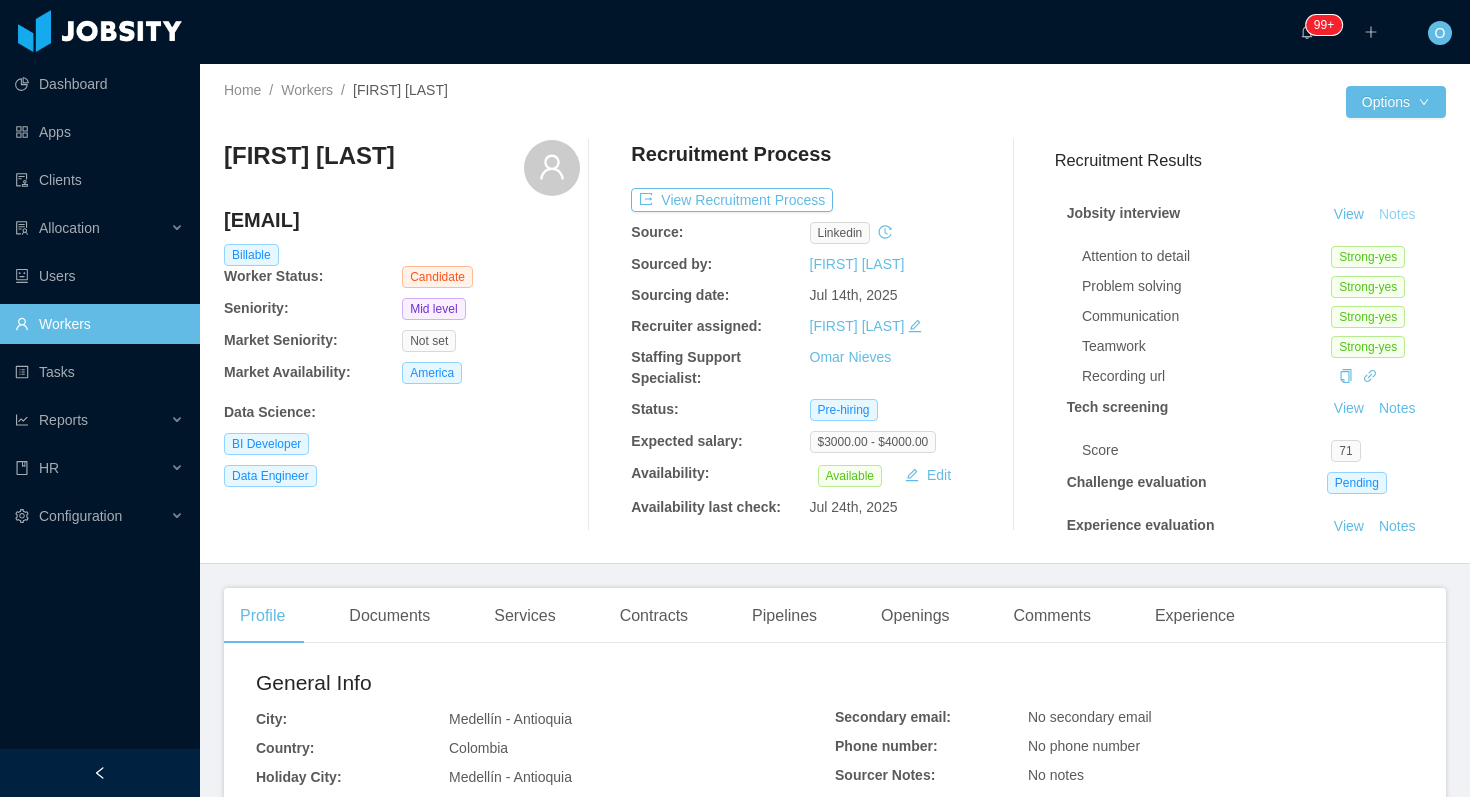 scroll, scrollTop: 1055, scrollLeft: 0, axis: vertical 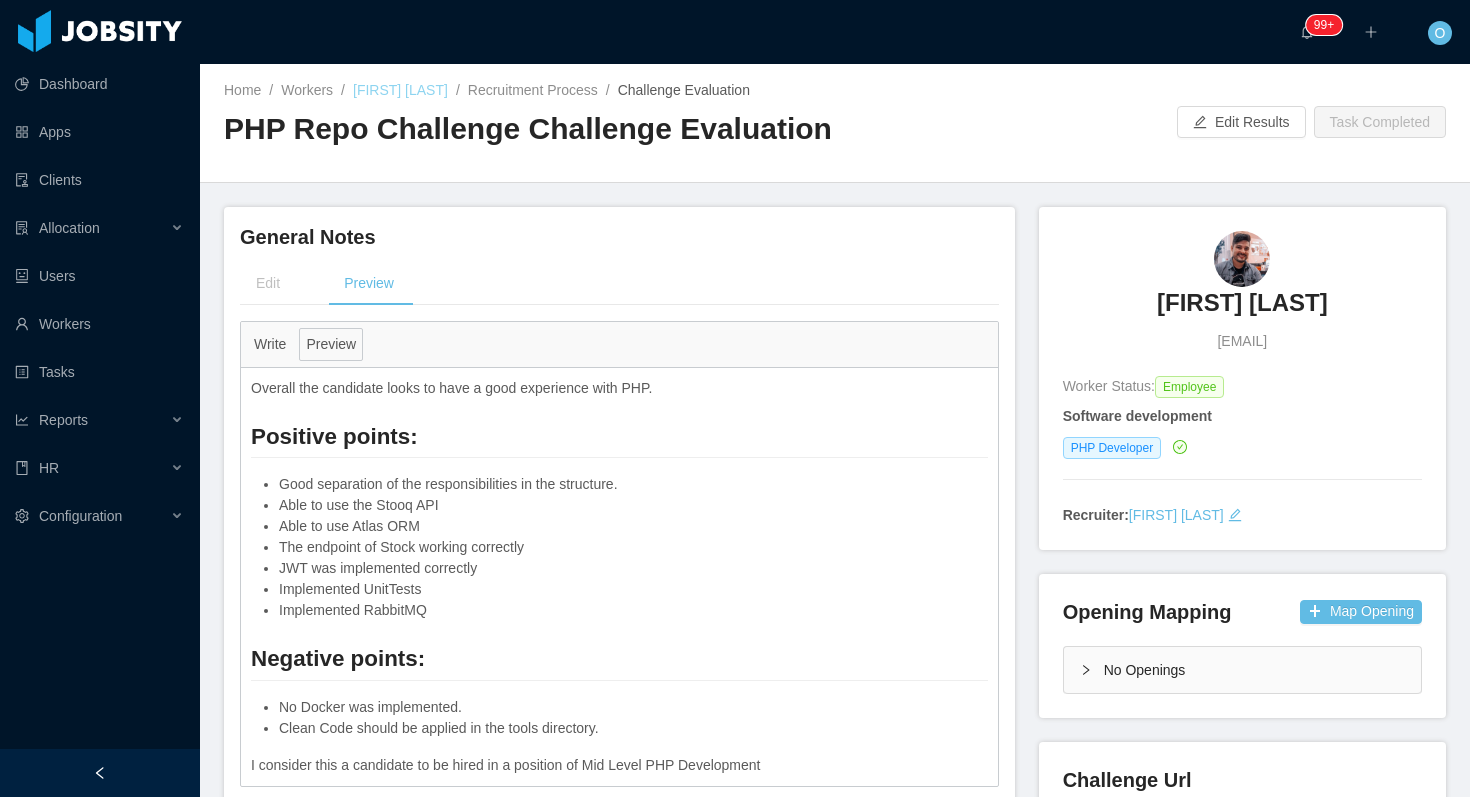 click on "[FIRST] [LAST]" at bounding box center (400, 90) 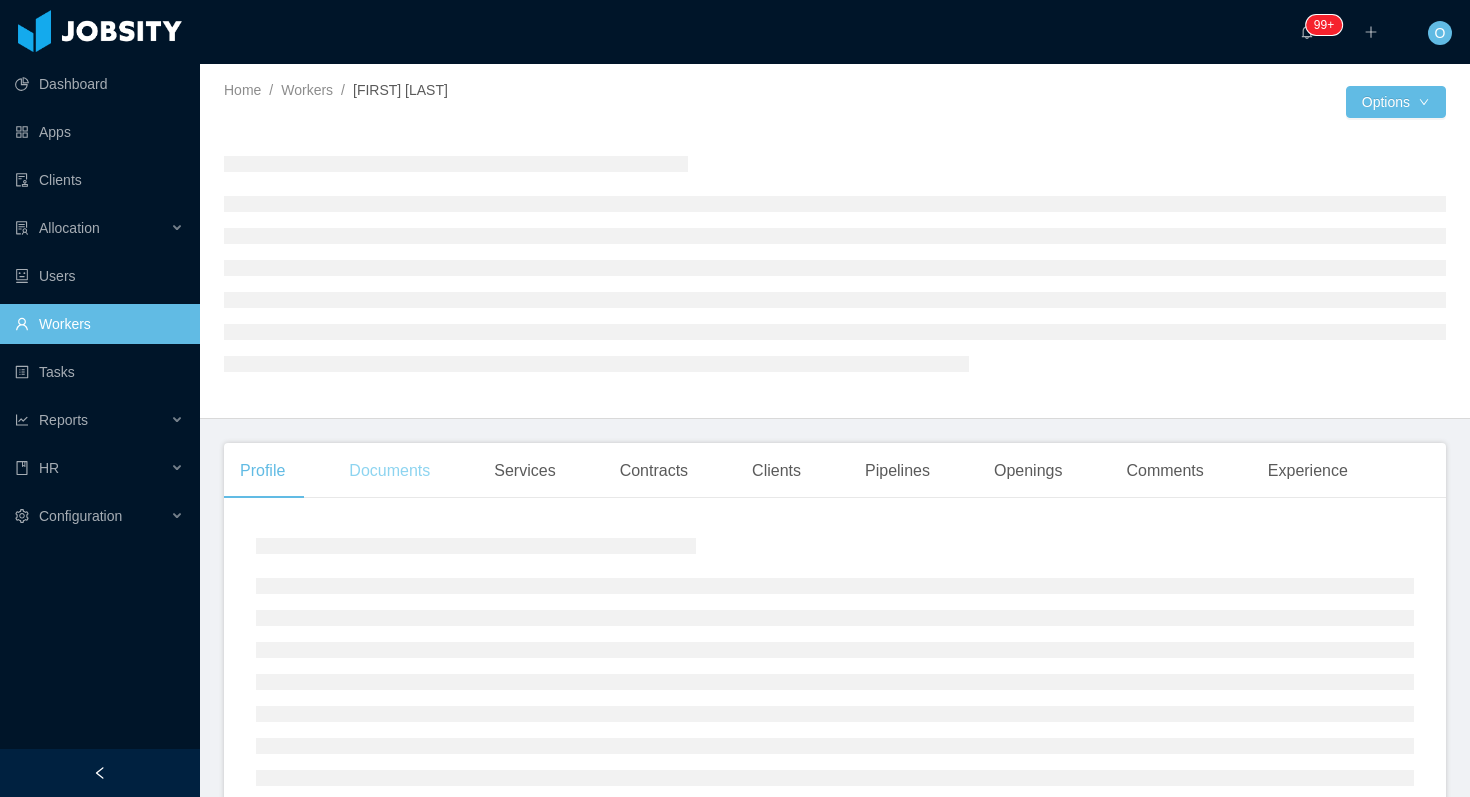 click on "Documents" at bounding box center [389, 471] 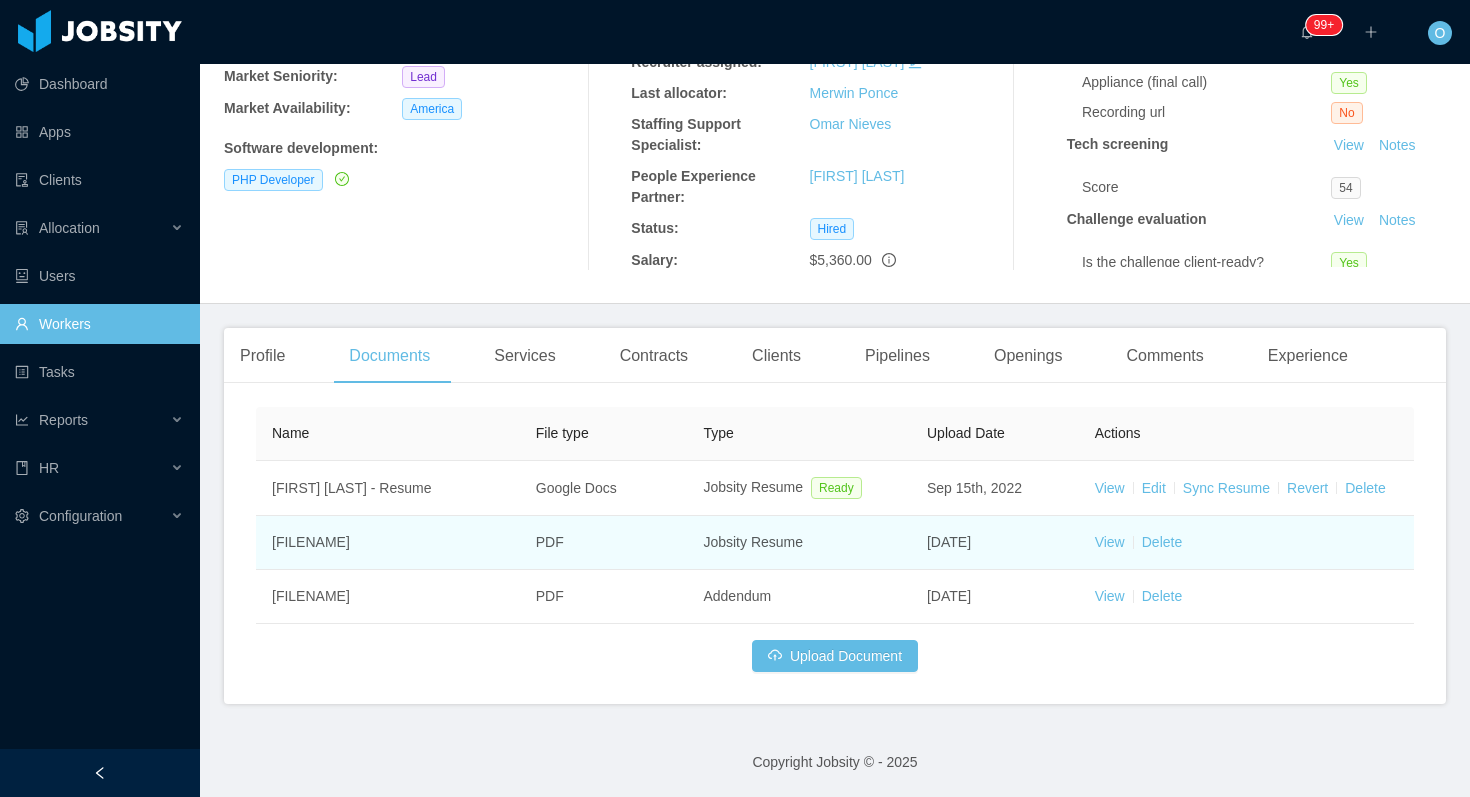 scroll, scrollTop: 306, scrollLeft: 0, axis: vertical 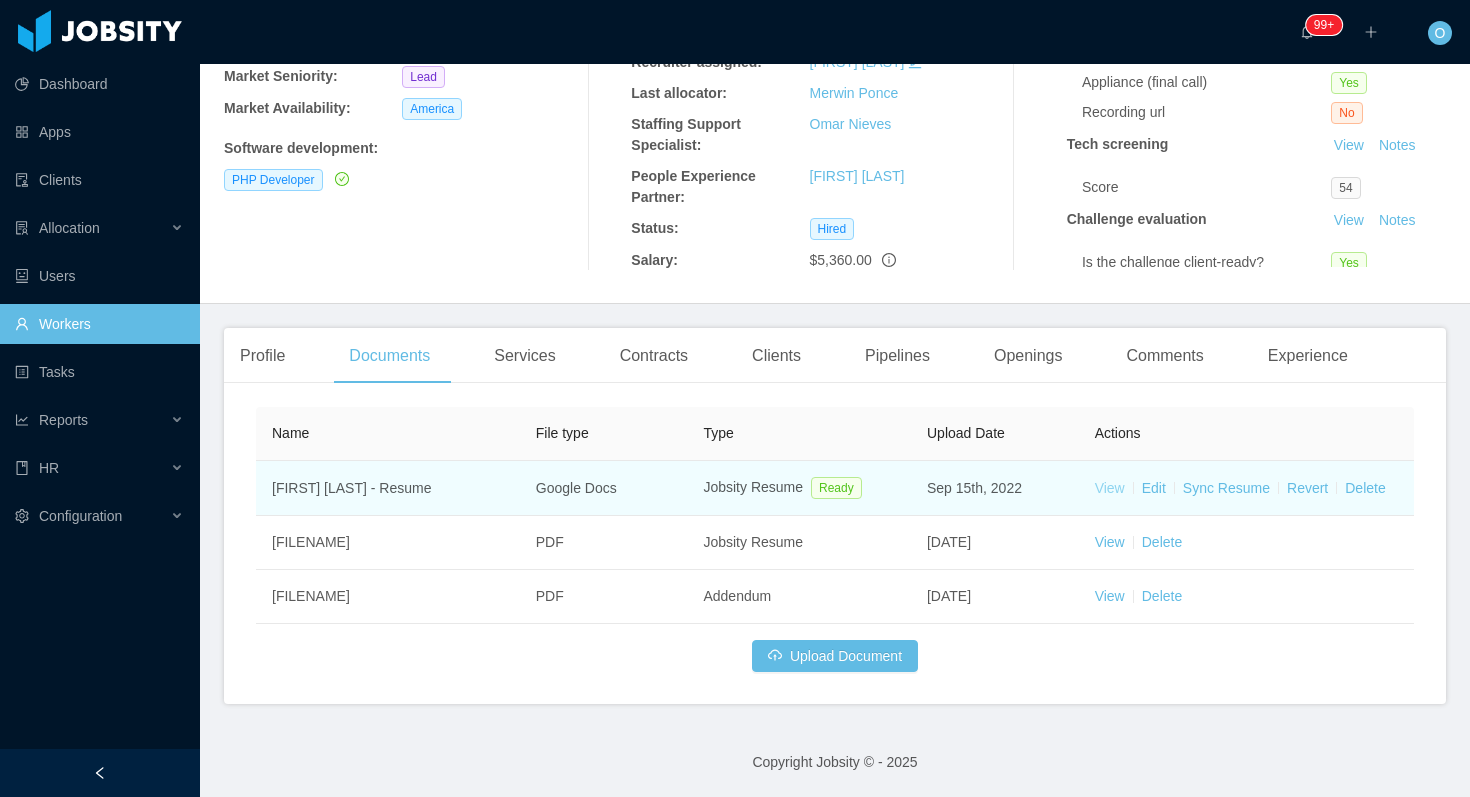 click on "View" at bounding box center (1110, 488) 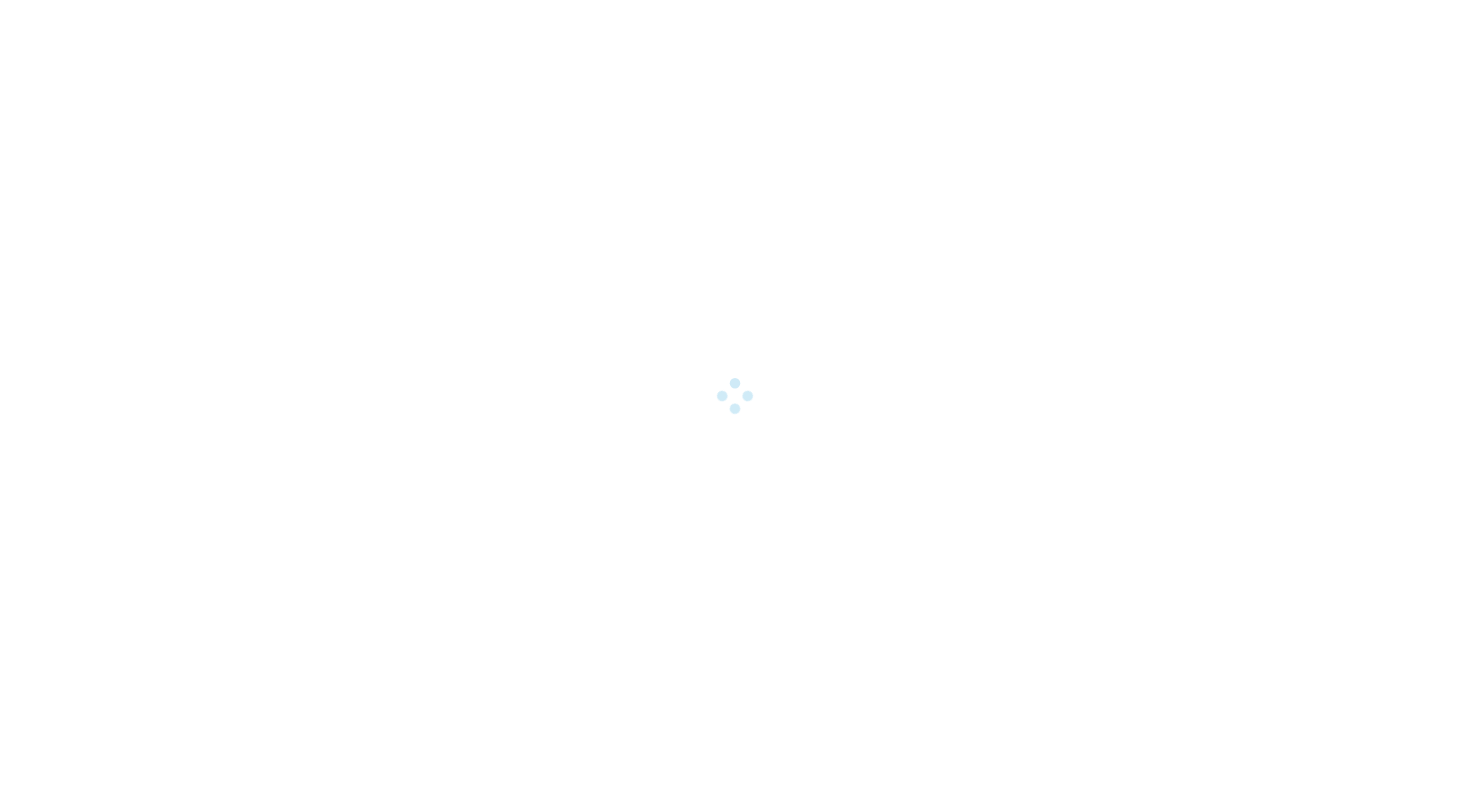 scroll, scrollTop: 0, scrollLeft: 0, axis: both 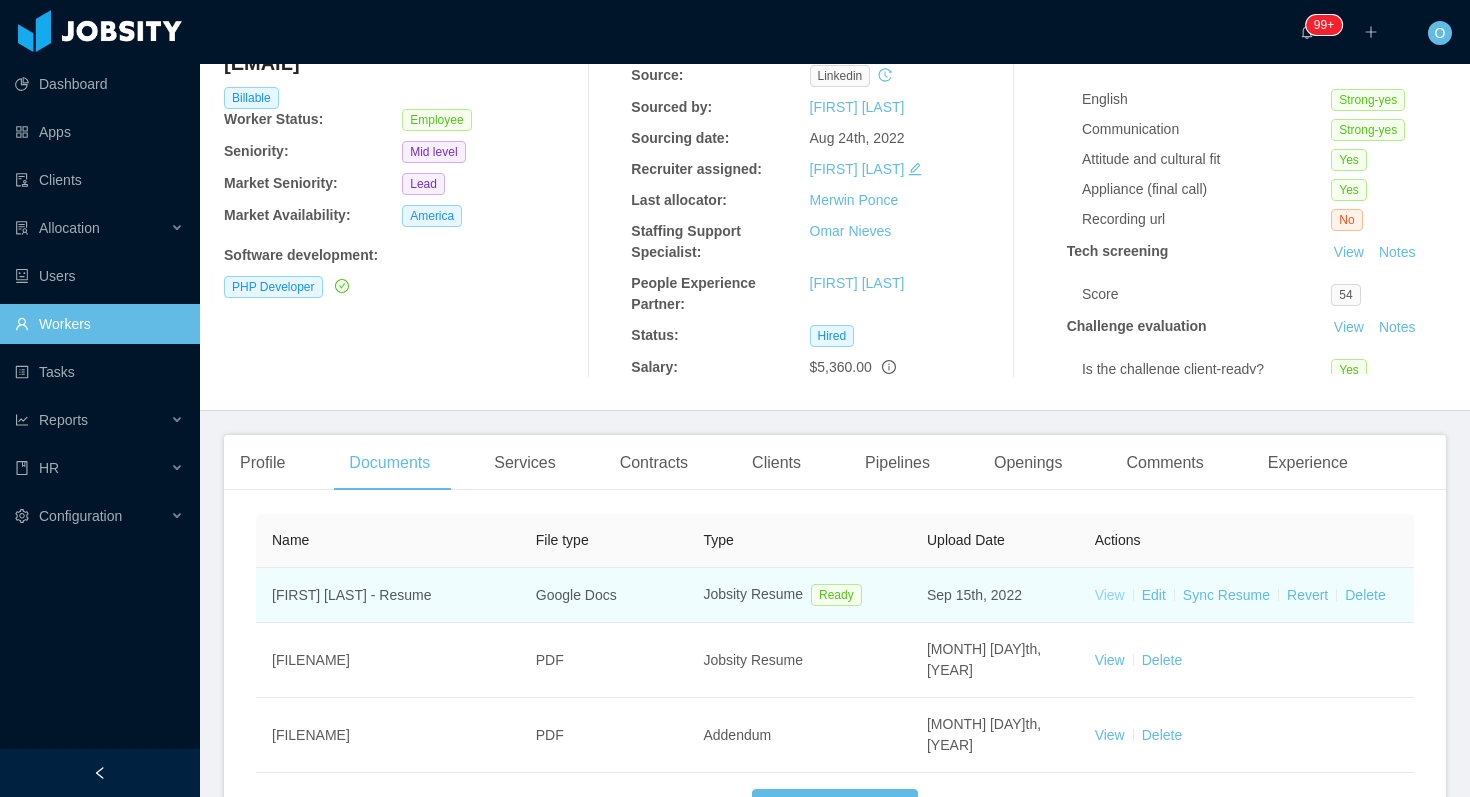 click on "View" at bounding box center [1110, 595] 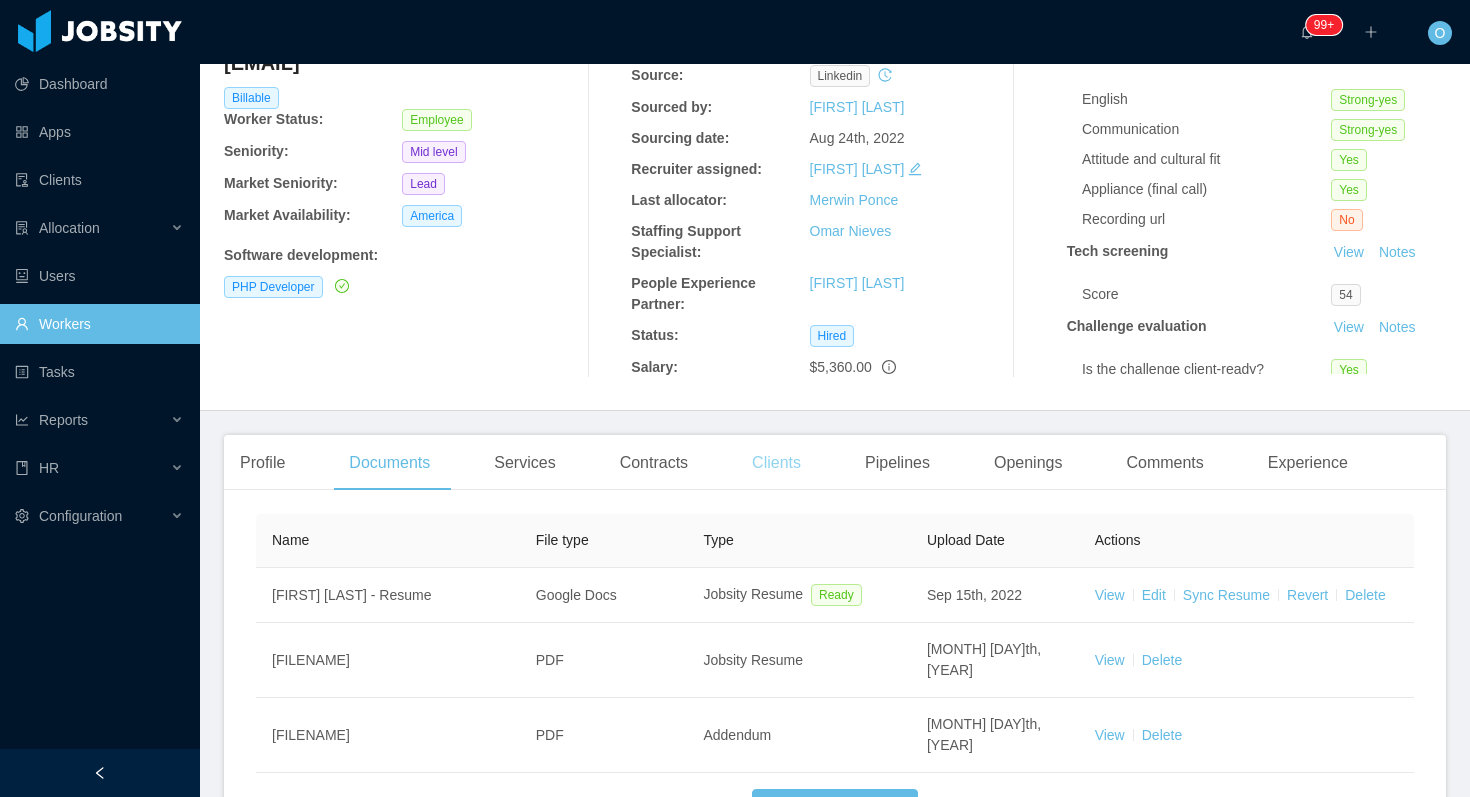 click on "Clients" at bounding box center (776, 463) 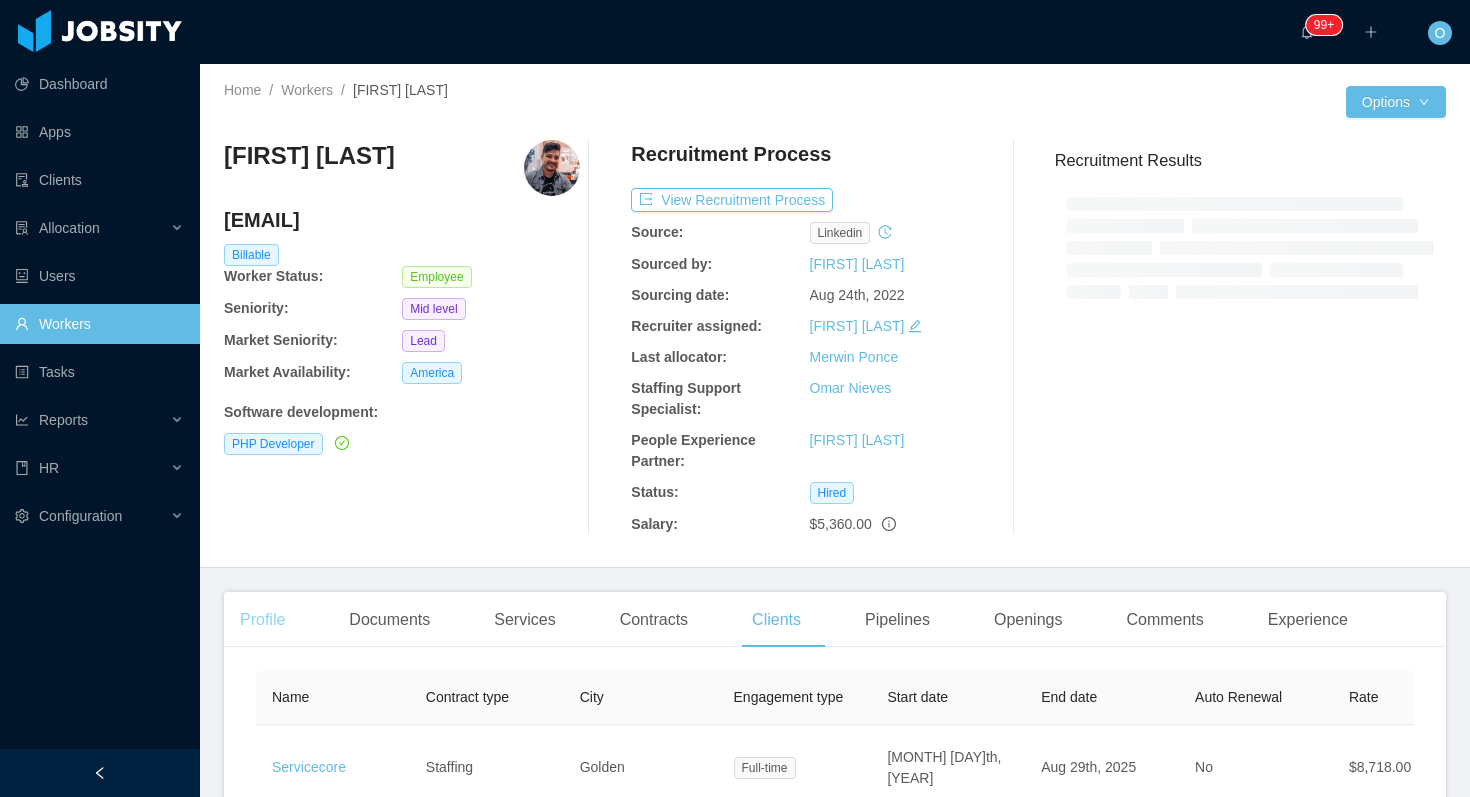 click on "Profile" at bounding box center [262, 620] 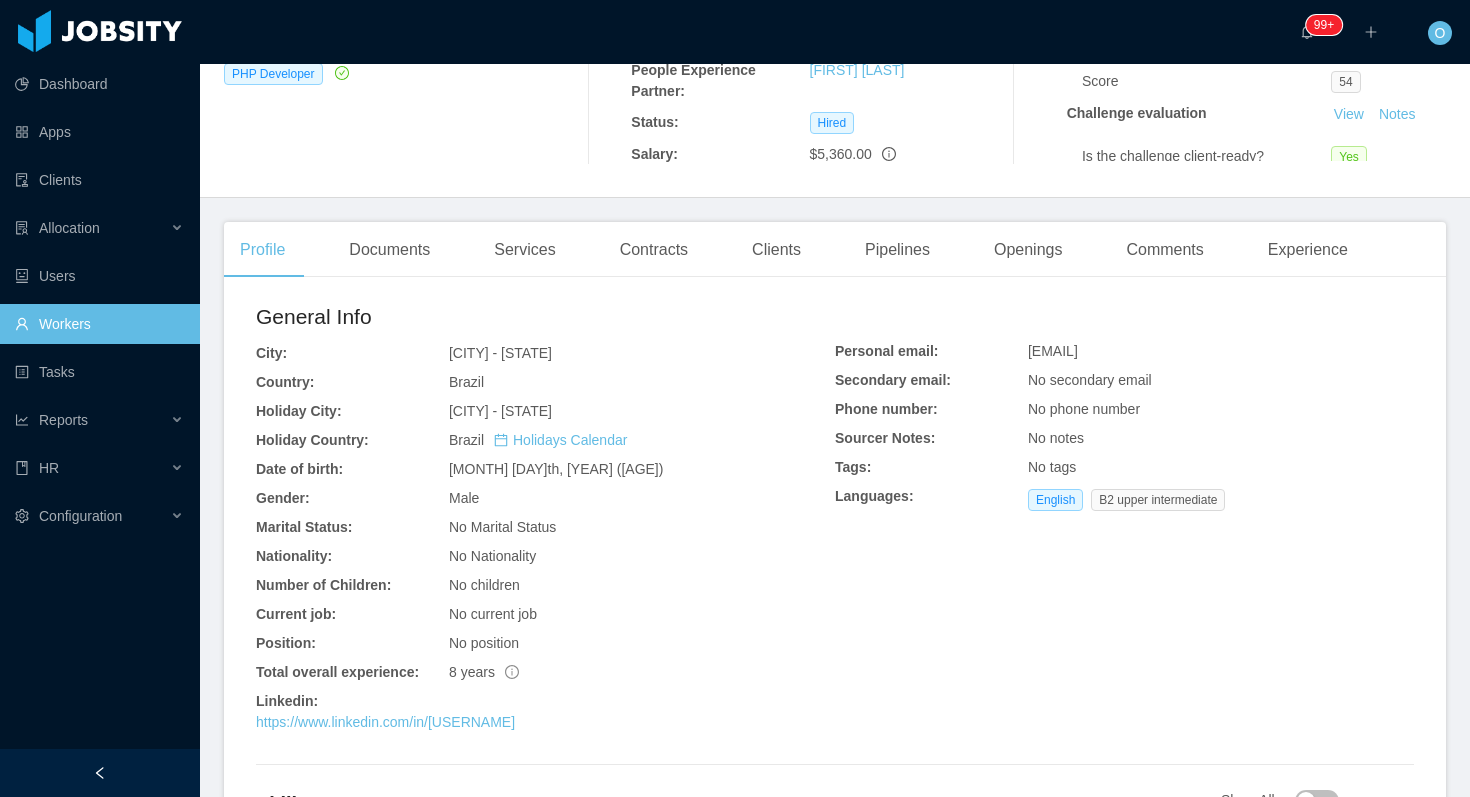 scroll, scrollTop: 369, scrollLeft: 0, axis: vertical 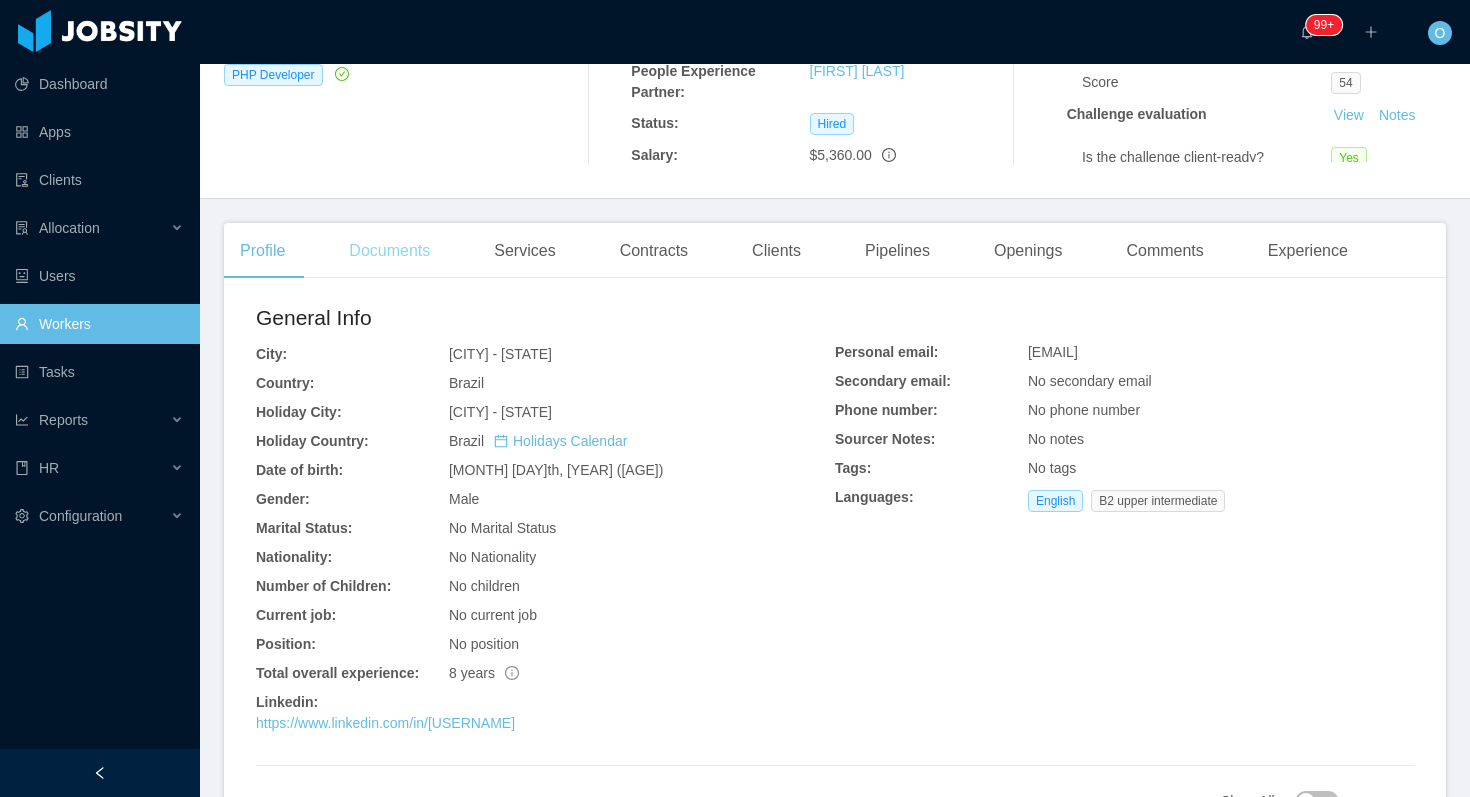 click on "Documents" at bounding box center [389, 251] 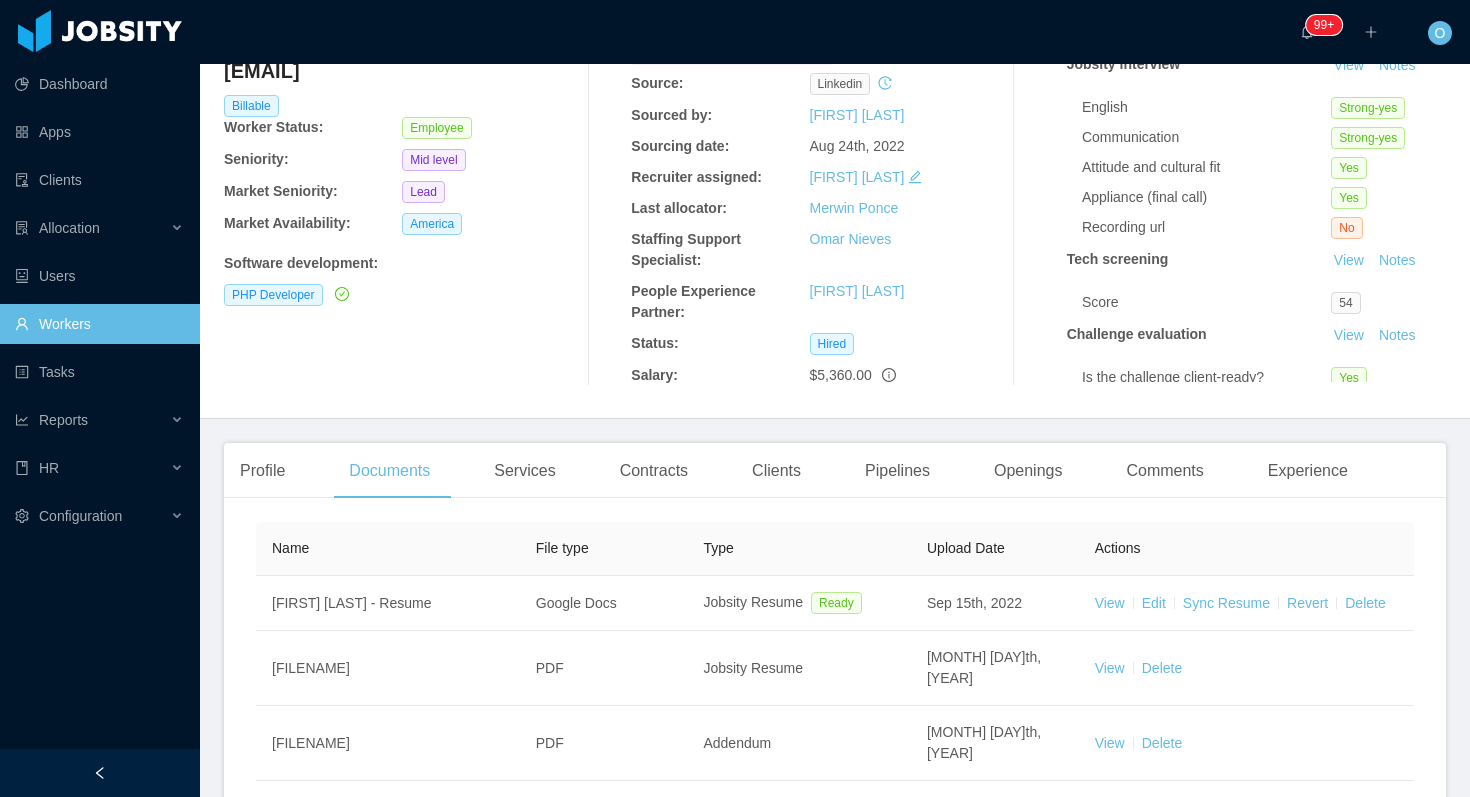 scroll, scrollTop: 306, scrollLeft: 0, axis: vertical 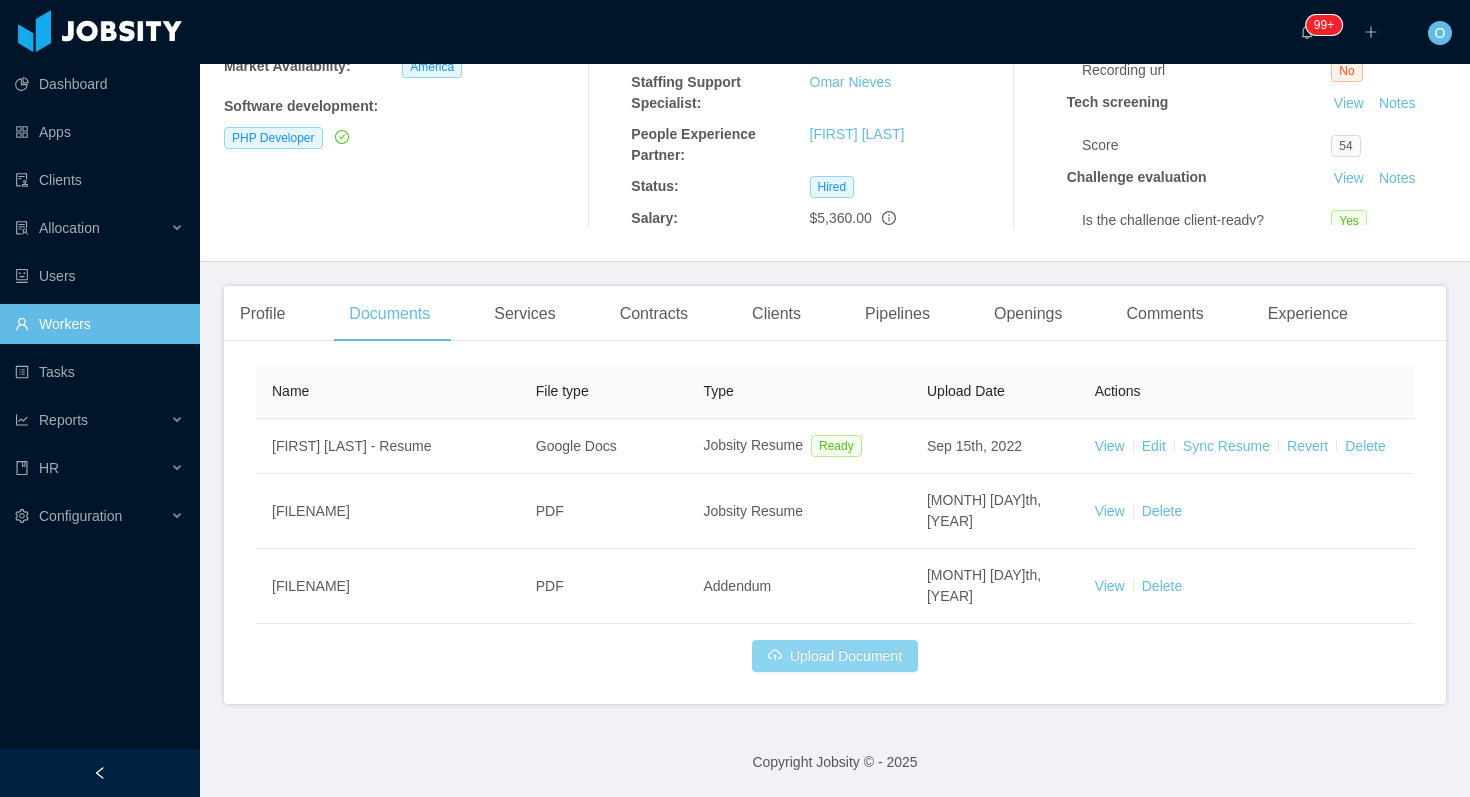 click on "Upload Document" at bounding box center (835, 656) 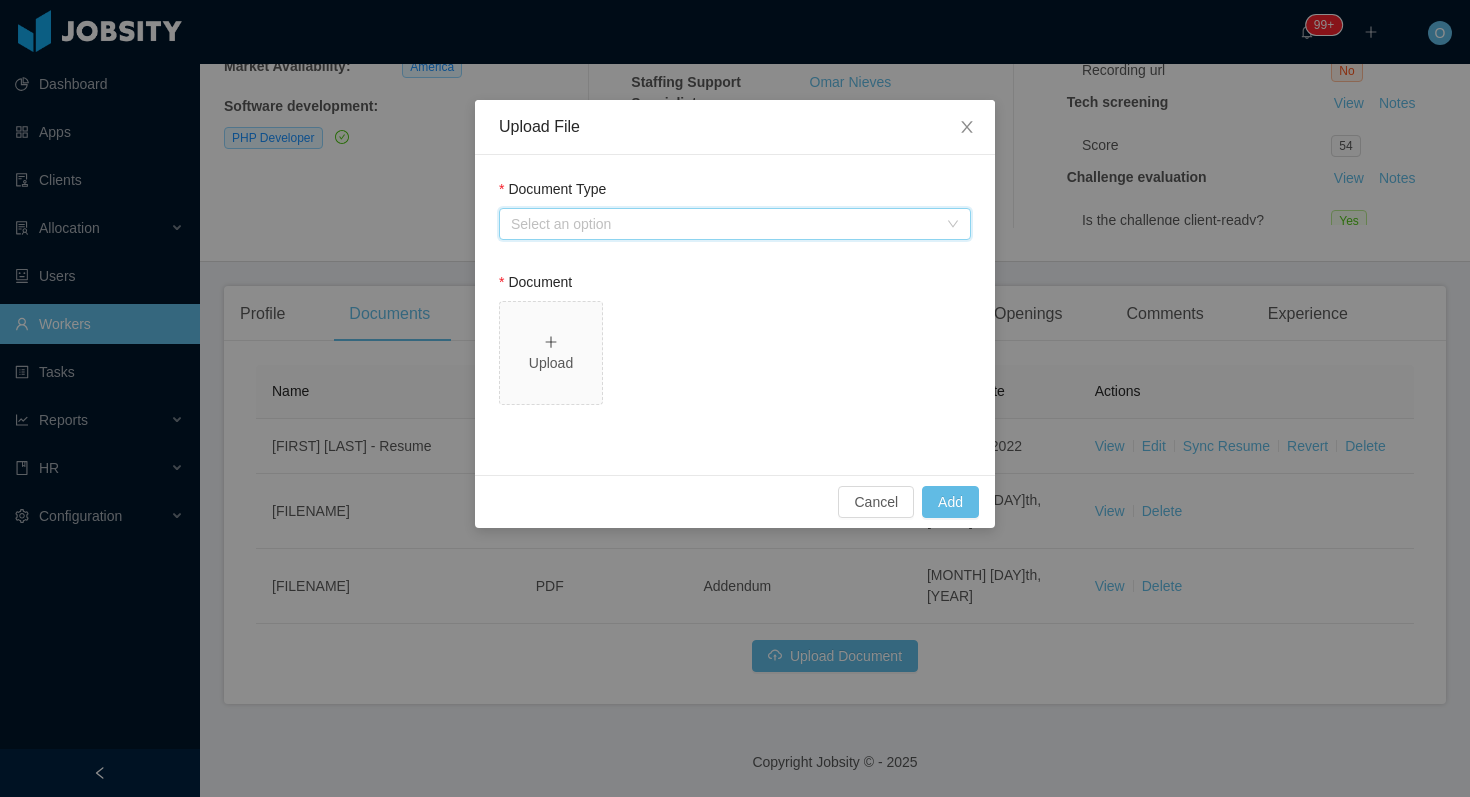 click on "Select an option" at bounding box center (728, 224) 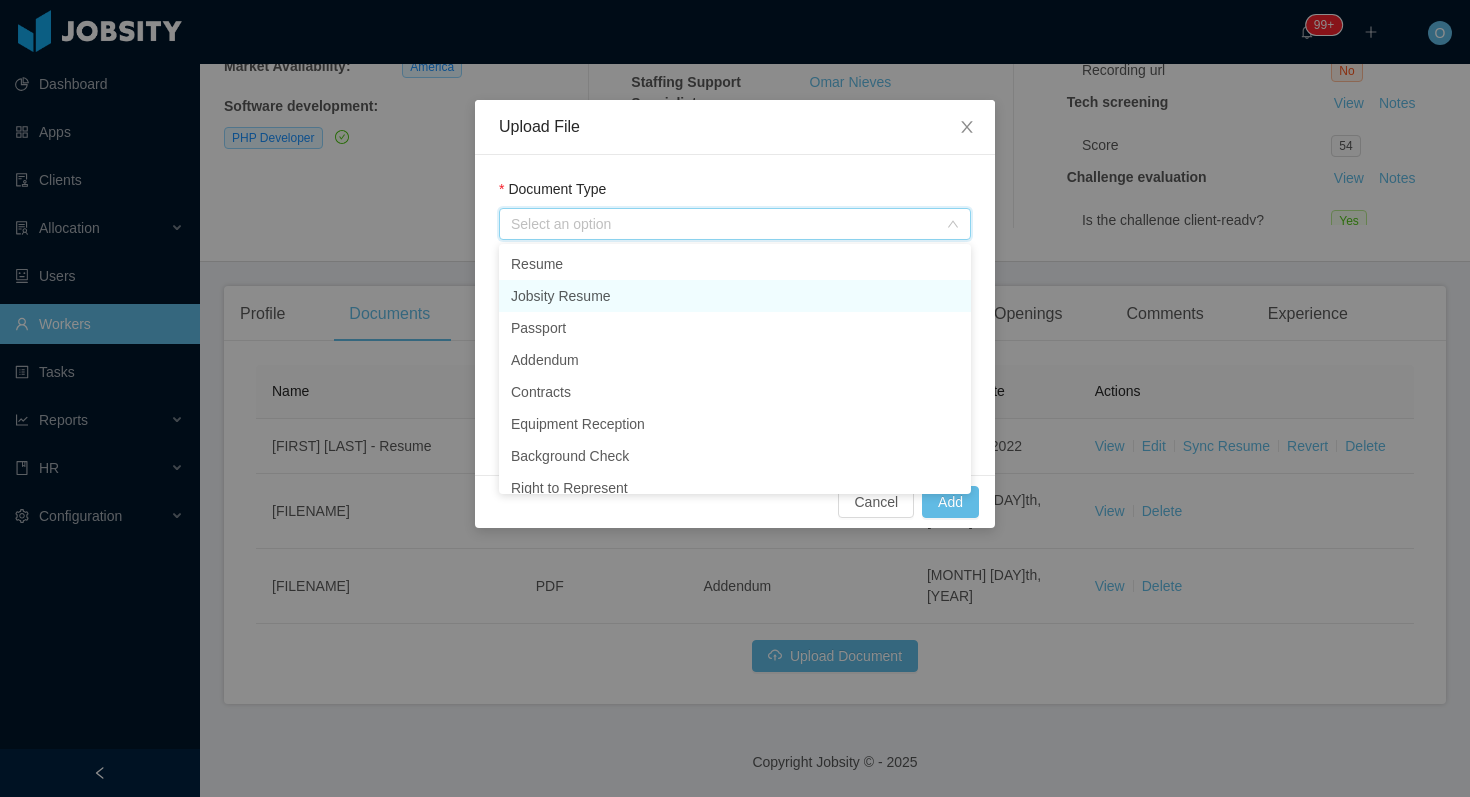 click on "Jobsity Resume" at bounding box center [735, 296] 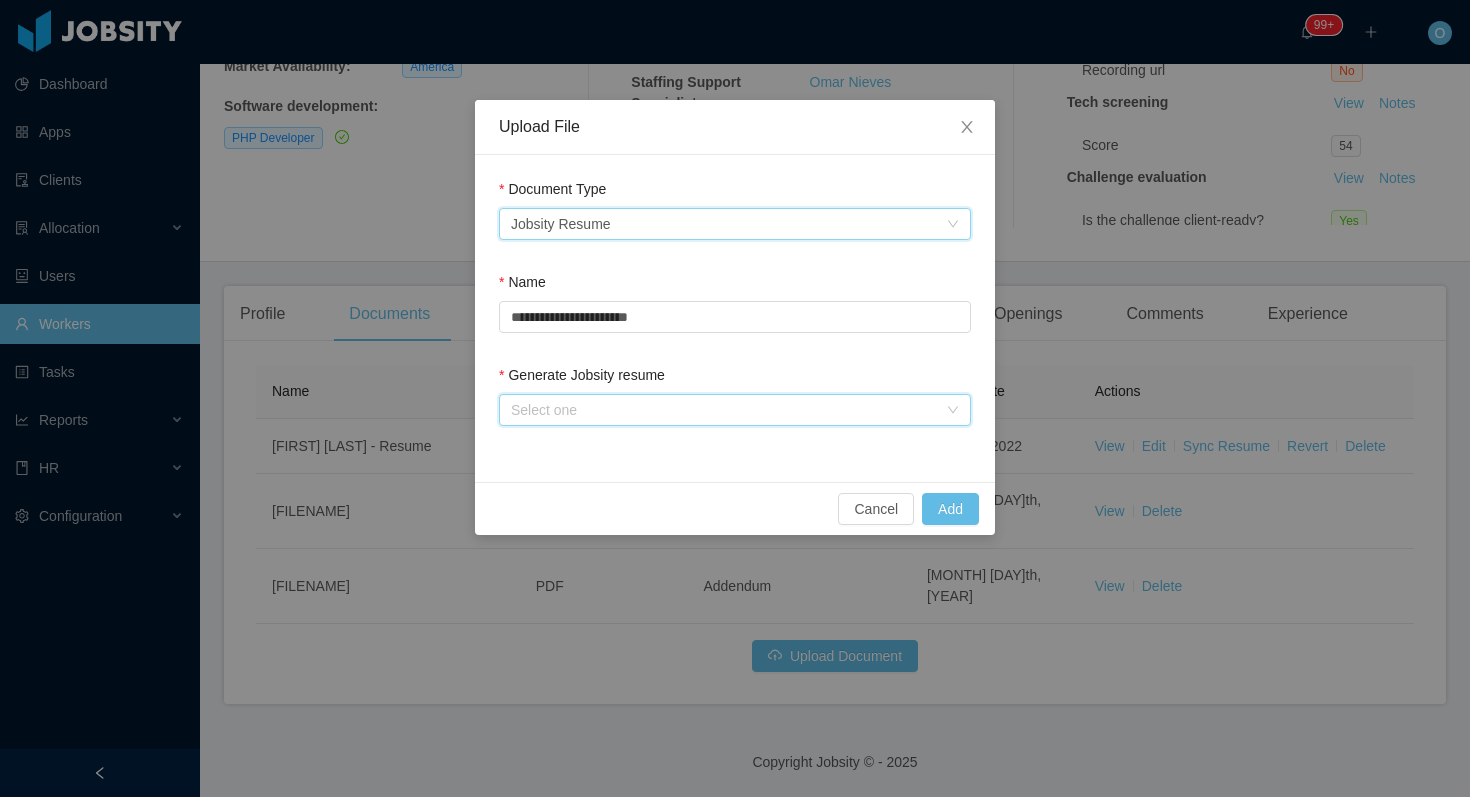 click on "Select one" at bounding box center [728, 410] 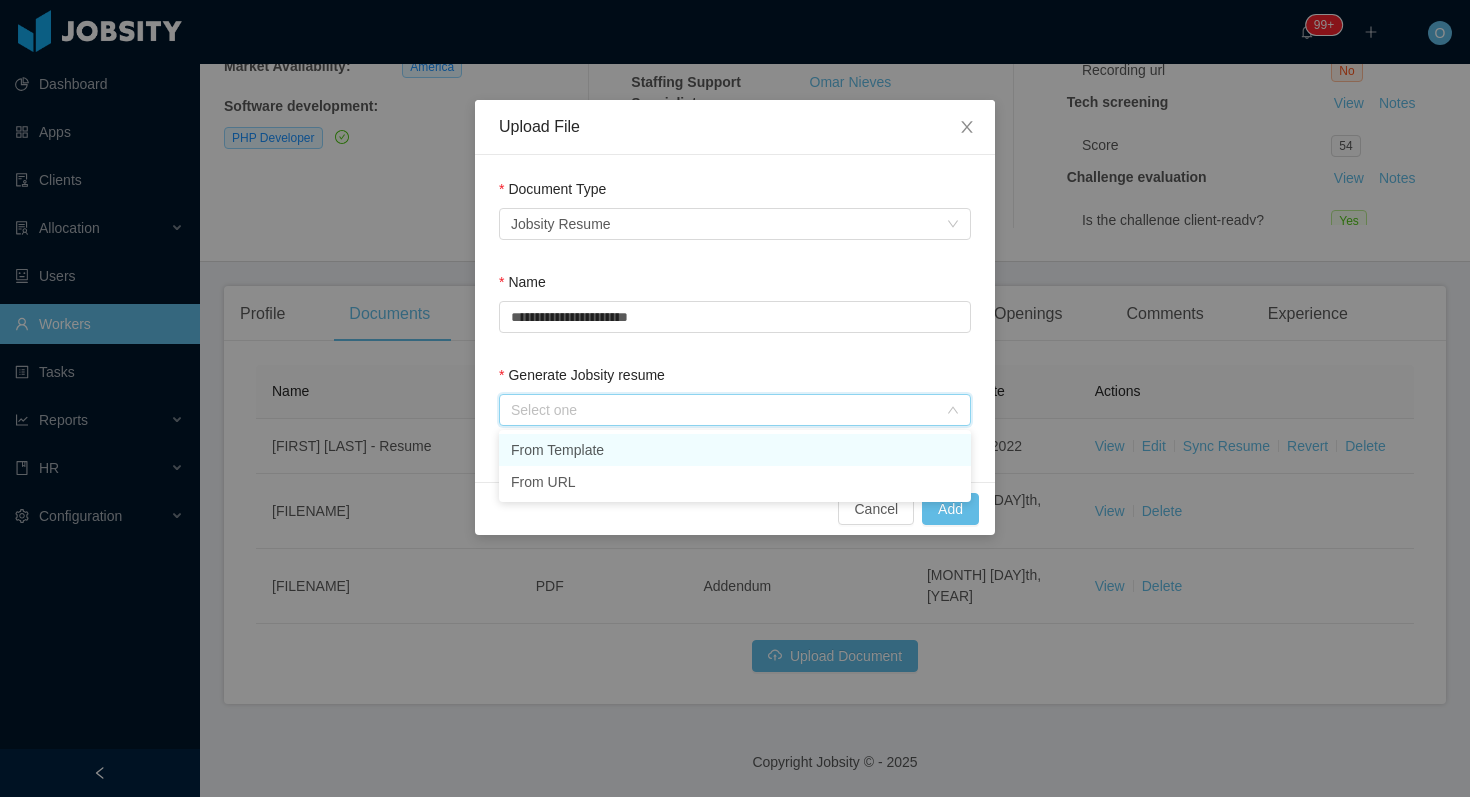 click on "From Template" at bounding box center (735, 450) 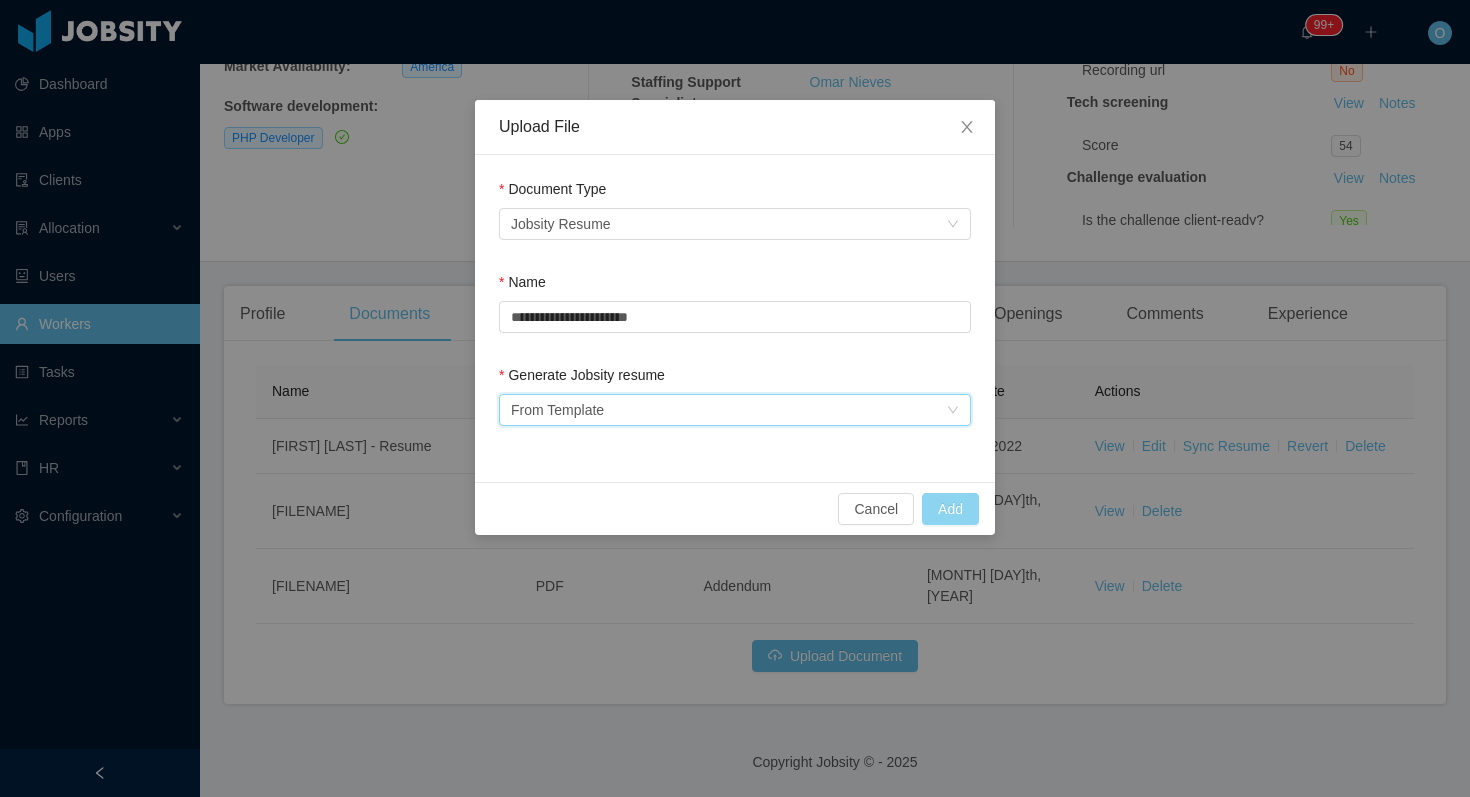 click on "Add" at bounding box center [950, 509] 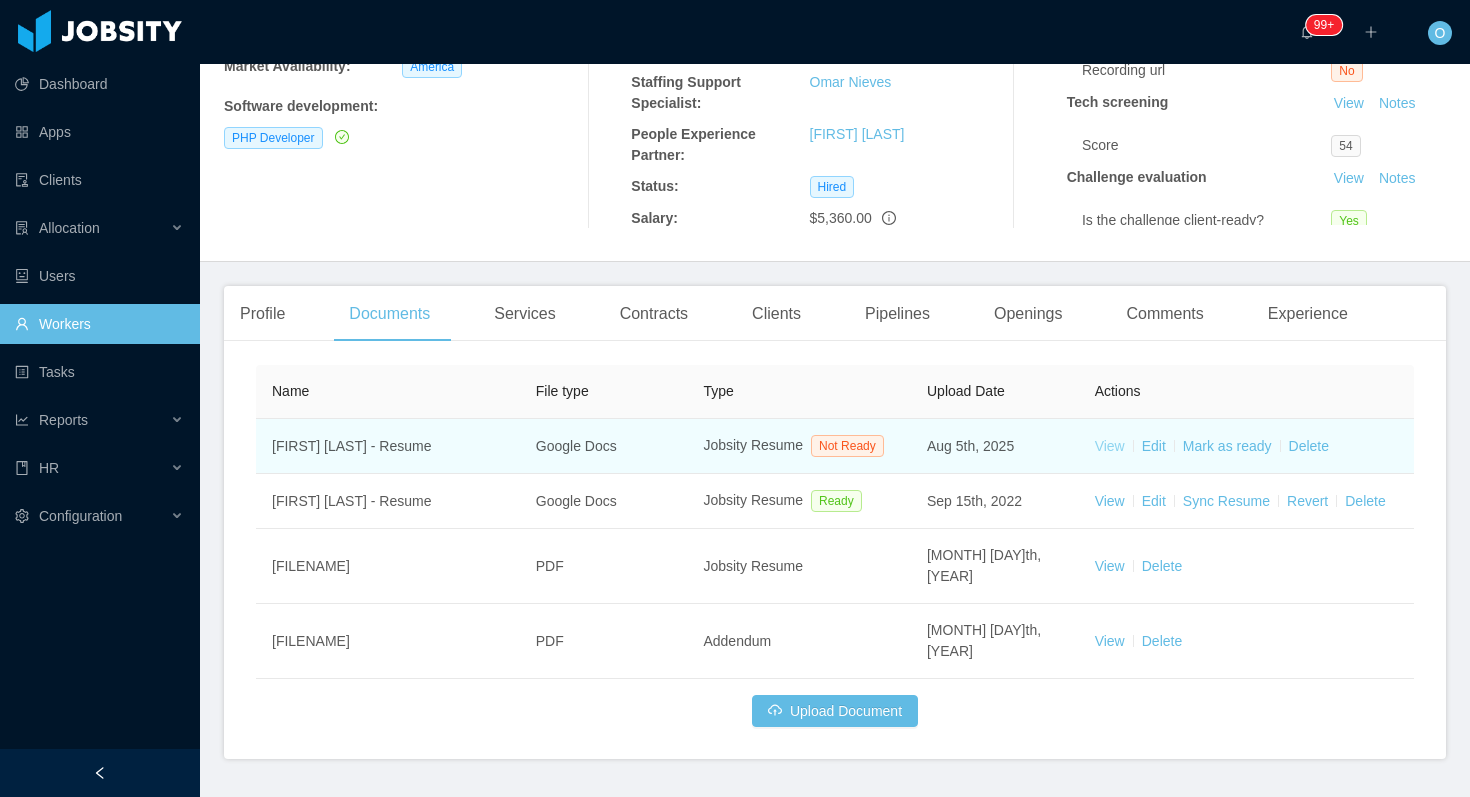 click on "View" at bounding box center (1110, 446) 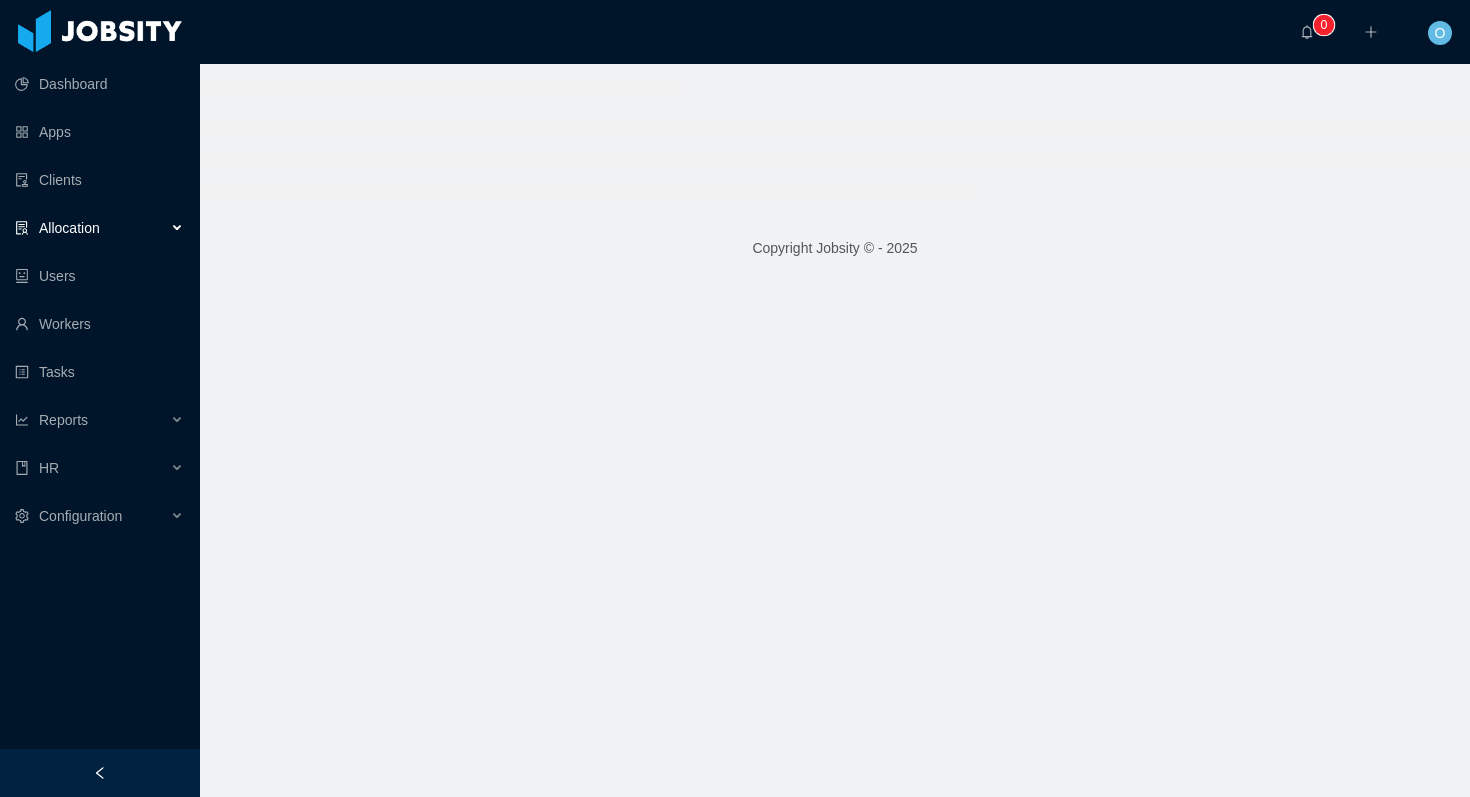 scroll, scrollTop: 0, scrollLeft: 0, axis: both 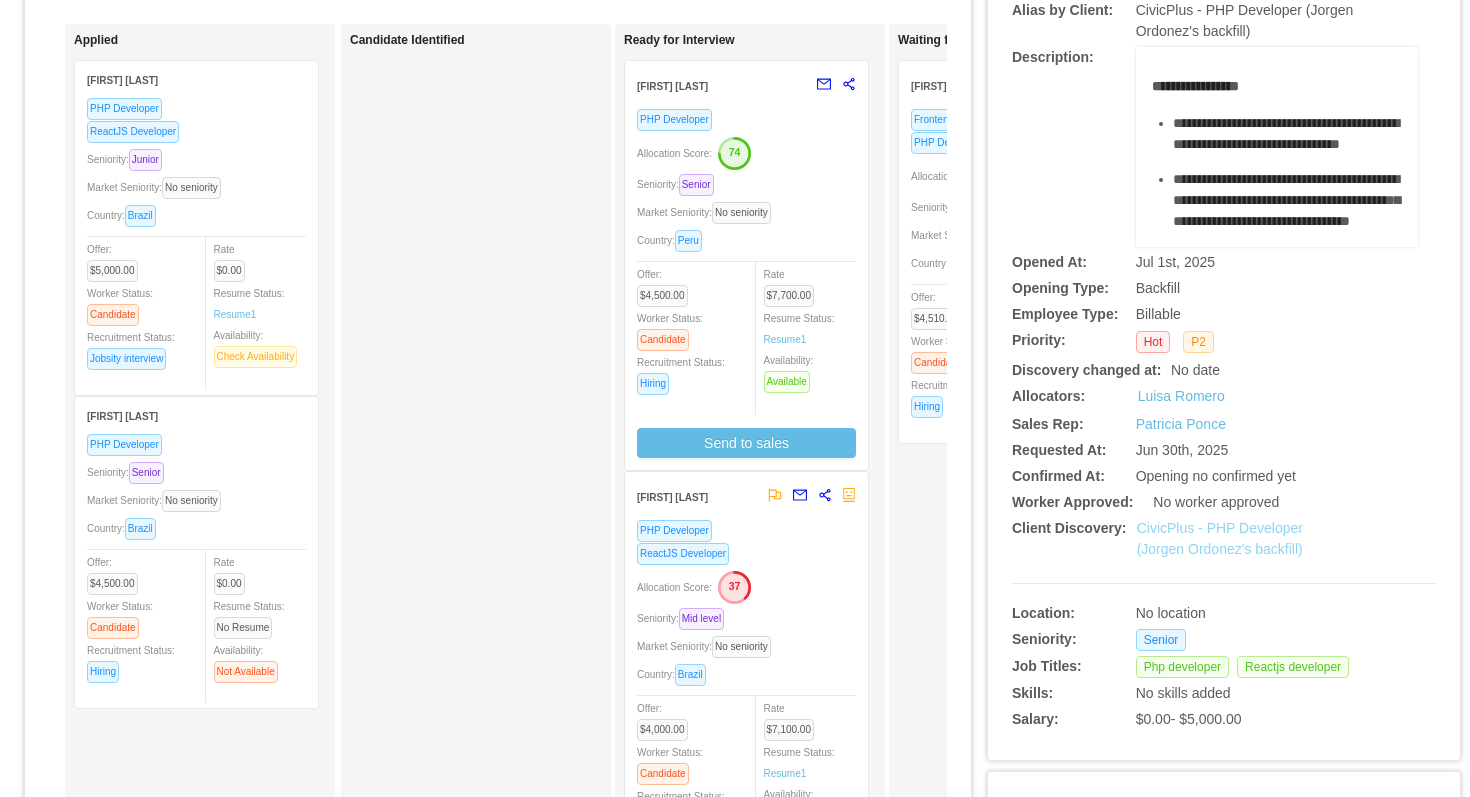 click on "CivicPlus - PHP Developer (Jorgen Ordonez's backfill)" at bounding box center (1220, 538) 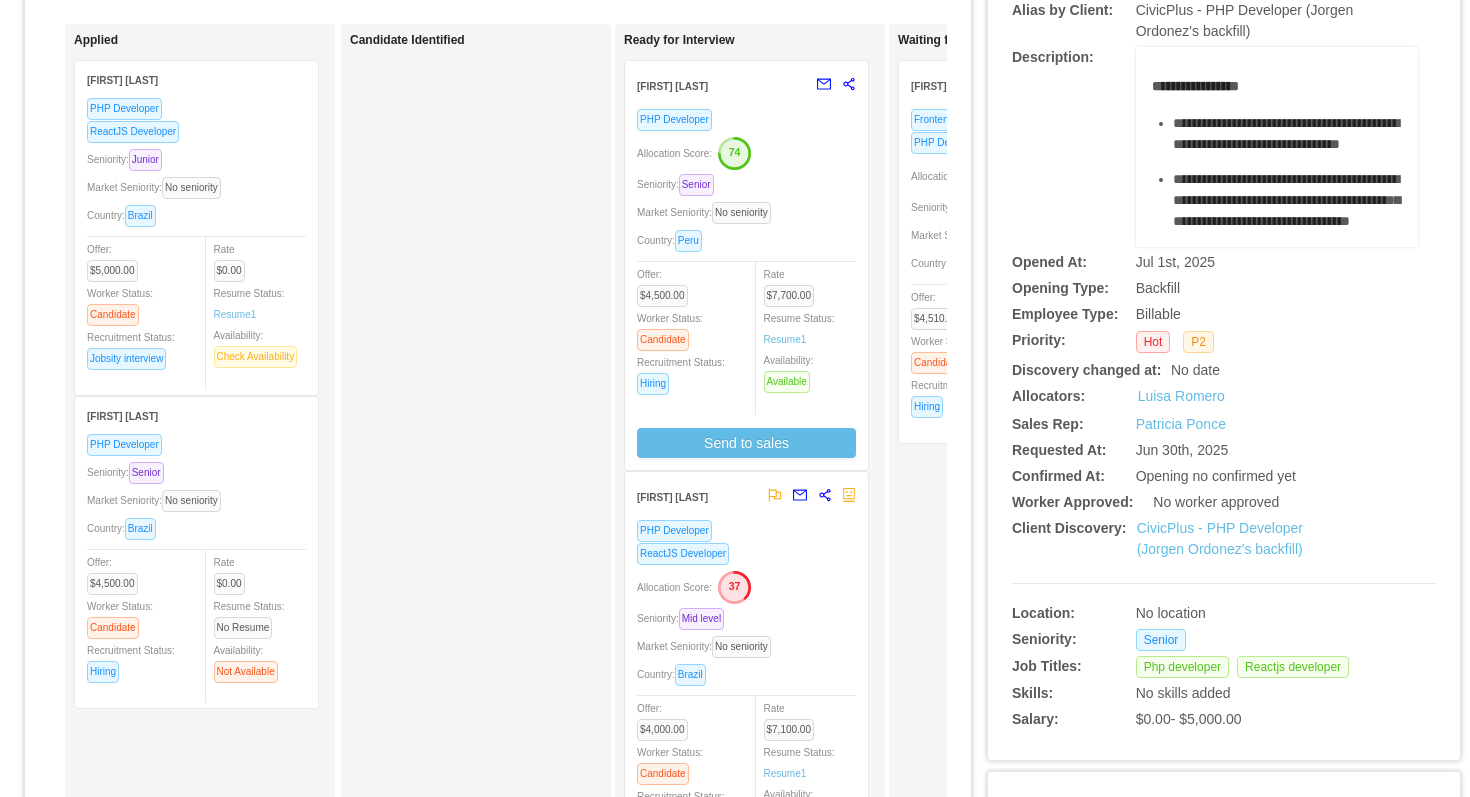 scroll, scrollTop: 0, scrollLeft: 0, axis: both 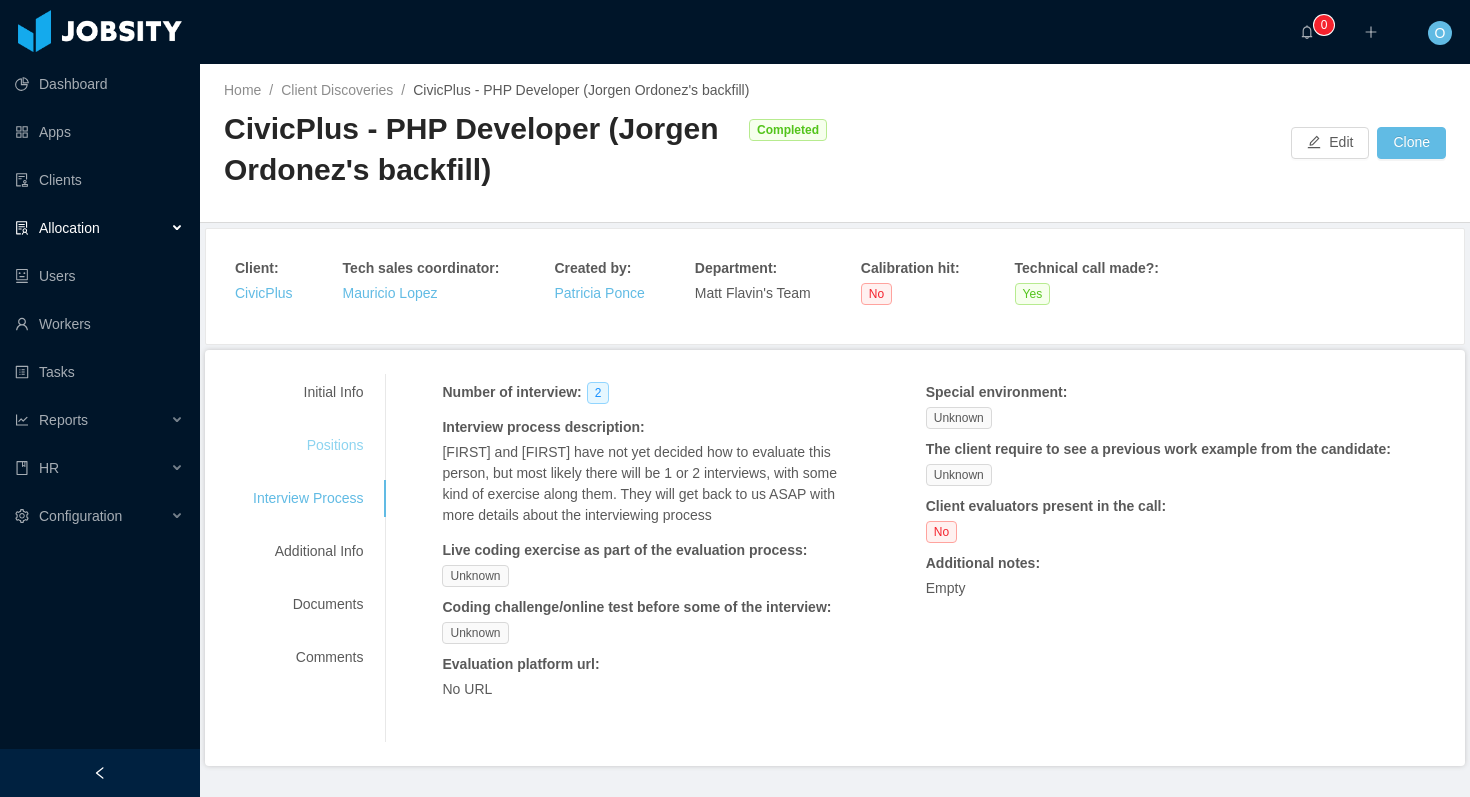 click on "Positions" at bounding box center [308, 445] 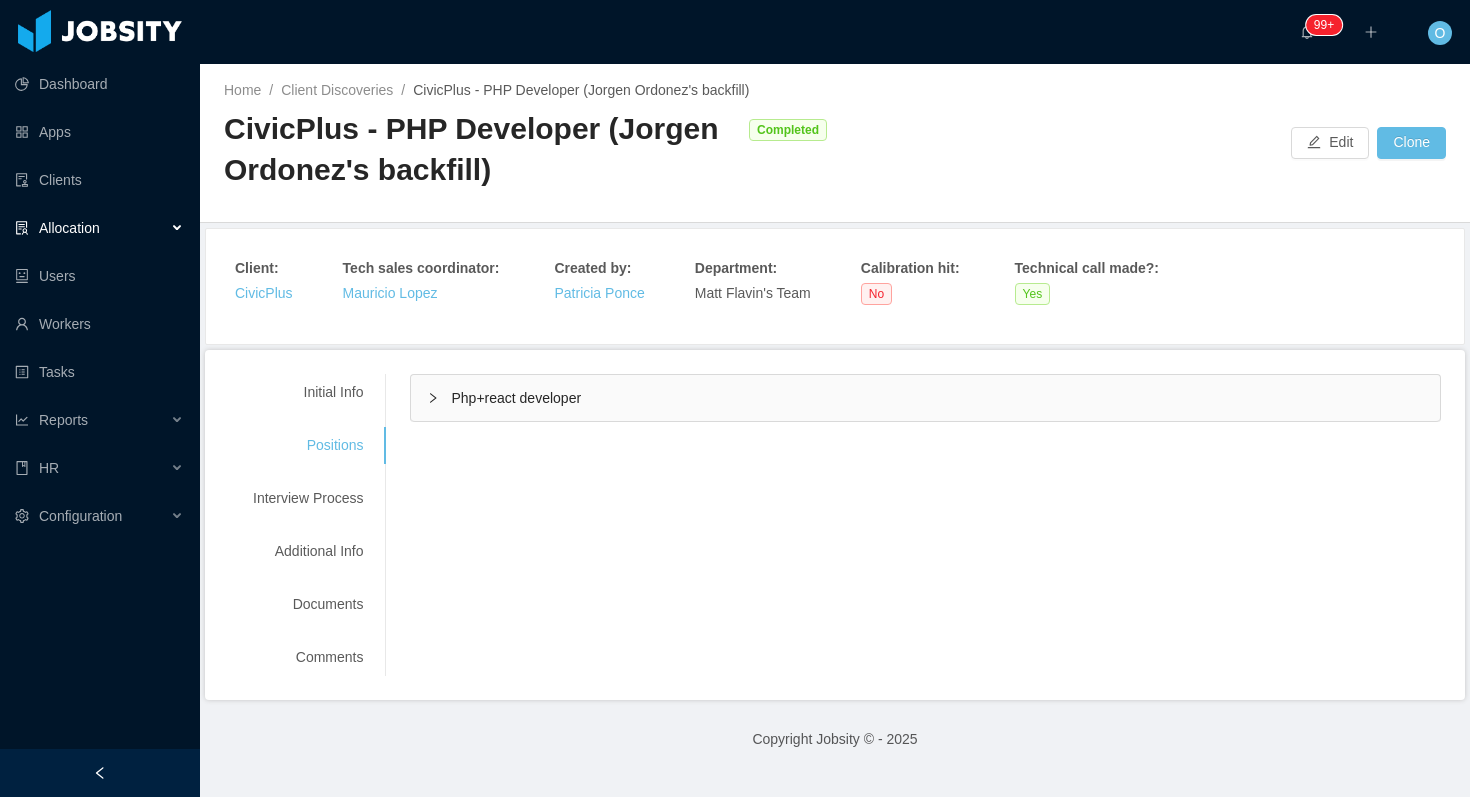 click 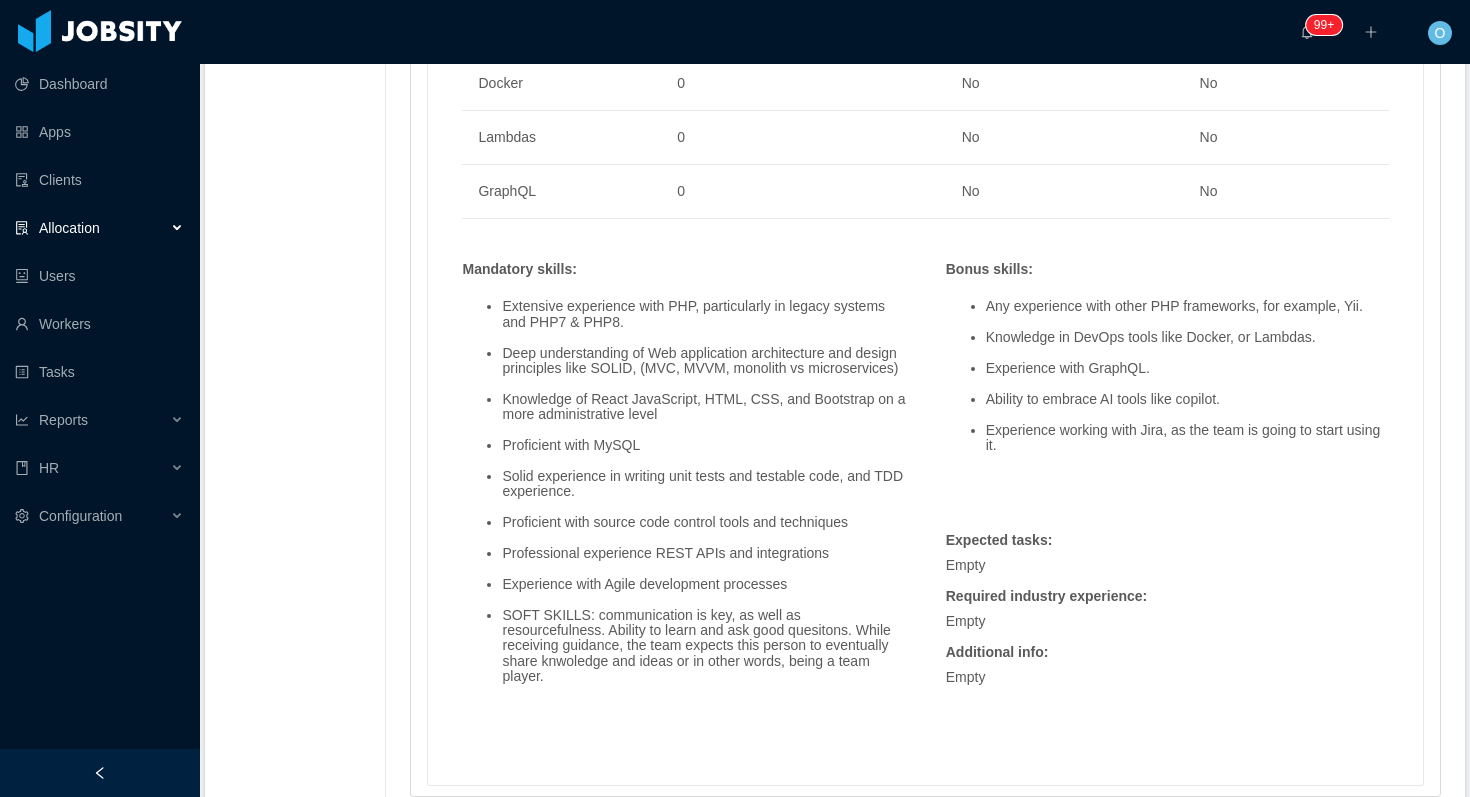 scroll, scrollTop: 1658, scrollLeft: 0, axis: vertical 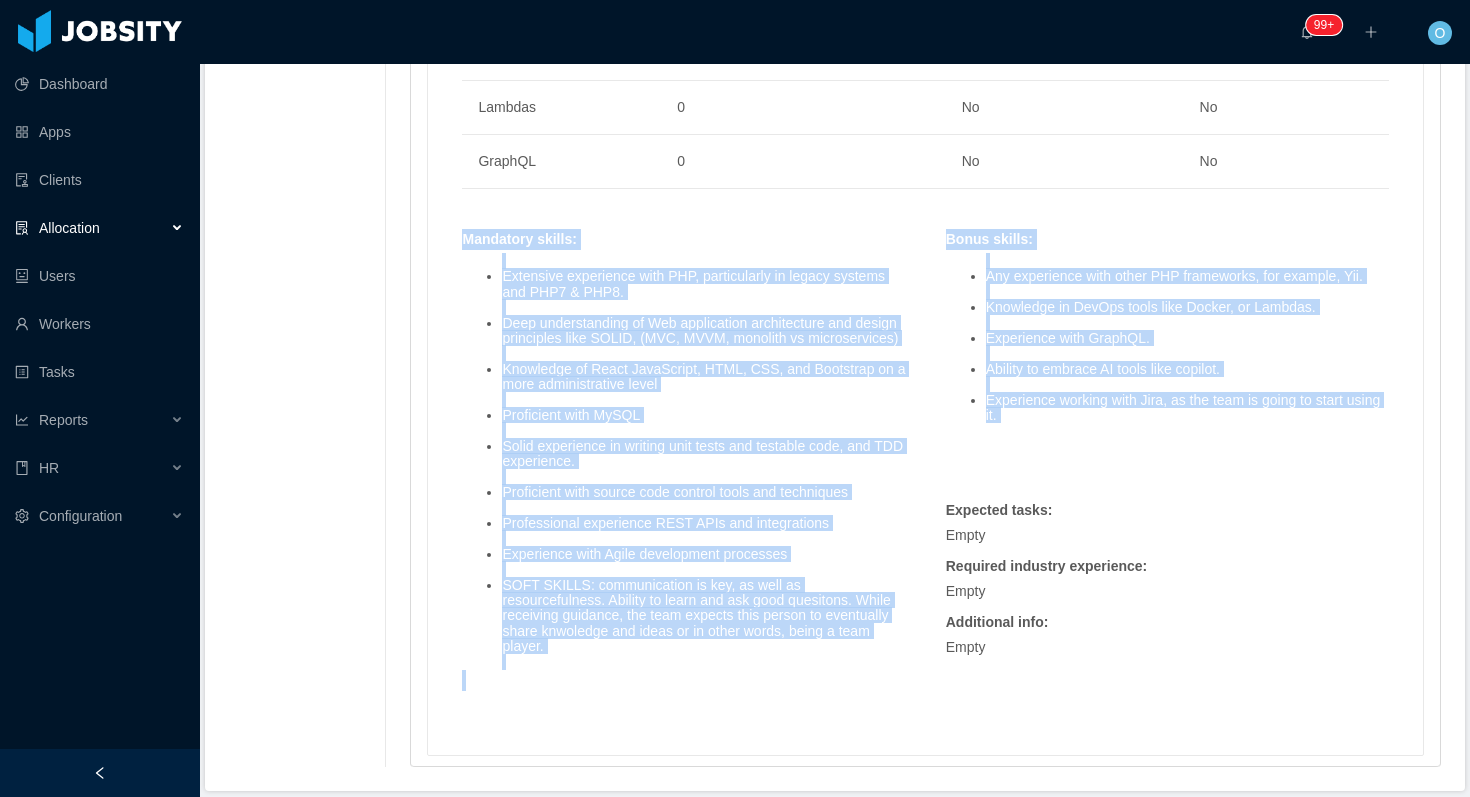 drag, startPoint x: 466, startPoint y: 237, endPoint x: 1130, endPoint y: 429, distance: 691.20184 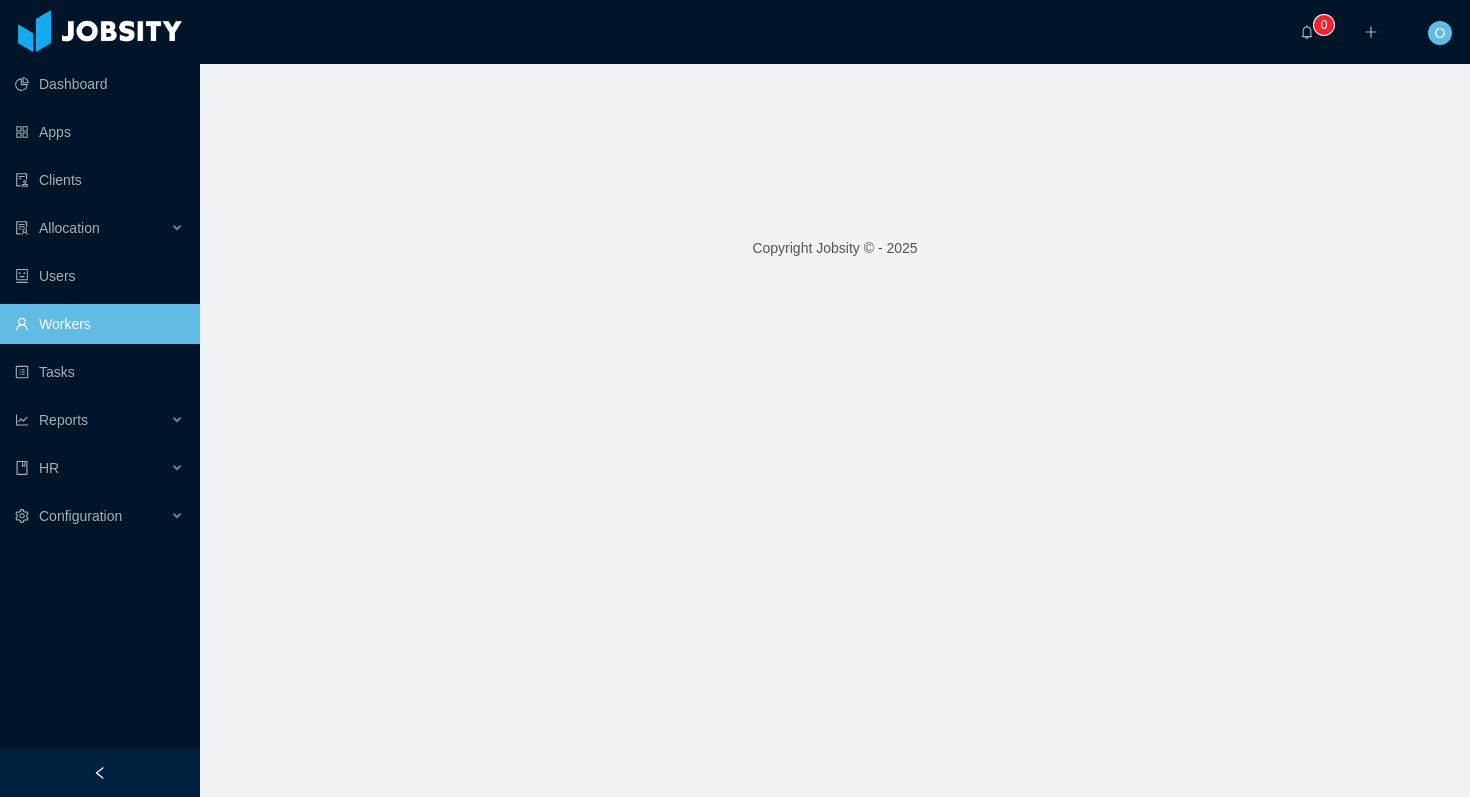 scroll, scrollTop: 0, scrollLeft: 0, axis: both 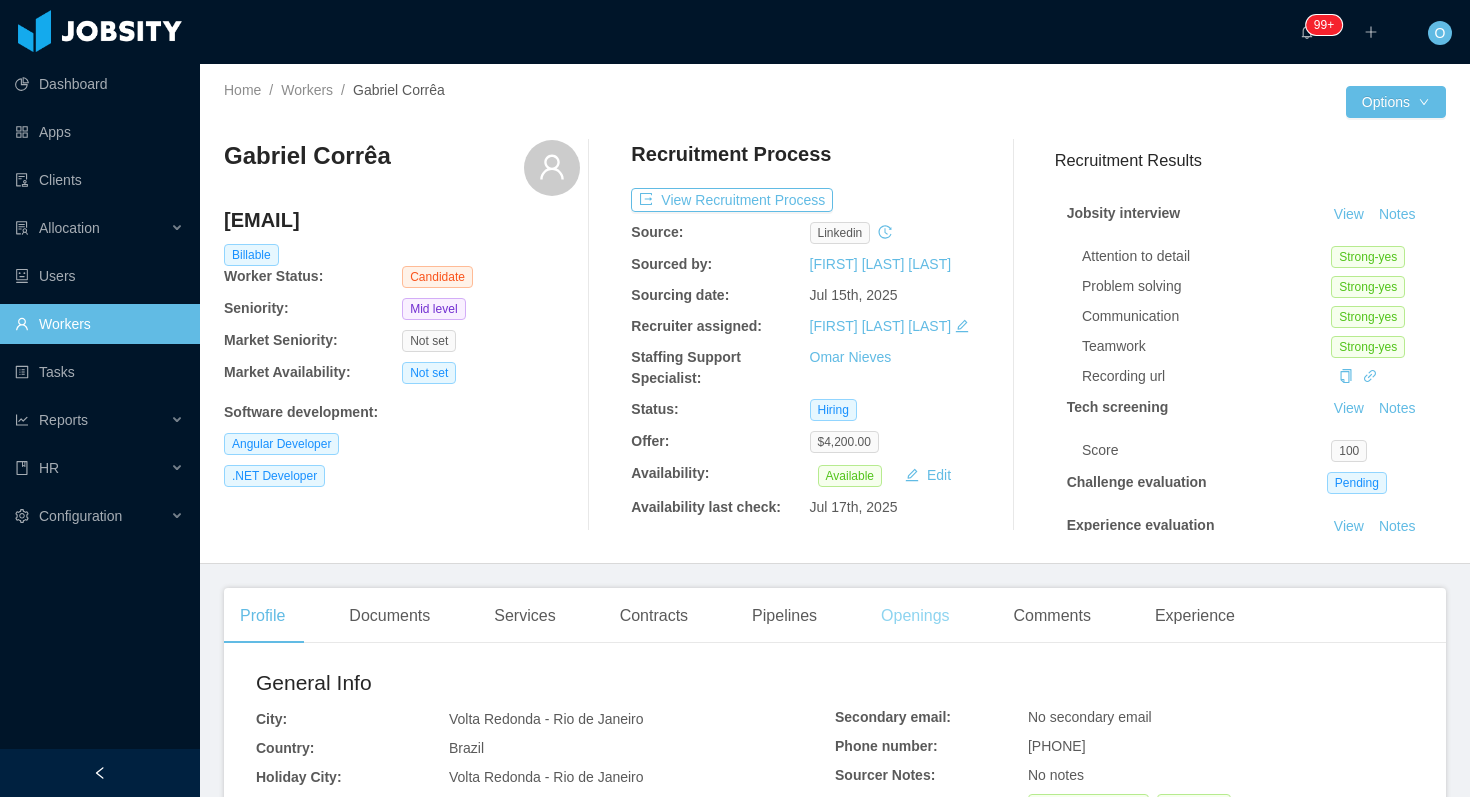 click on "Openings" at bounding box center (915, 616) 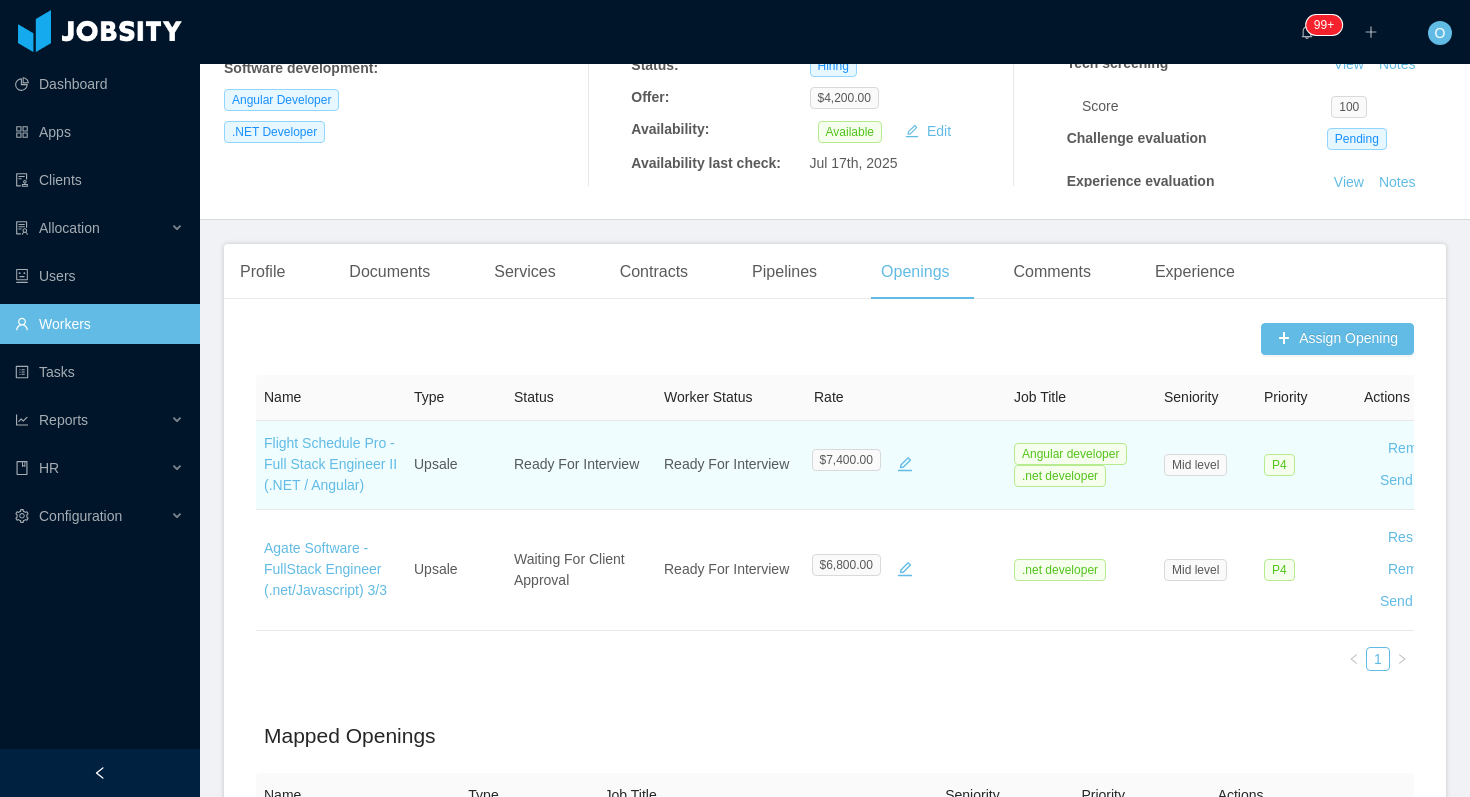 scroll, scrollTop: 371, scrollLeft: 0, axis: vertical 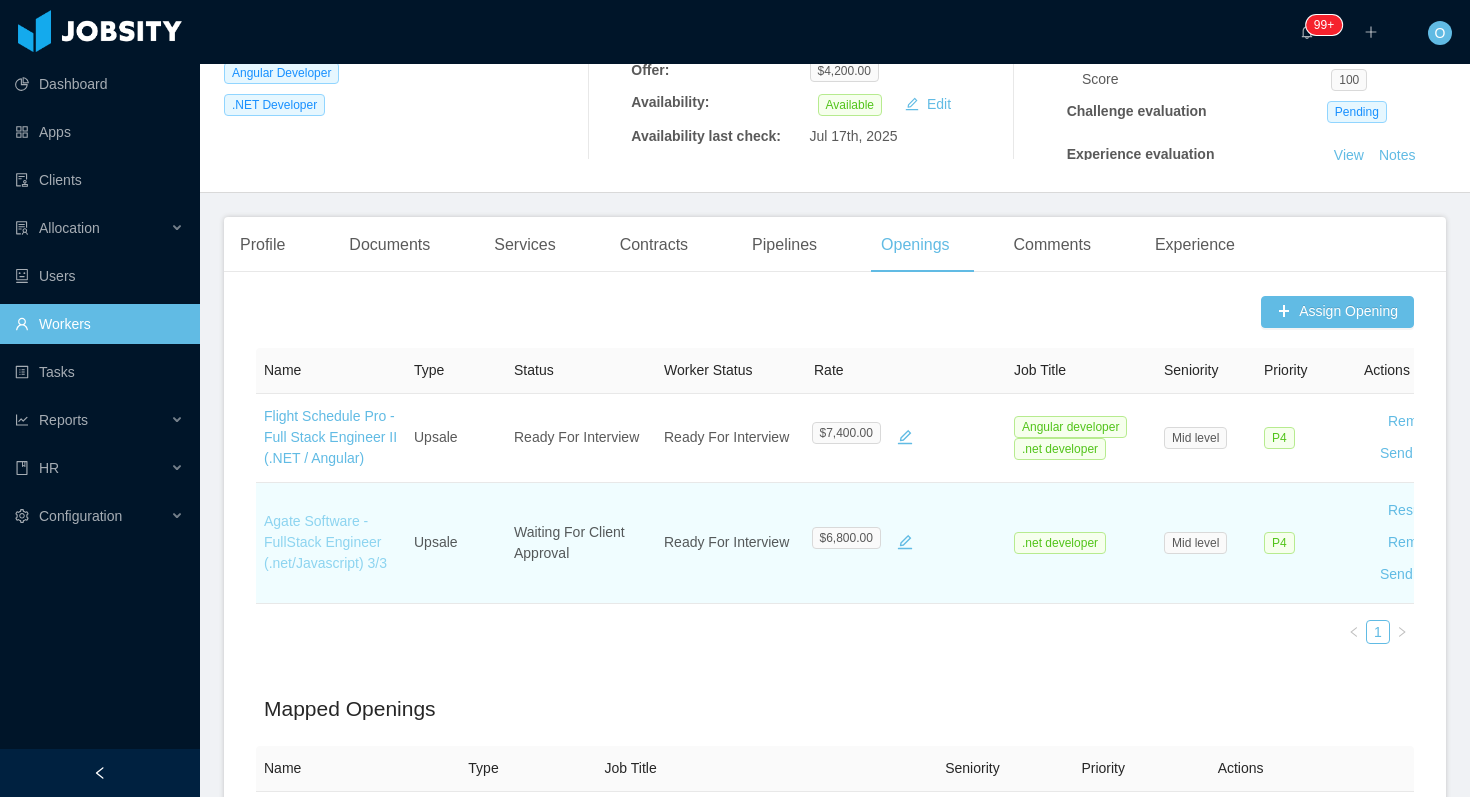 click on "Agate Software - FullStack Engineer (.net/Javascript) 3/3" at bounding box center [325, 542] 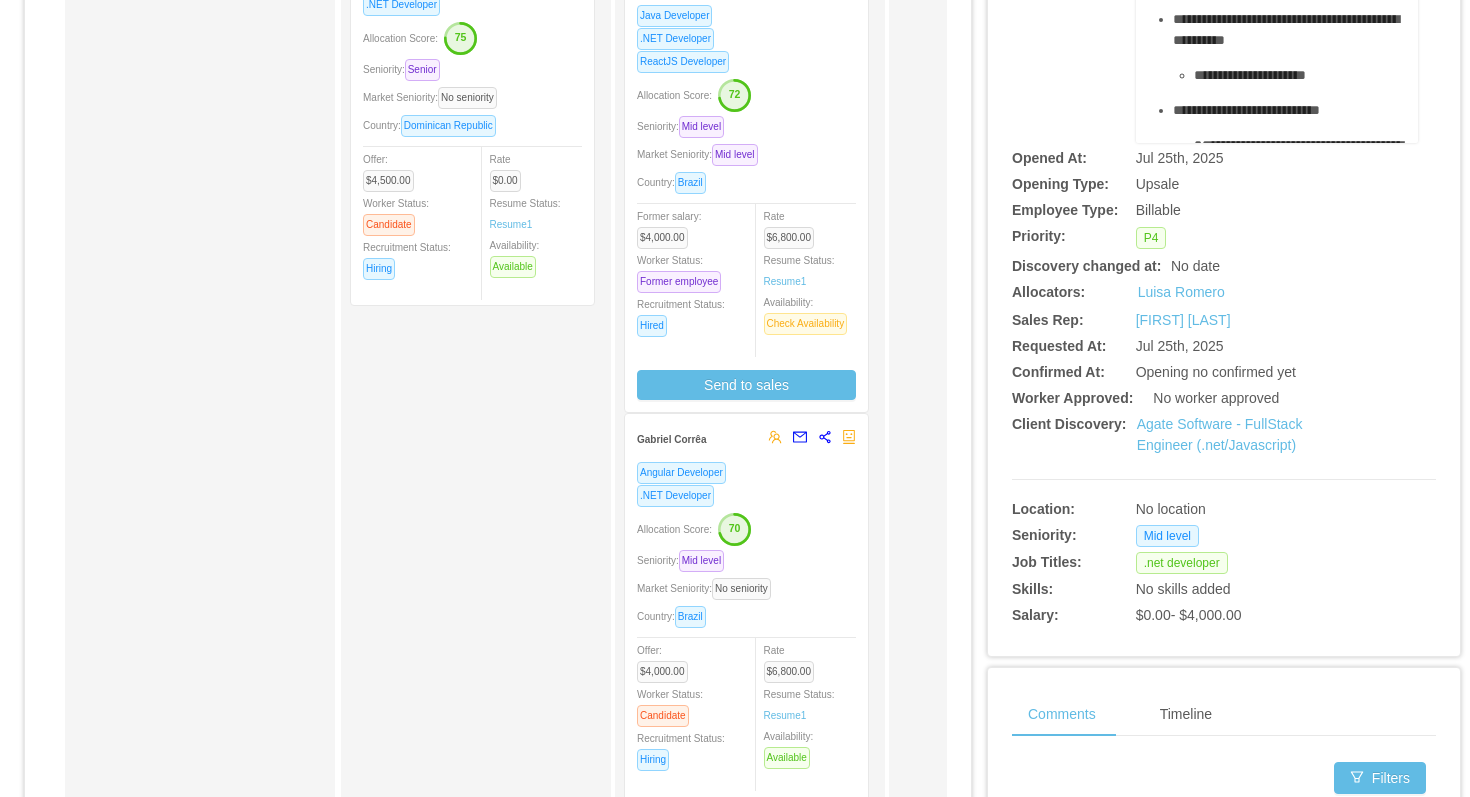 scroll, scrollTop: 519, scrollLeft: 0, axis: vertical 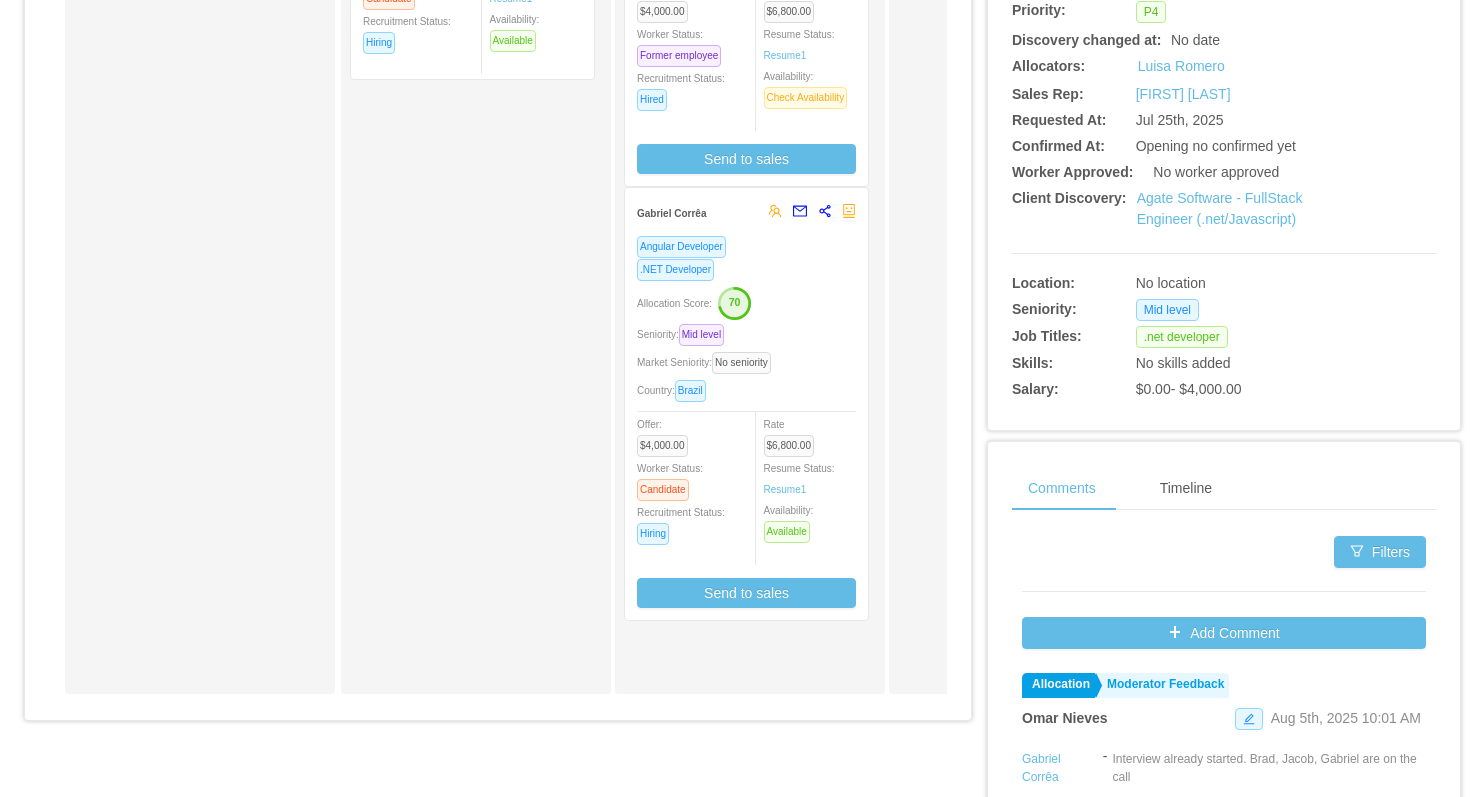 click on "Allocation Score:   70" at bounding box center (746, 302) 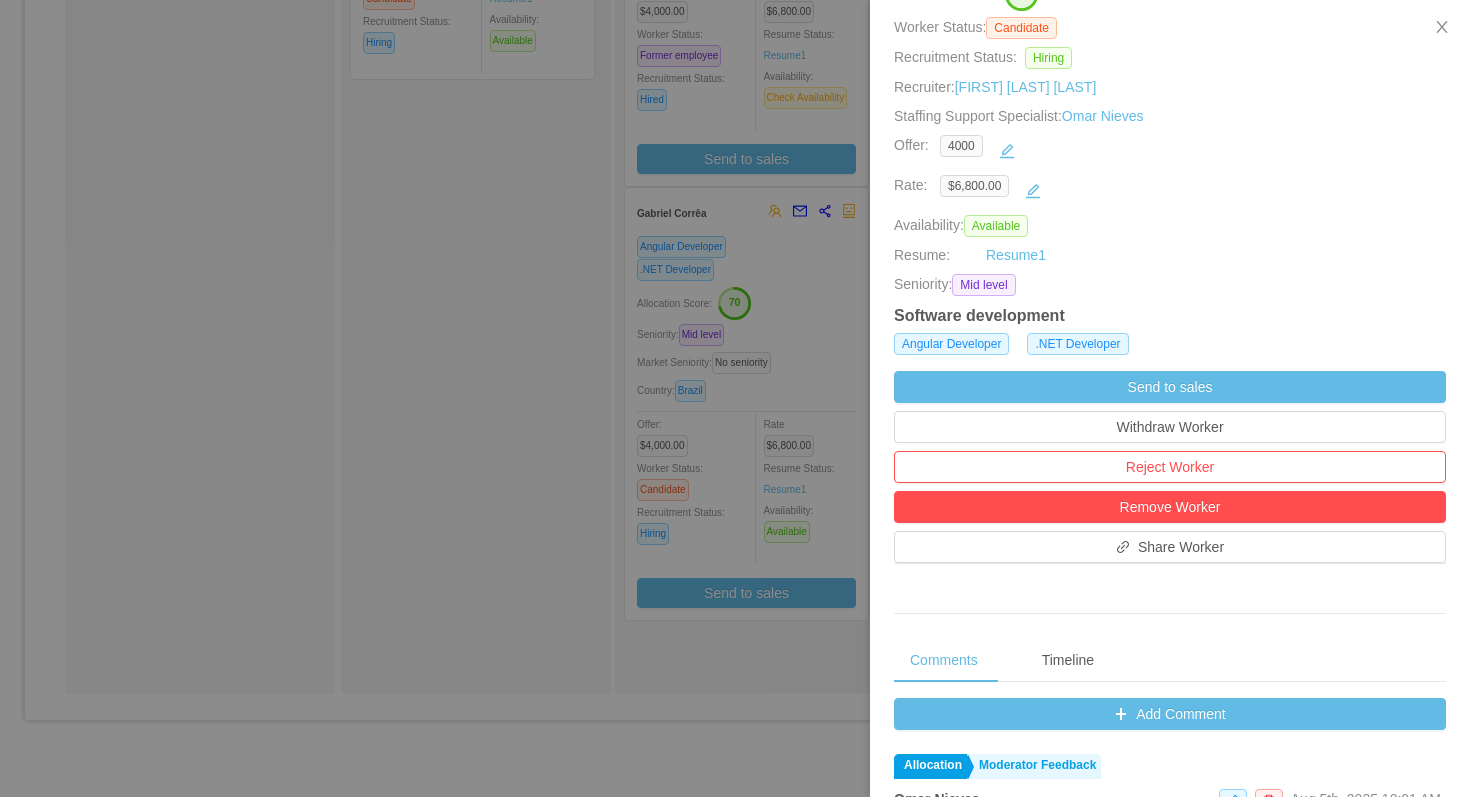 scroll, scrollTop: 363, scrollLeft: 0, axis: vertical 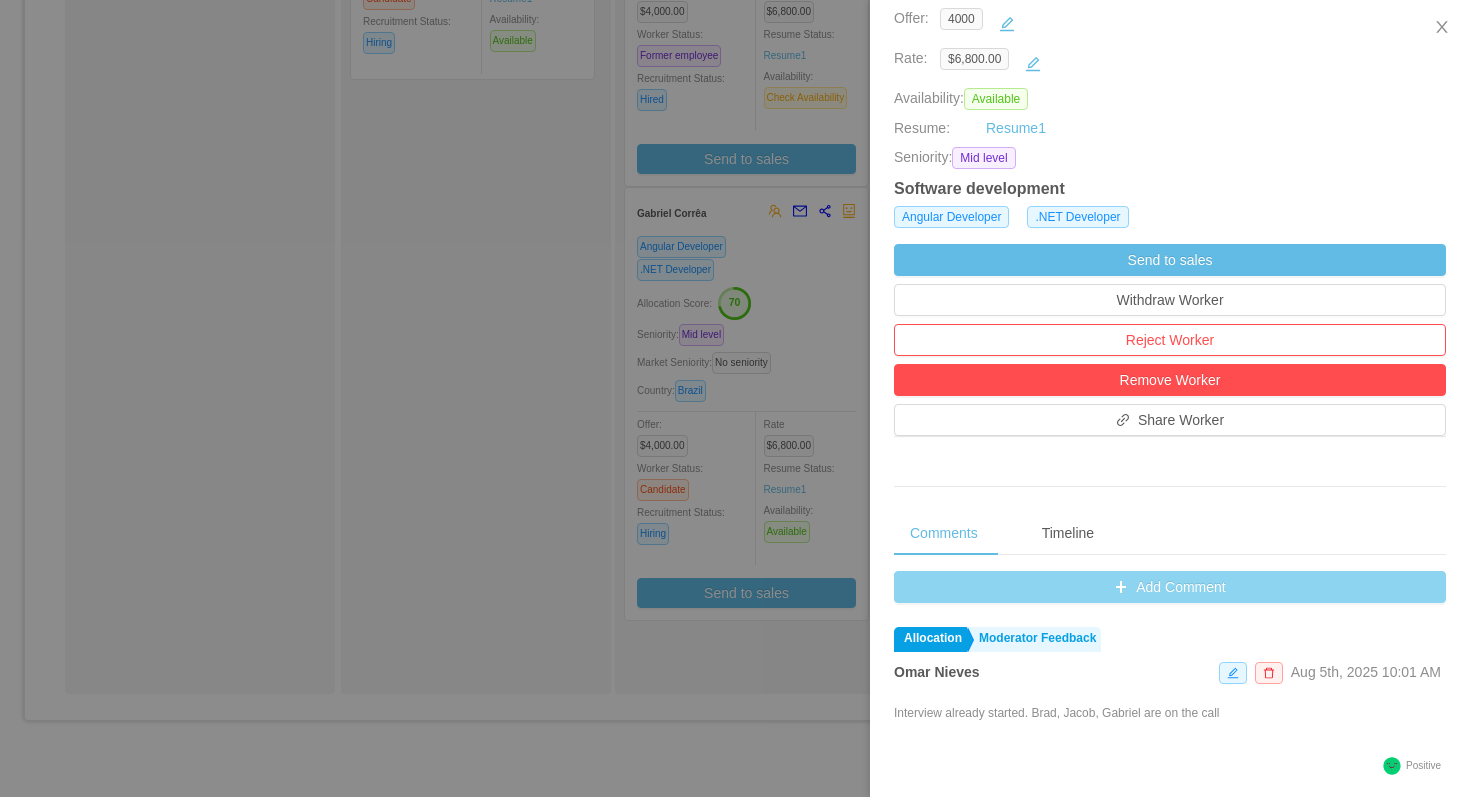 click on "Add Comment" at bounding box center [1170, 587] 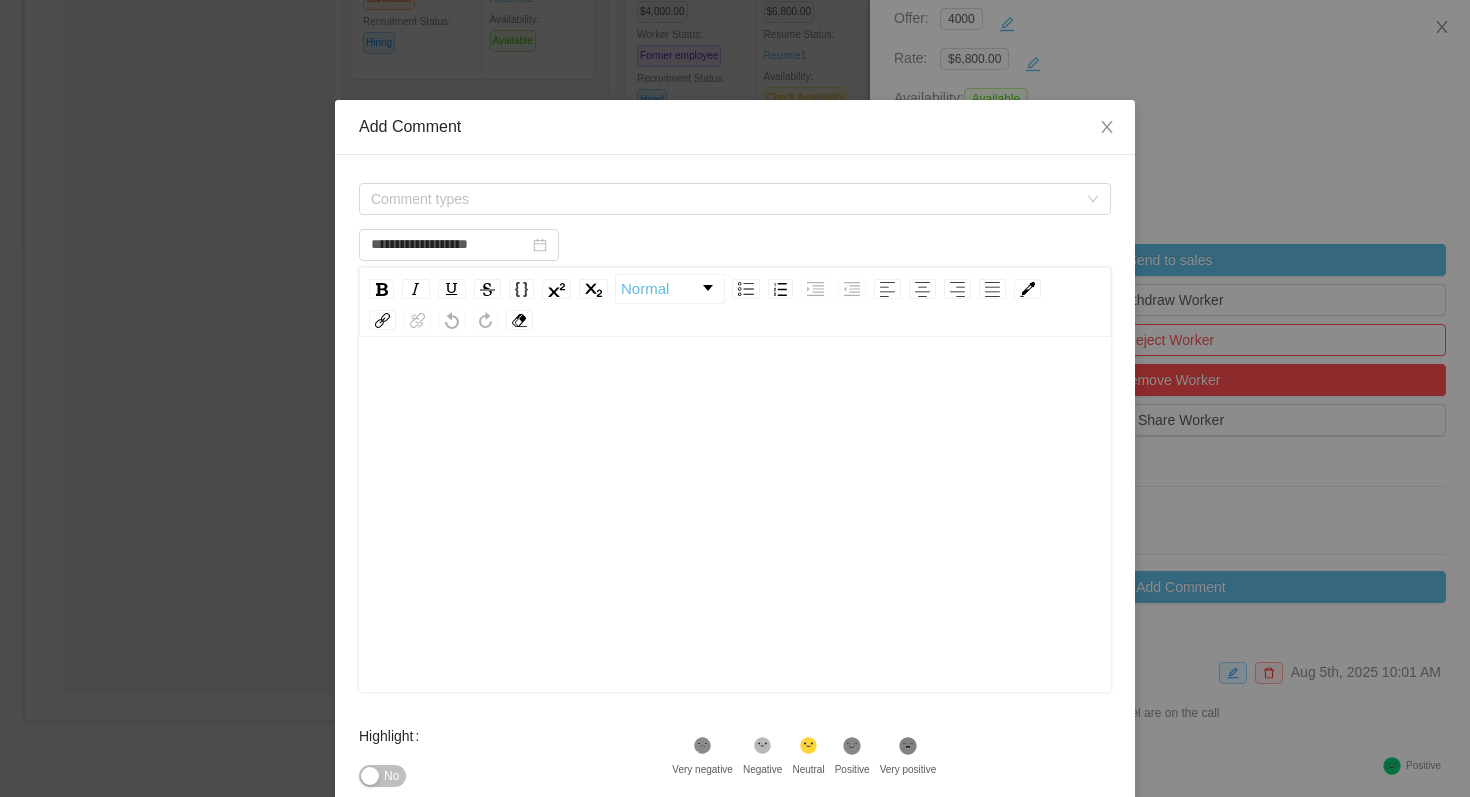 click on "Comment types" at bounding box center (735, 199) 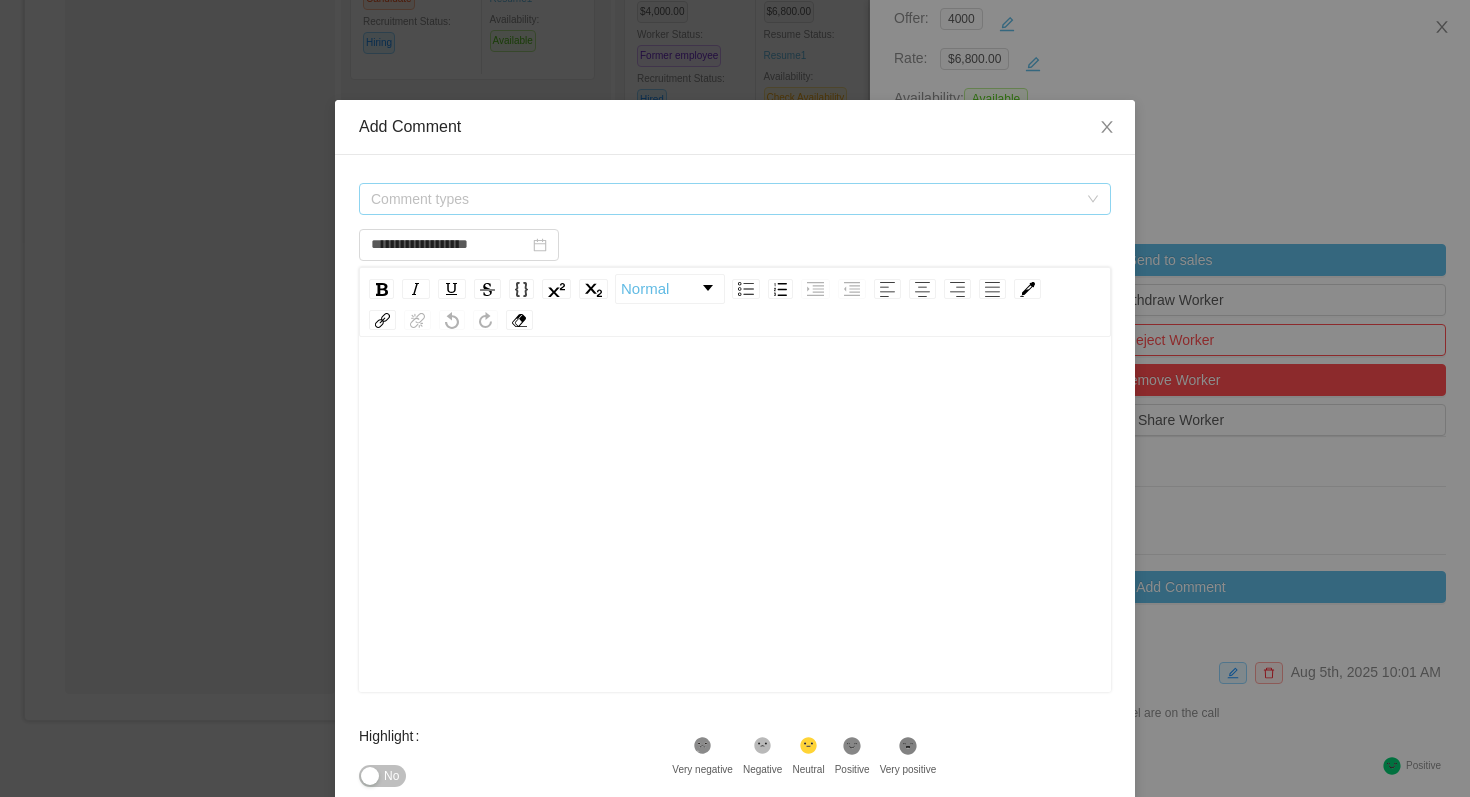 click on "Comment types" at bounding box center [724, 199] 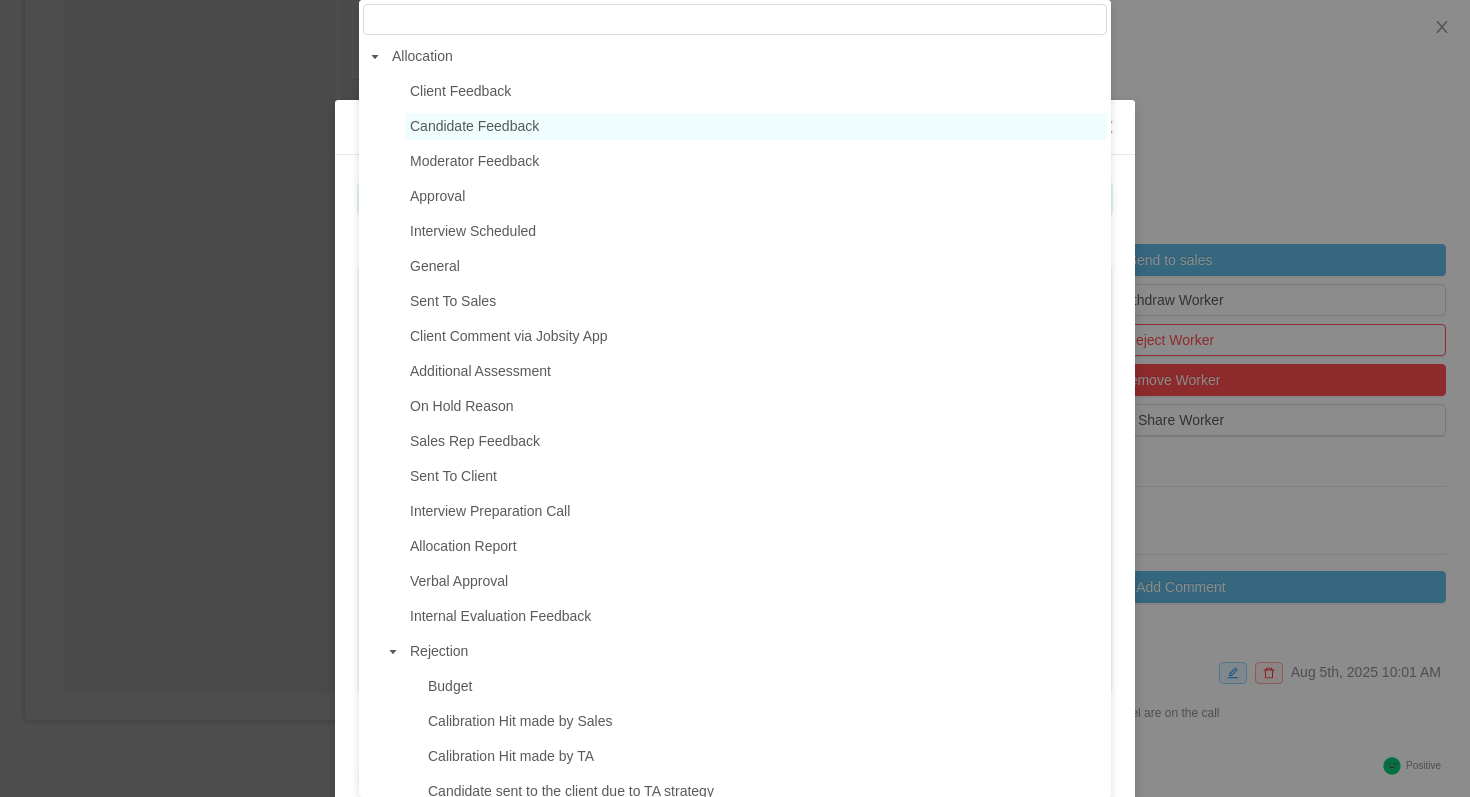 click on "Candidate Feedback" at bounding box center (756, 126) 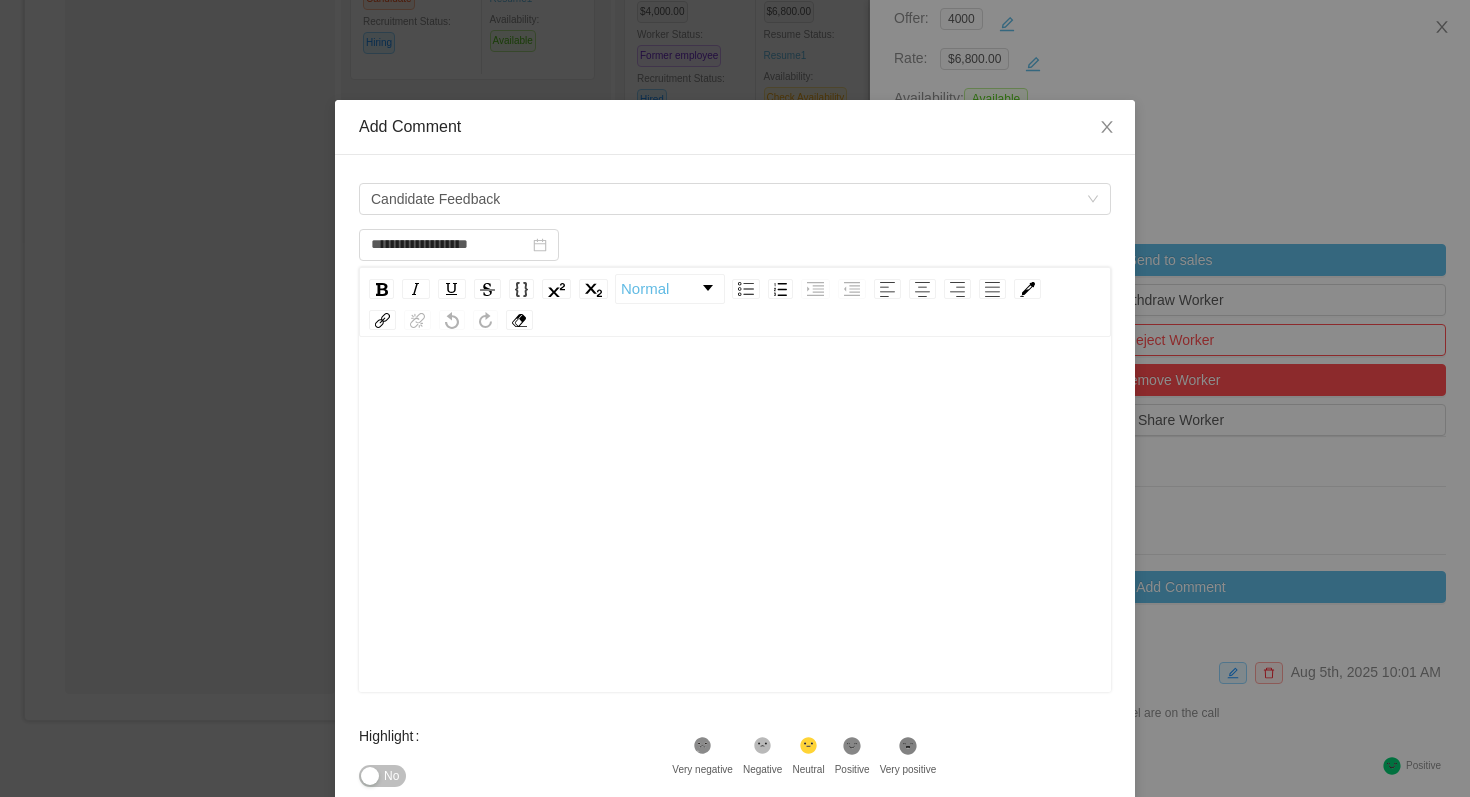 click at bounding box center (735, 391) 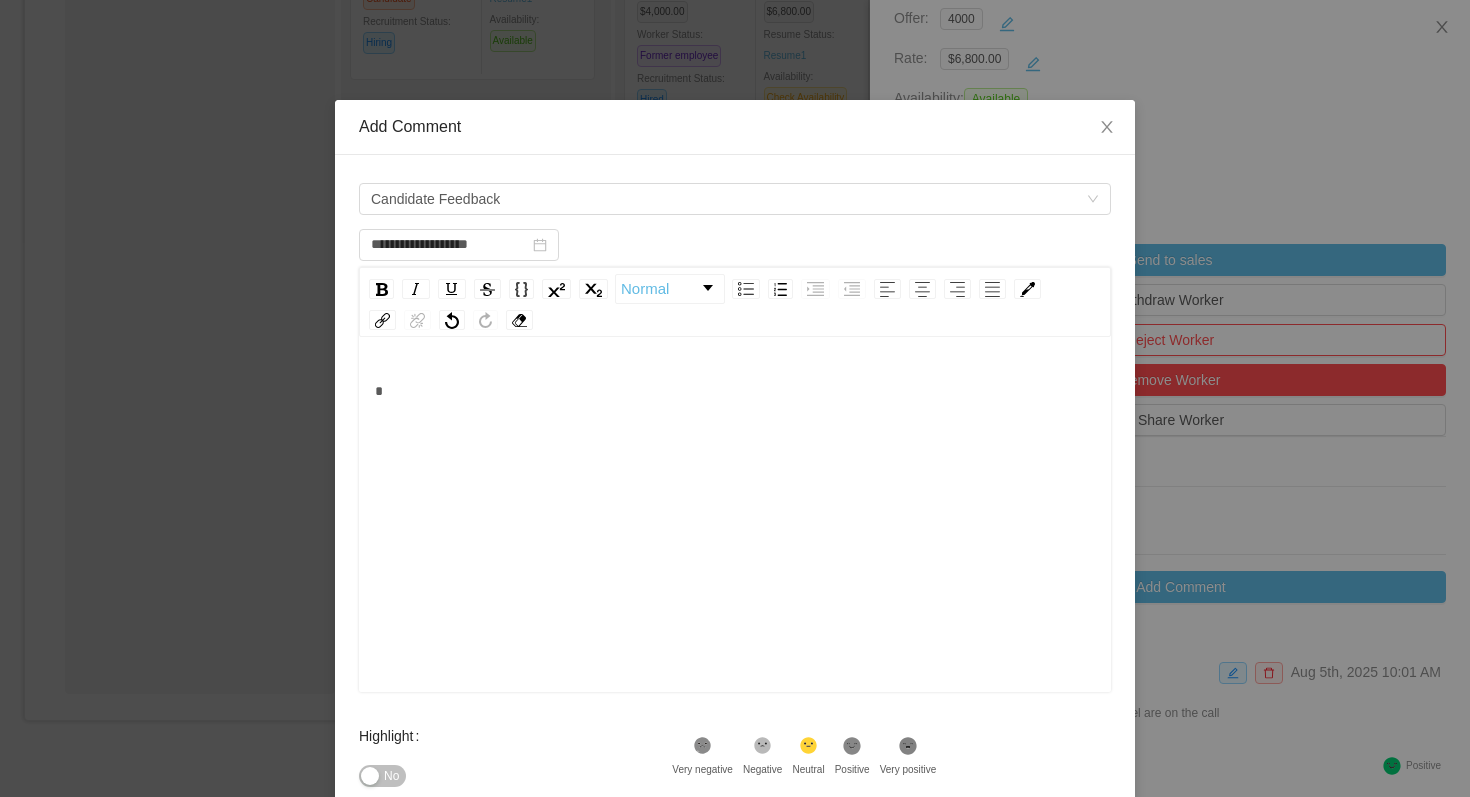 type 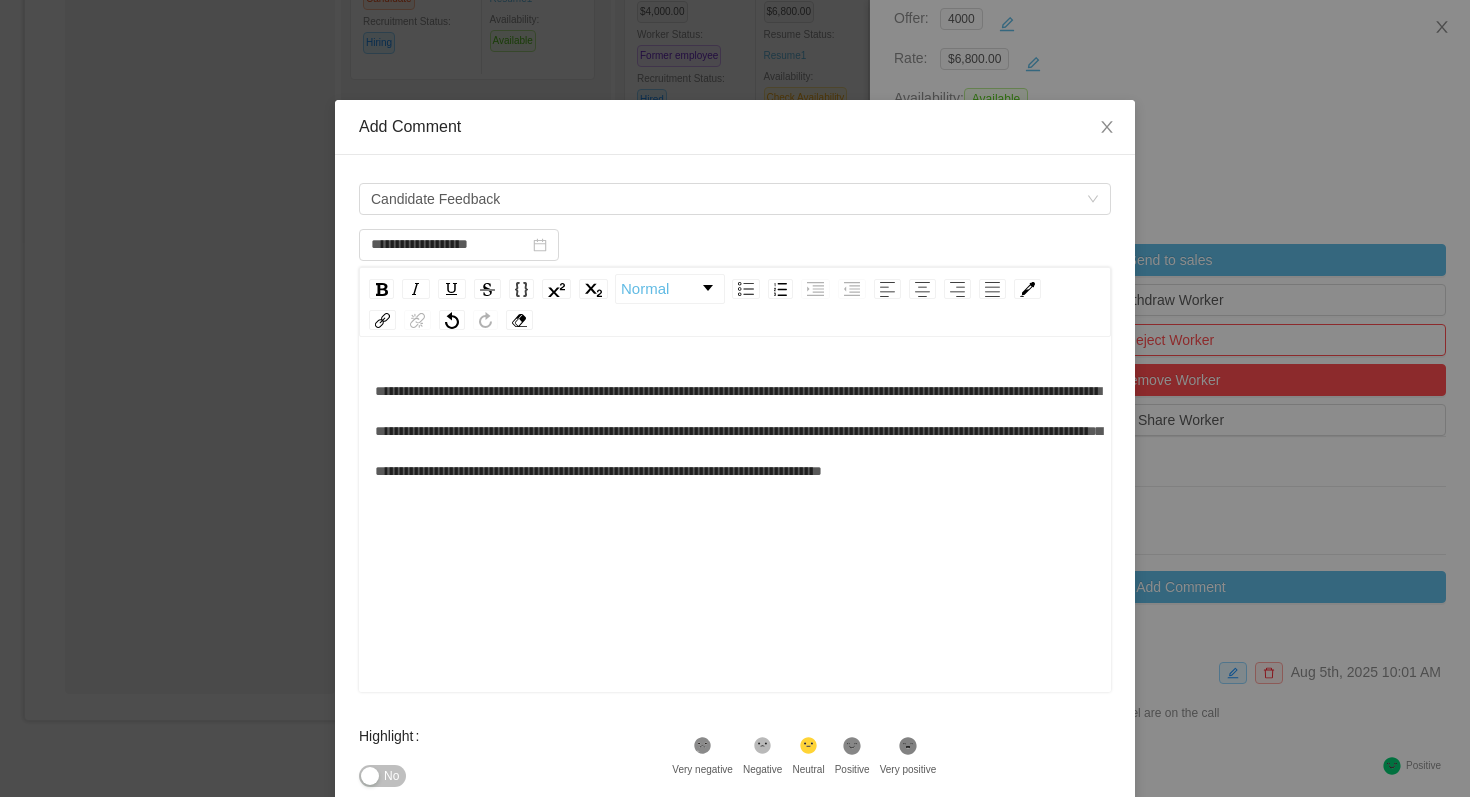 click on "**********" at bounding box center [738, 431] 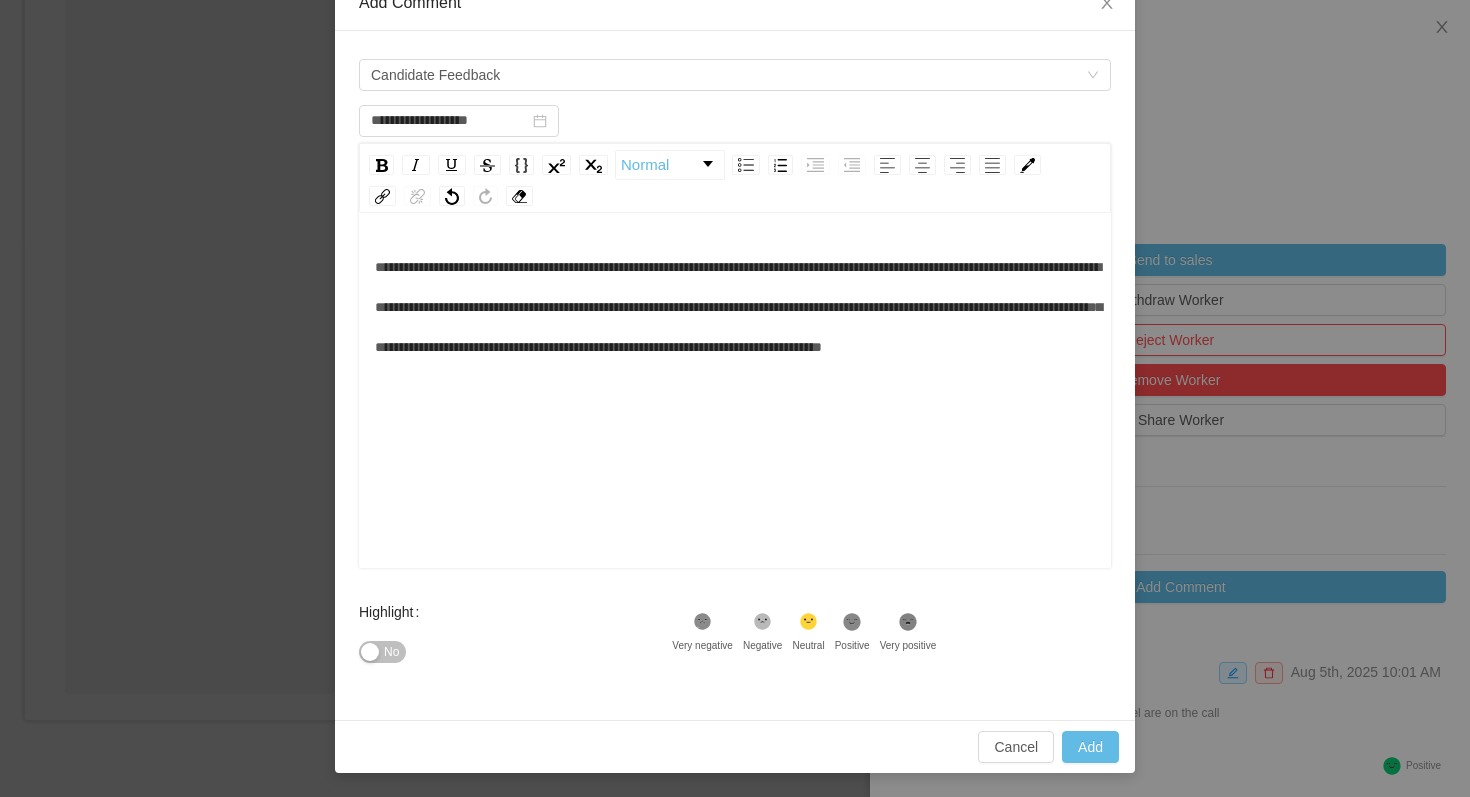 click 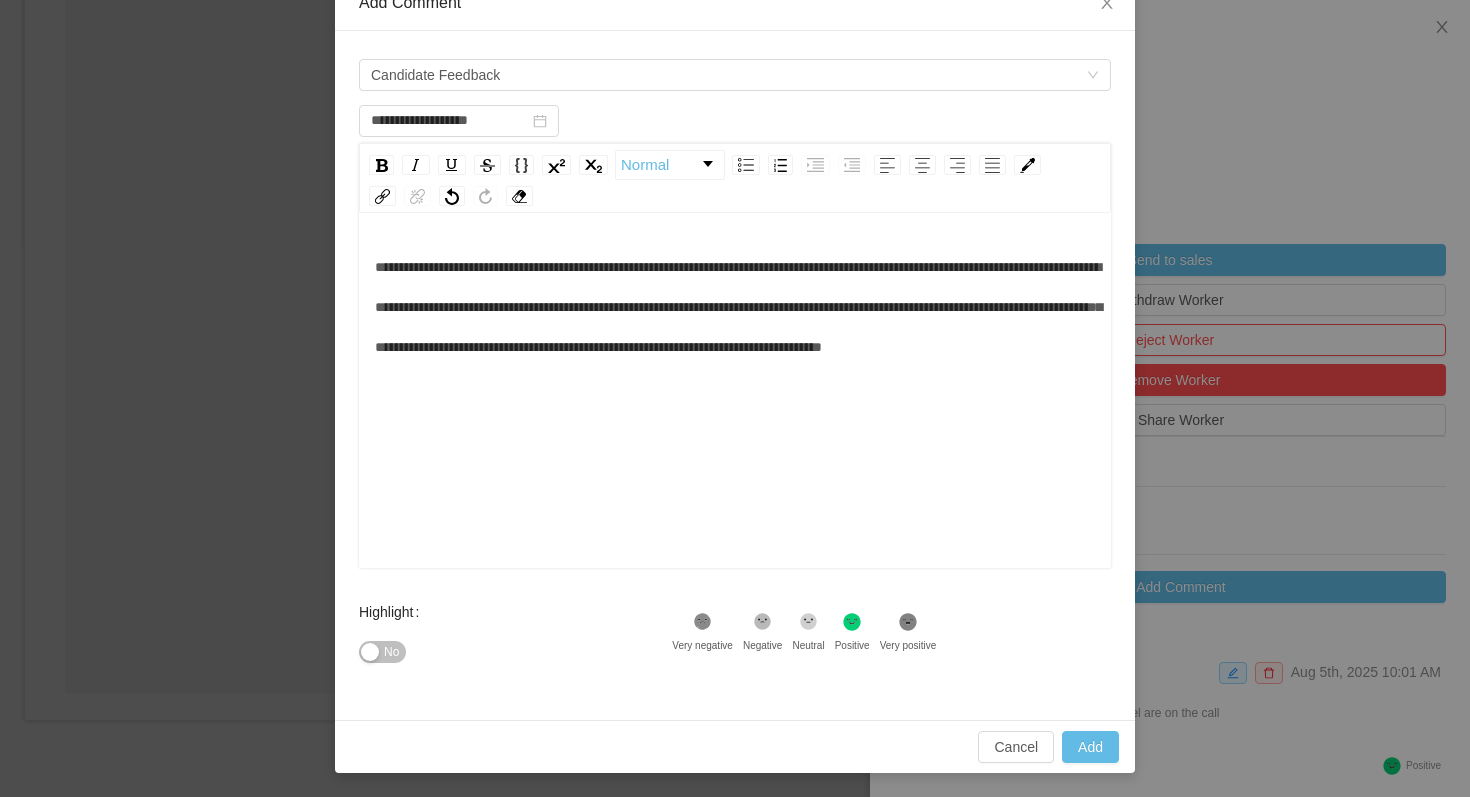 click on "**********" at bounding box center [738, 307] 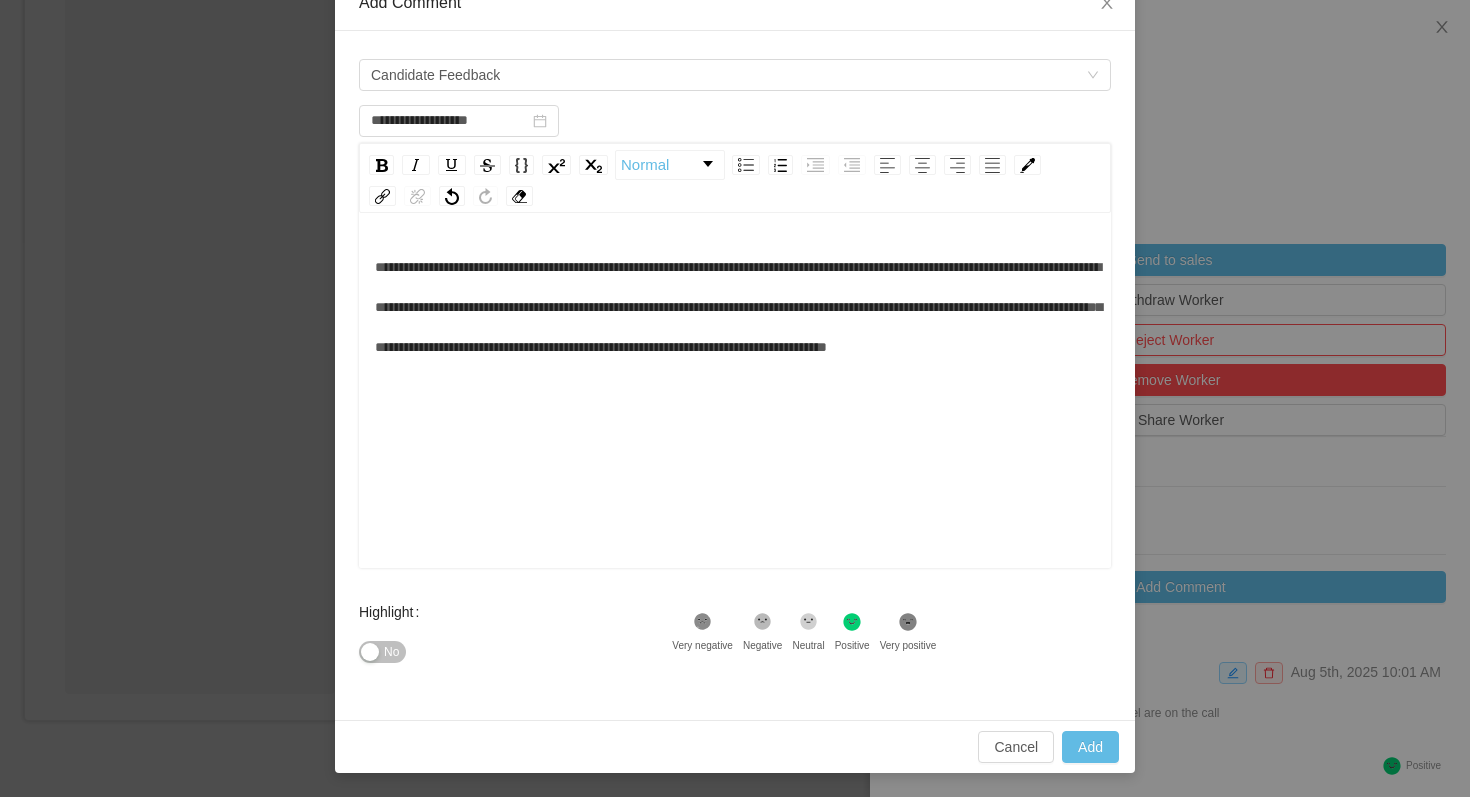 click on "**********" at bounding box center (735, 307) 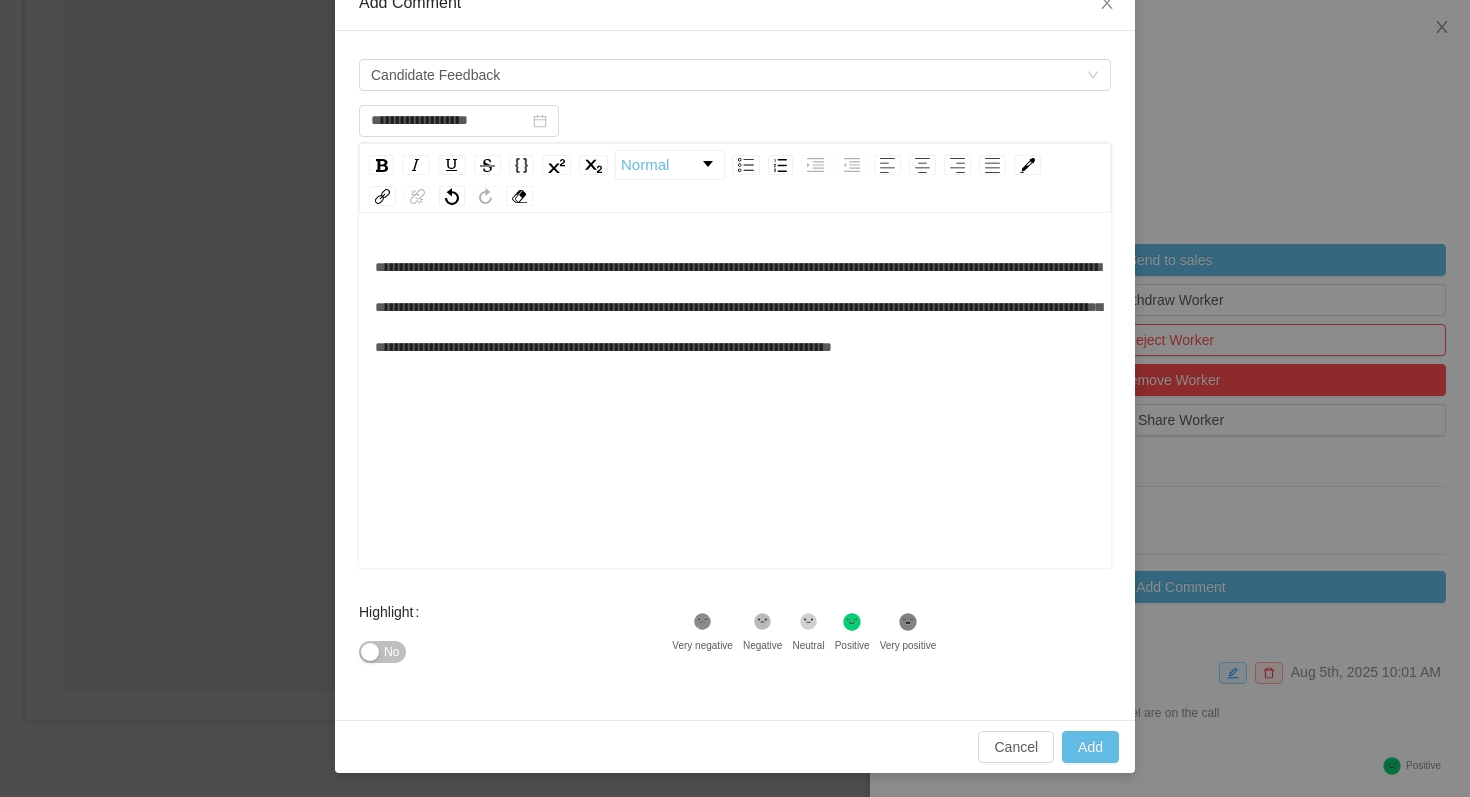 click on "**********" at bounding box center [735, 307] 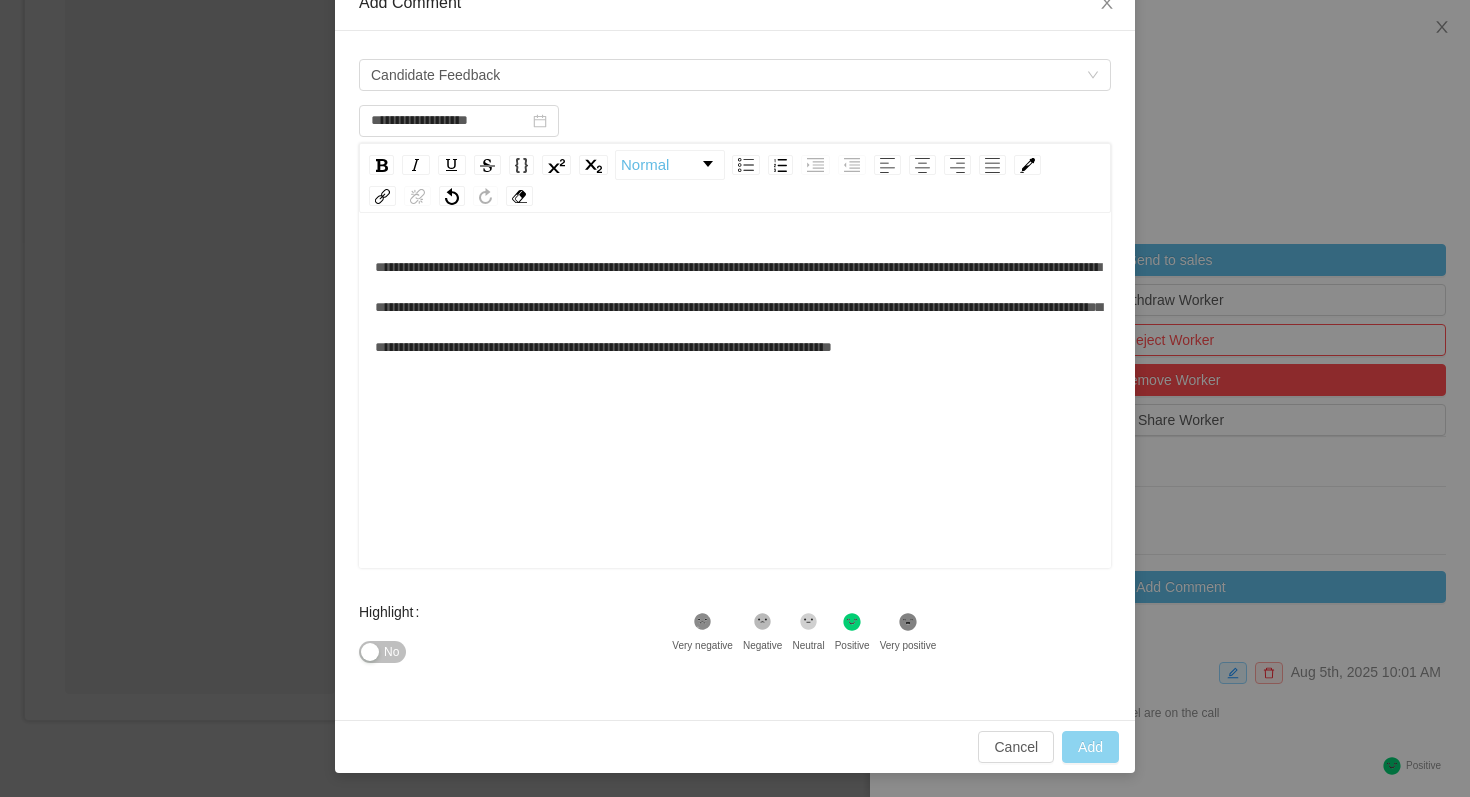 type on "**********" 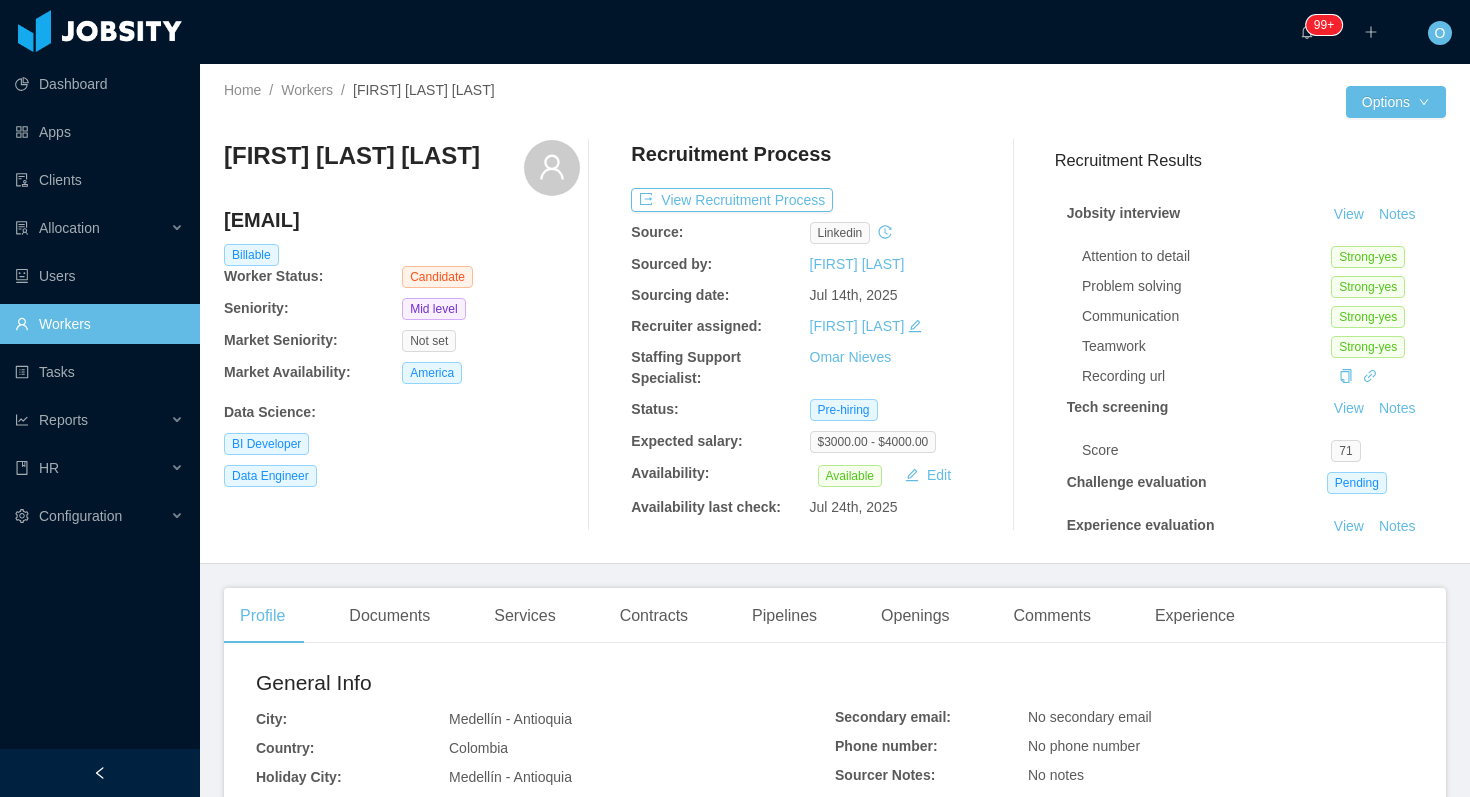 scroll, scrollTop: 0, scrollLeft: 0, axis: both 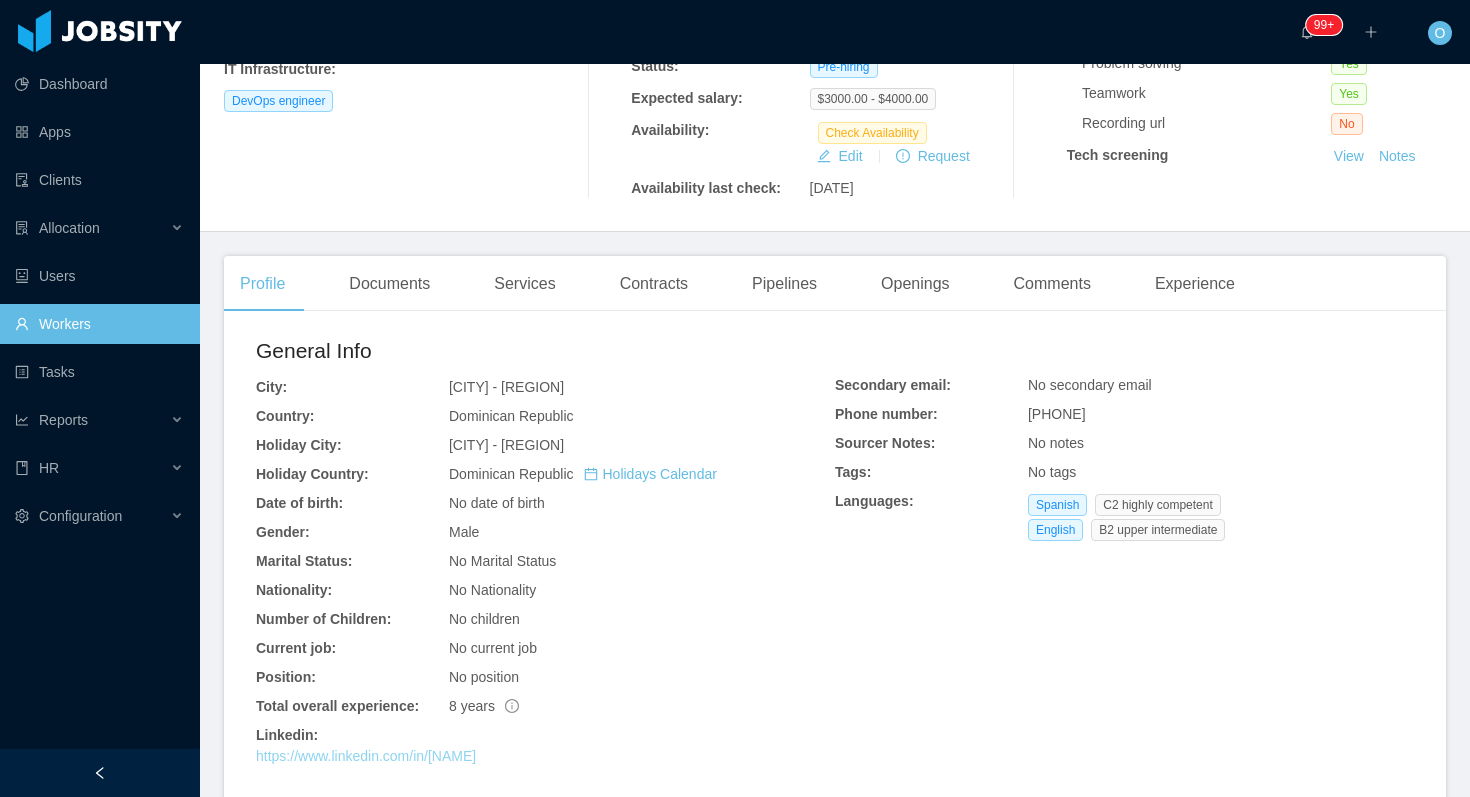 click on "https://www.linkedin.com/in/giomar-garcia" at bounding box center (366, 756) 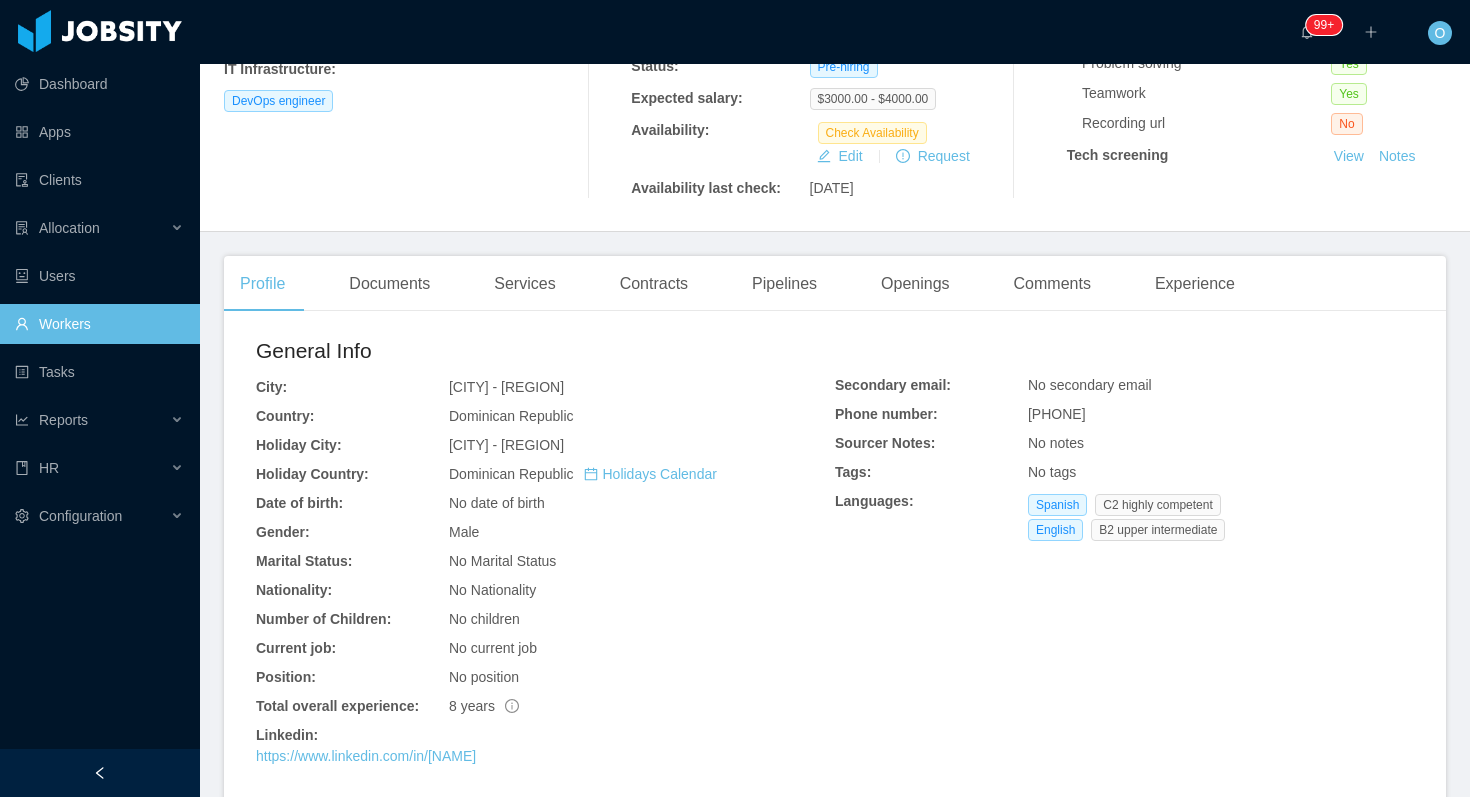 scroll, scrollTop: 0, scrollLeft: 0, axis: both 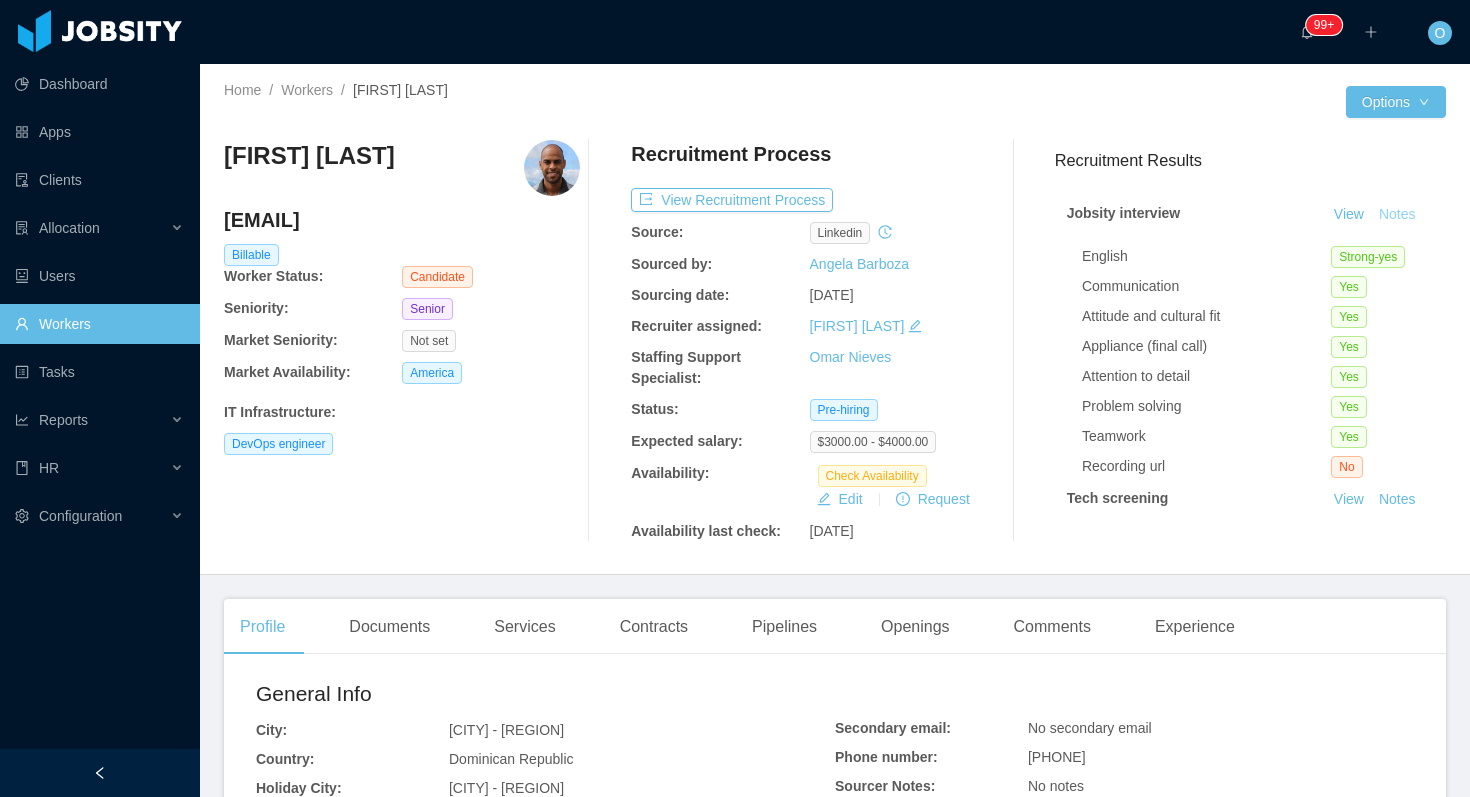 click on "Notes" at bounding box center [1397, 215] 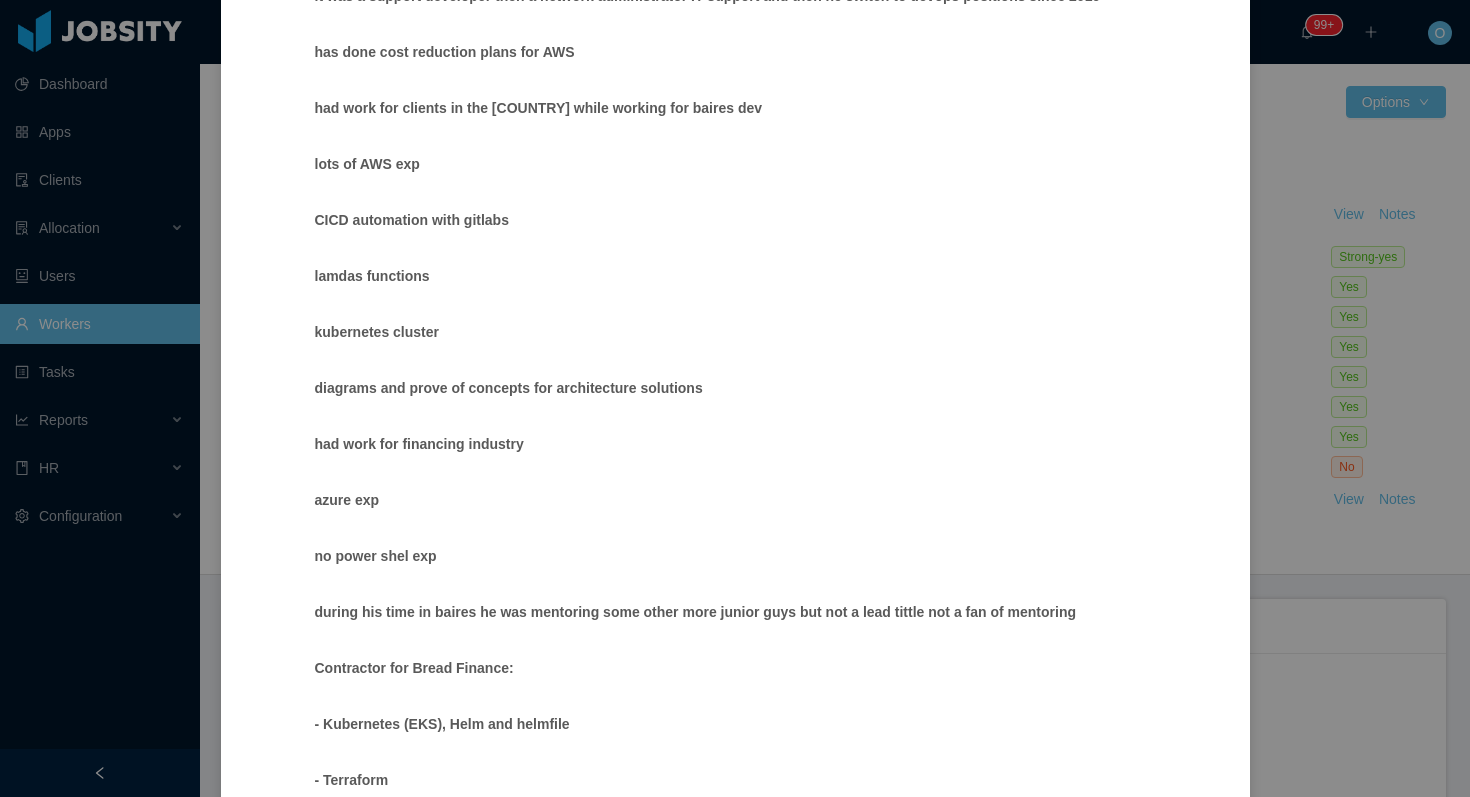 scroll, scrollTop: 493, scrollLeft: 0, axis: vertical 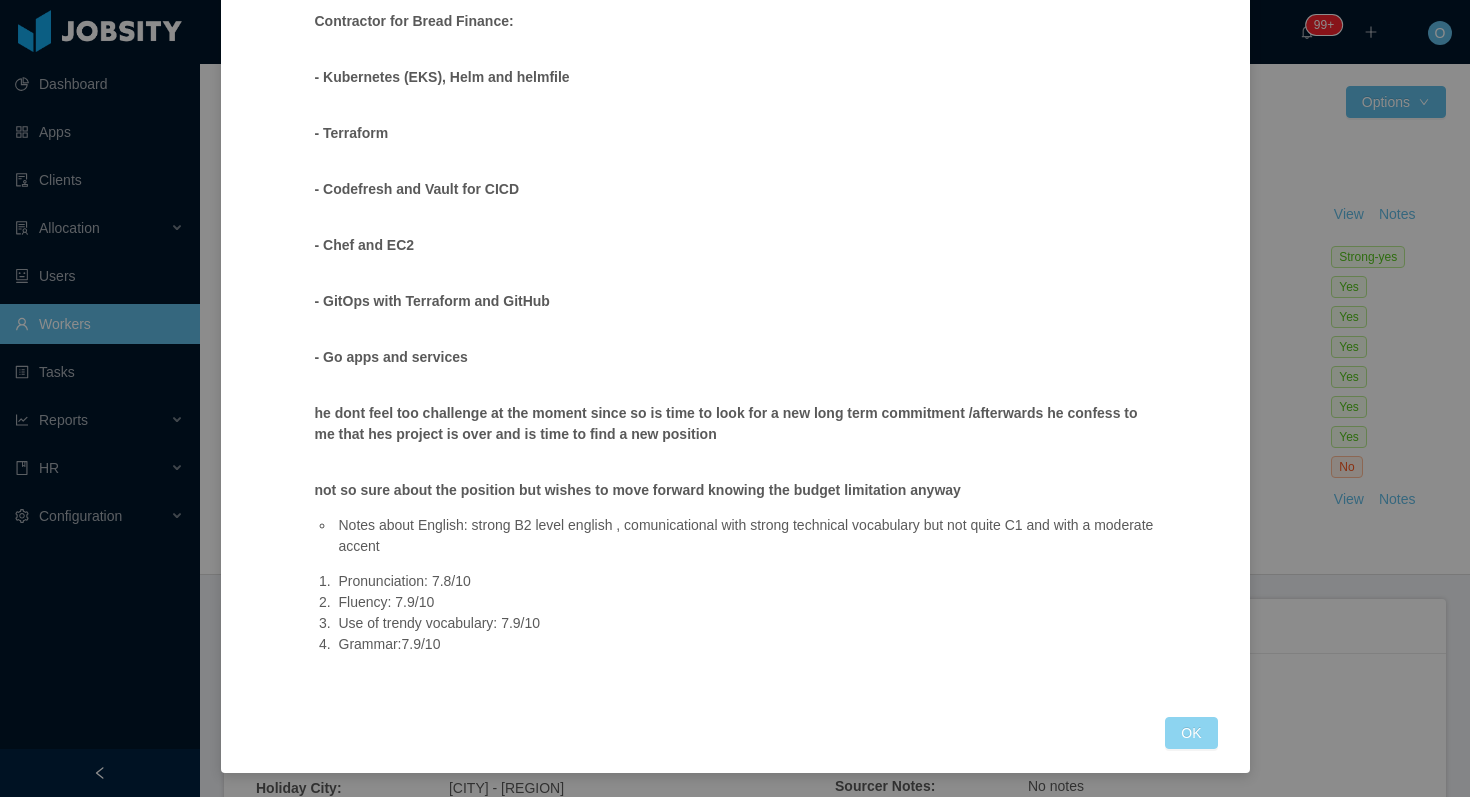 click on "OK" at bounding box center [1191, 733] 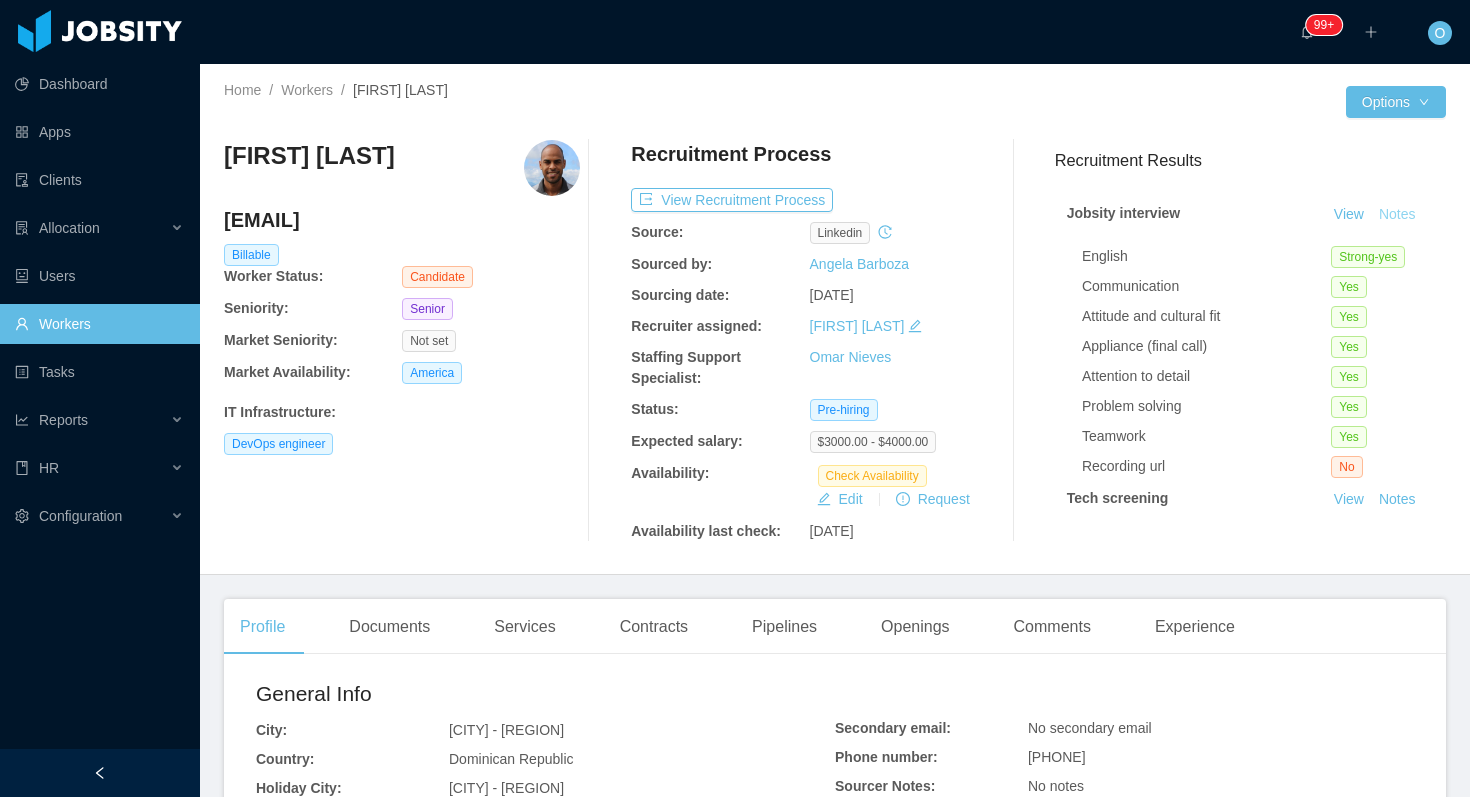 scroll, scrollTop: 1034, scrollLeft: 0, axis: vertical 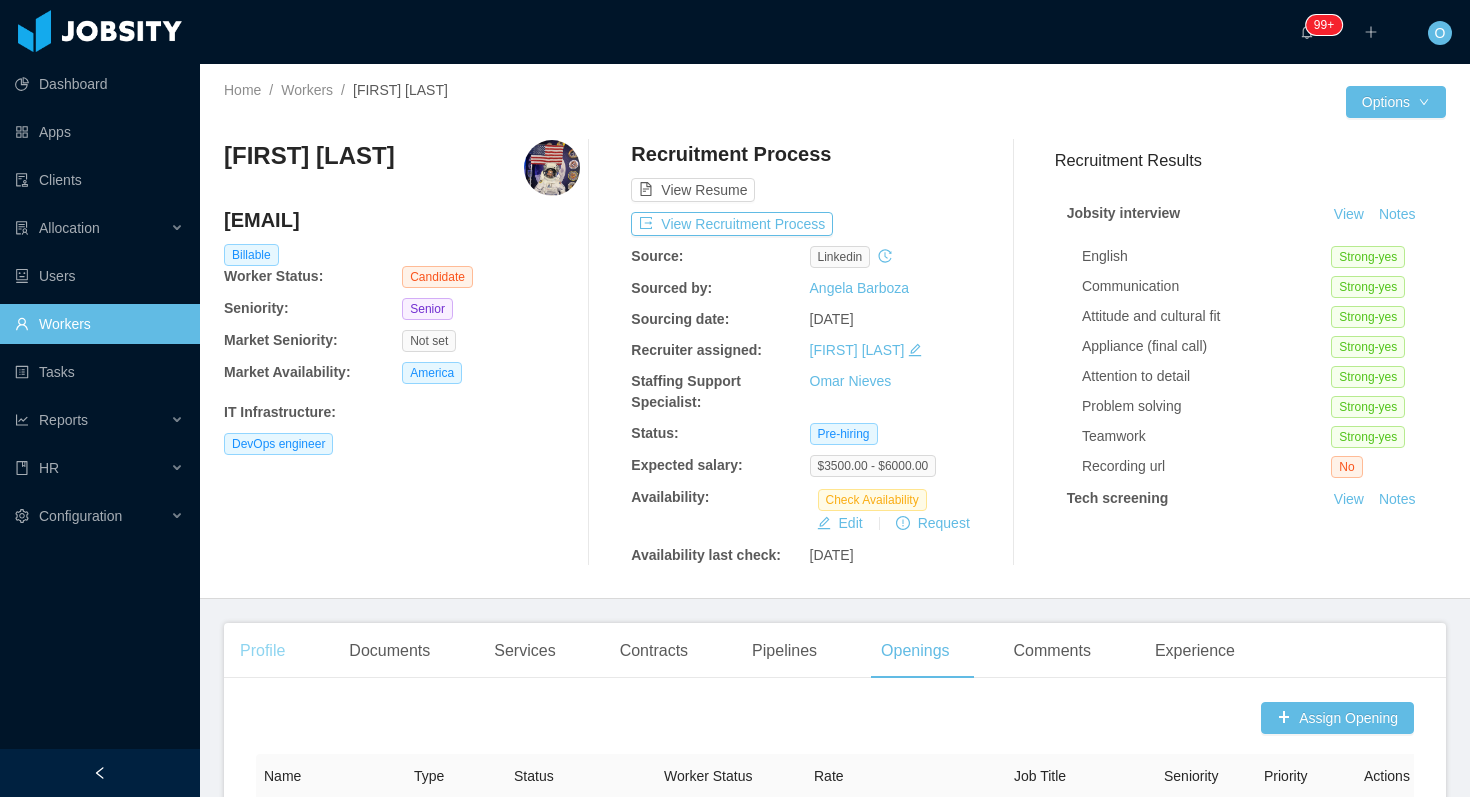 click on "Profile" at bounding box center [262, 651] 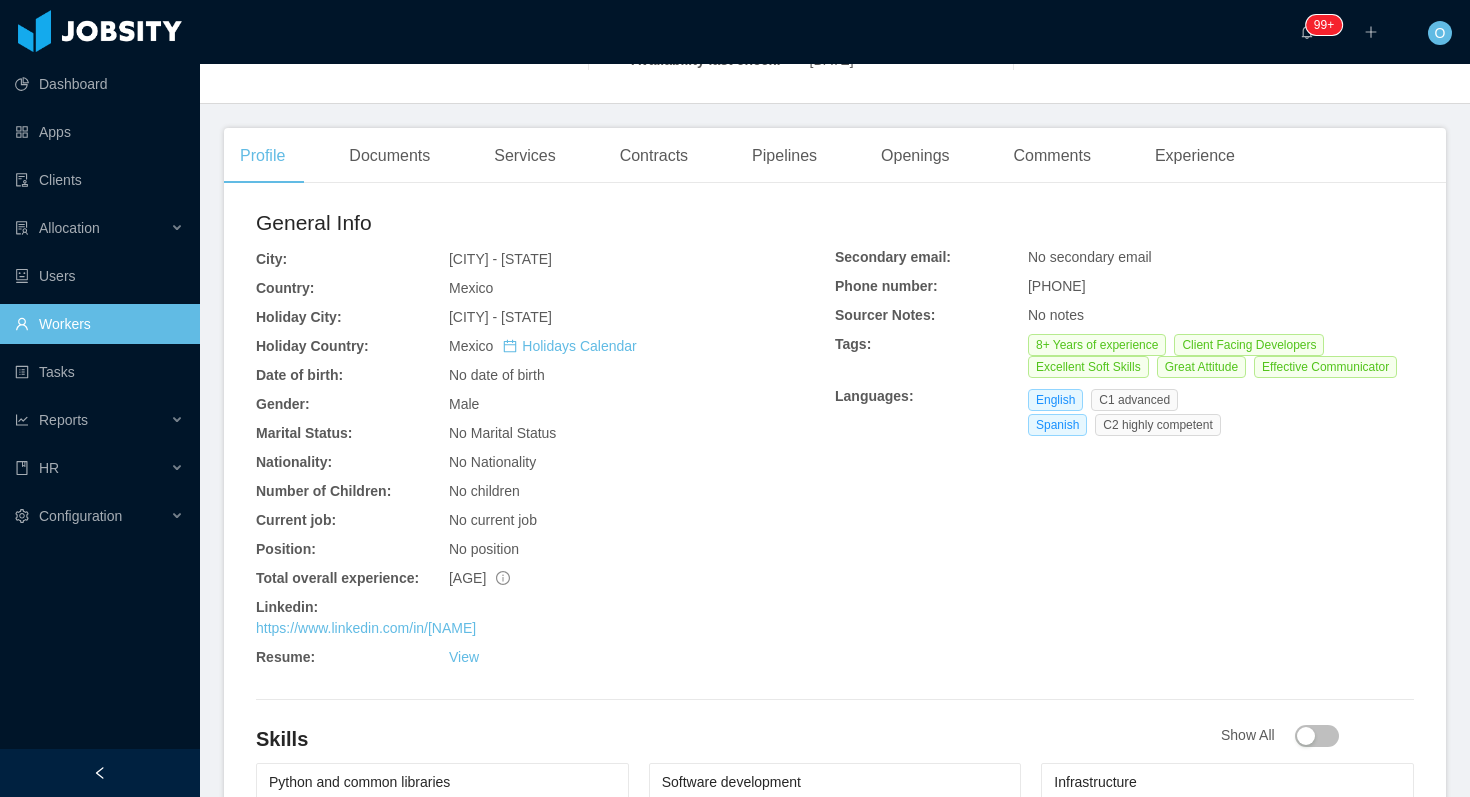scroll, scrollTop: 501, scrollLeft: 0, axis: vertical 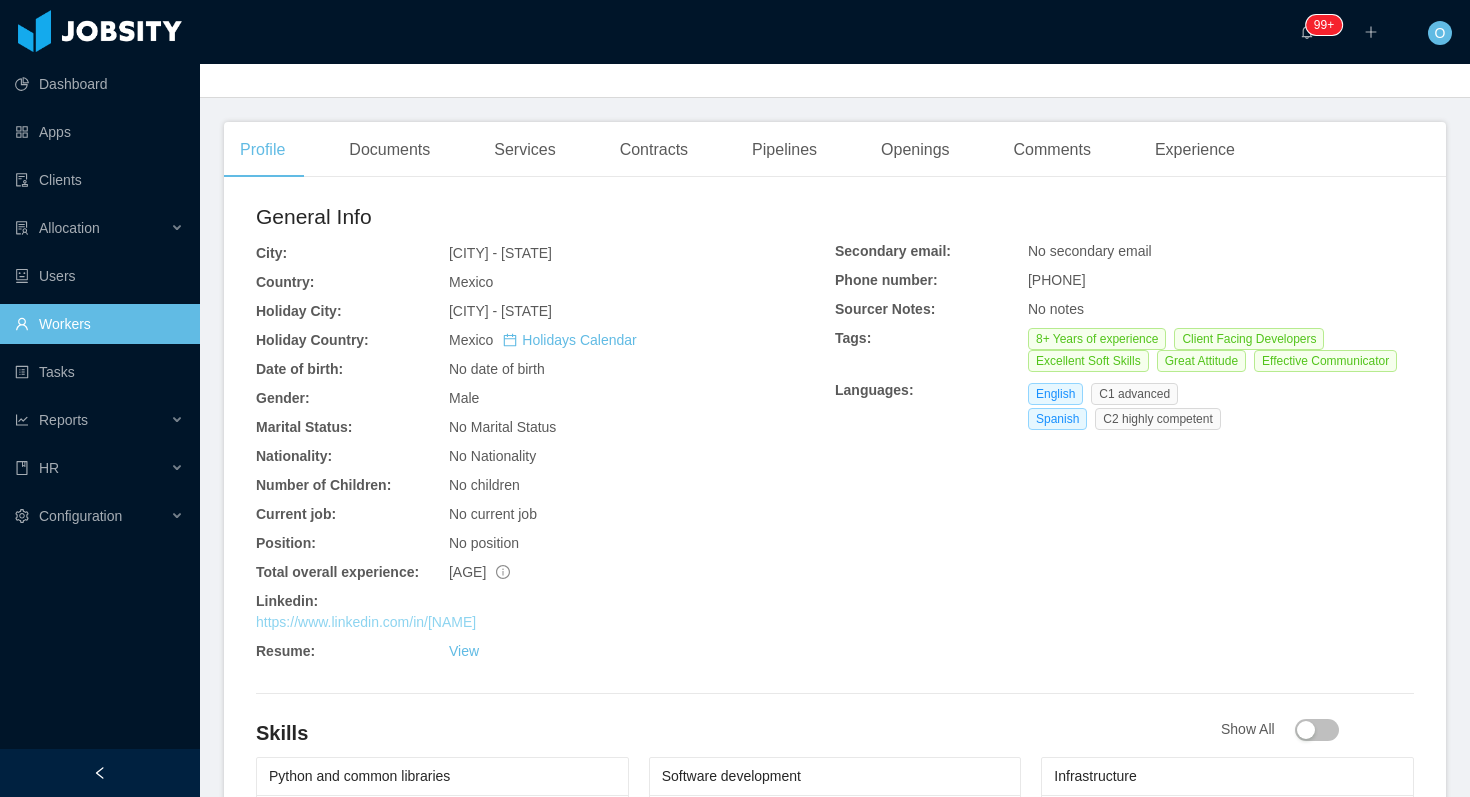 click on "https://www.linkedin.com/in/[NAME]" at bounding box center (366, 622) 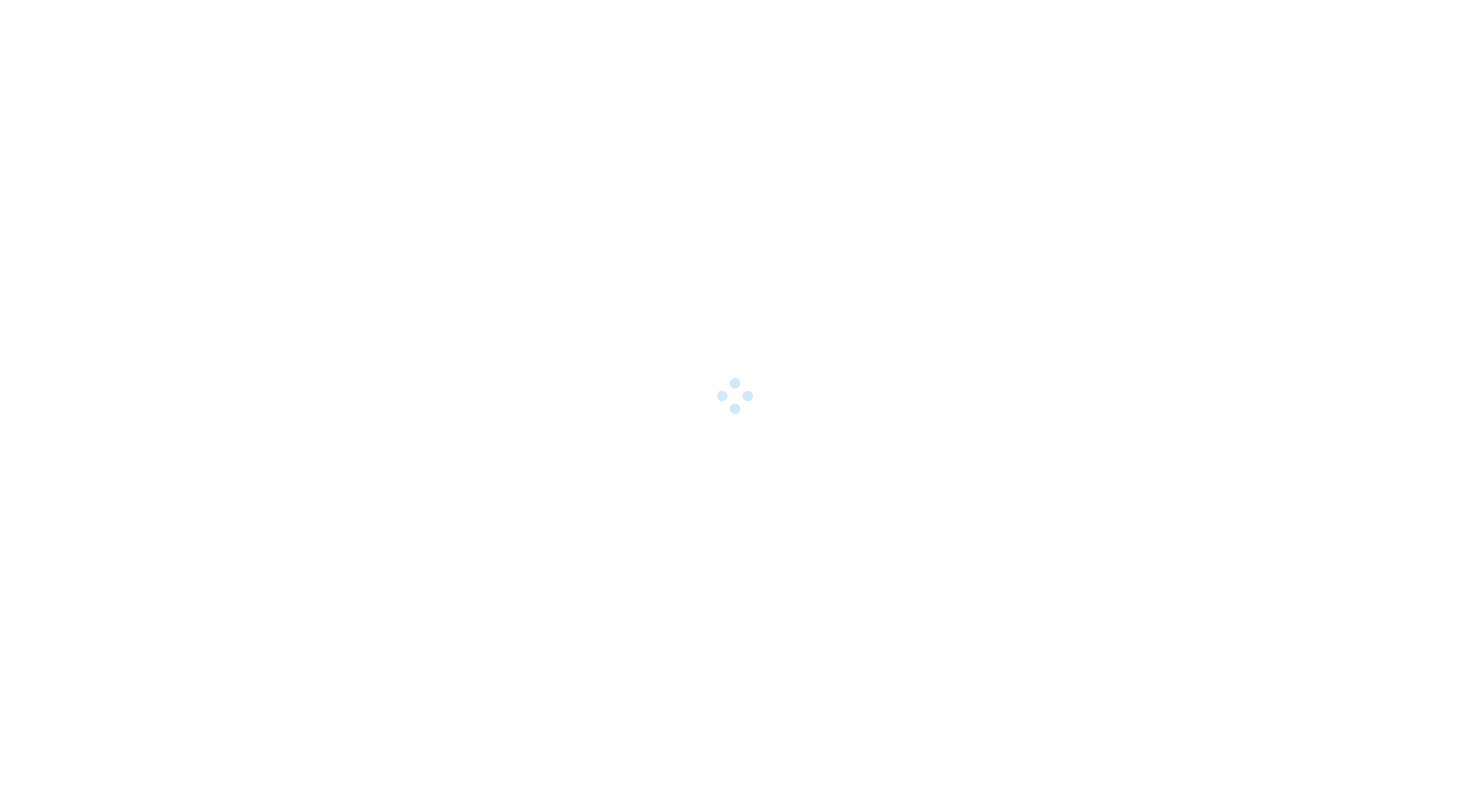 scroll, scrollTop: 0, scrollLeft: 0, axis: both 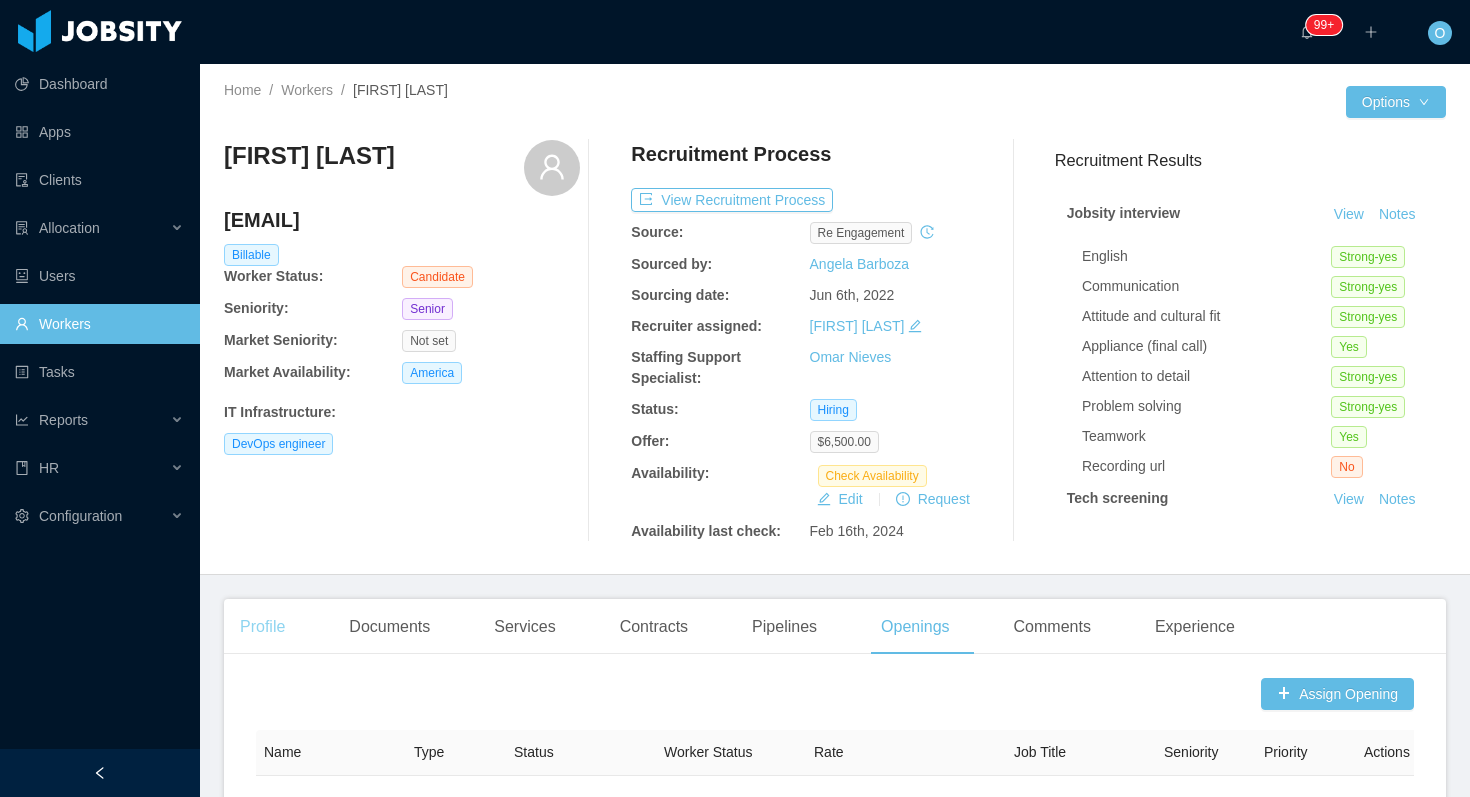 click on "Profile" at bounding box center [262, 627] 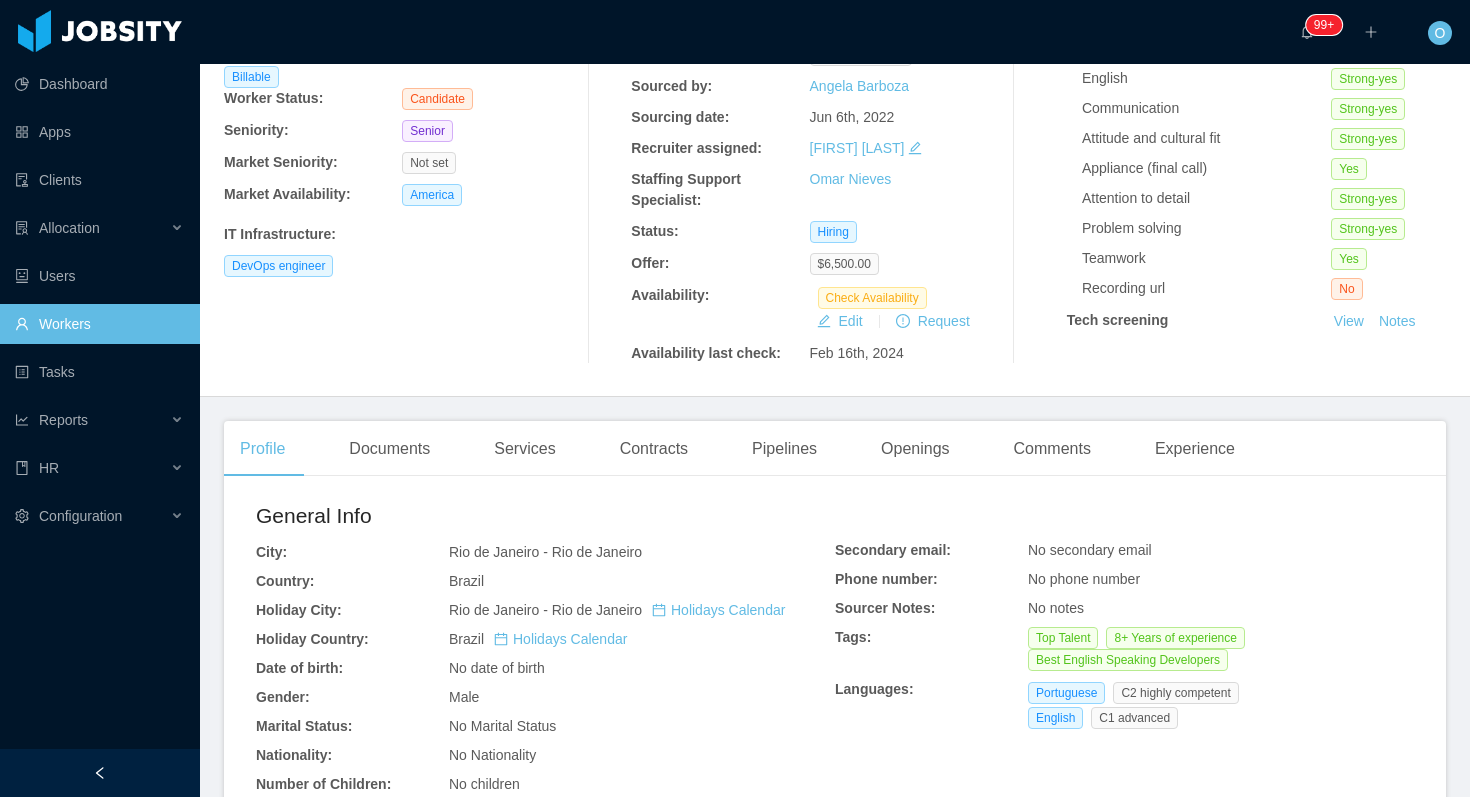 scroll, scrollTop: 468, scrollLeft: 0, axis: vertical 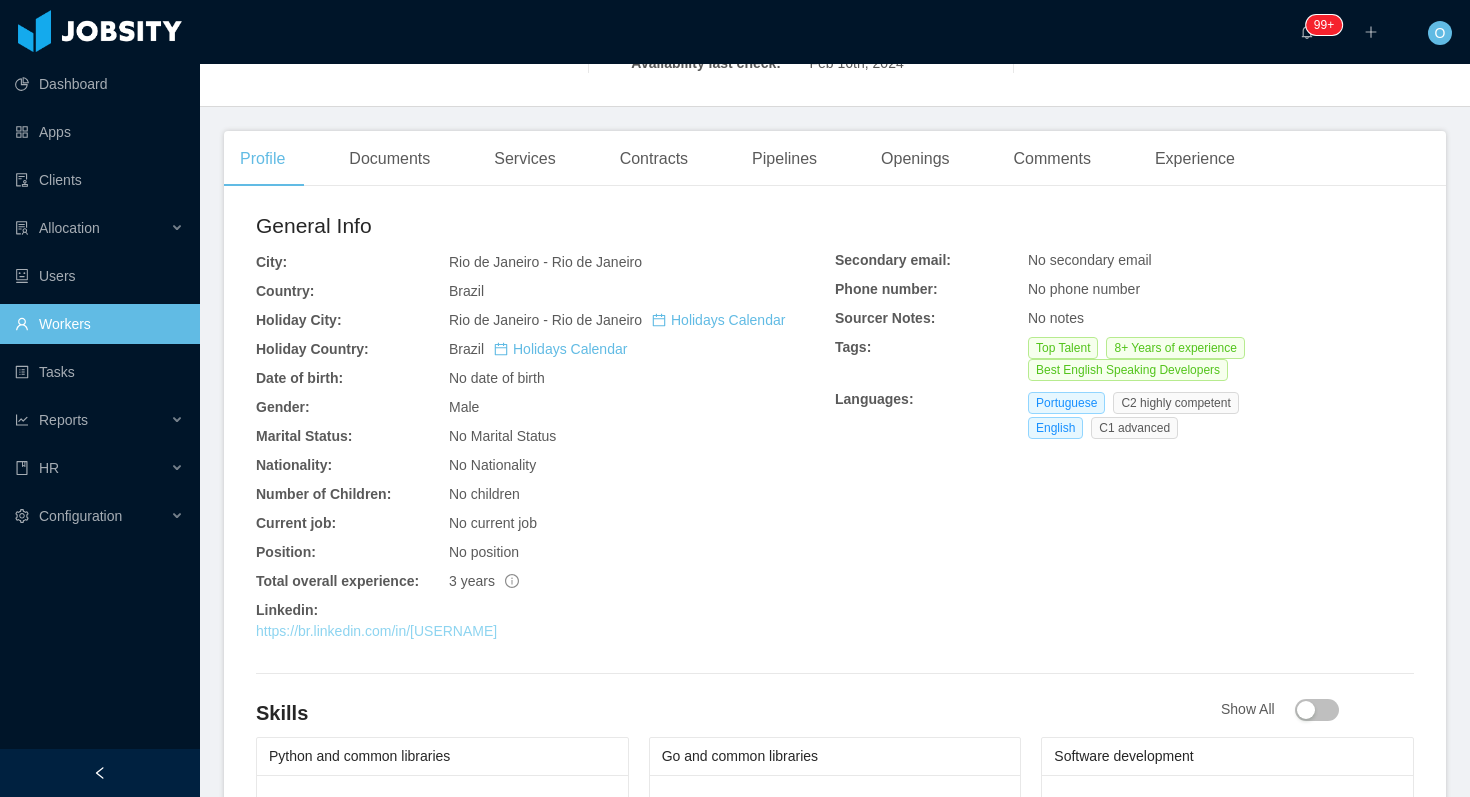 click on "https://br.linkedin.com/in/kassielbatista" at bounding box center (376, 631) 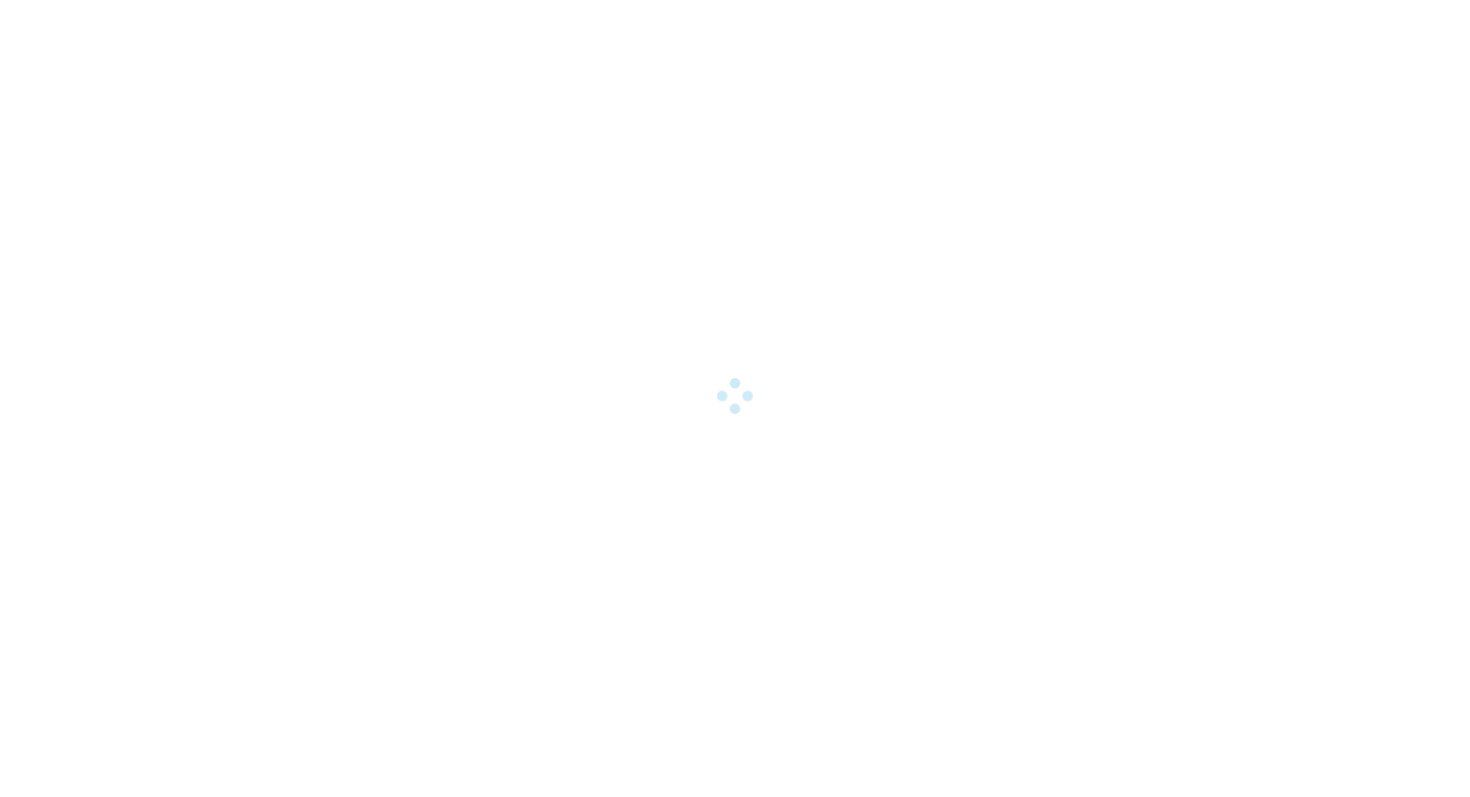 scroll, scrollTop: 0, scrollLeft: 0, axis: both 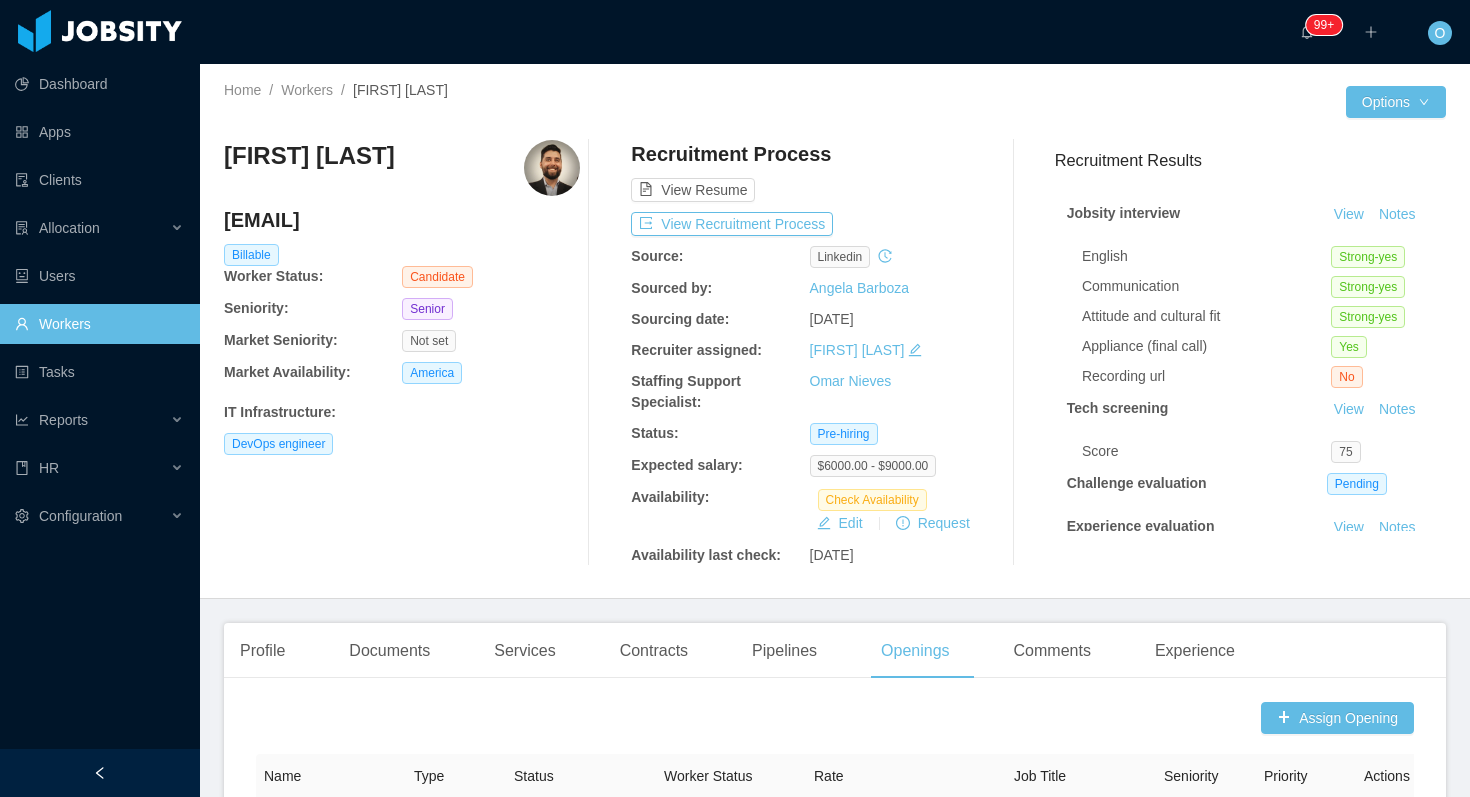 click on "Home / Workers / [FIRST] [LAST] /   Options [FIRST] [LAST] [EMAIL]  Billable  Worker Status: Candidate Seniority:   Senior   Market Seniority:  Not set  Market Availability: [REGION] IT Infrastructure : DevOps engineer Recruitment Process View Resume View Recruitment Process  Source: linkedin Sourced by: [FIRST] [LAST] Sourcing date: [DATE] Recruiter assigned: [FIRST] [LAST]   Staffing Support Specialist: [FIRST] [LAST] Status: Pre-hiring Expected salary: $6000.00 - $9000.00 Availability: Check Availability Edit Request Availability last check: [DATE] Recruitment Results Jobsity interview
View Notes English Strong-yes Communication Strong-yes Attitude and cultural fit Strong-yes Appliance (final call) Yes Recording url No Tech screening
View Notes Score 75 Challenge evaluation
Pending Experience evaluation
View Notes Approval
View Notes Approved Yes Profile Documents Services Contracts Name 1" at bounding box center (835, 430) 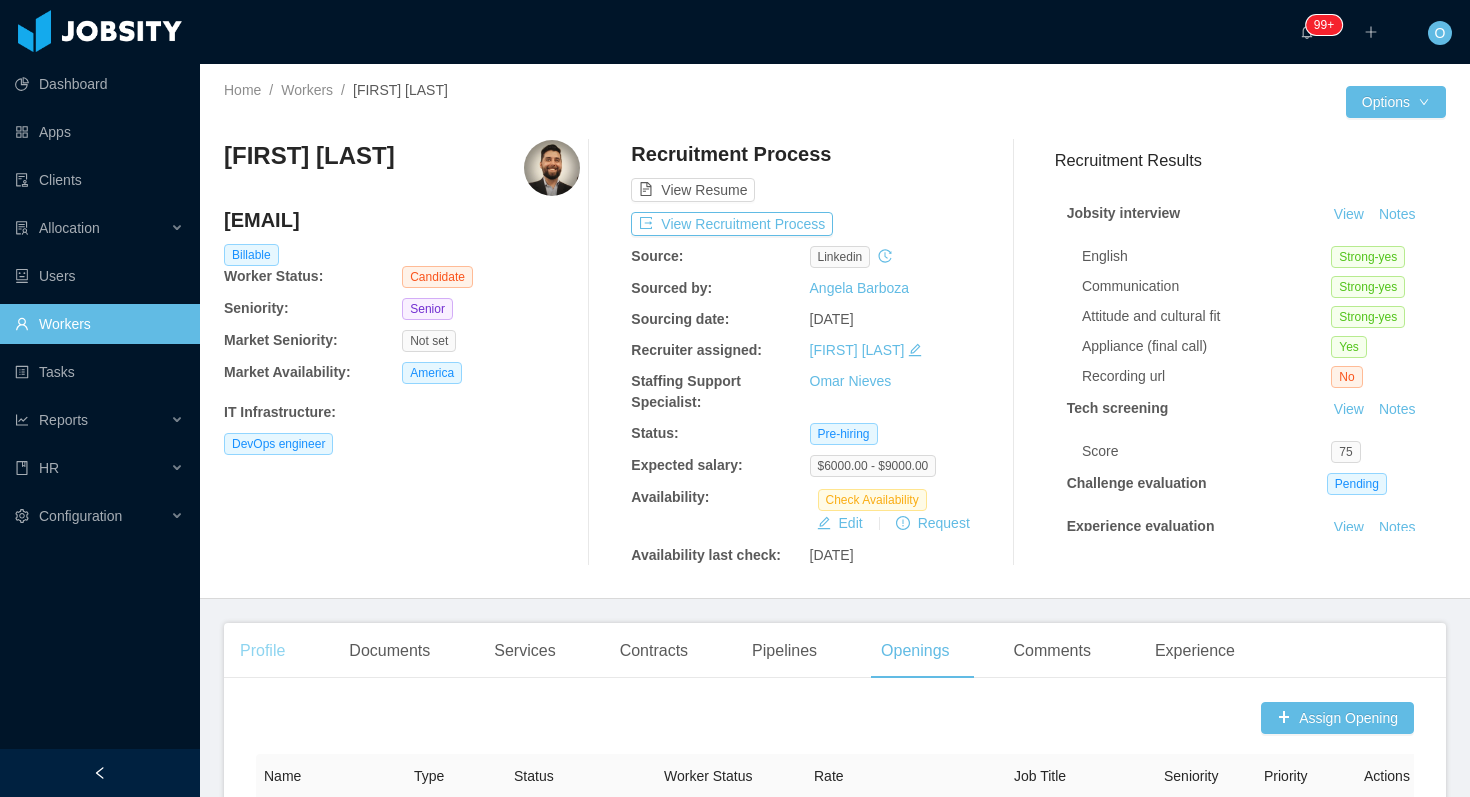 click on "Profile" at bounding box center (262, 651) 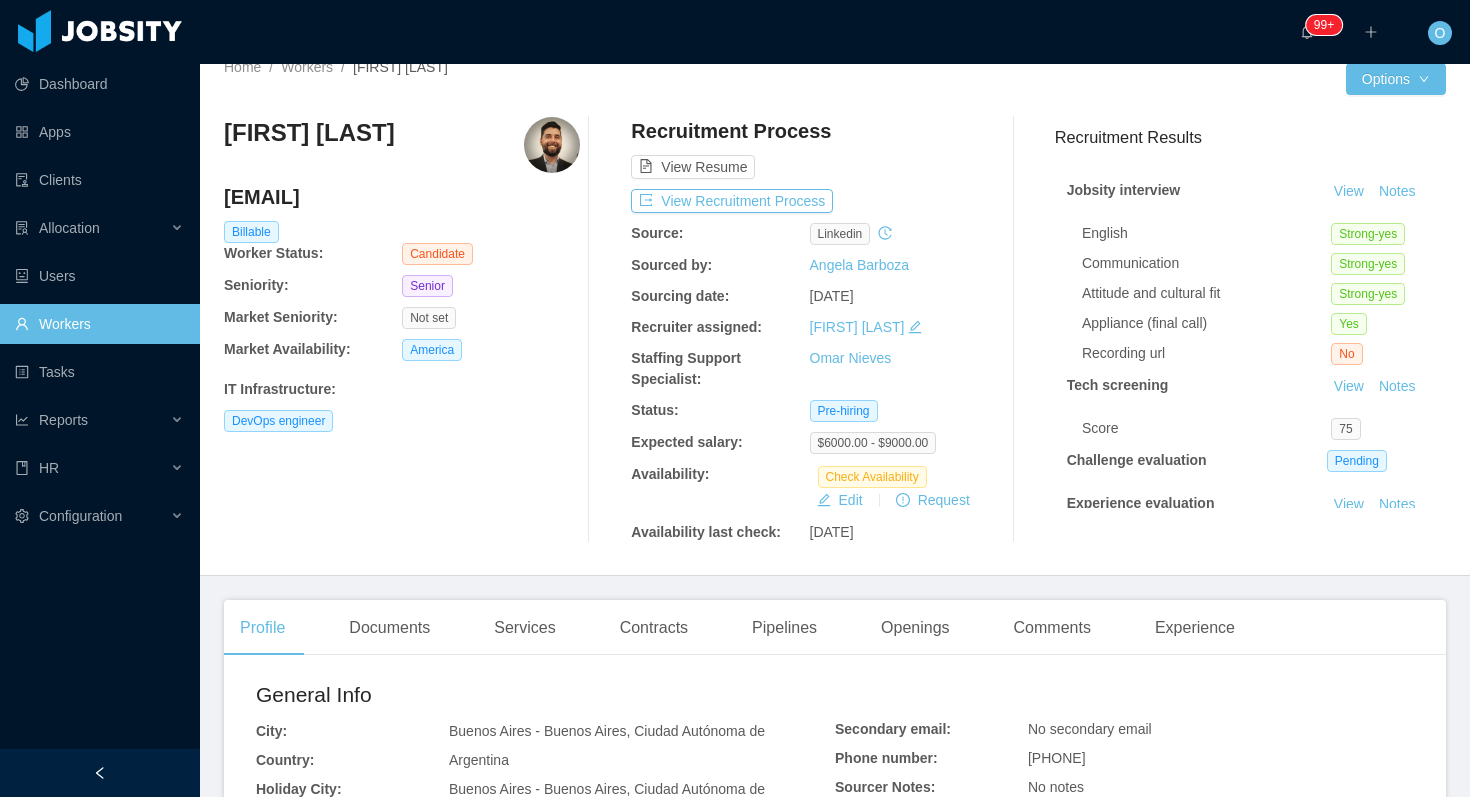 scroll, scrollTop: 155, scrollLeft: 0, axis: vertical 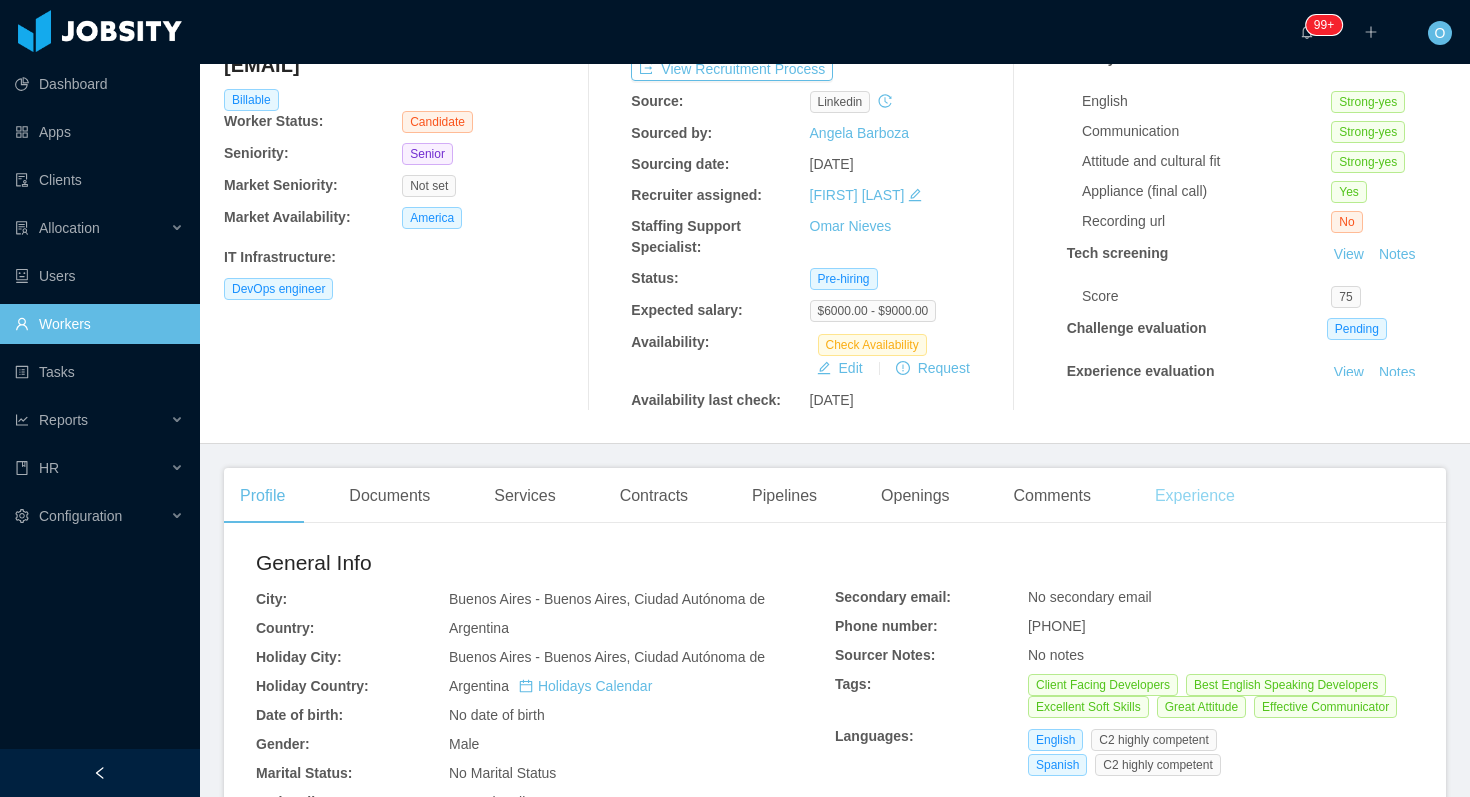 click on "Experience" at bounding box center [1195, 496] 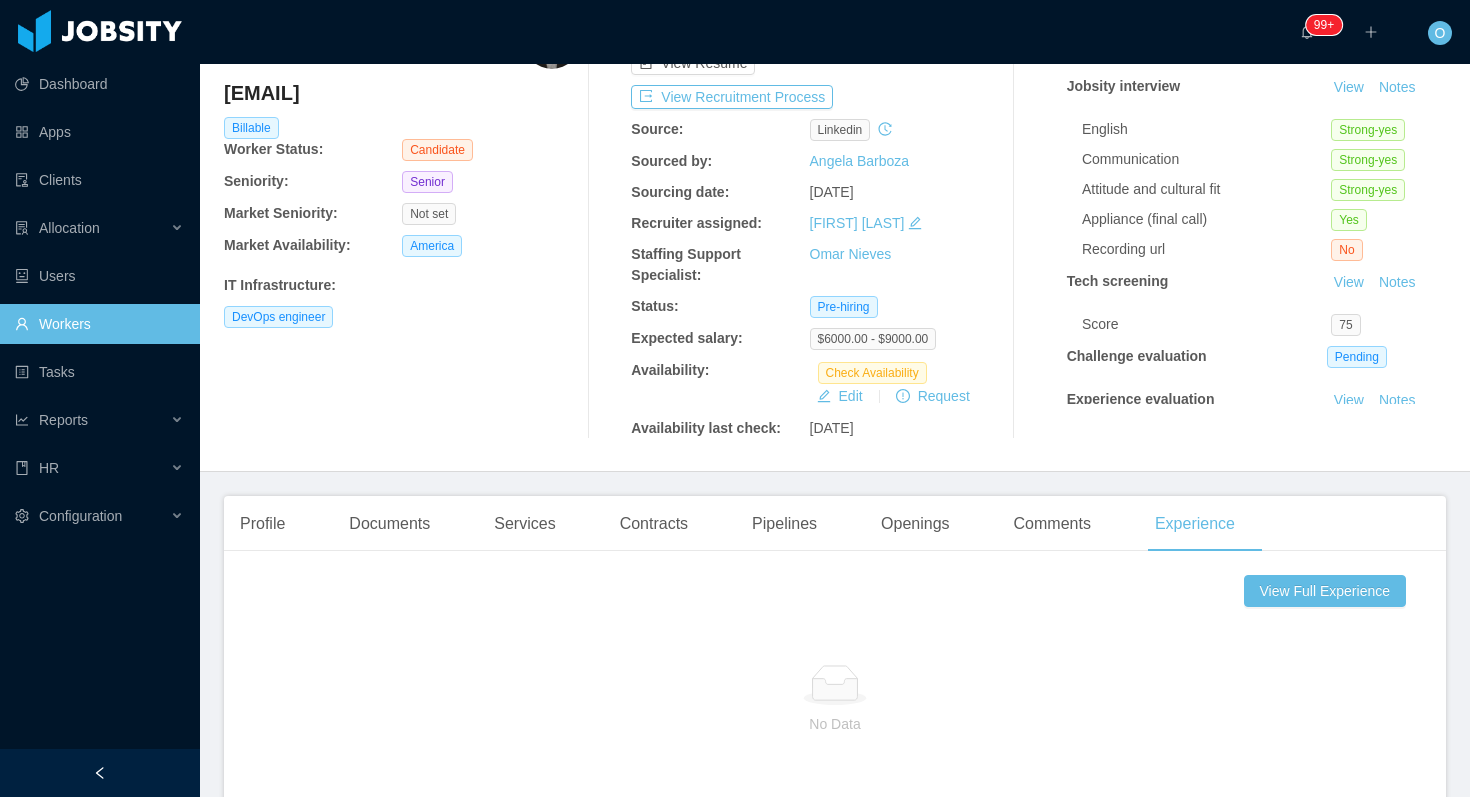 scroll, scrollTop: 0, scrollLeft: 0, axis: both 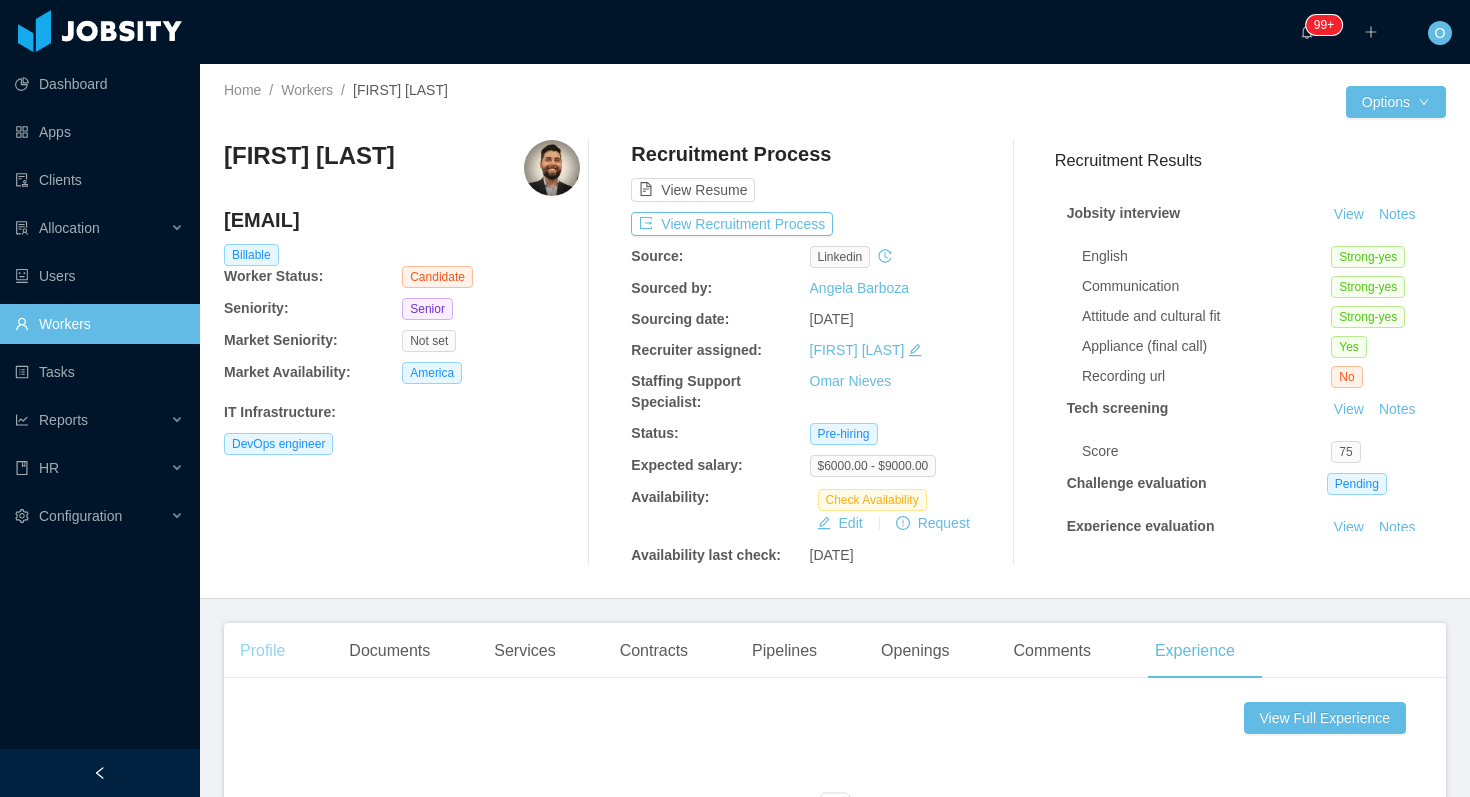 click on "Profile" at bounding box center (262, 651) 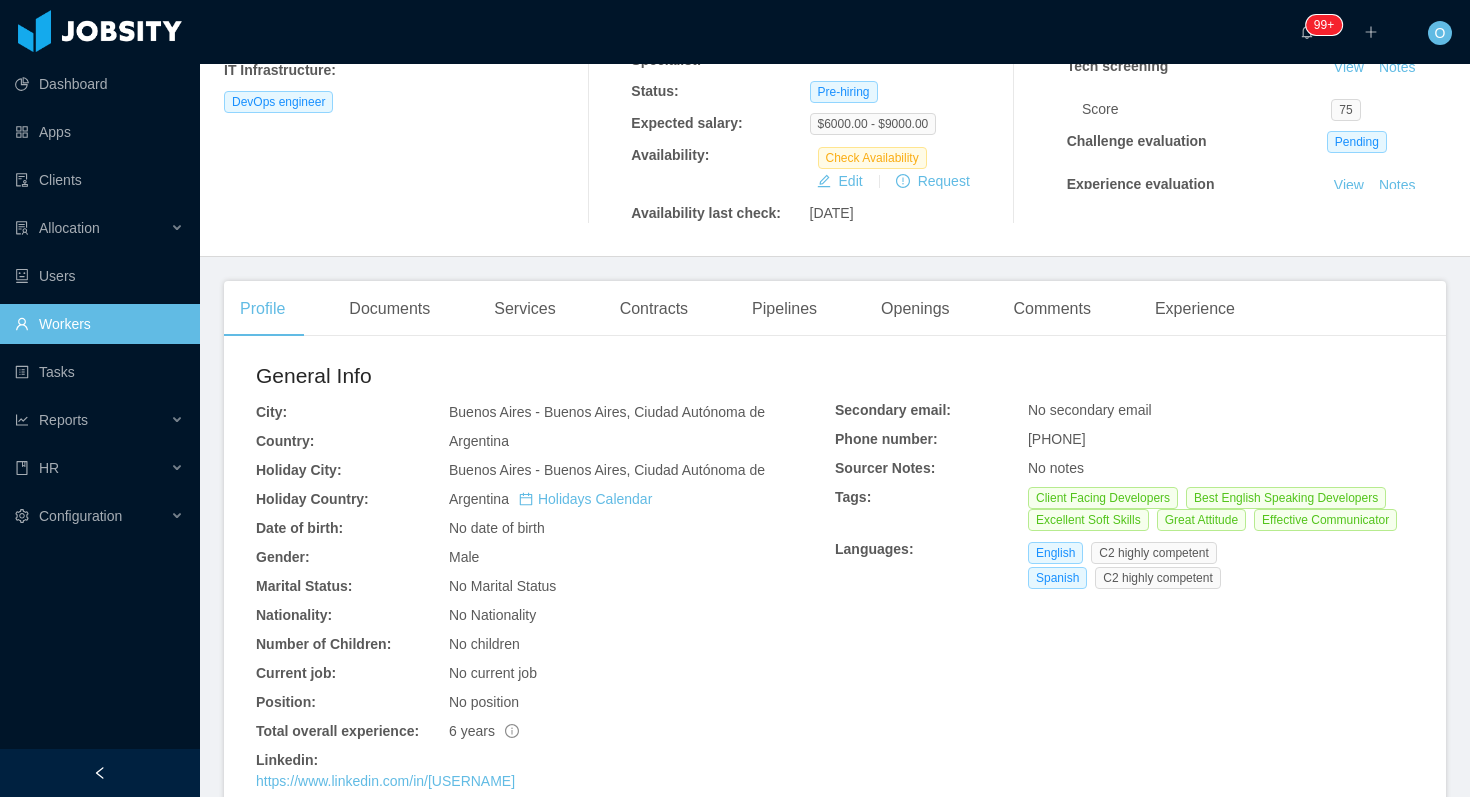 scroll, scrollTop: 429, scrollLeft: 0, axis: vertical 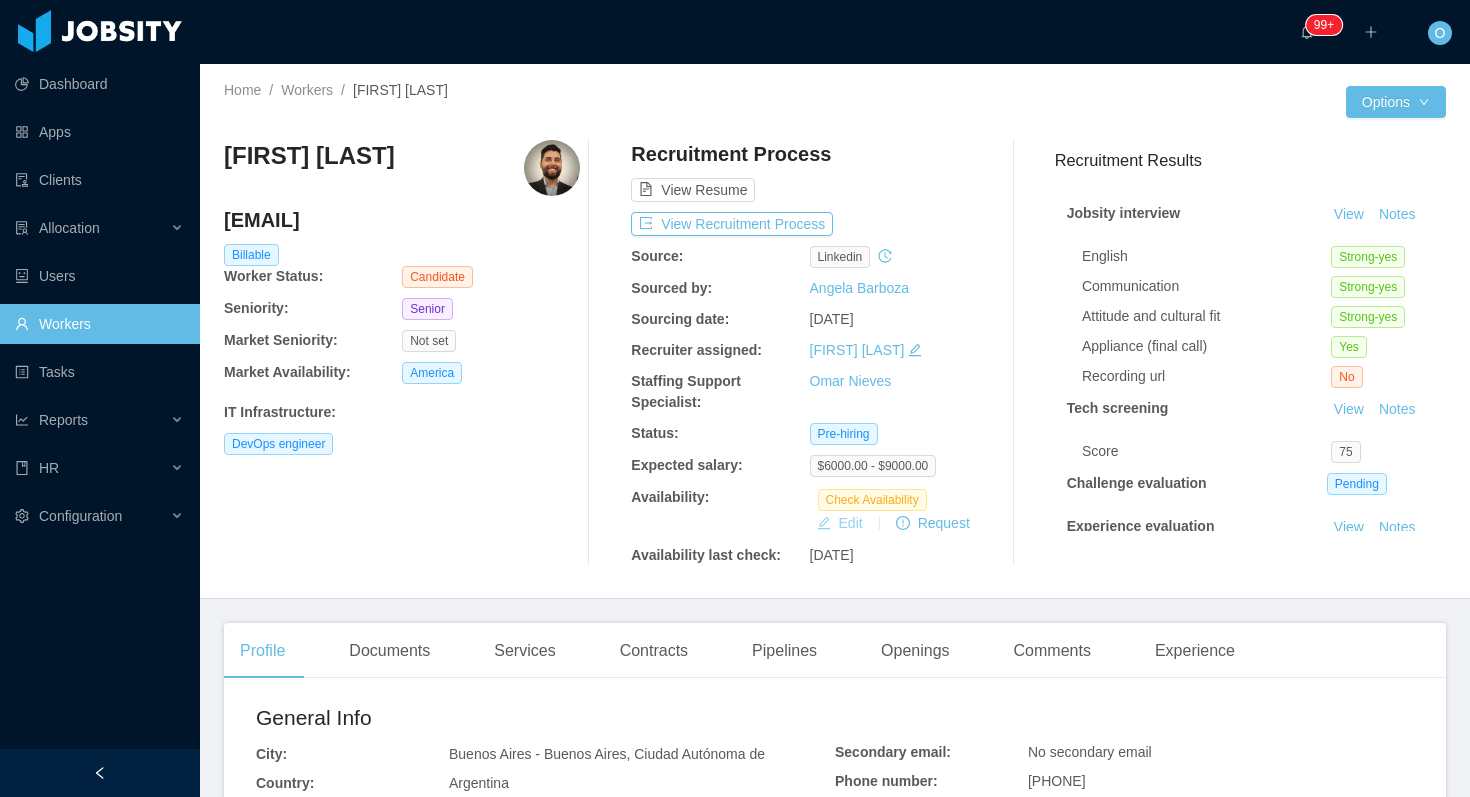 click on "Edit" at bounding box center (840, 523) 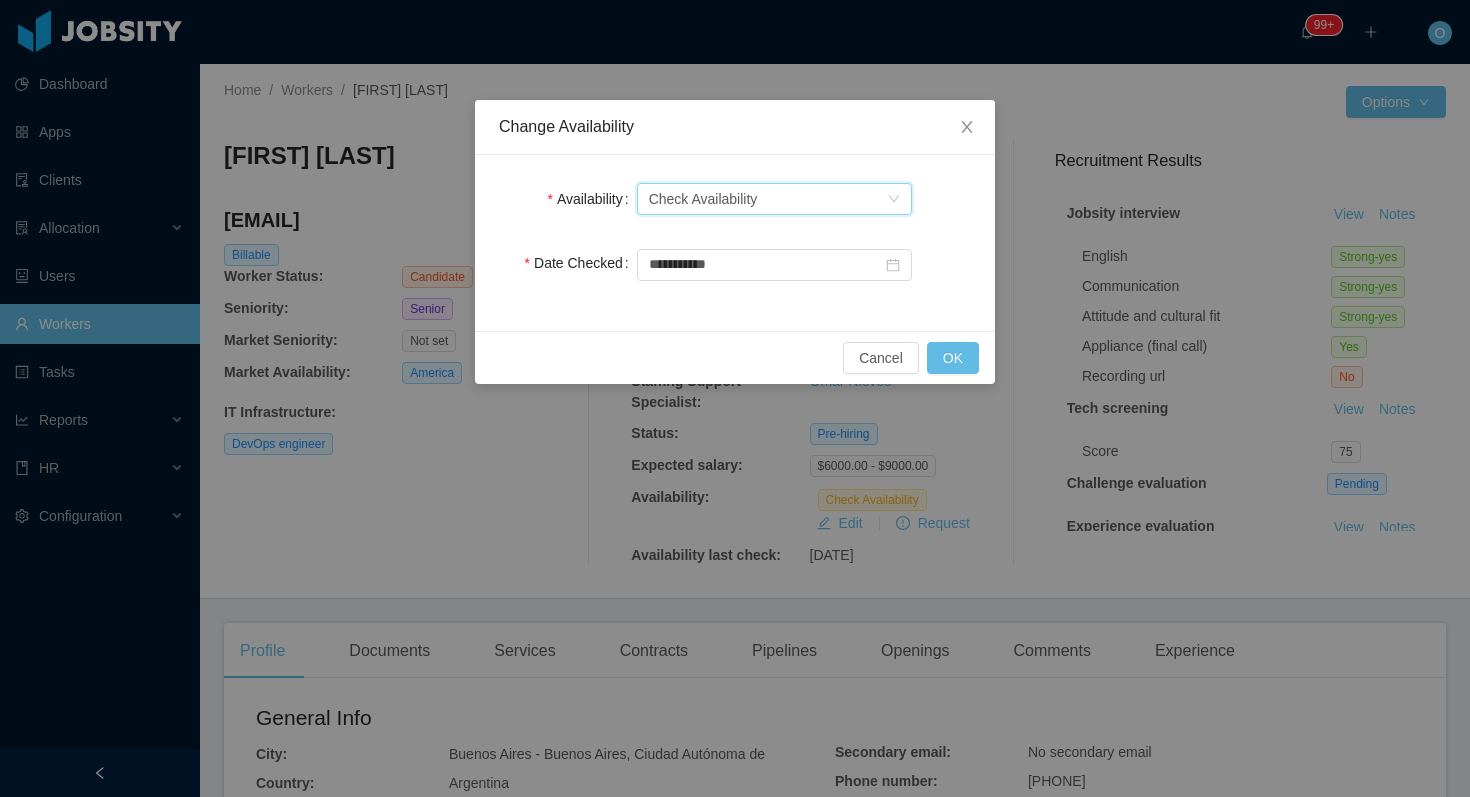 click on "Select one Check Availability" at bounding box center (768, 199) 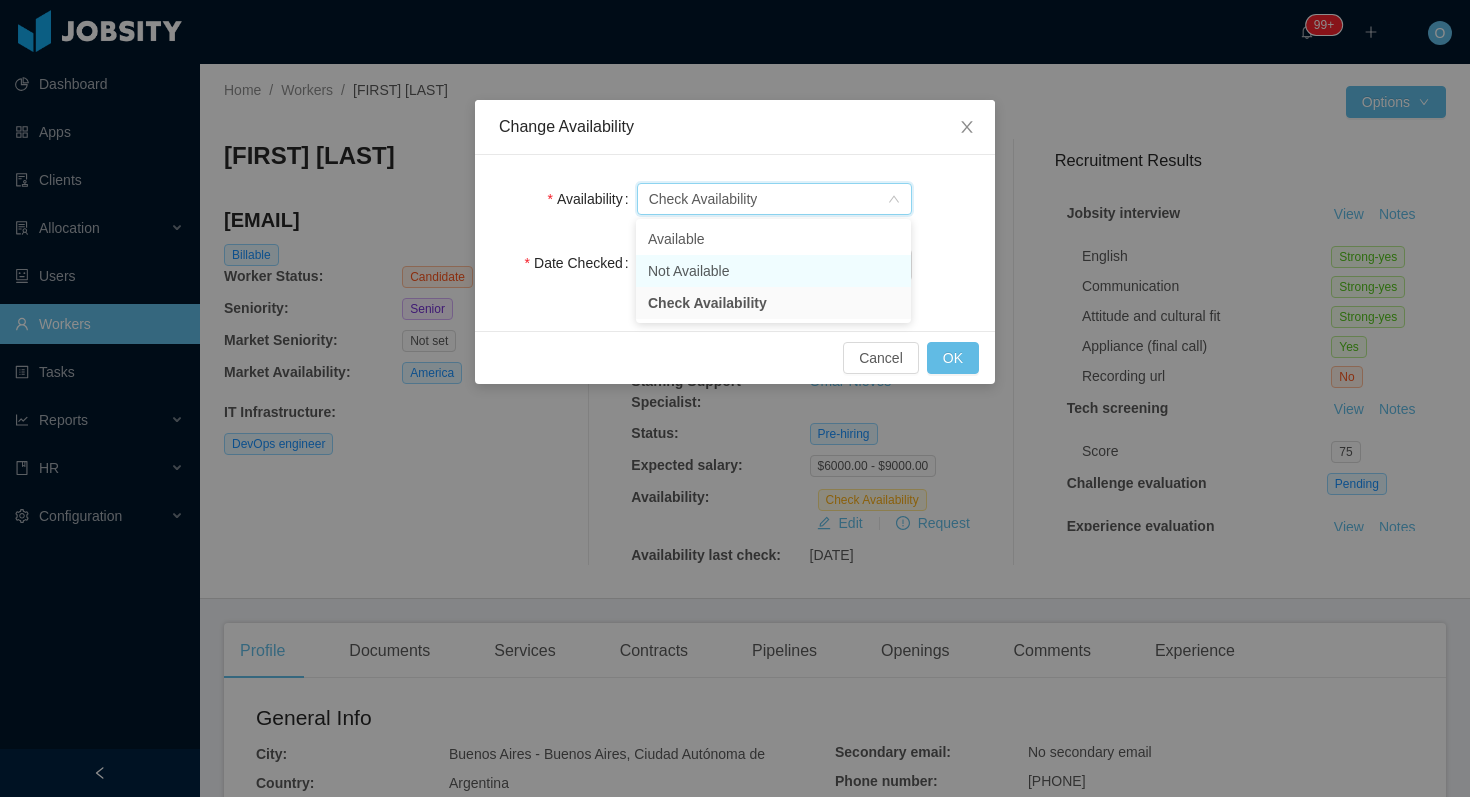 click on "Not Available" at bounding box center [773, 271] 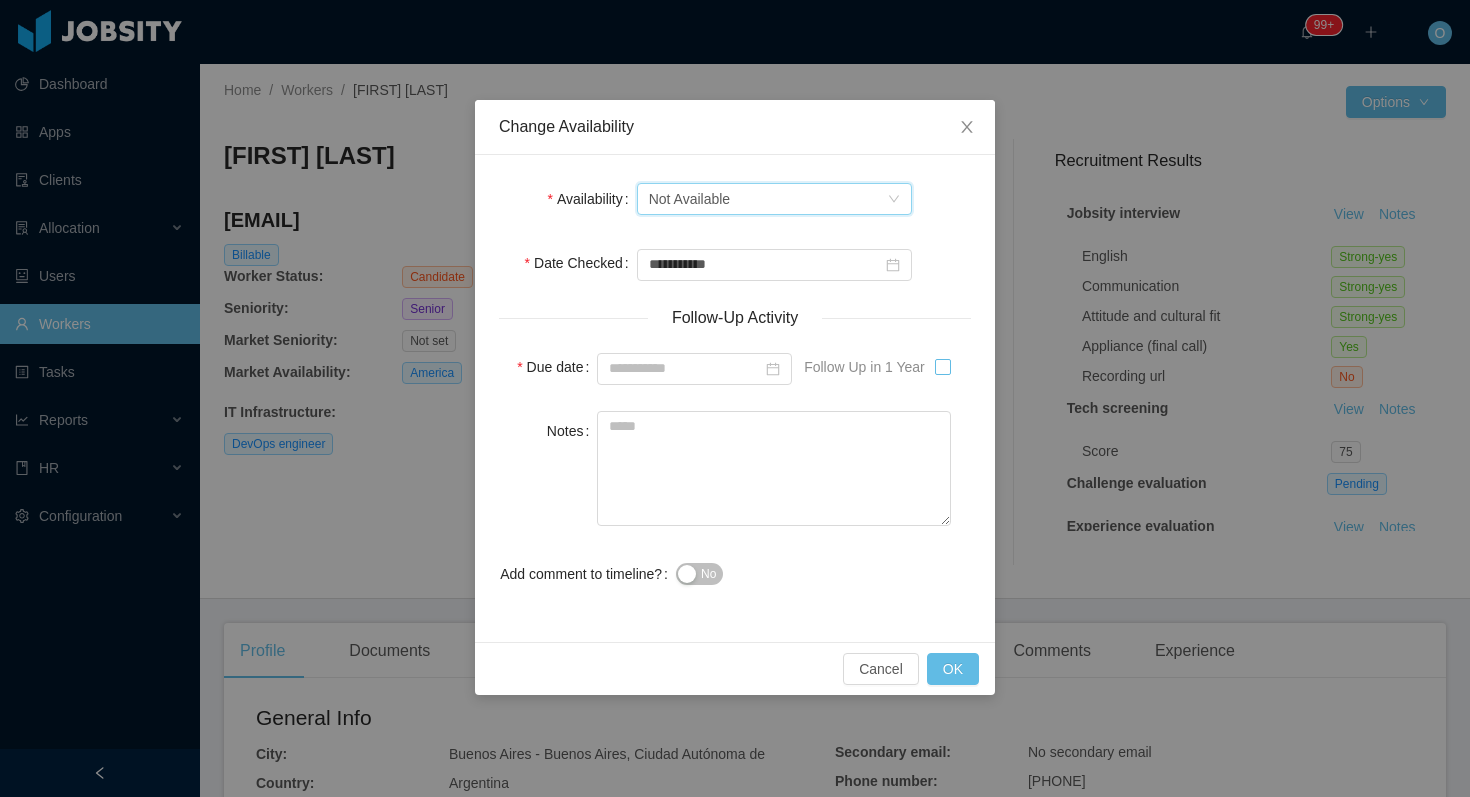 type on "**********" 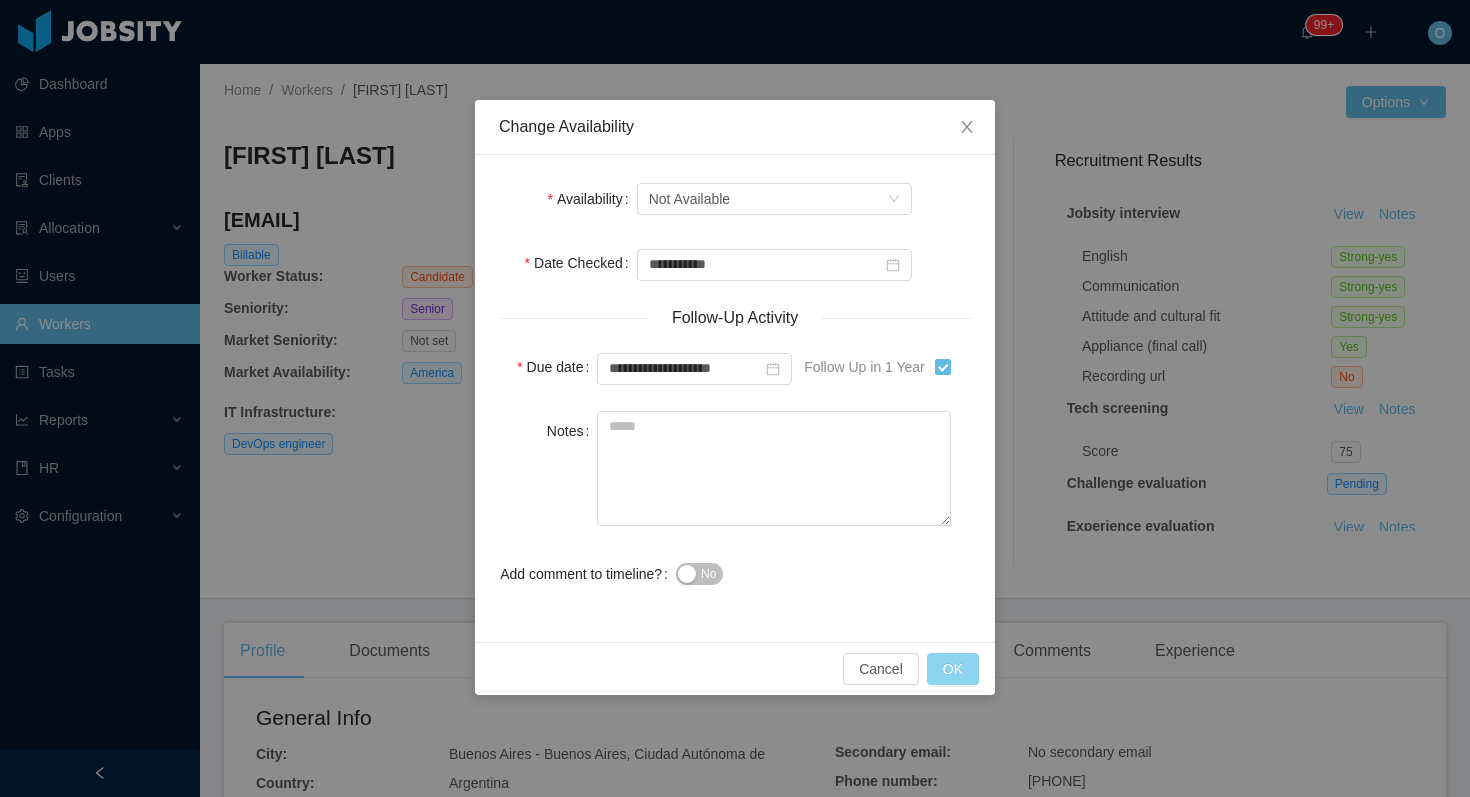 click on "OK" at bounding box center (953, 669) 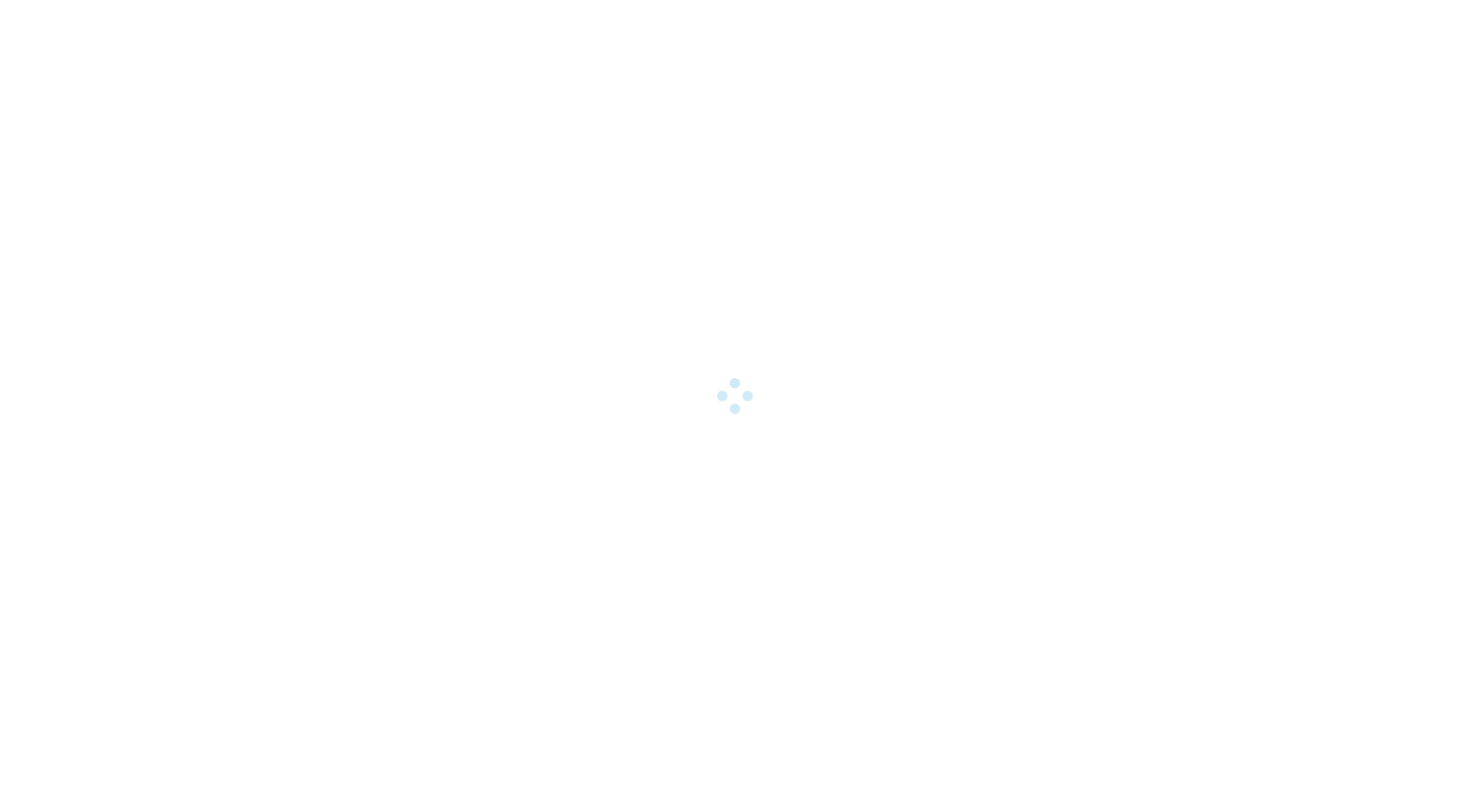 scroll, scrollTop: 0, scrollLeft: 0, axis: both 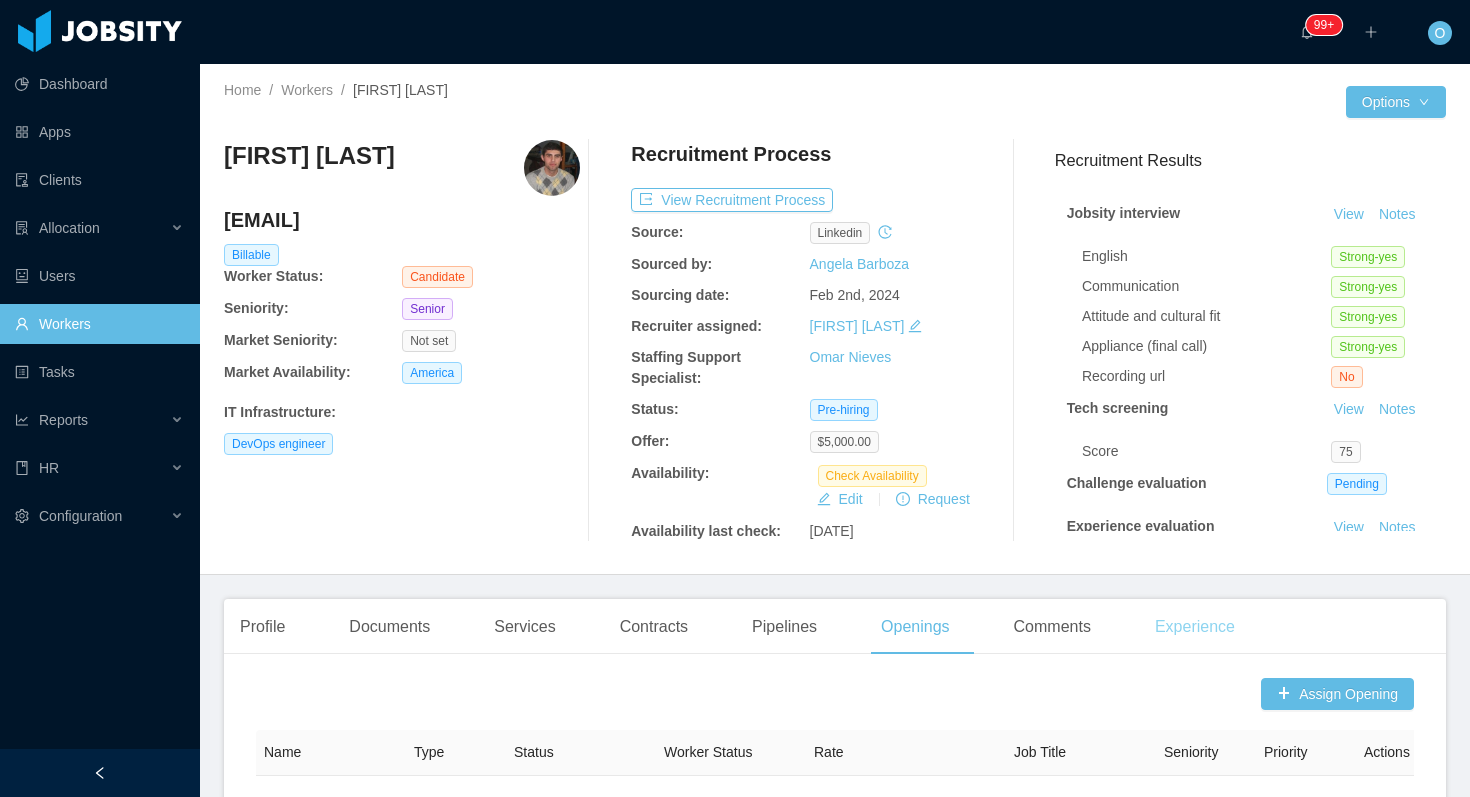 click on "Experience" at bounding box center (1195, 627) 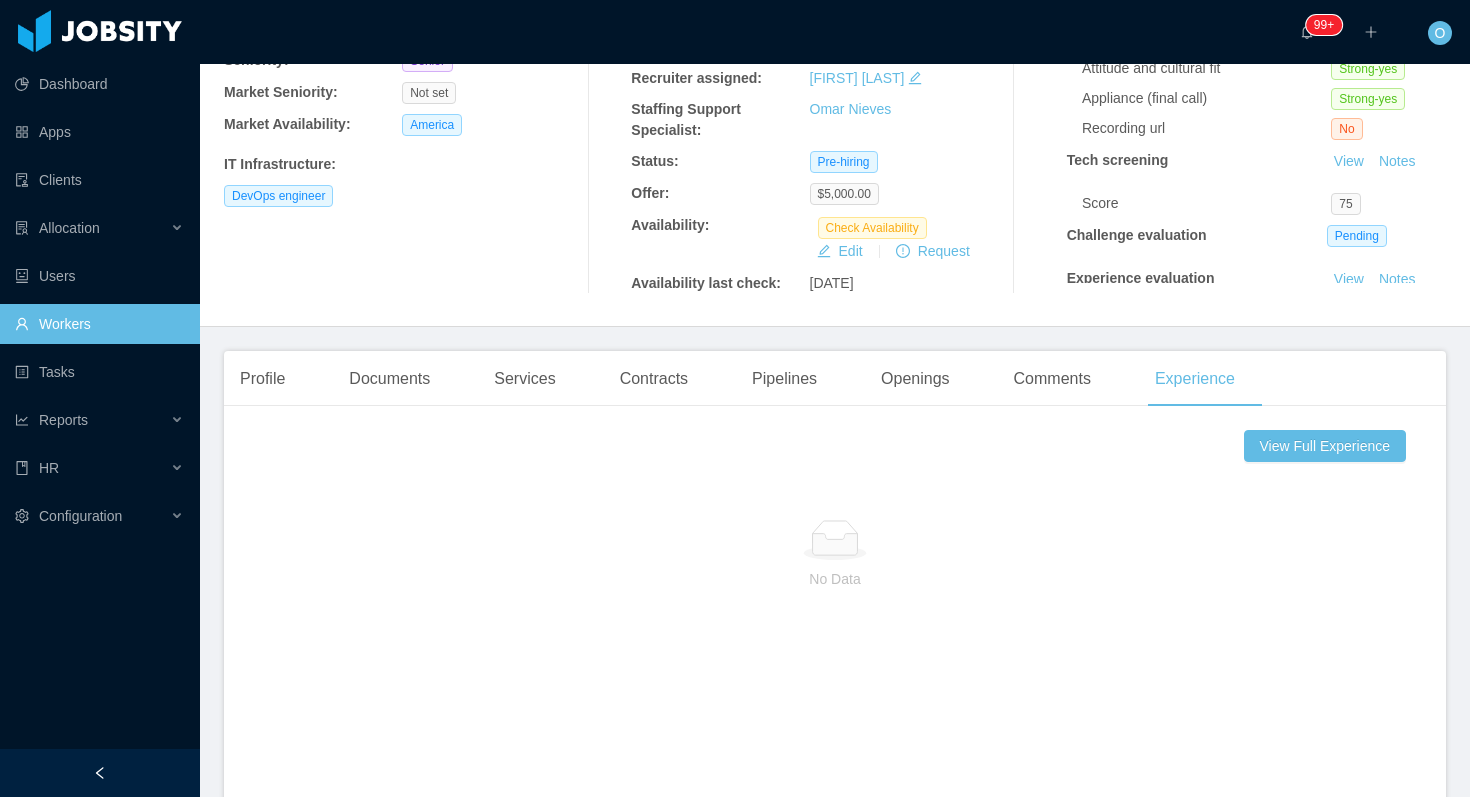 scroll, scrollTop: 287, scrollLeft: 0, axis: vertical 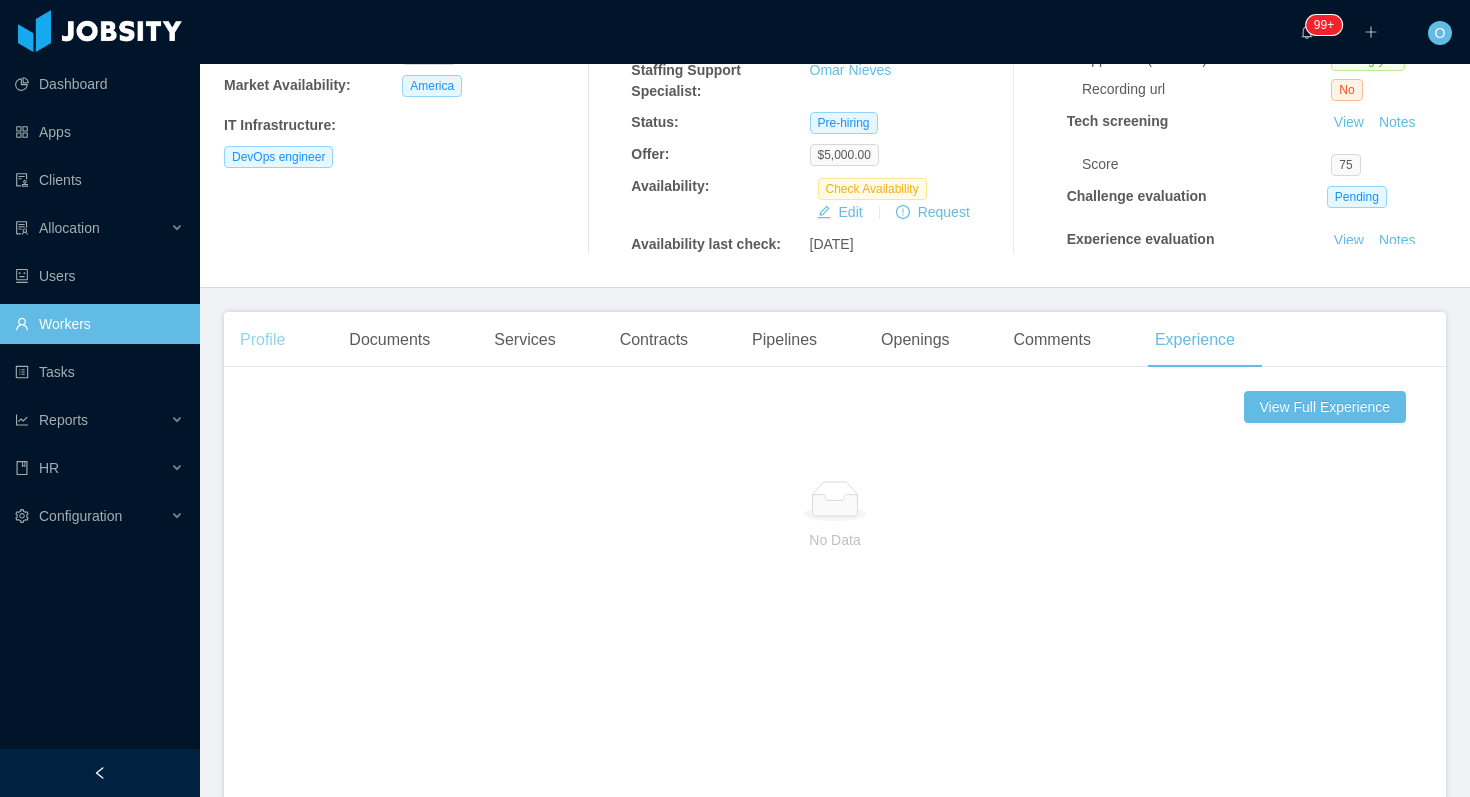 click on "Profile" at bounding box center (262, 340) 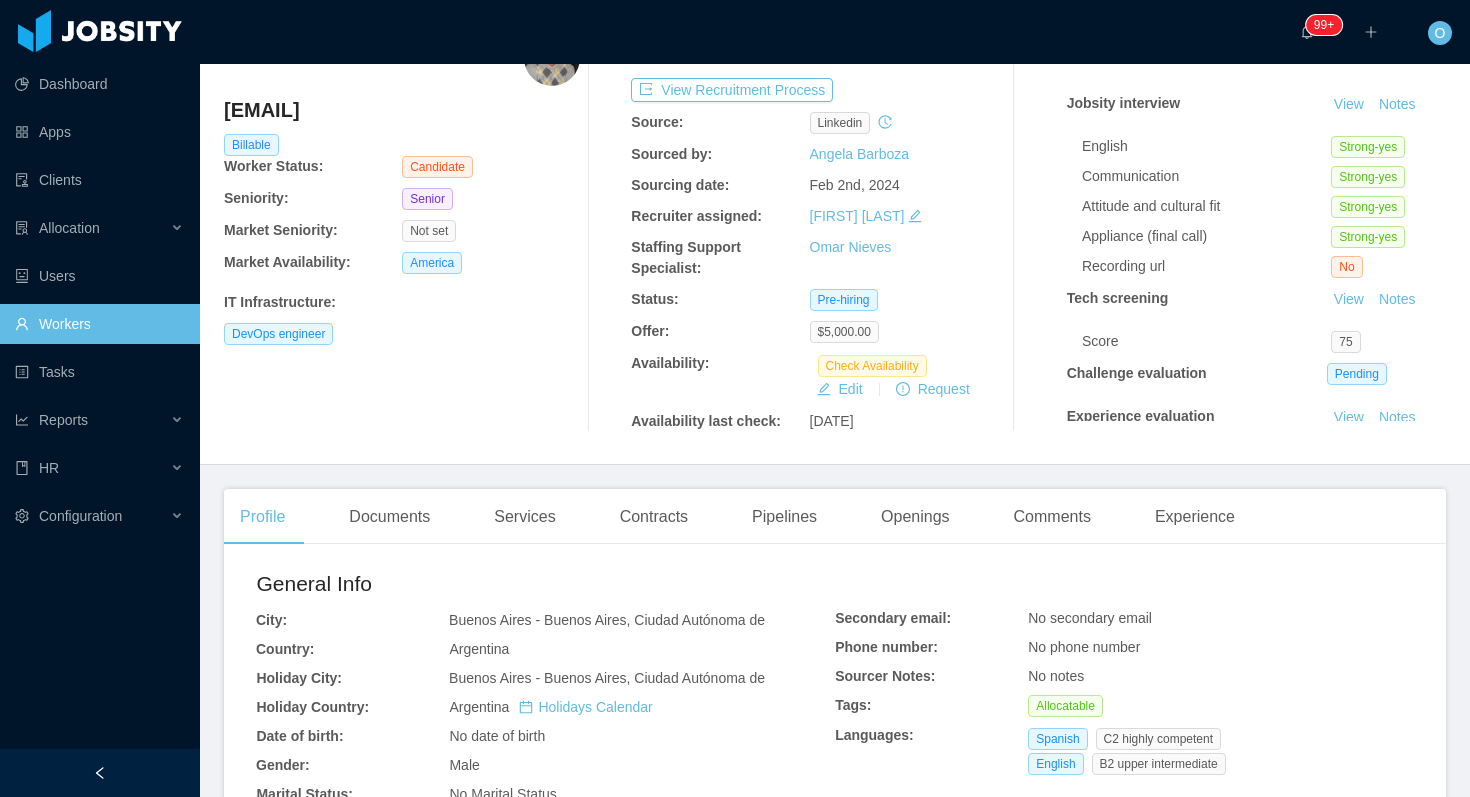 scroll, scrollTop: 0, scrollLeft: 0, axis: both 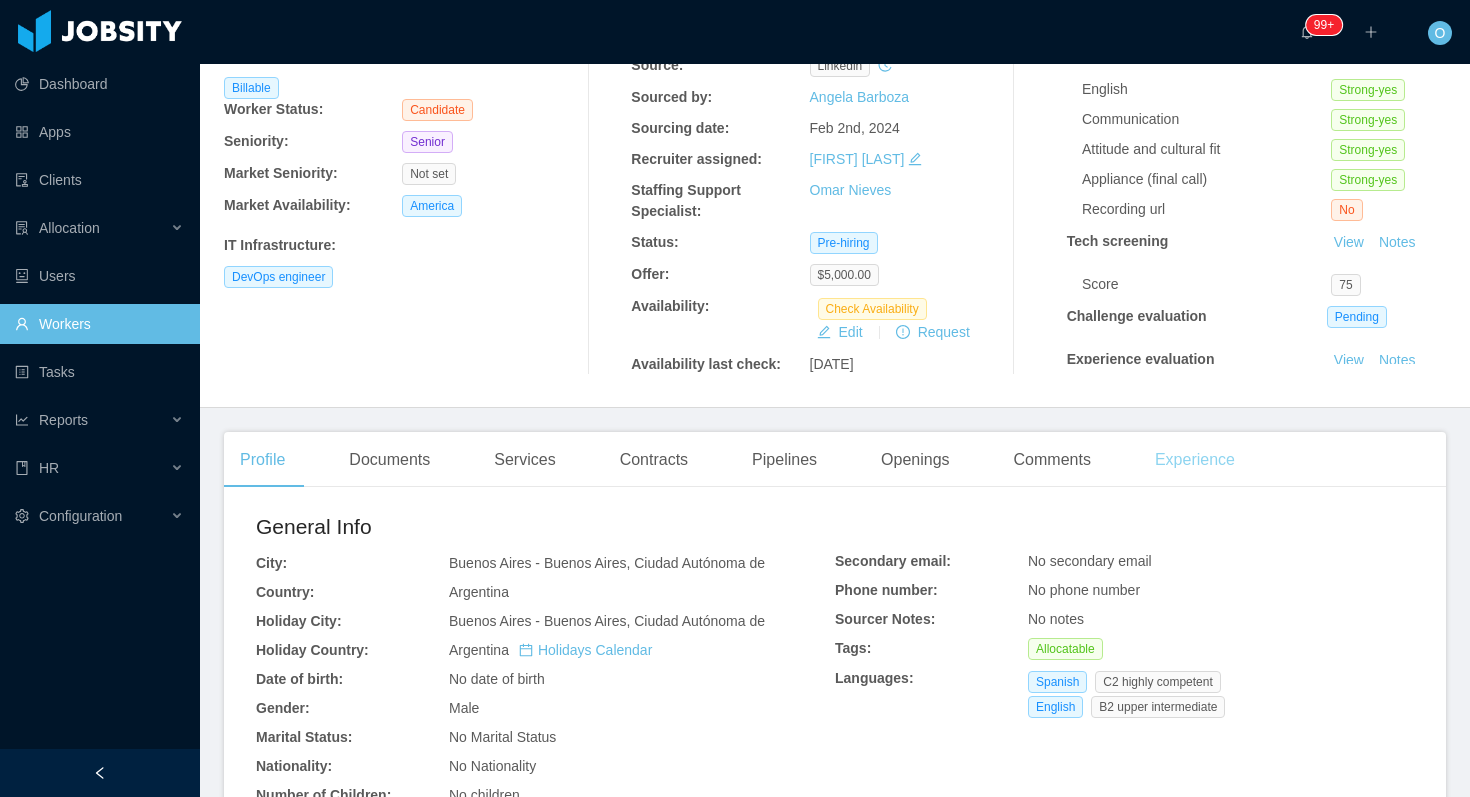 click on "Experience" at bounding box center [1195, 460] 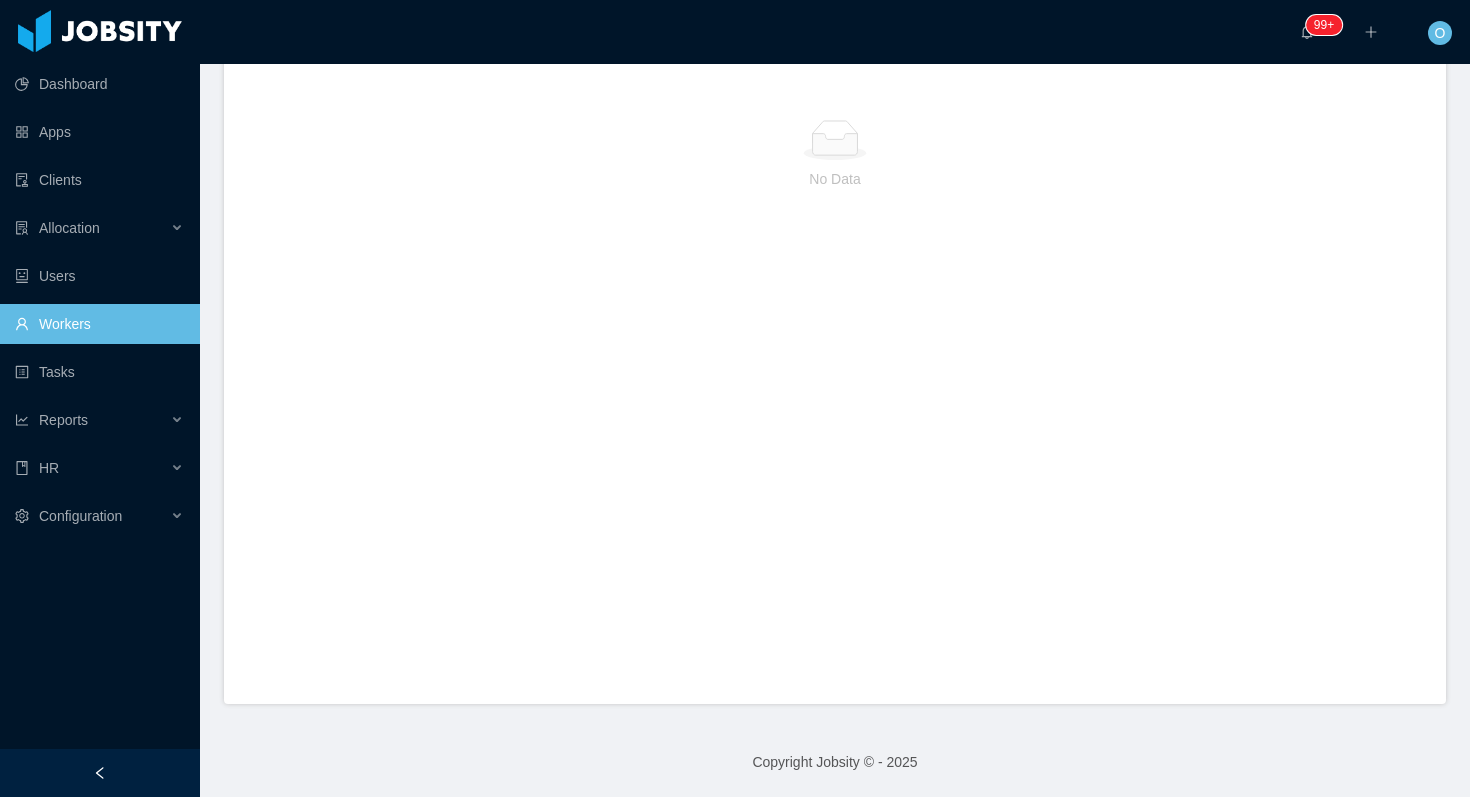 scroll, scrollTop: 0, scrollLeft: 0, axis: both 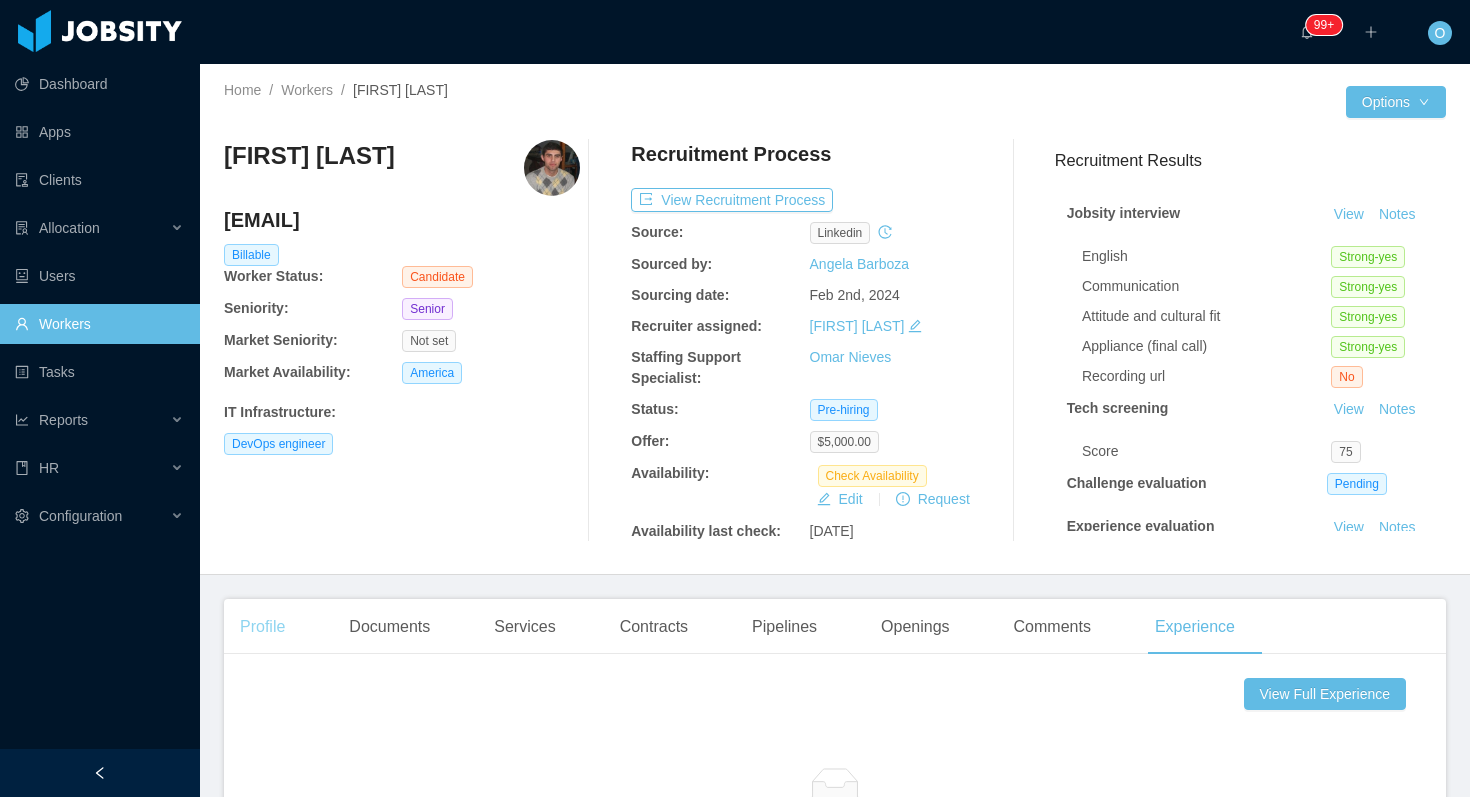 click on "Profile" at bounding box center (262, 627) 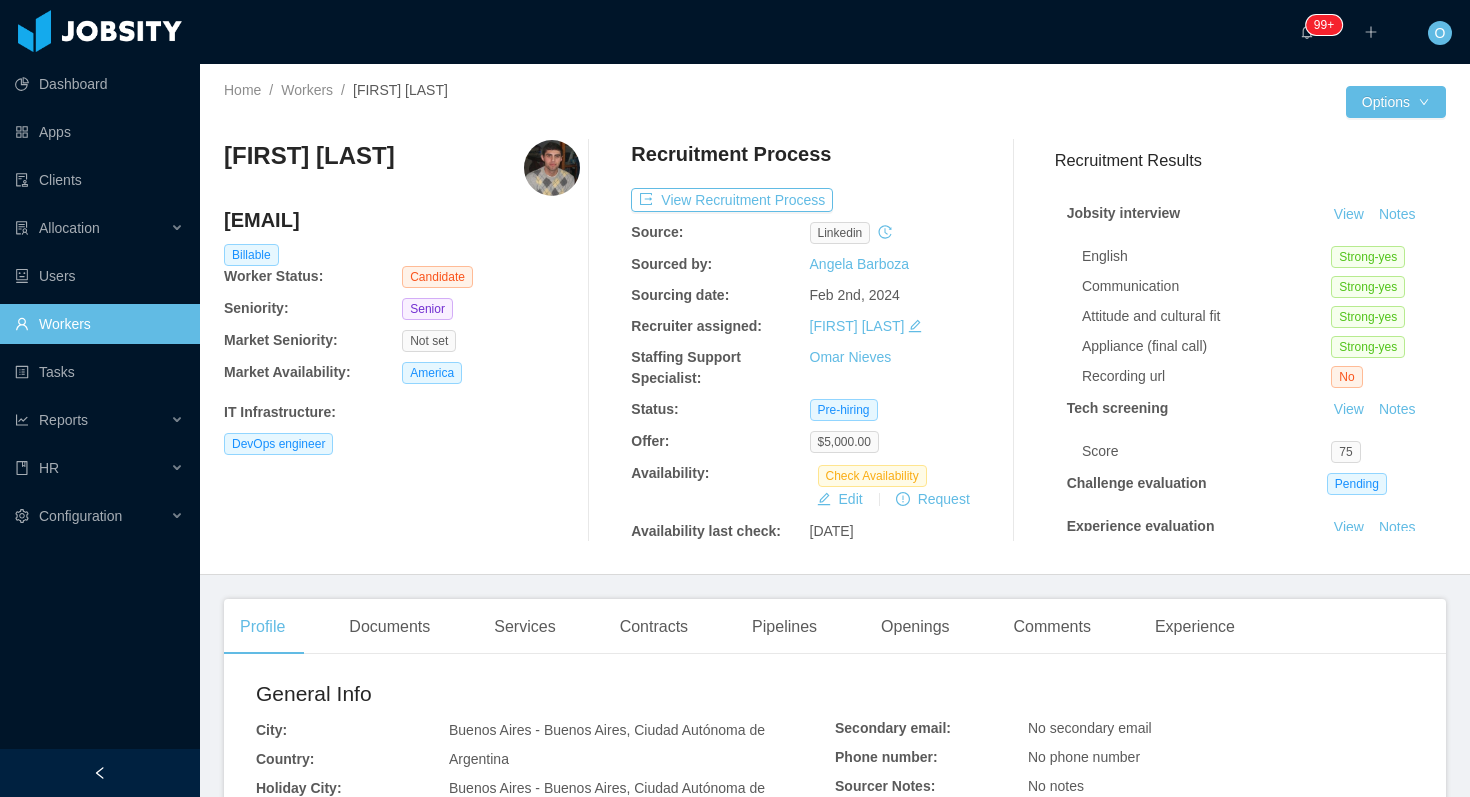 scroll, scrollTop: 480, scrollLeft: 0, axis: vertical 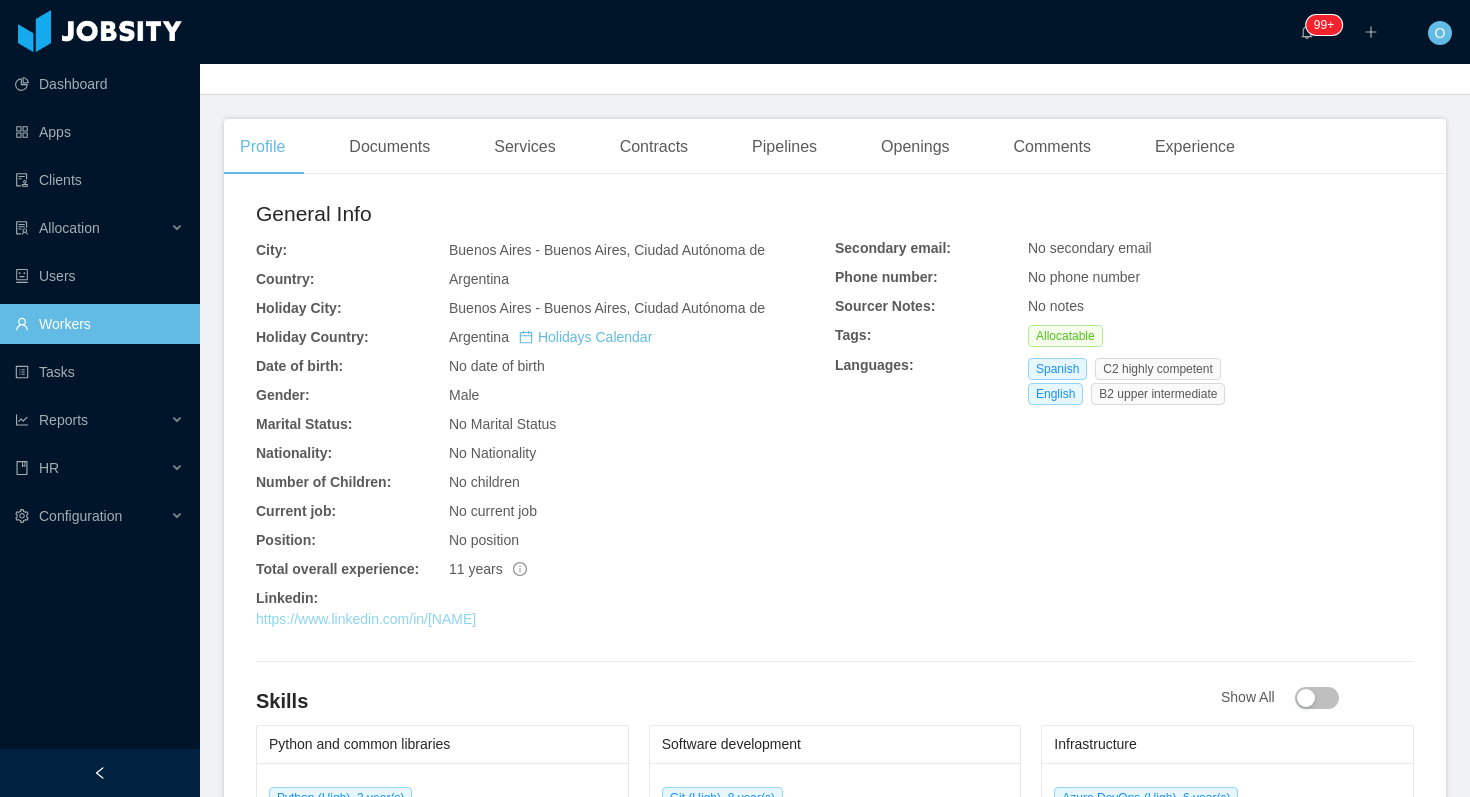 click on "https://www.linkedin.com/in/eliseogaston" at bounding box center [366, 619] 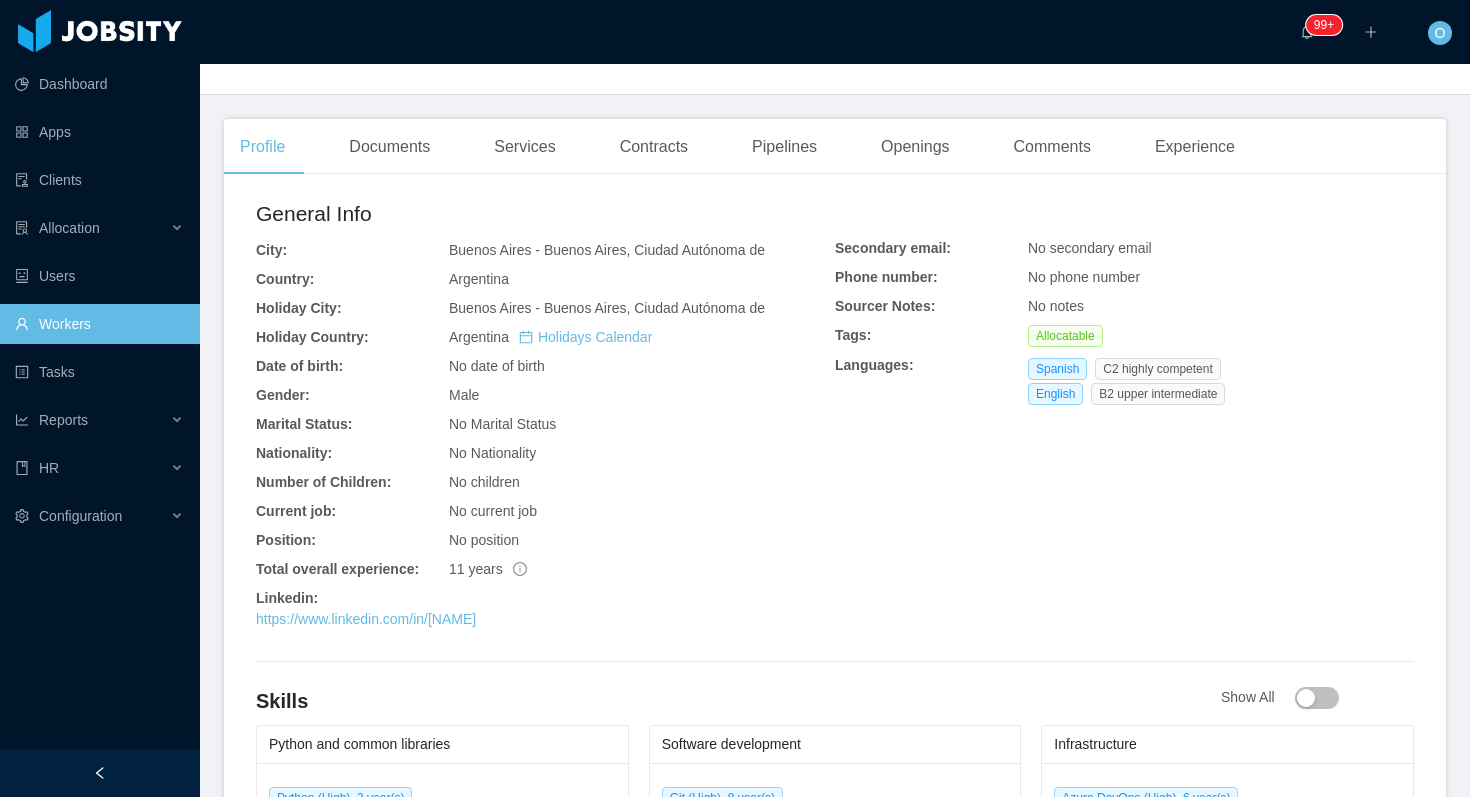 scroll, scrollTop: 0, scrollLeft: 0, axis: both 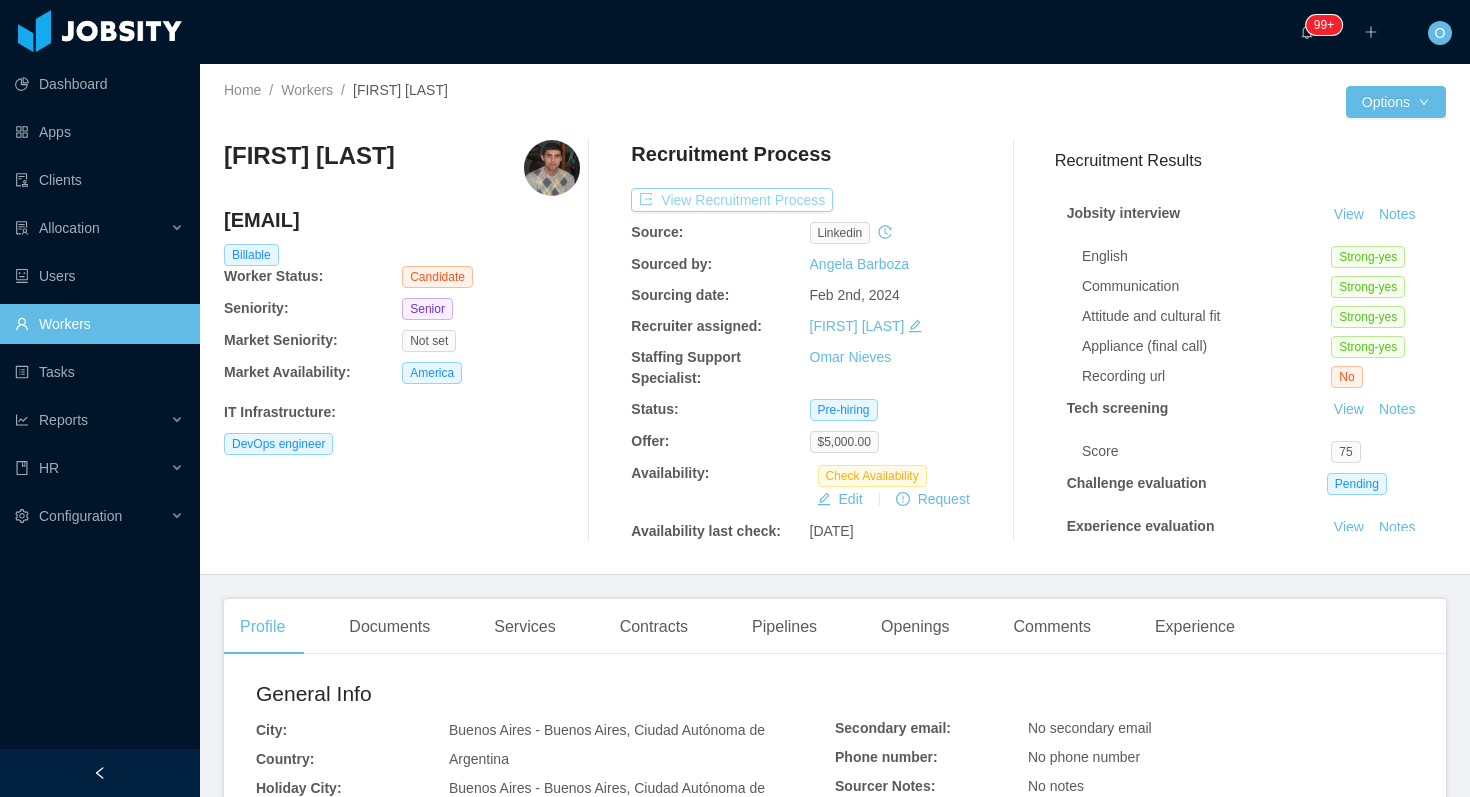 click on "View Recruitment Process" at bounding box center [732, 200] 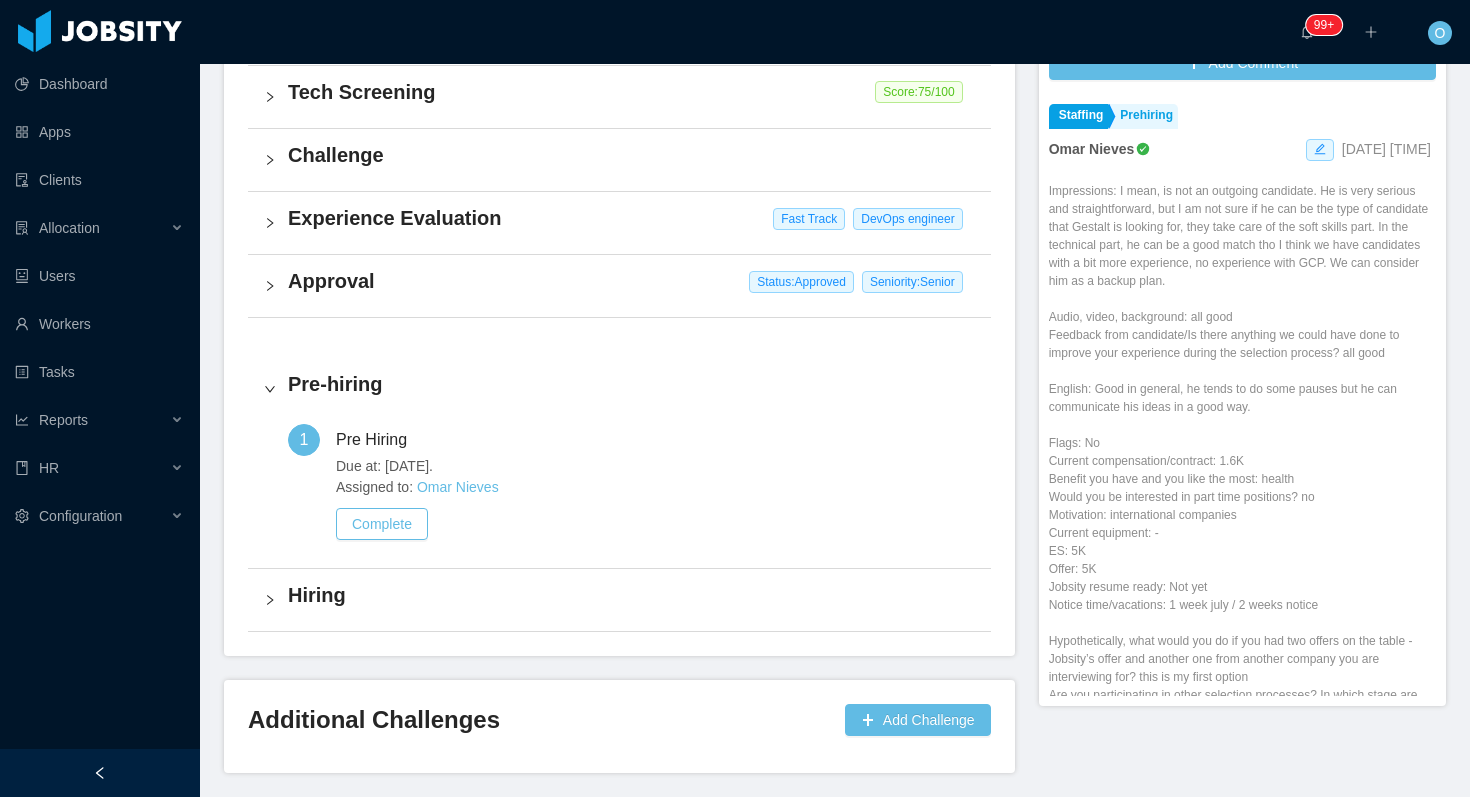 scroll, scrollTop: 601, scrollLeft: 0, axis: vertical 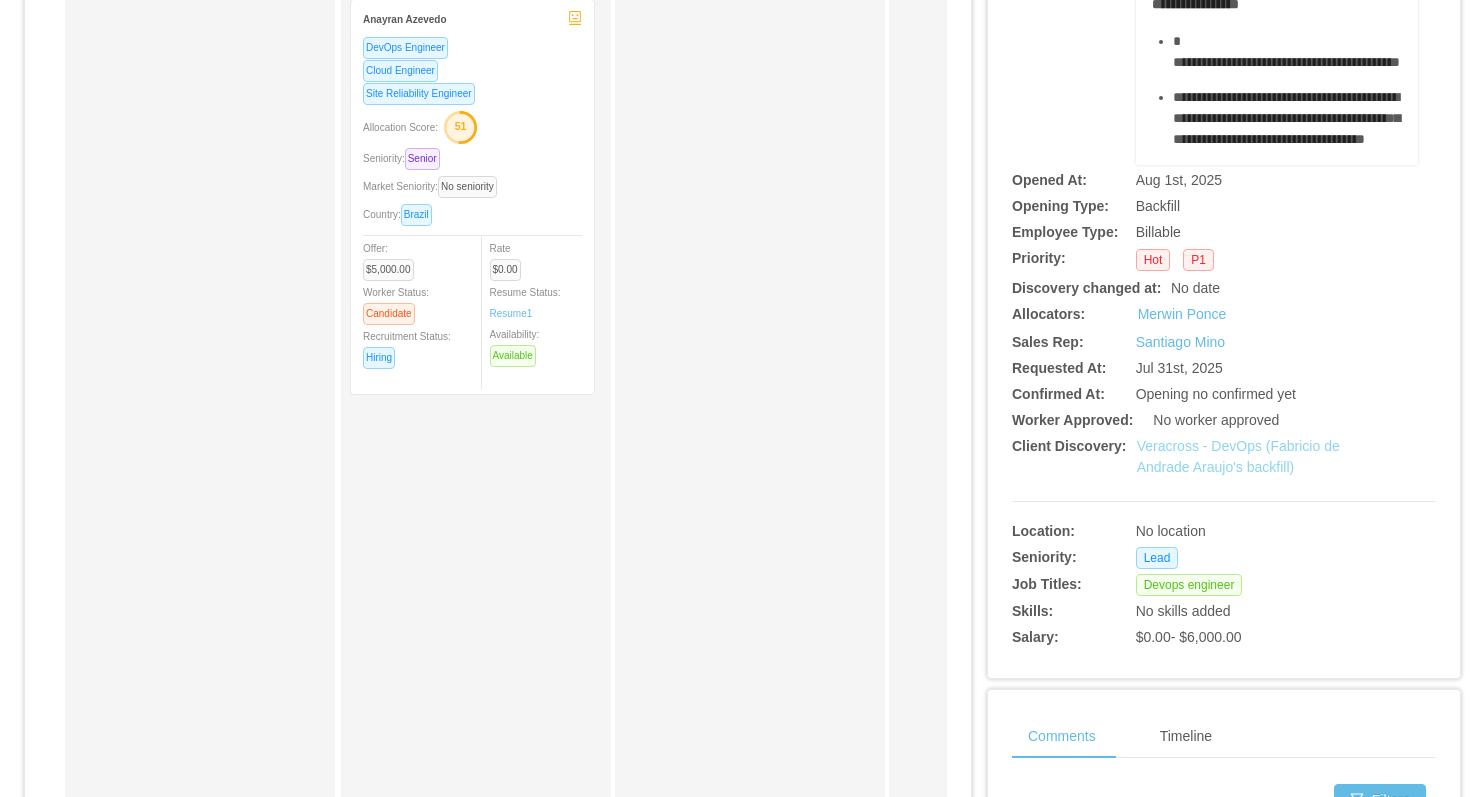 click on "Veracross - DevOps (Fabricio de Andrade Araujo's backfill)" at bounding box center [1238, 456] 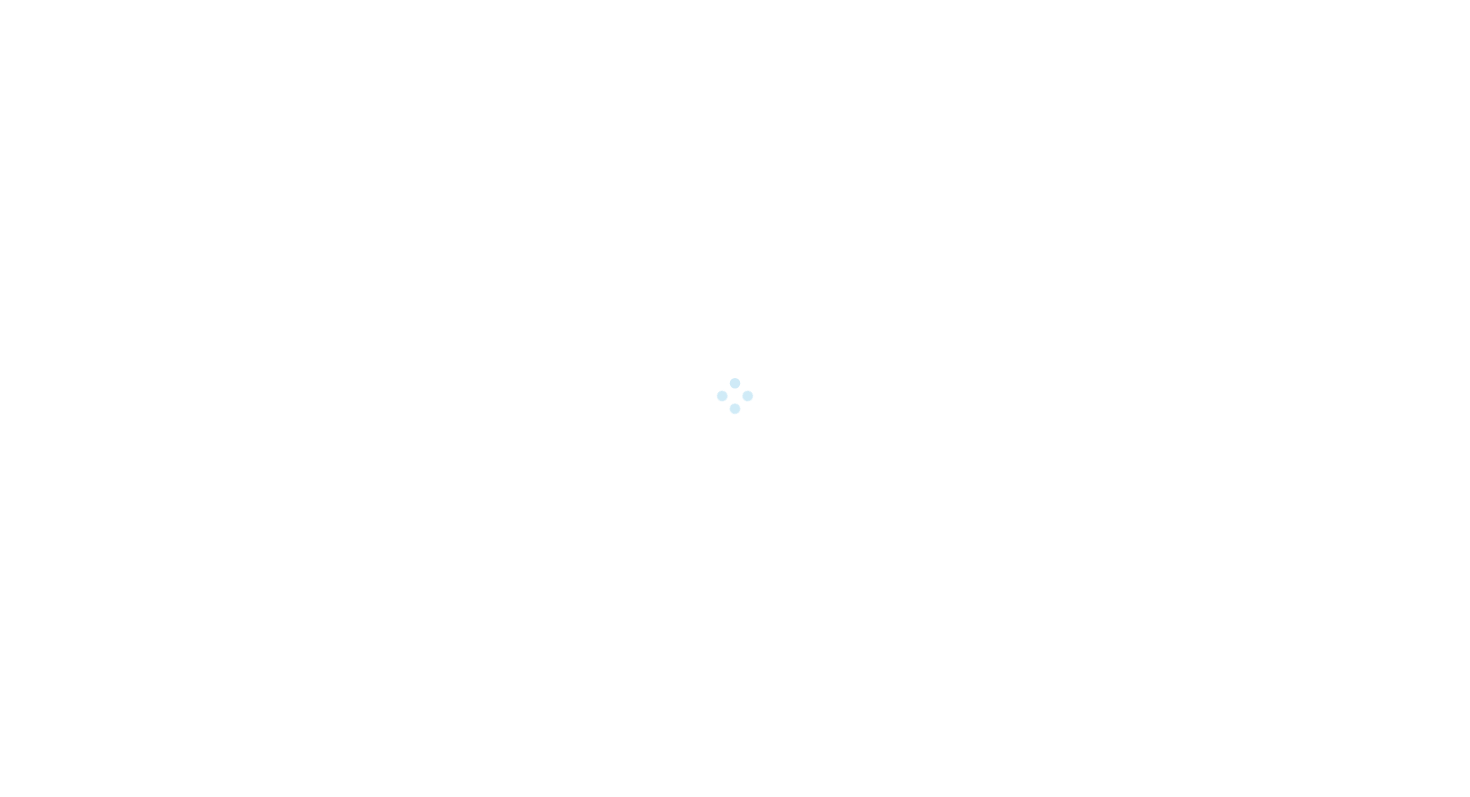 scroll, scrollTop: 0, scrollLeft: 0, axis: both 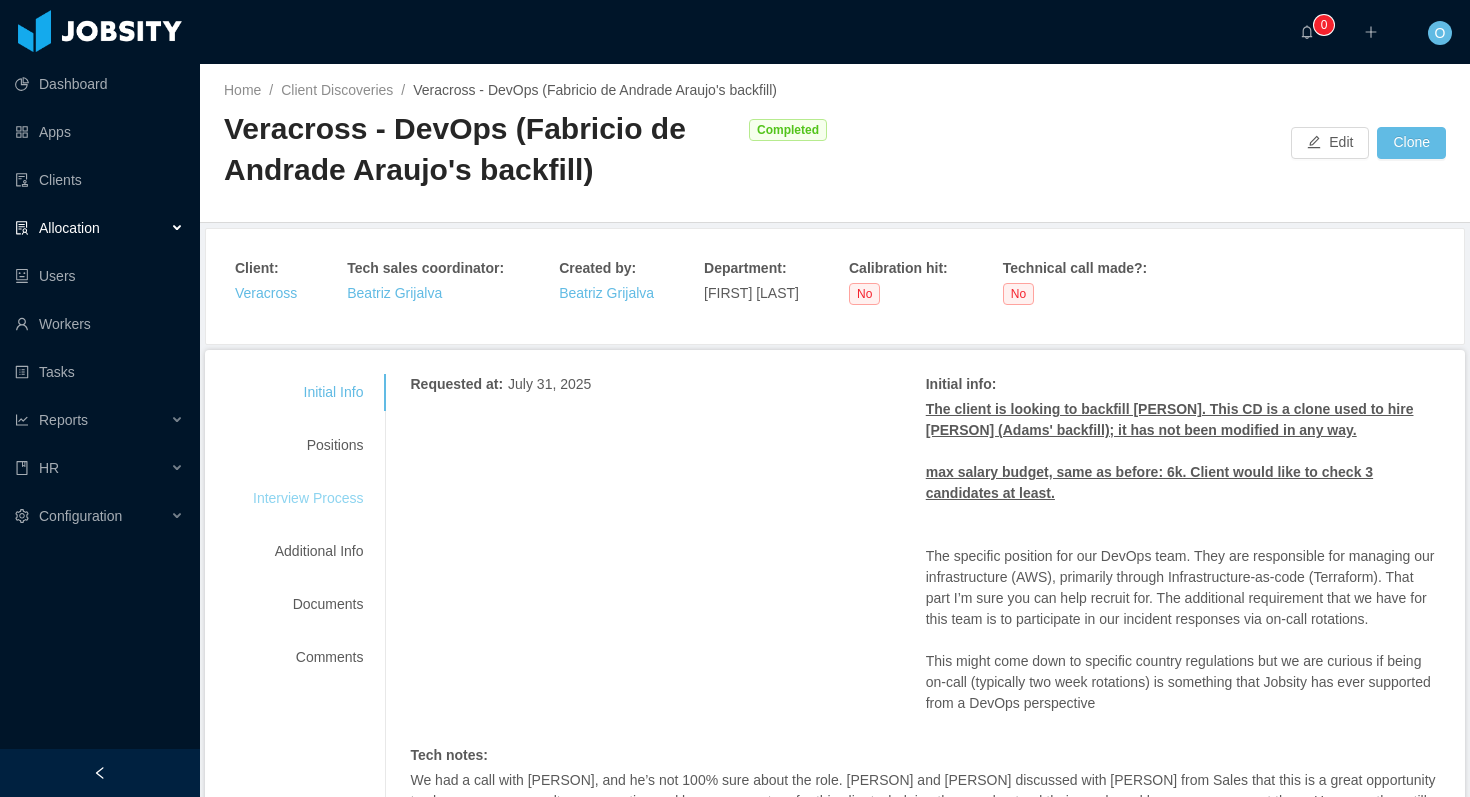 click on "Interview Process" at bounding box center (308, 498) 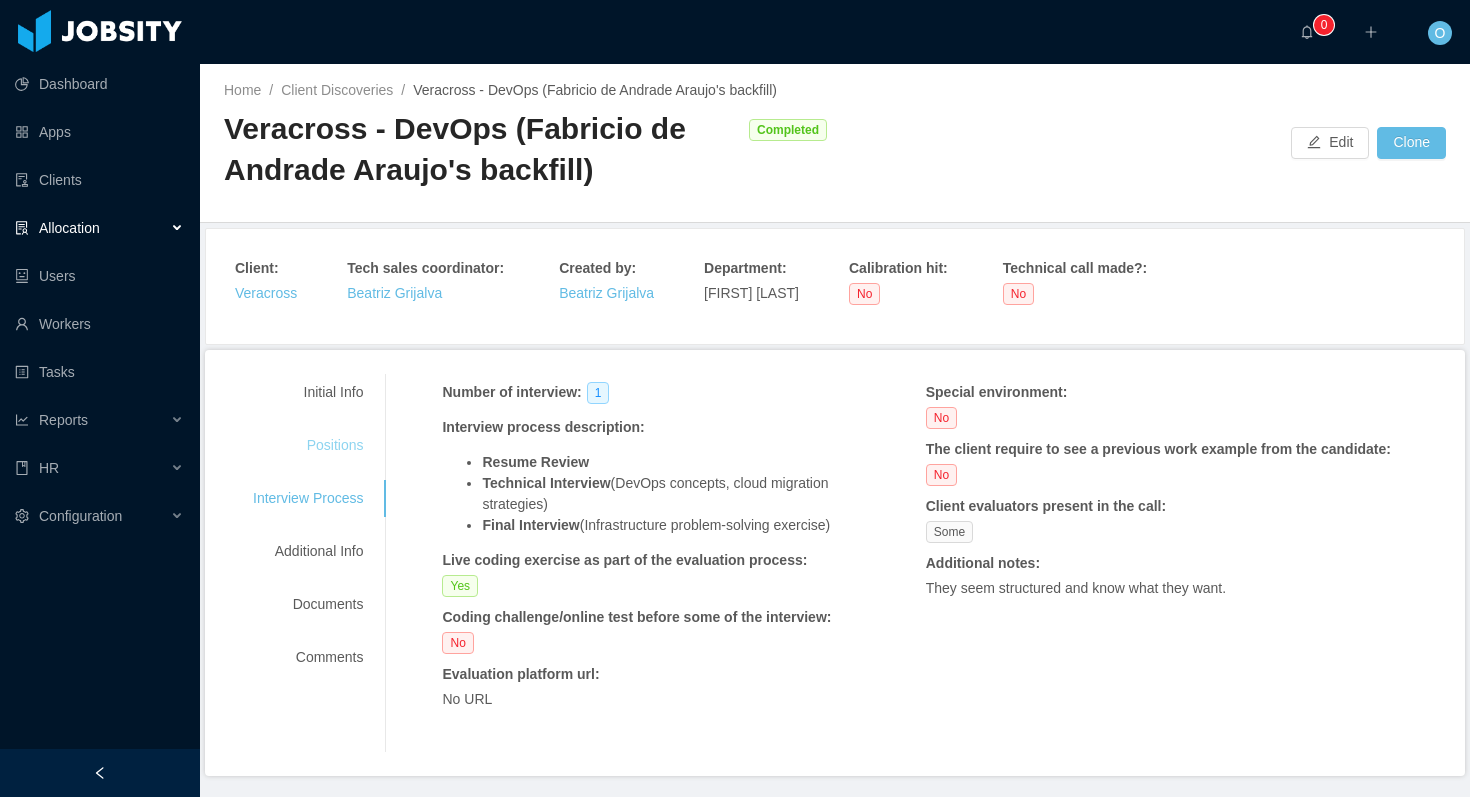 click on "Positions" at bounding box center [308, 445] 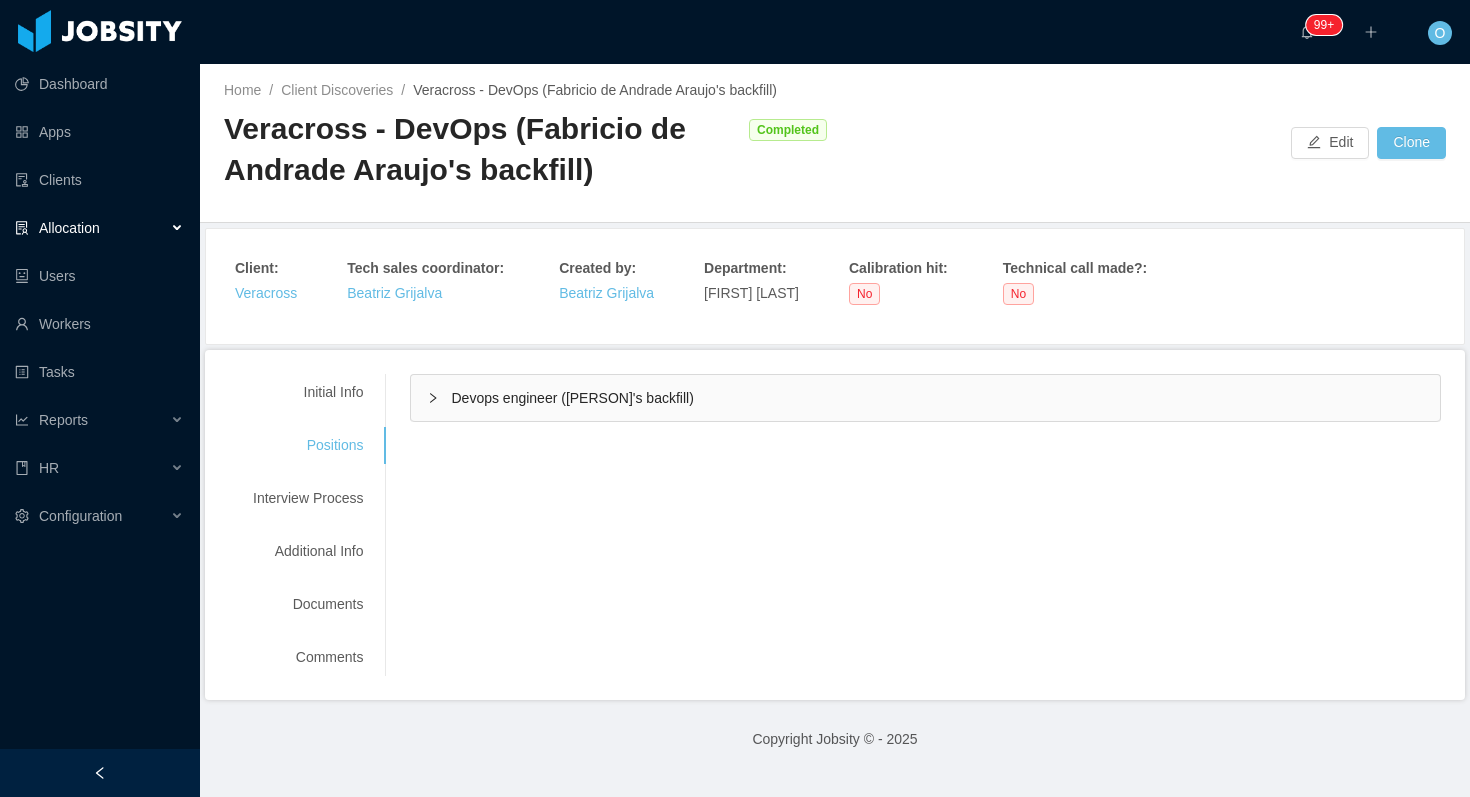 click on "Devops engineer ([PERSON]'s backfill)" at bounding box center (925, 398) 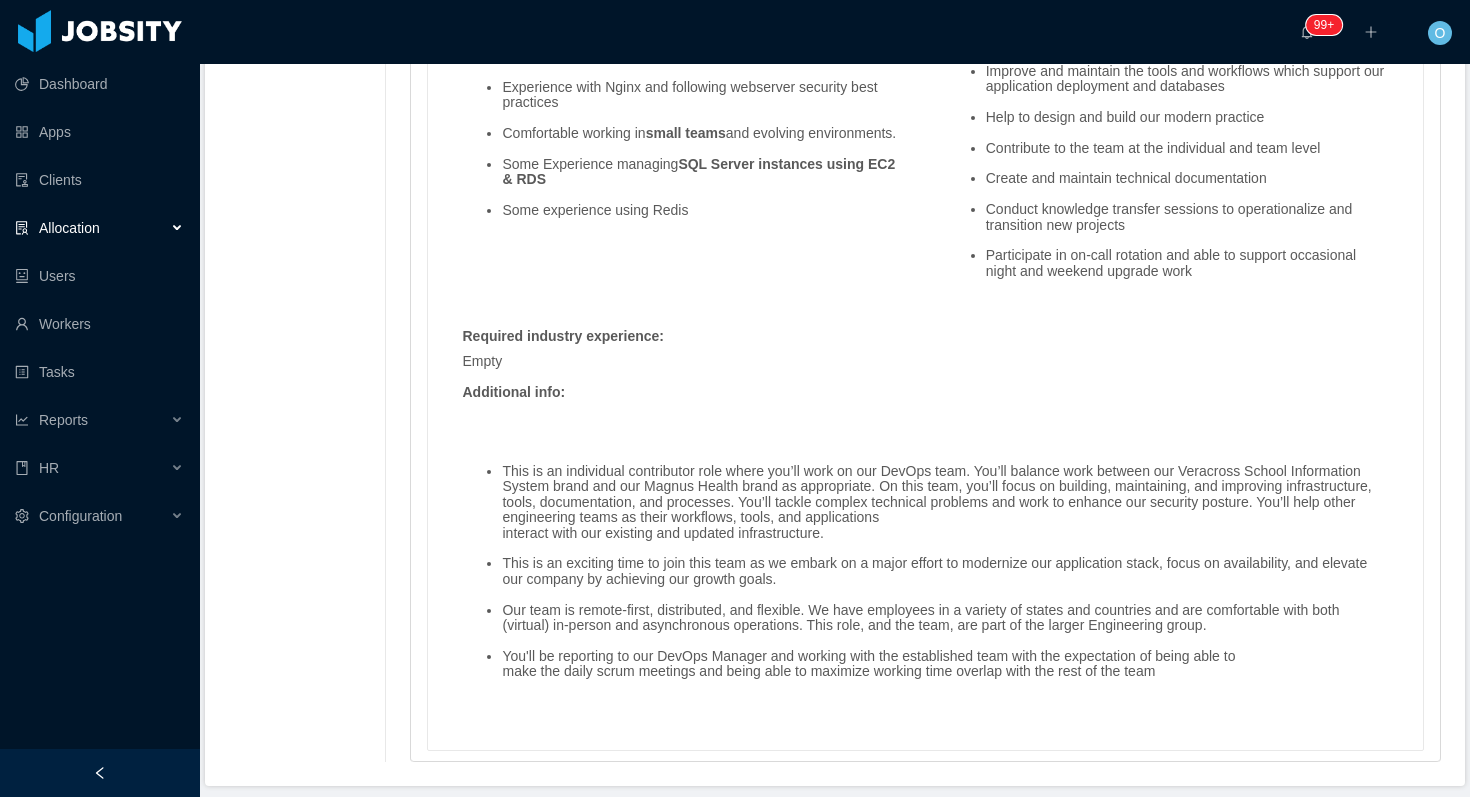 scroll, scrollTop: 2111, scrollLeft: 0, axis: vertical 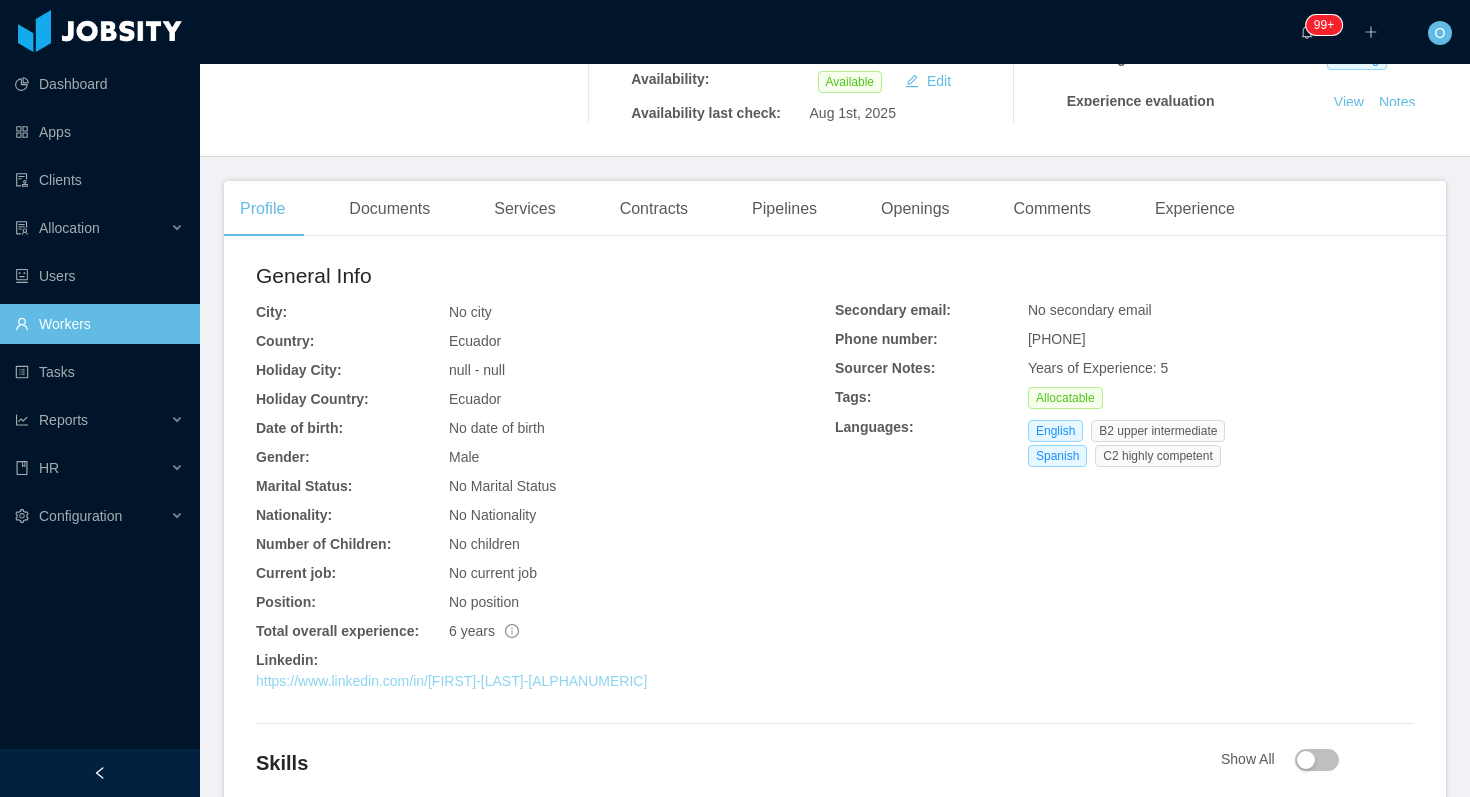 click on "https://www.linkedin.com/in/[FIRST]-[LAST]-[ALPHANUMERIC]" at bounding box center [451, 681] 